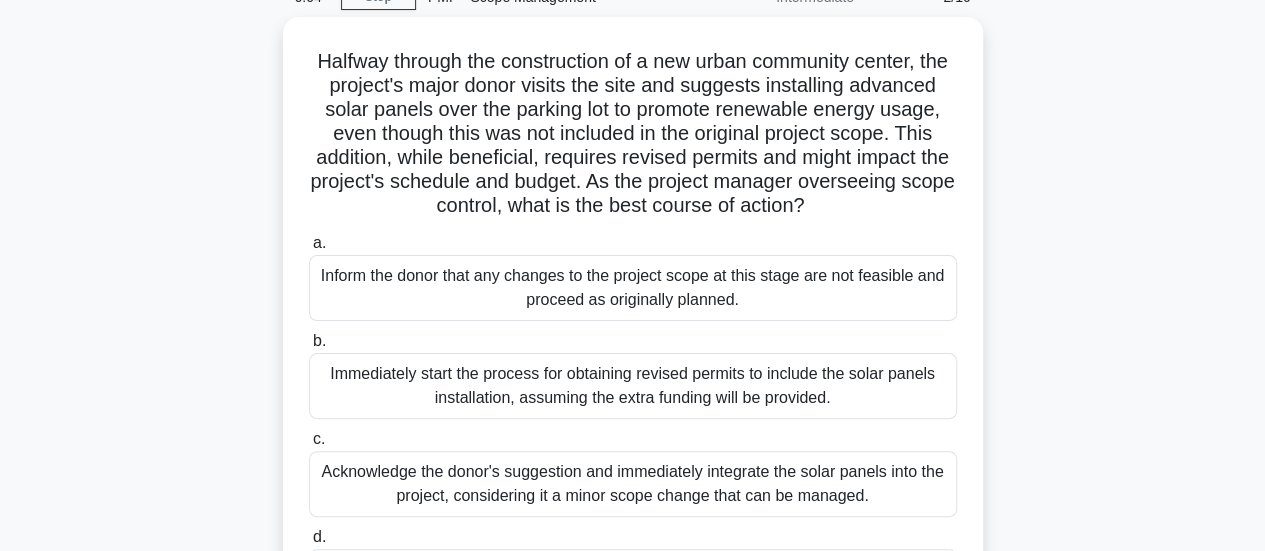 scroll, scrollTop: 0, scrollLeft: 0, axis: both 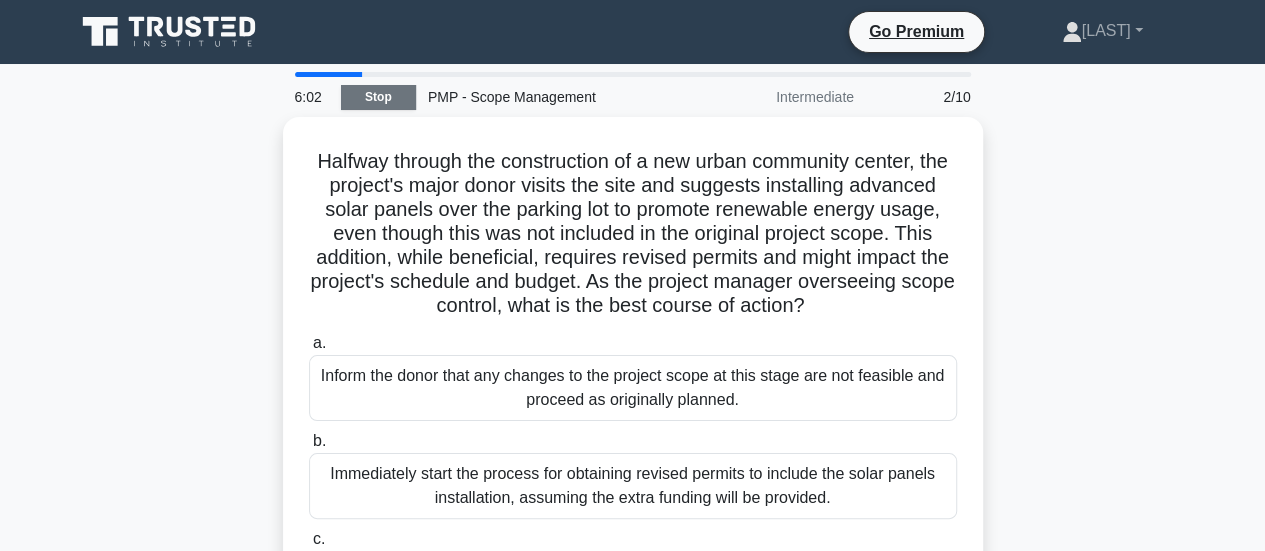 click on "Stop" at bounding box center (378, 97) 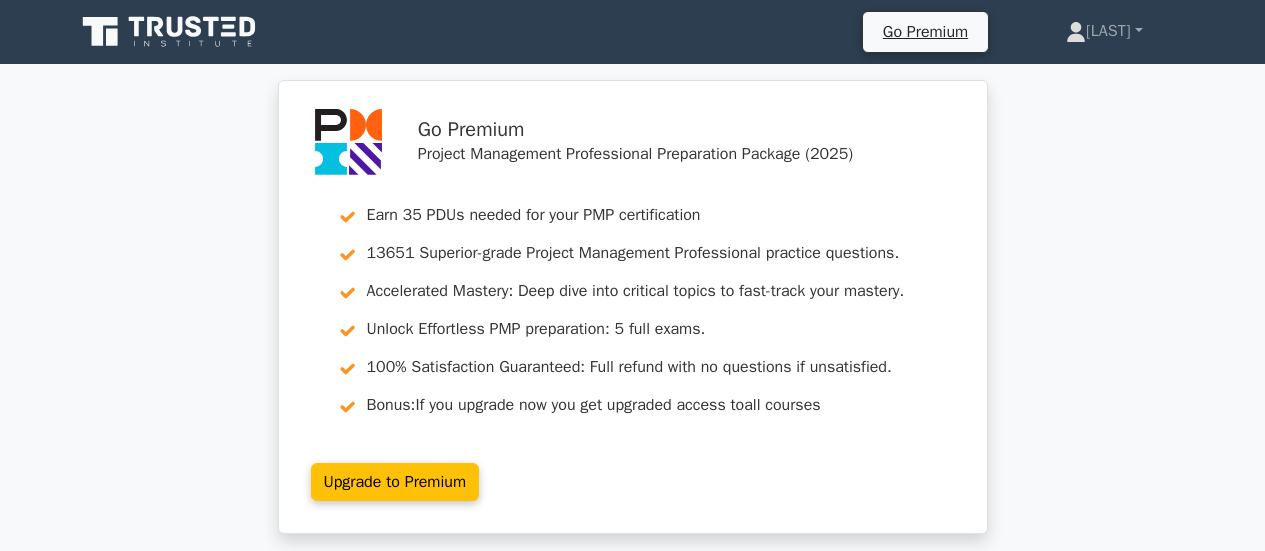 scroll, scrollTop: 0, scrollLeft: 0, axis: both 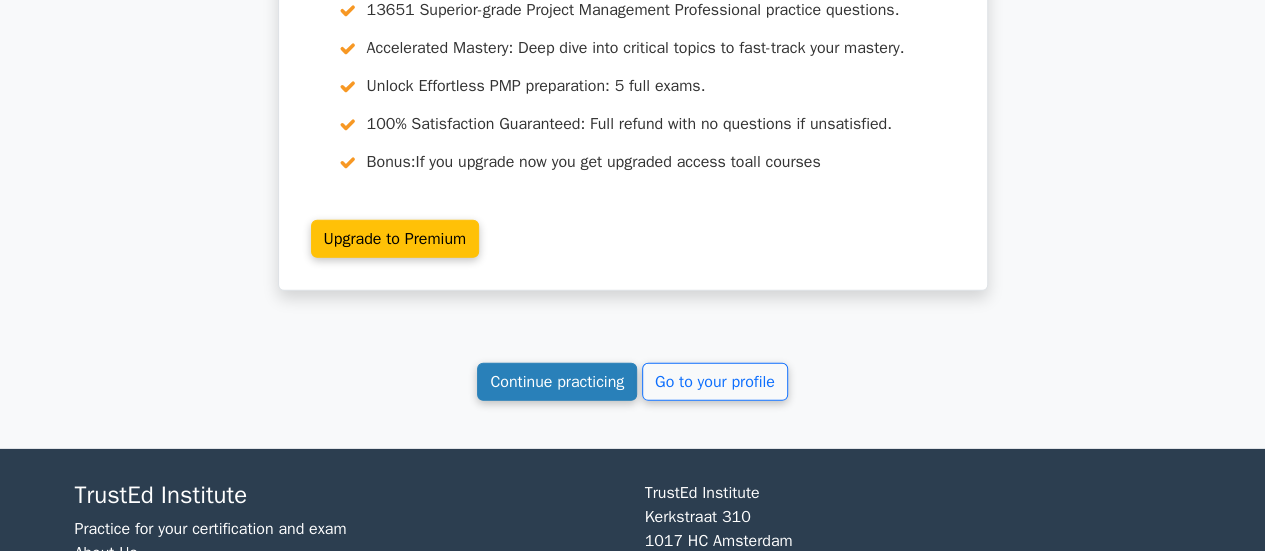click on "Continue practicing" at bounding box center (557, 382) 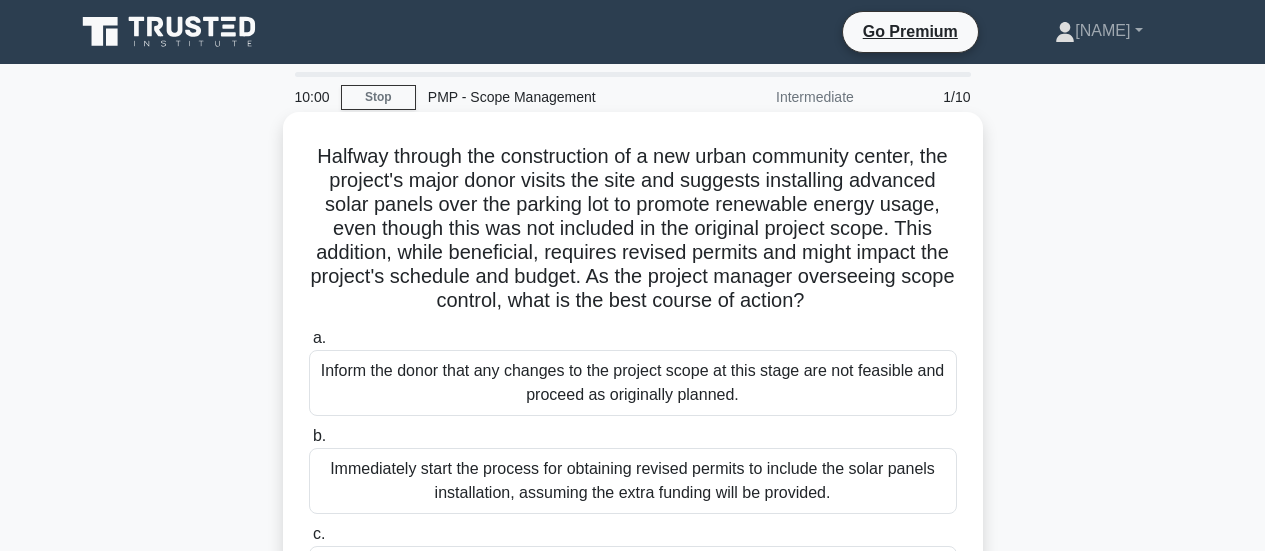 scroll, scrollTop: 0, scrollLeft: 0, axis: both 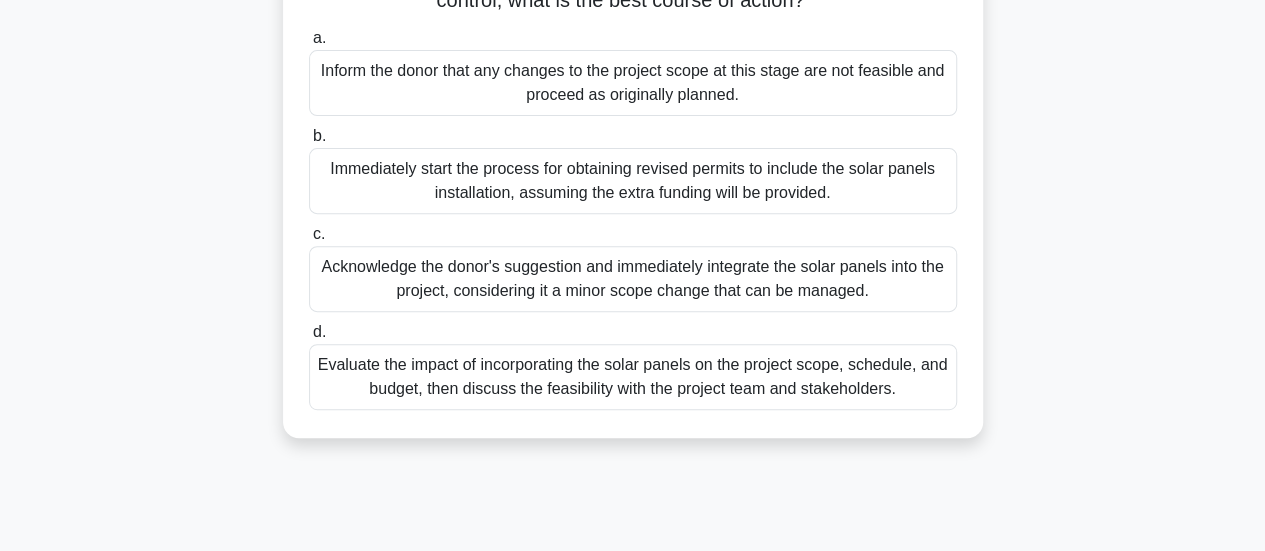 click on "Evaluate the impact of incorporating the solar panels on the project scope, schedule, and budget, then discuss the feasibility with the project team and stakeholders." at bounding box center [633, 377] 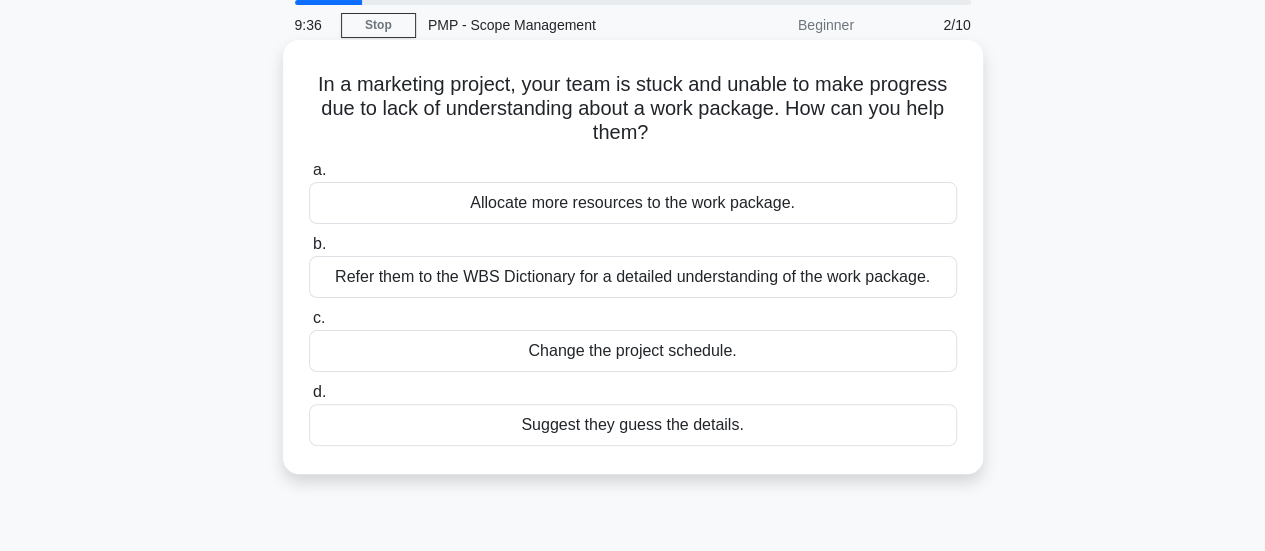 scroll, scrollTop: 0, scrollLeft: 0, axis: both 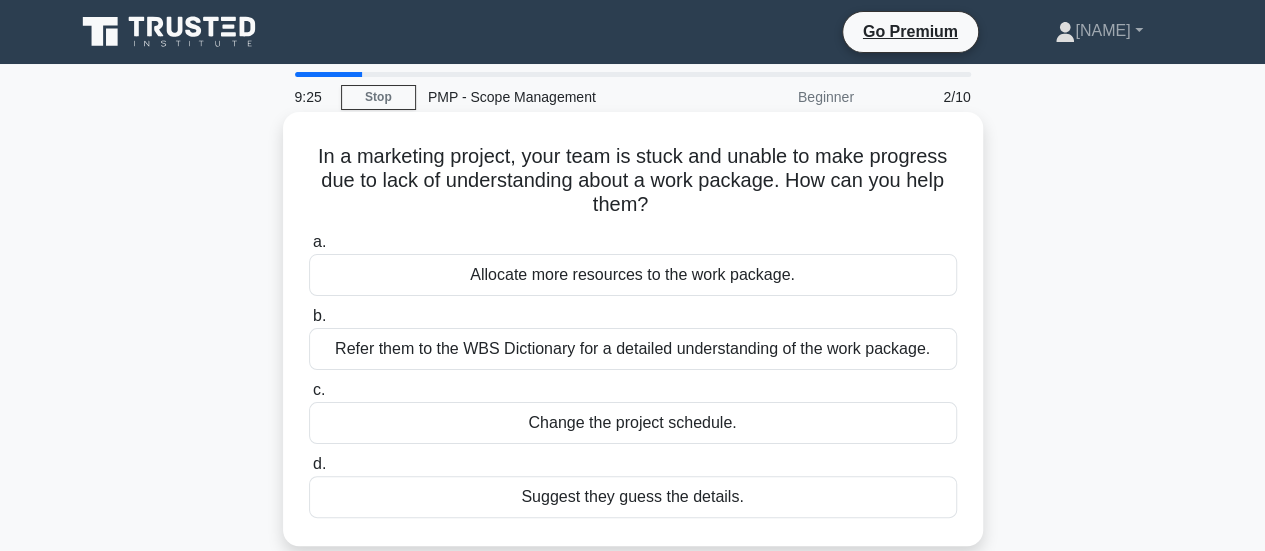click on "Refer them to the WBS Dictionary for a detailed understanding of the work package." at bounding box center [633, 349] 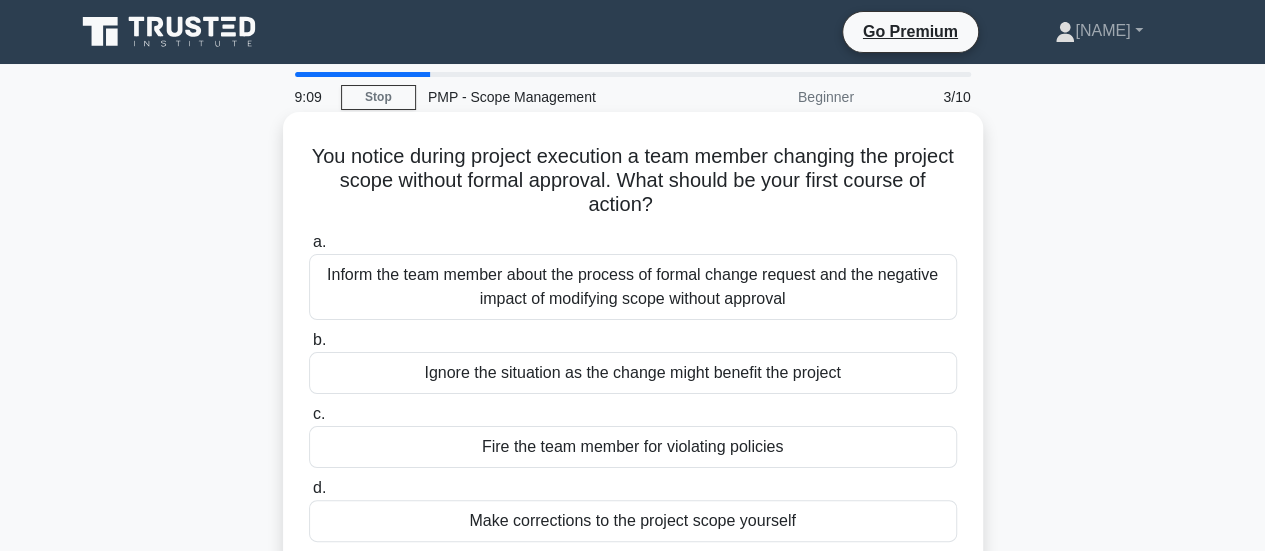 click on "Inform the team member about the process of formal change request and the negative impact of modifying scope without approval" at bounding box center [633, 287] 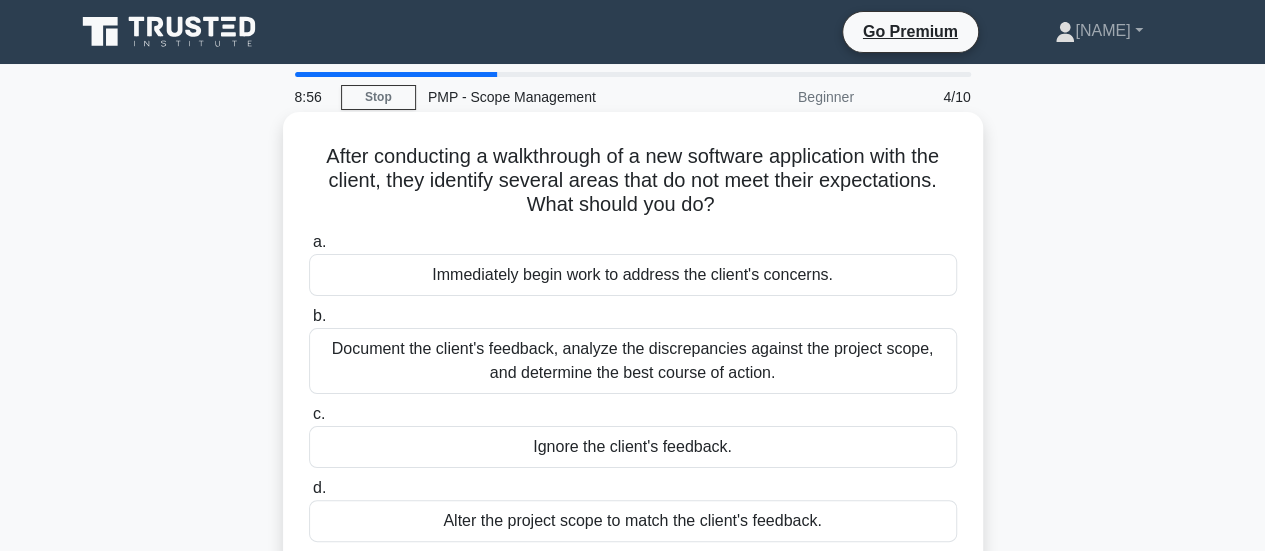 click on "Document the client's feedback, analyze the discrepancies against the project scope, and determine the best course of action." at bounding box center [633, 361] 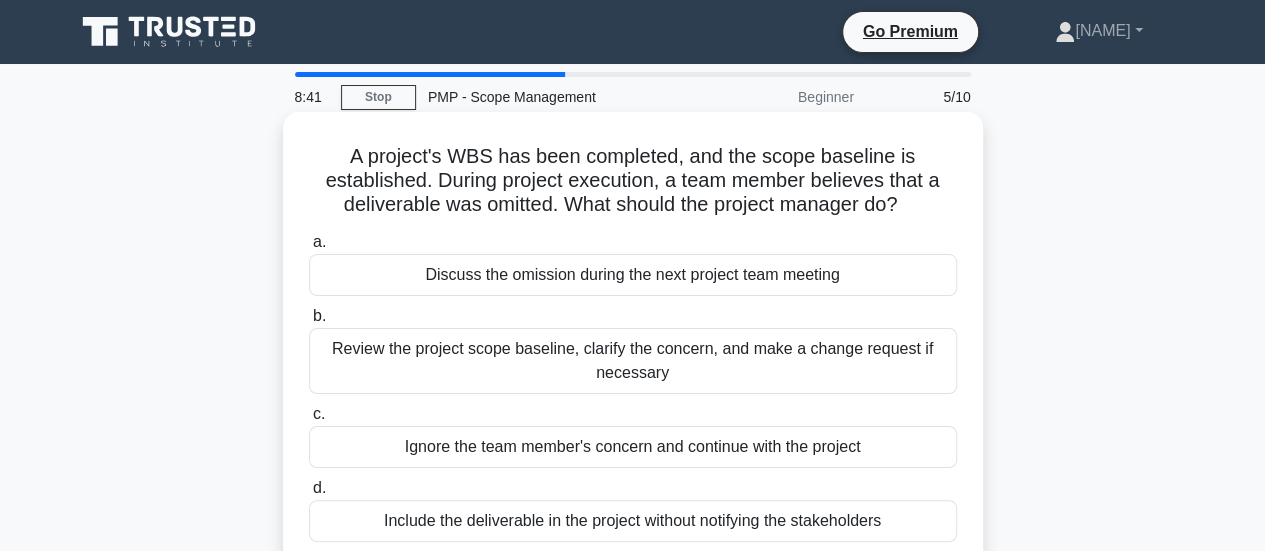 click on "Review the project scope baseline, clarify the concern, and make a change request if necessary" at bounding box center (633, 361) 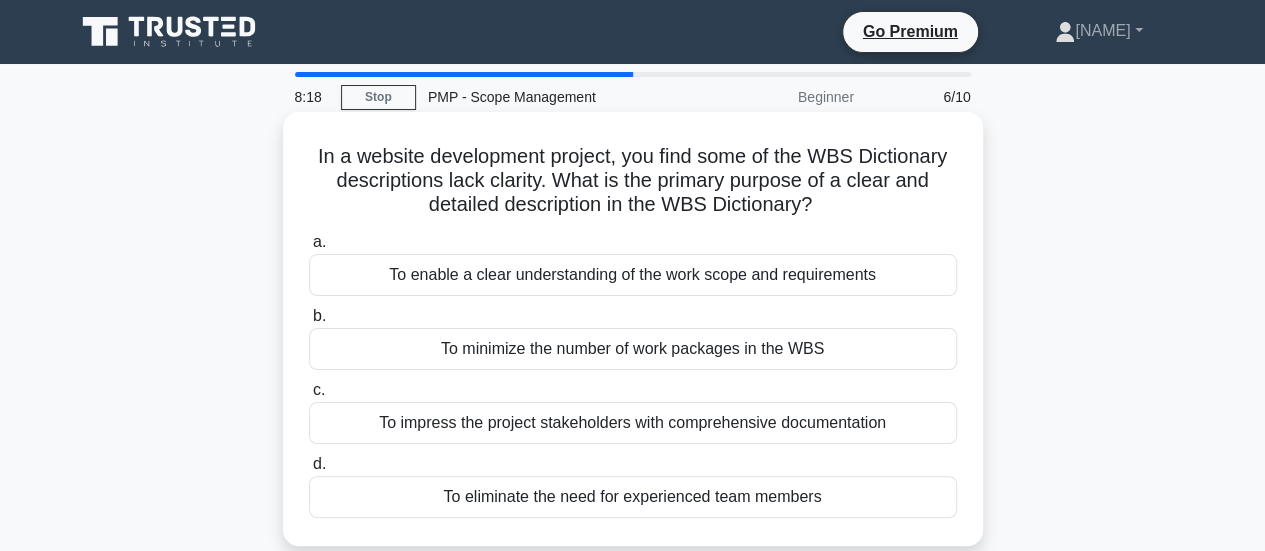 click on "To enable a clear understanding of the work scope and requirements" at bounding box center (633, 275) 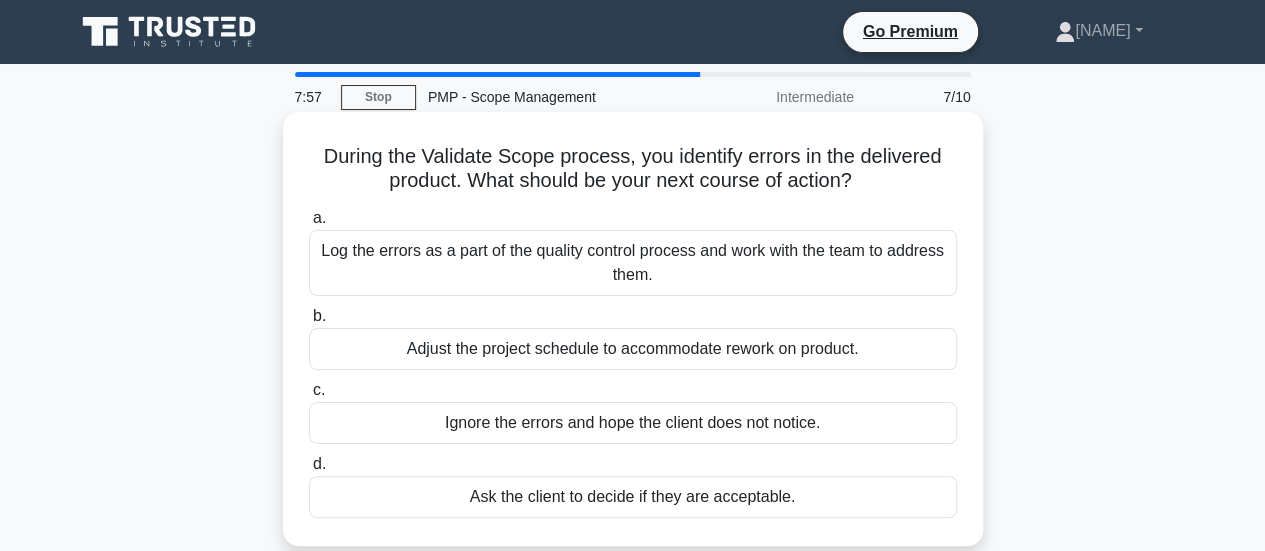 click on "Log the errors as a part of the quality control process and work with the team to address them." at bounding box center [633, 263] 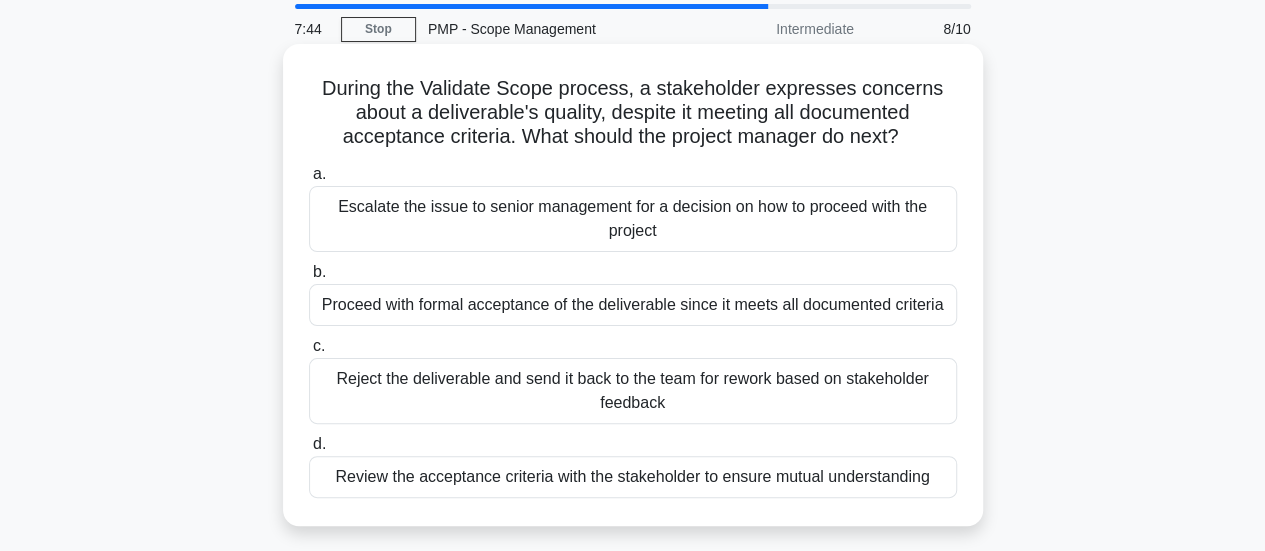 scroll, scrollTop: 100, scrollLeft: 0, axis: vertical 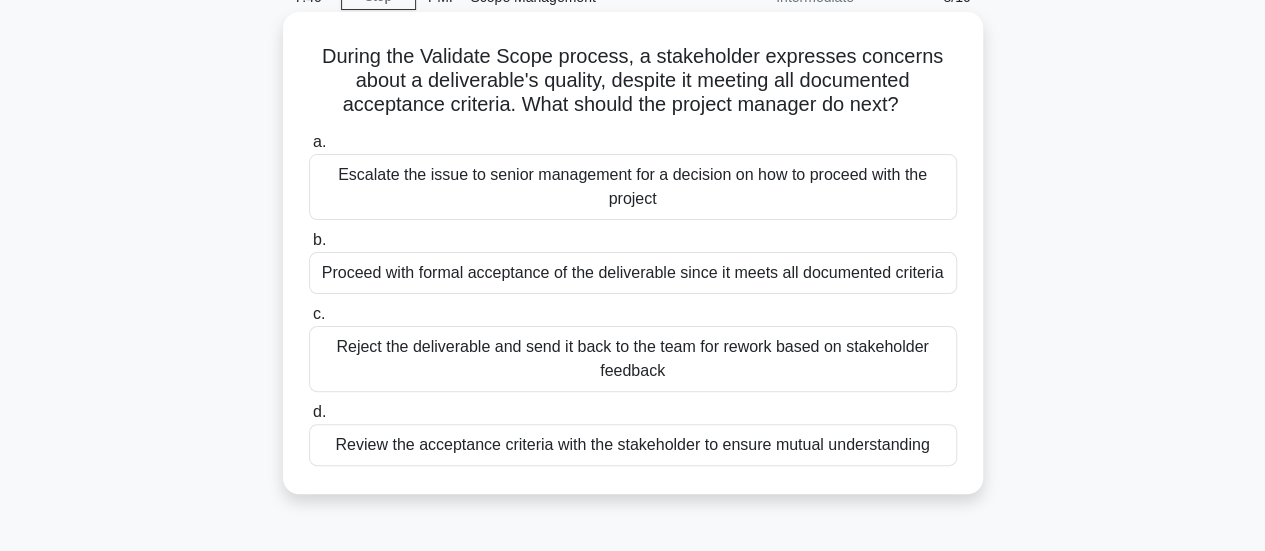 click on "Review the acceptance criteria with the stakeholder to ensure mutual understanding" at bounding box center [633, 445] 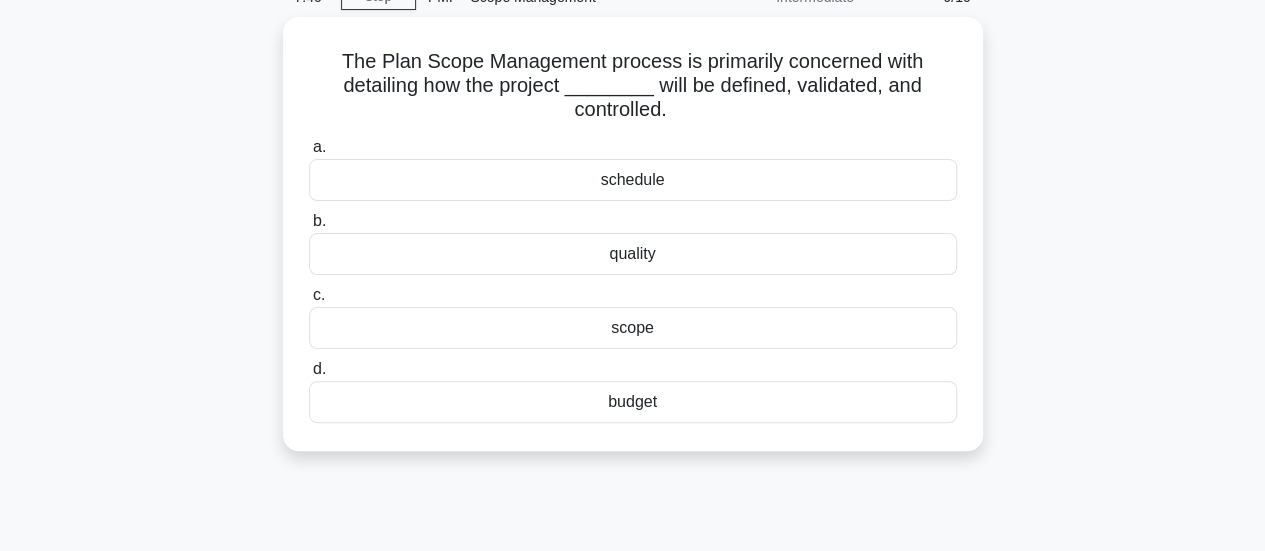 scroll, scrollTop: 0, scrollLeft: 0, axis: both 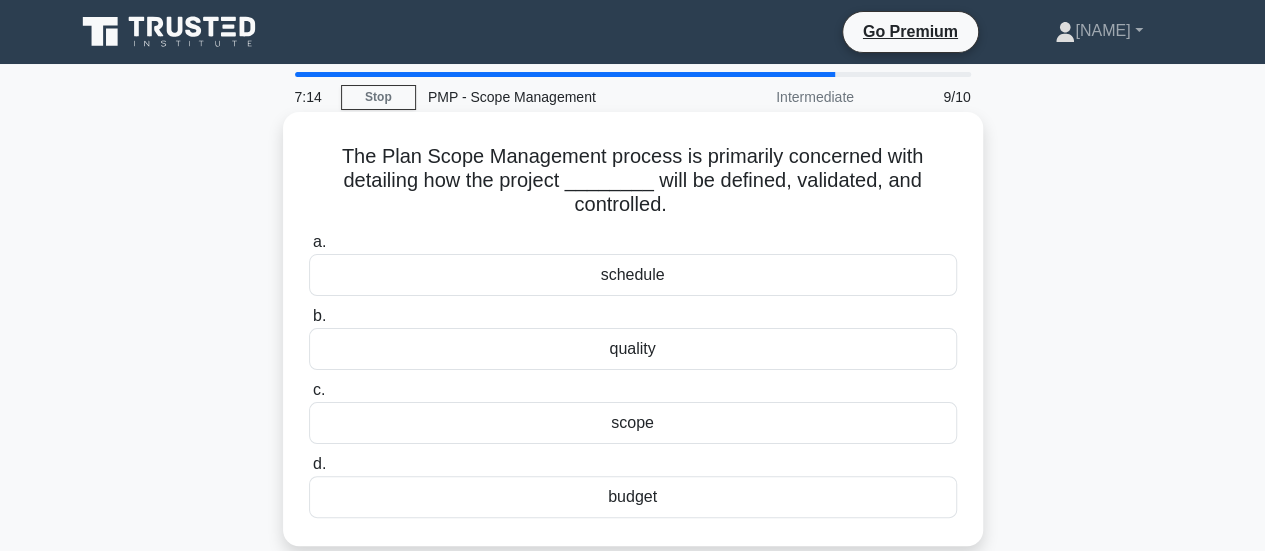 click on "scope" at bounding box center [633, 423] 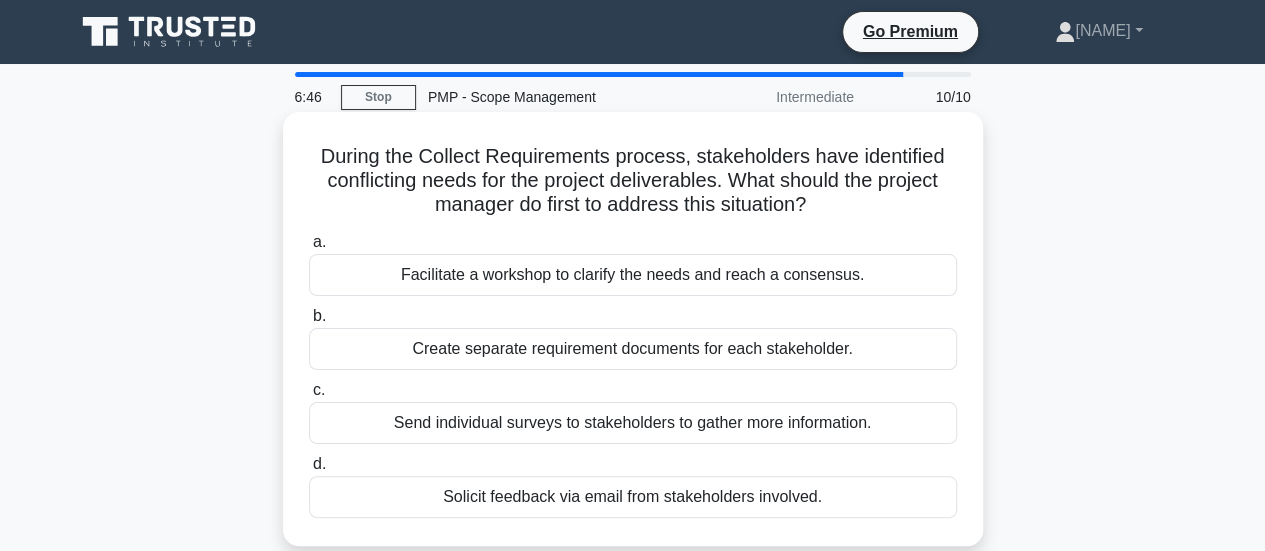 click on "Facilitate a workshop to clarify the needs and reach a consensus." at bounding box center (633, 275) 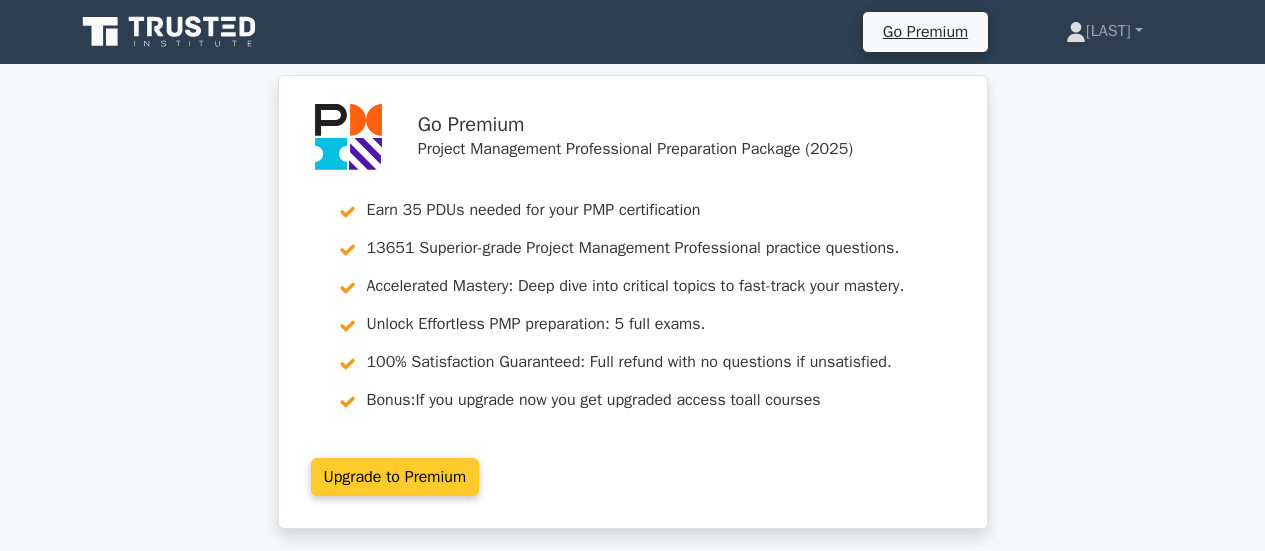 scroll, scrollTop: 0, scrollLeft: 0, axis: both 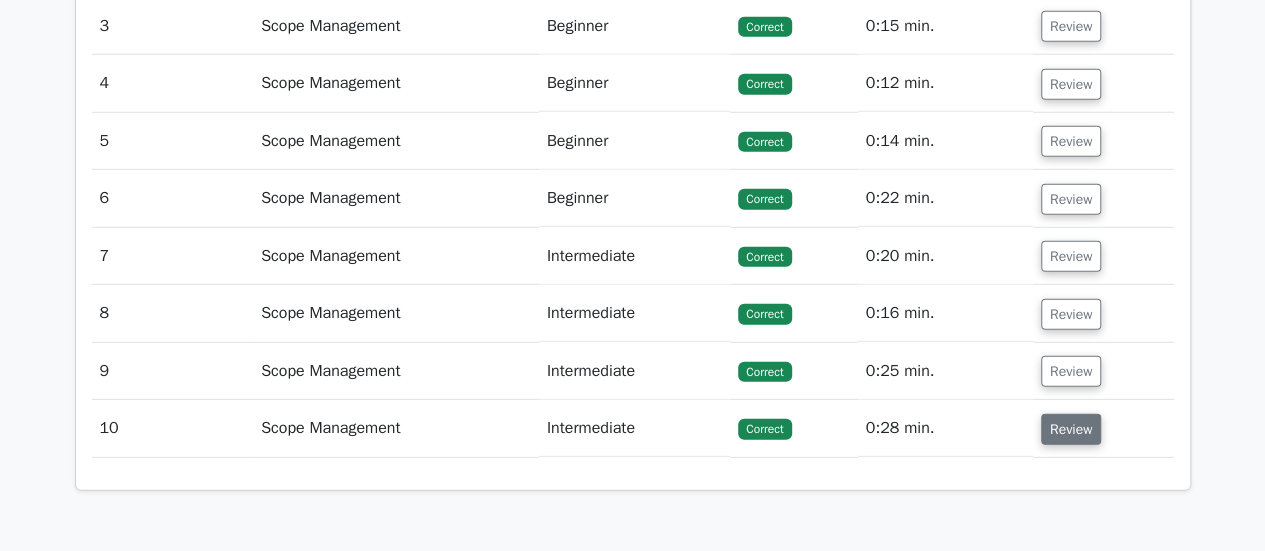 click on "Review" at bounding box center [1071, 429] 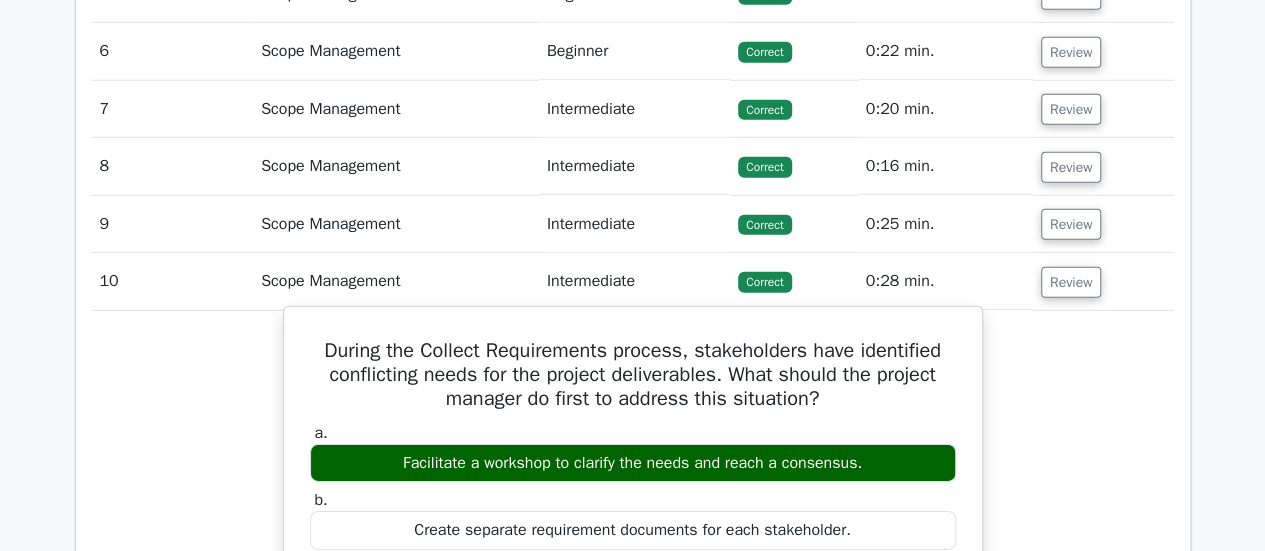 scroll, scrollTop: 2900, scrollLeft: 0, axis: vertical 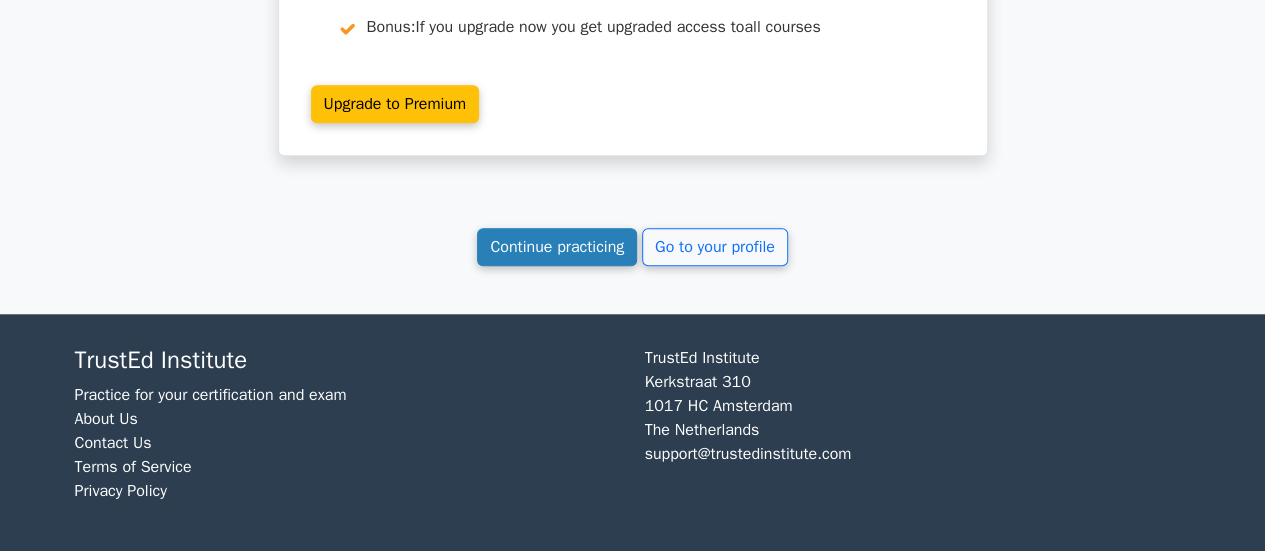 click on "Continue practicing" at bounding box center [557, 247] 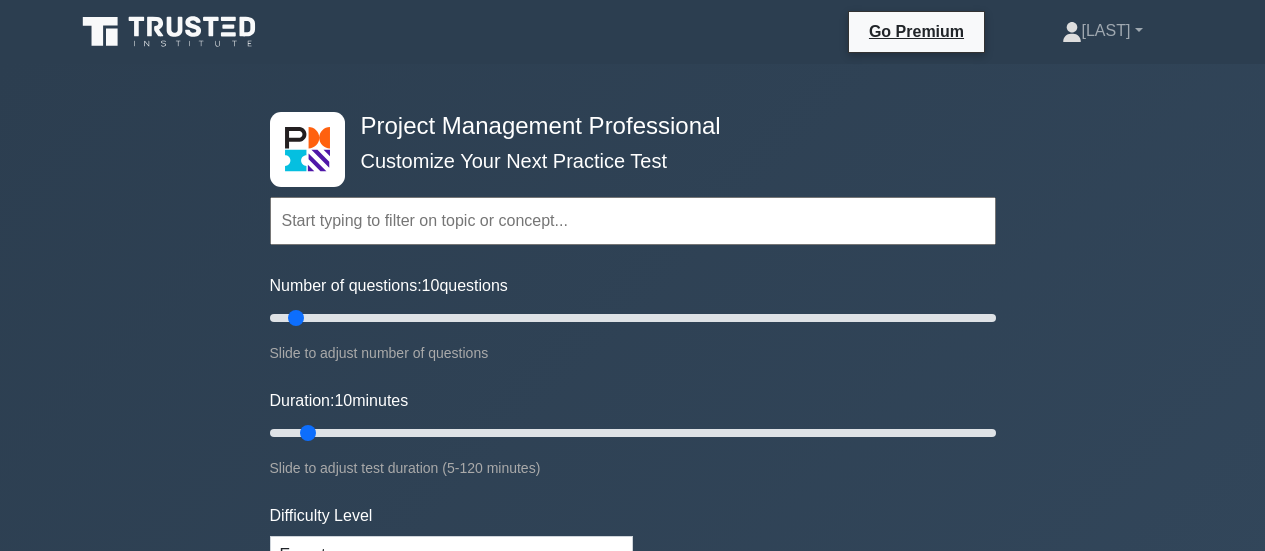 scroll, scrollTop: 0, scrollLeft: 0, axis: both 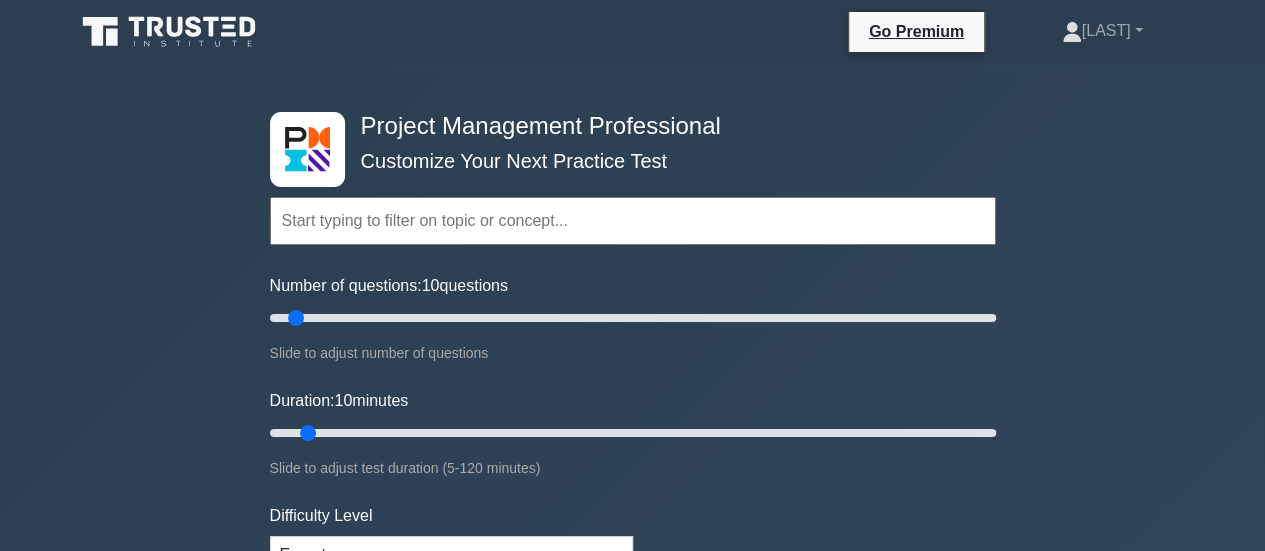 click at bounding box center (633, 221) 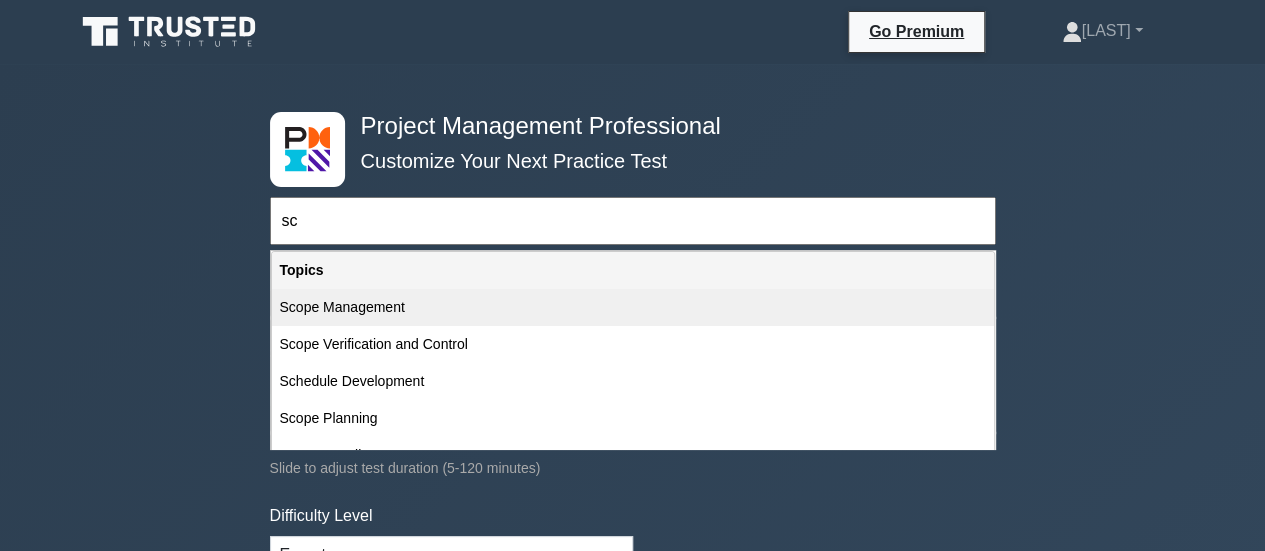 click on "Scope Management" at bounding box center (633, 307) 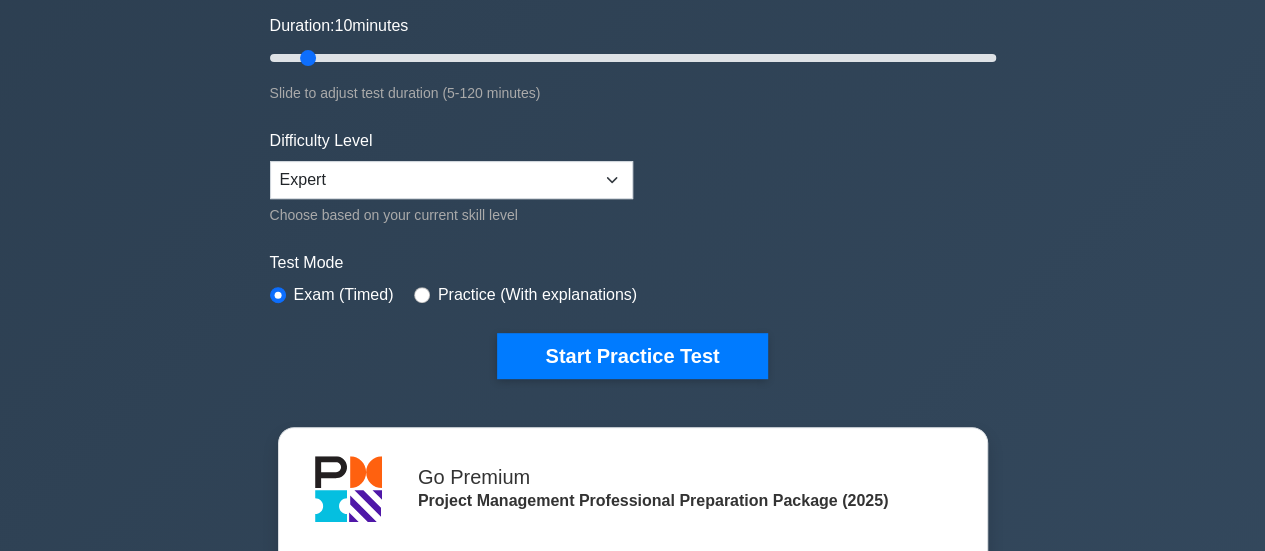 scroll, scrollTop: 400, scrollLeft: 0, axis: vertical 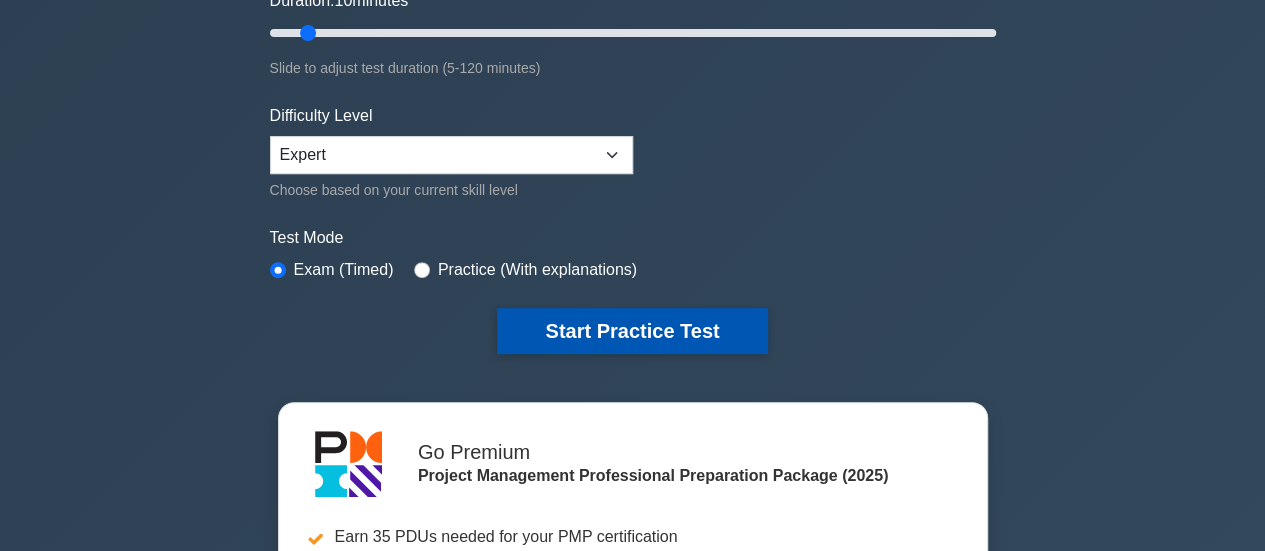 click on "Start Practice Test" at bounding box center [632, 331] 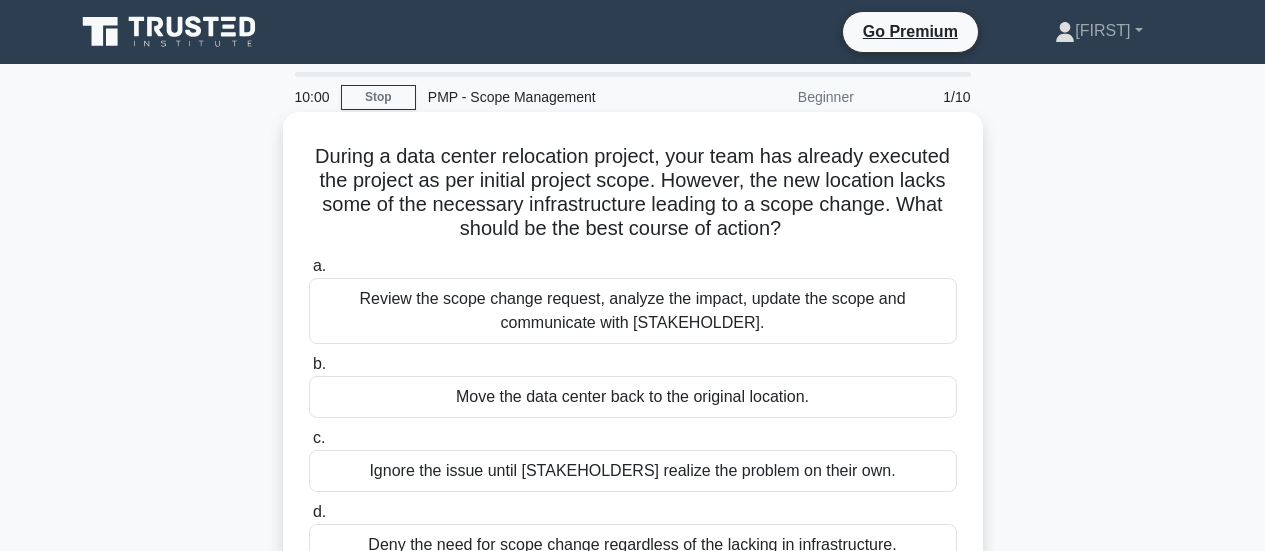 scroll, scrollTop: 0, scrollLeft: 0, axis: both 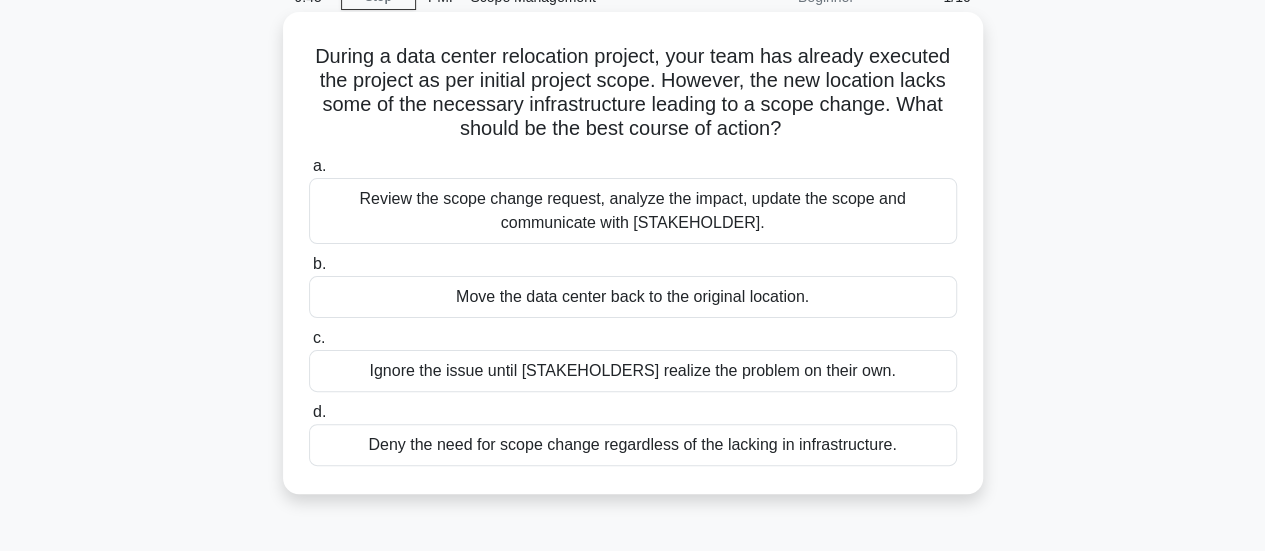 click on "Review the scope change request, analyze the impact, update the scope and communicate with stakeholder." at bounding box center (633, 211) 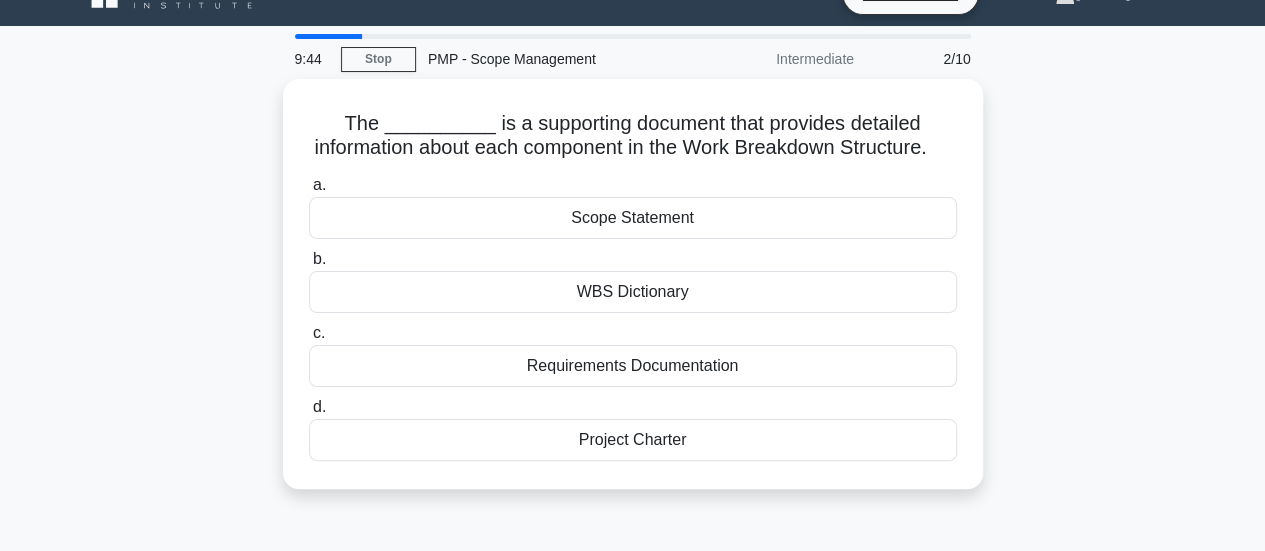 scroll, scrollTop: 0, scrollLeft: 0, axis: both 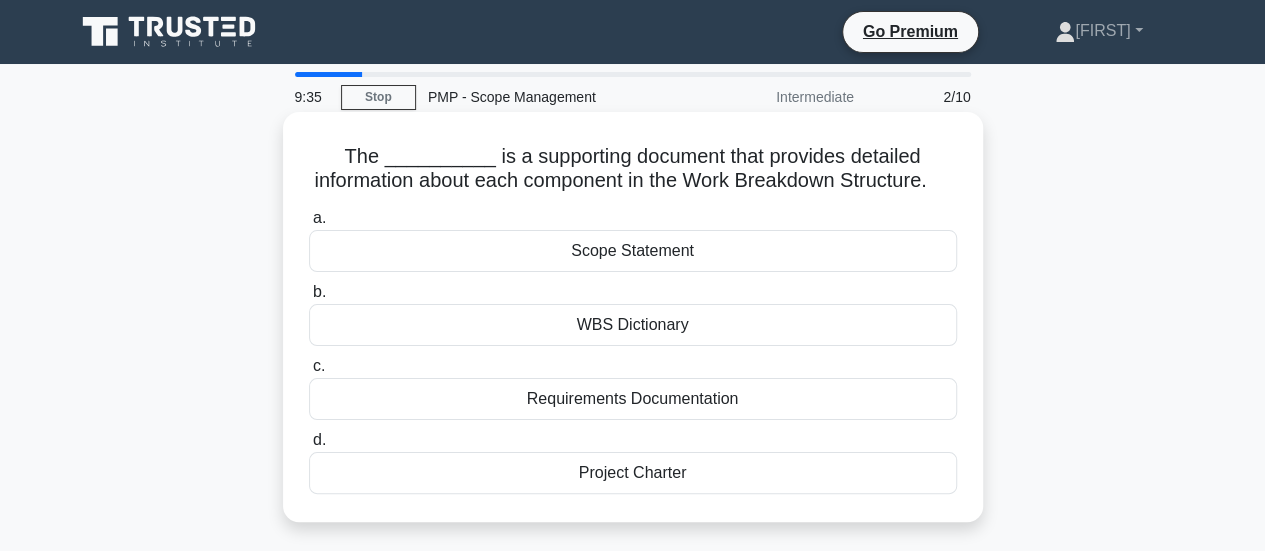 click on "WBS Dictionary" at bounding box center [633, 325] 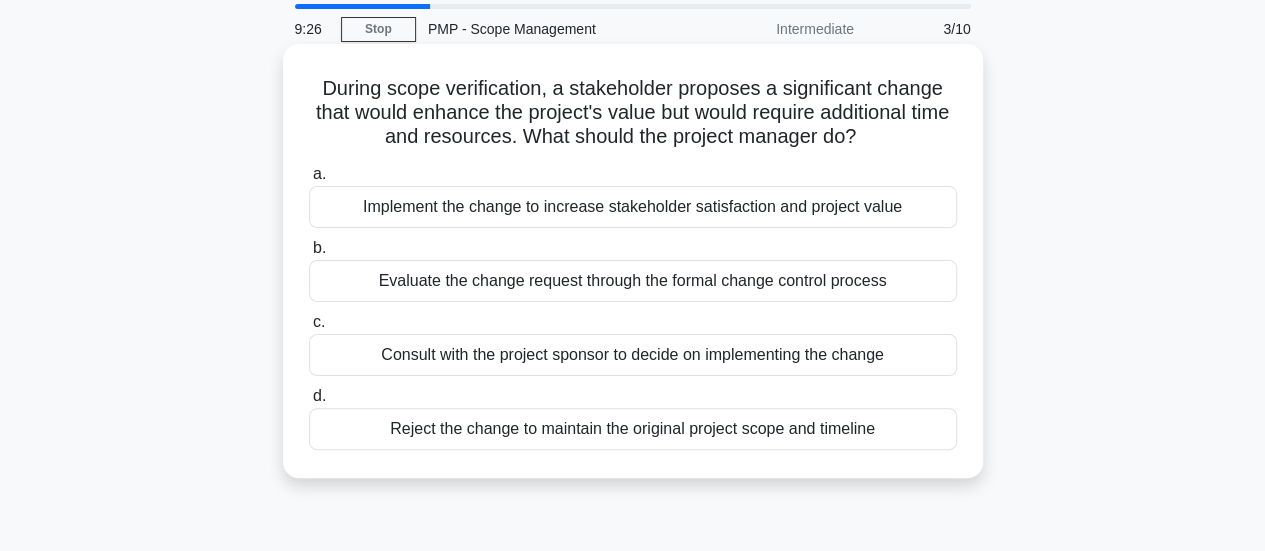 scroll, scrollTop: 100, scrollLeft: 0, axis: vertical 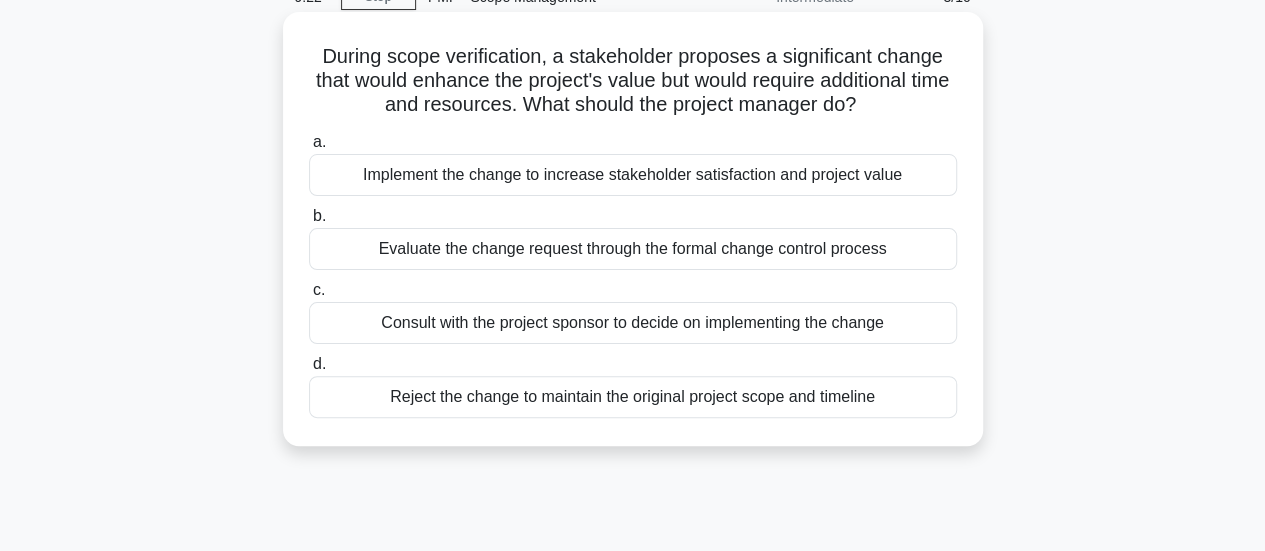 click on "Evaluate the change request through the formal change control process" at bounding box center (633, 249) 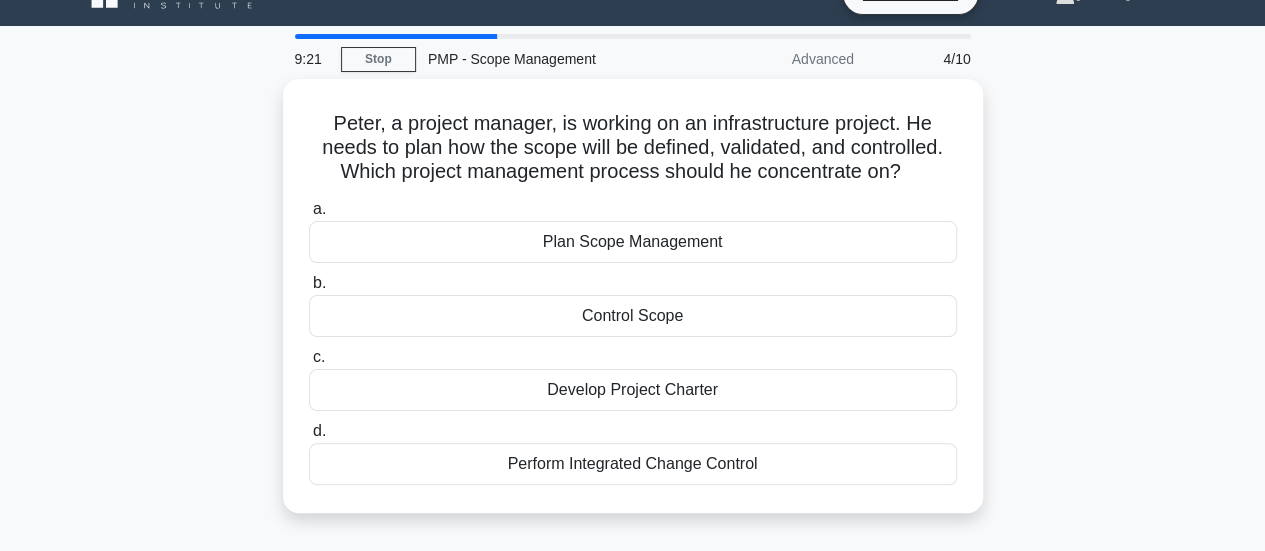 scroll, scrollTop: 0, scrollLeft: 0, axis: both 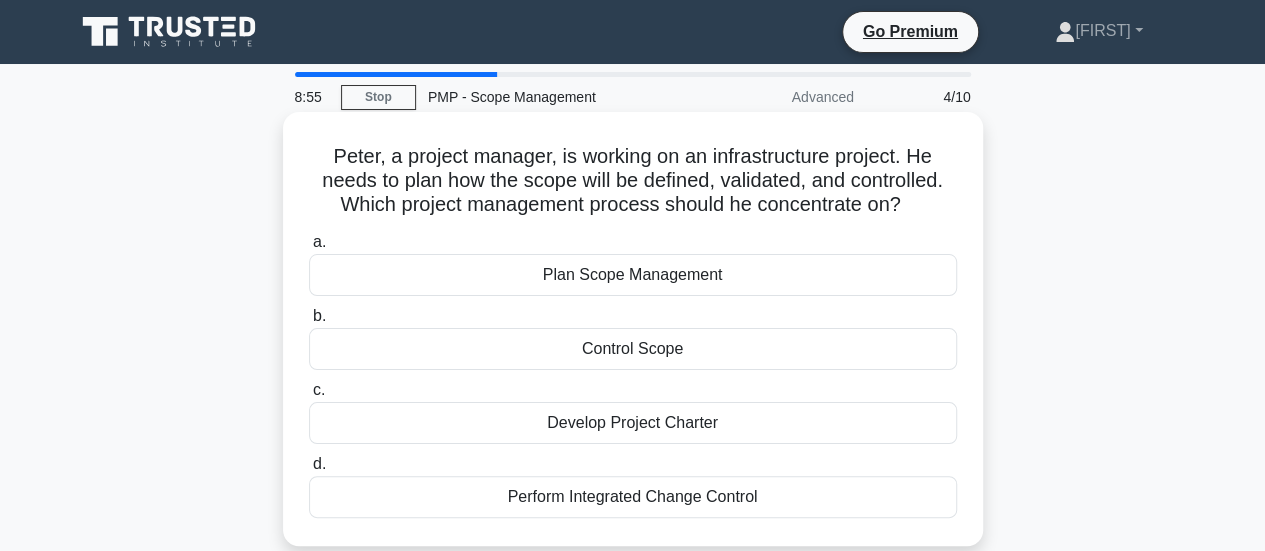 click on "Plan Scope Management" at bounding box center (633, 275) 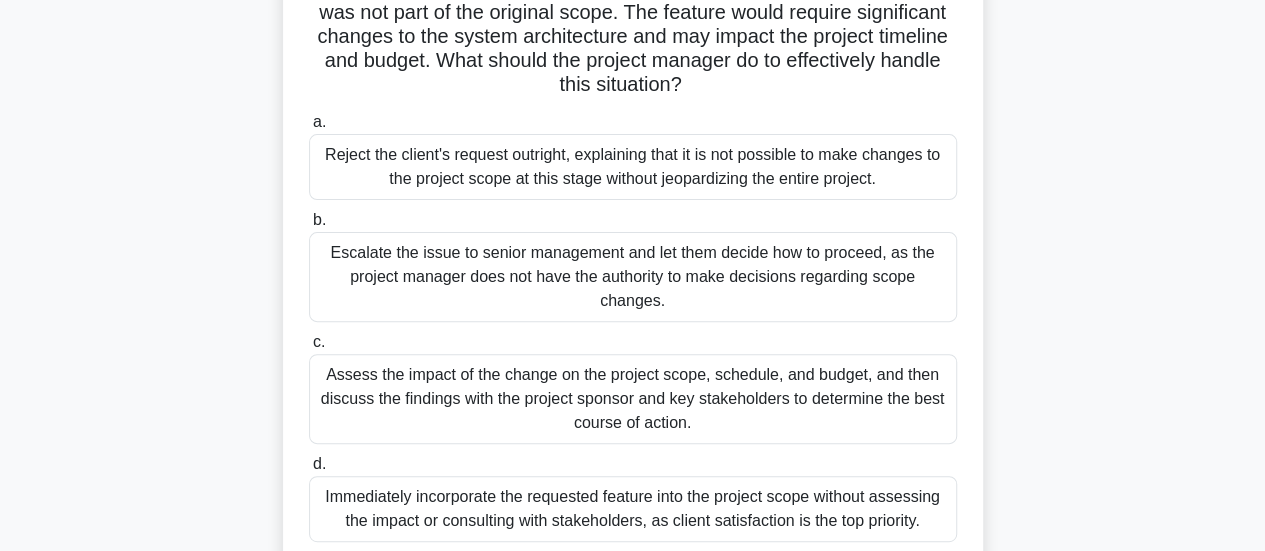 scroll, scrollTop: 200, scrollLeft: 0, axis: vertical 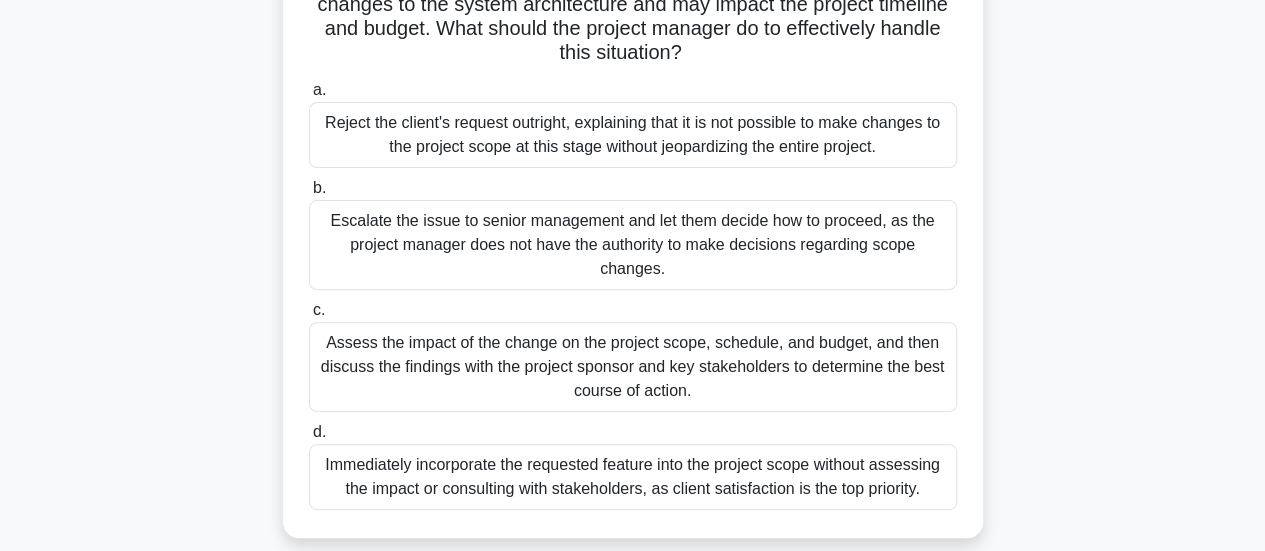 click on "Assess the impact of the change on the project scope, schedule, and budget, and then discuss the findings with the project sponsor and key stakeholders to determine the best course of action." at bounding box center [633, 367] 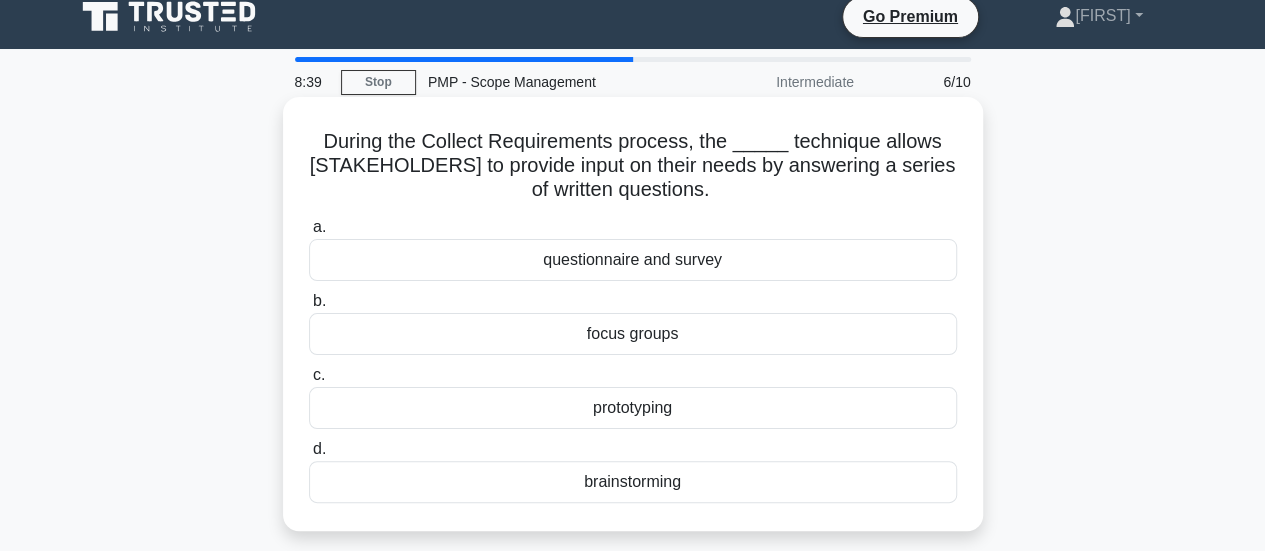scroll, scrollTop: 0, scrollLeft: 0, axis: both 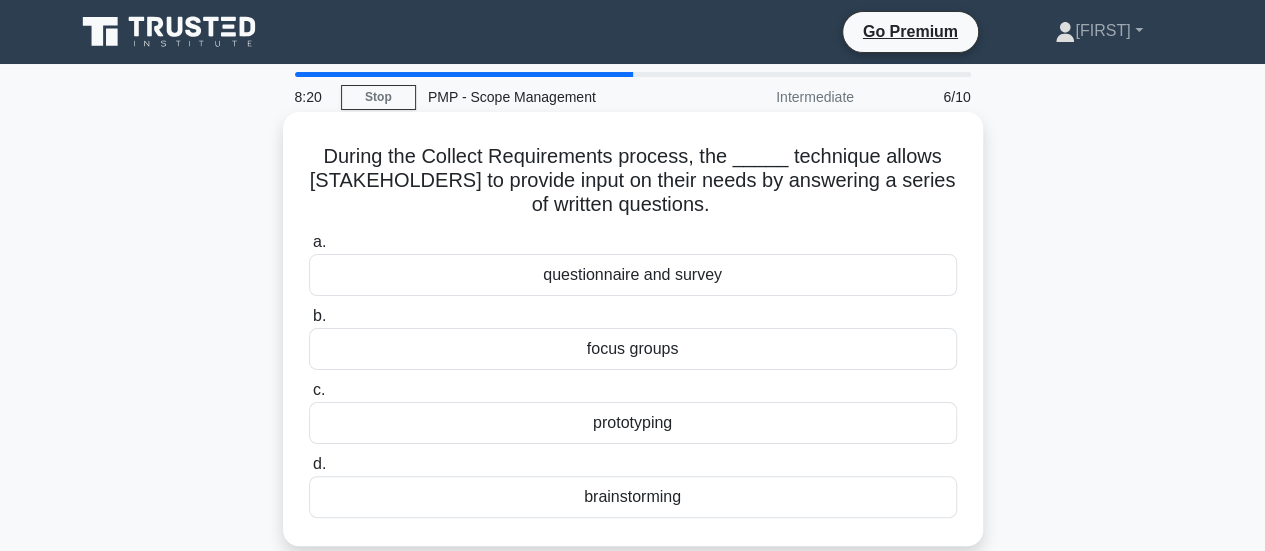 click on "questionnaire and survey" at bounding box center (633, 275) 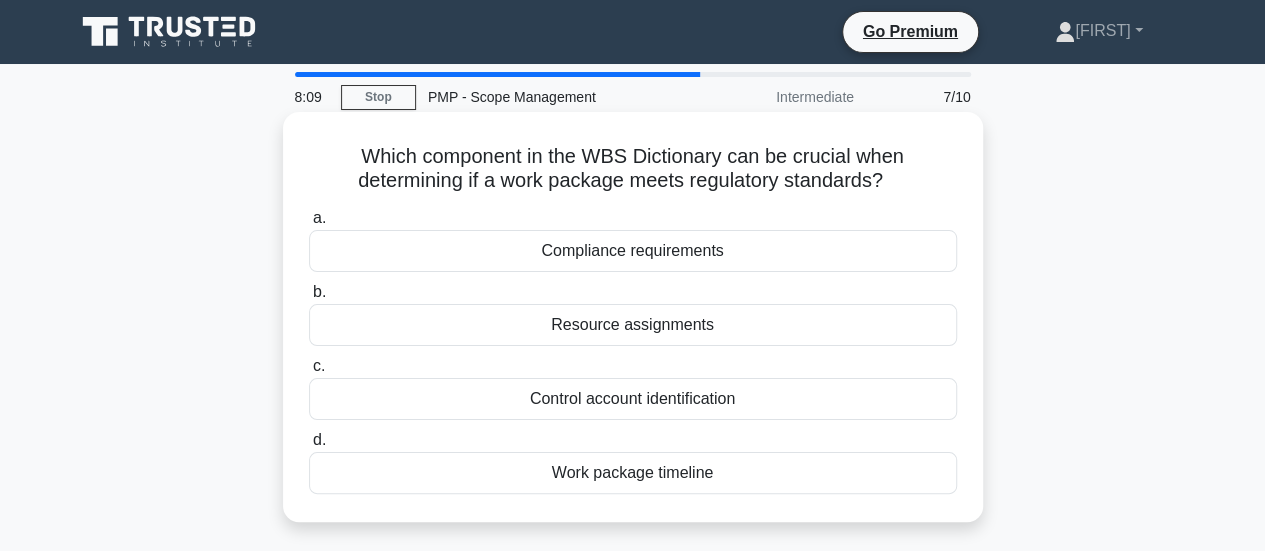 click on "Compliance requirements" at bounding box center (633, 251) 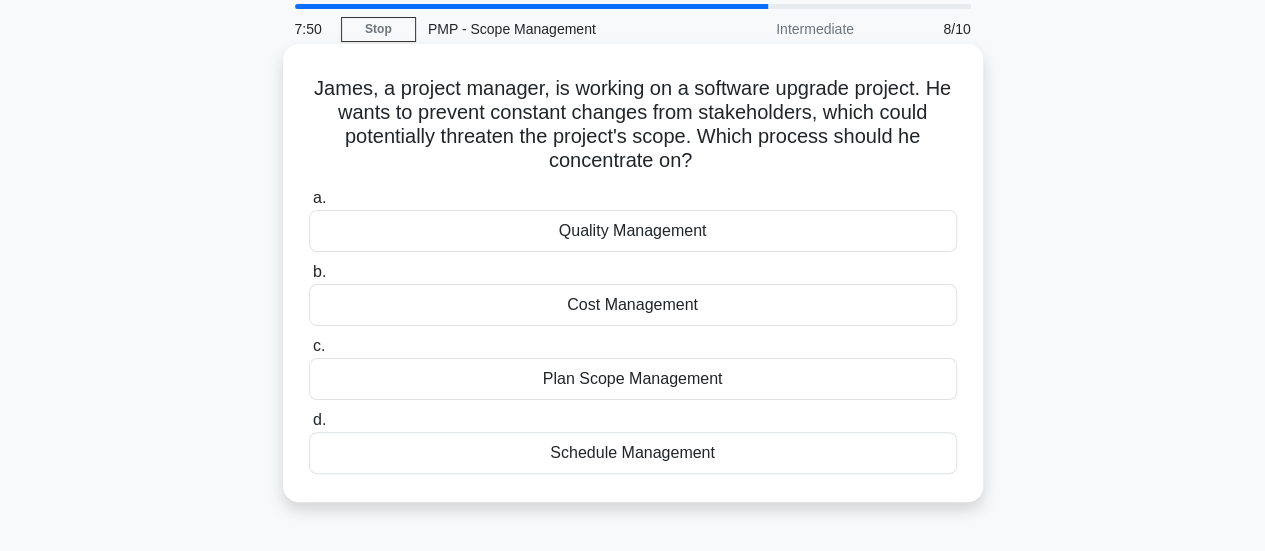 scroll, scrollTop: 100, scrollLeft: 0, axis: vertical 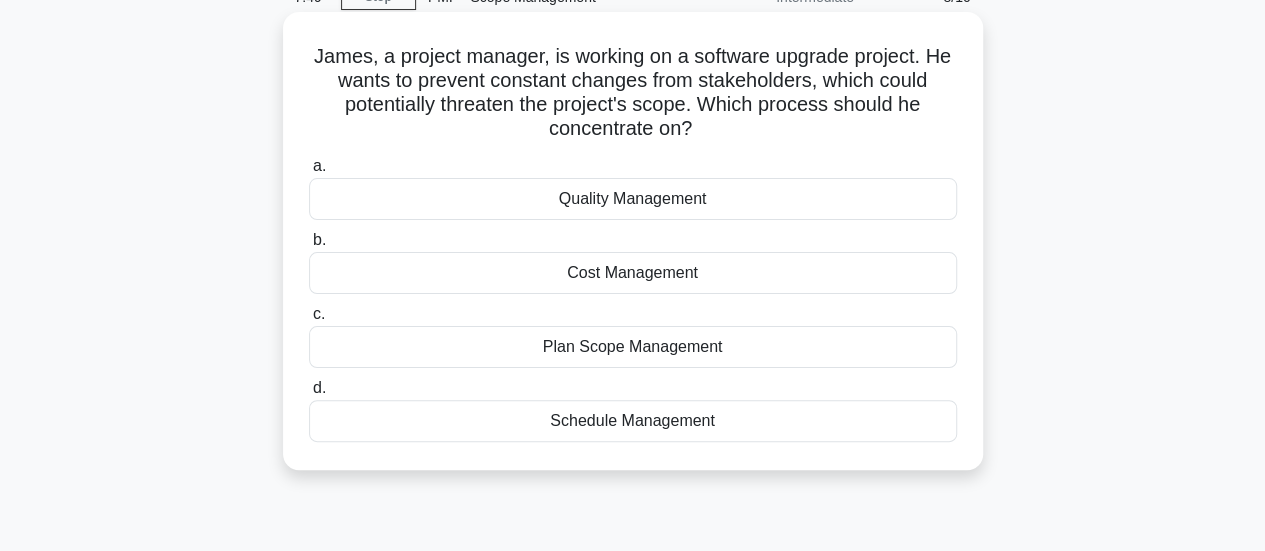 click on "Plan Scope Management" at bounding box center (633, 347) 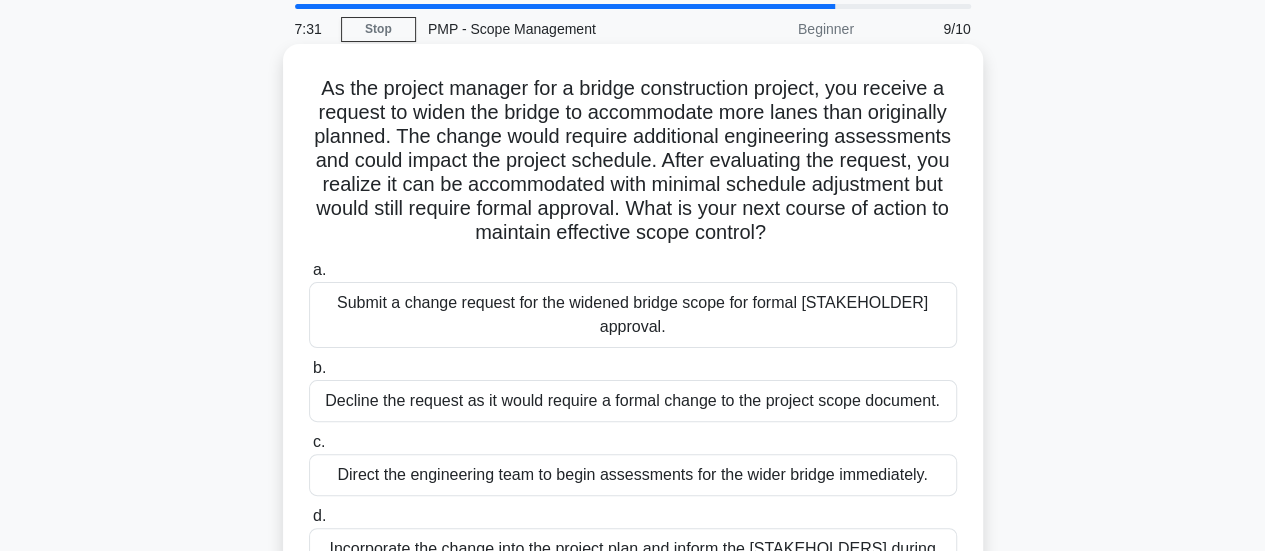 scroll, scrollTop: 100, scrollLeft: 0, axis: vertical 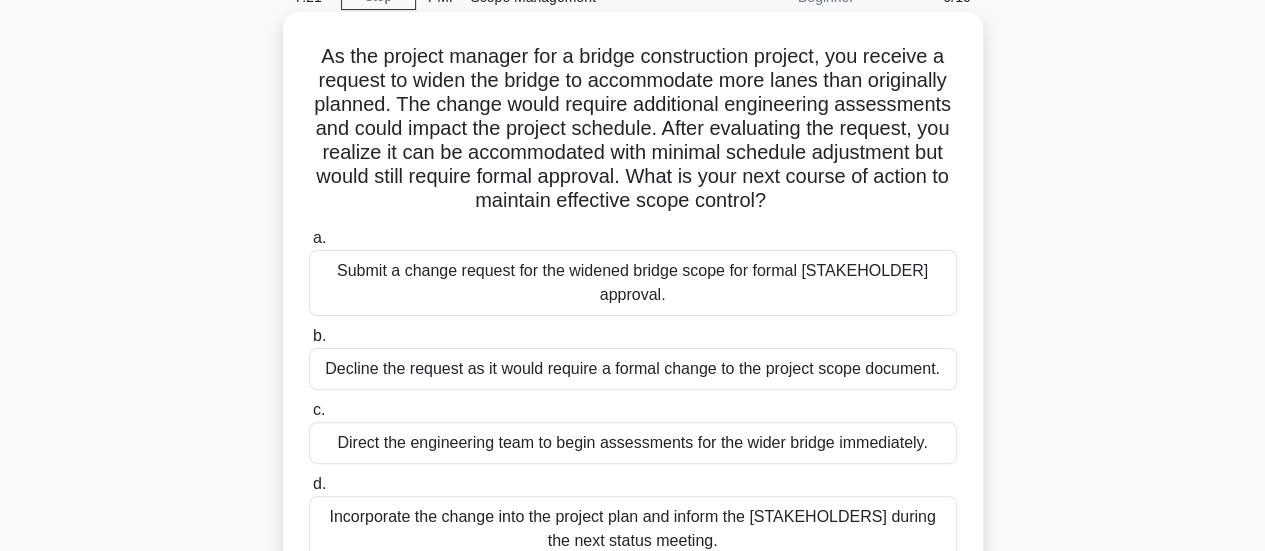 click on "Submit a change request for the widened bridge scope for formal stakeholder approval." at bounding box center [633, 283] 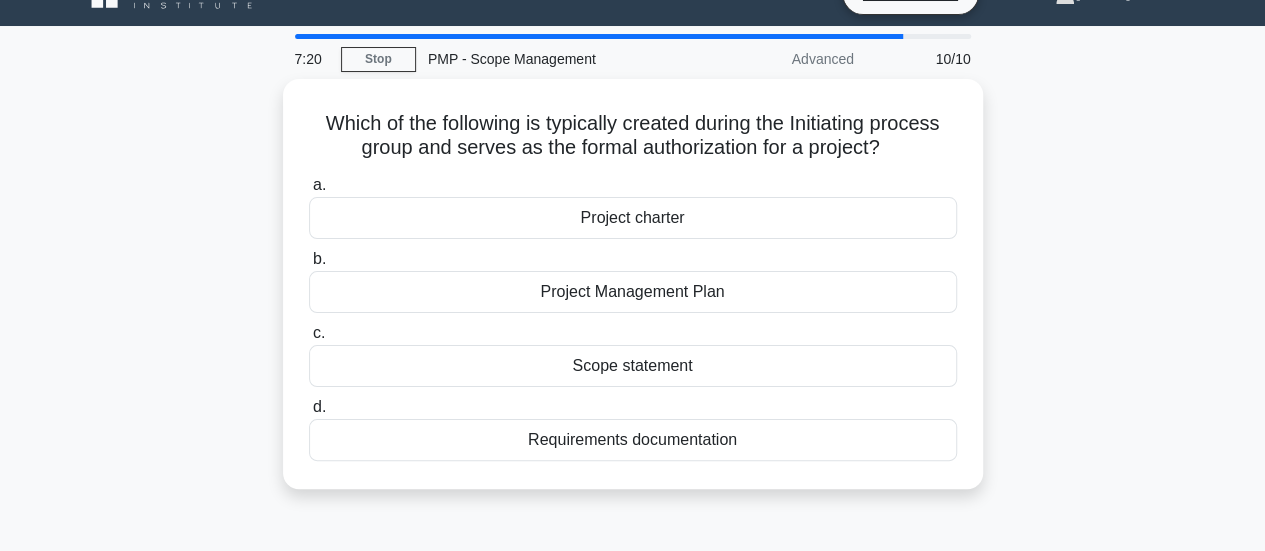 scroll, scrollTop: 0, scrollLeft: 0, axis: both 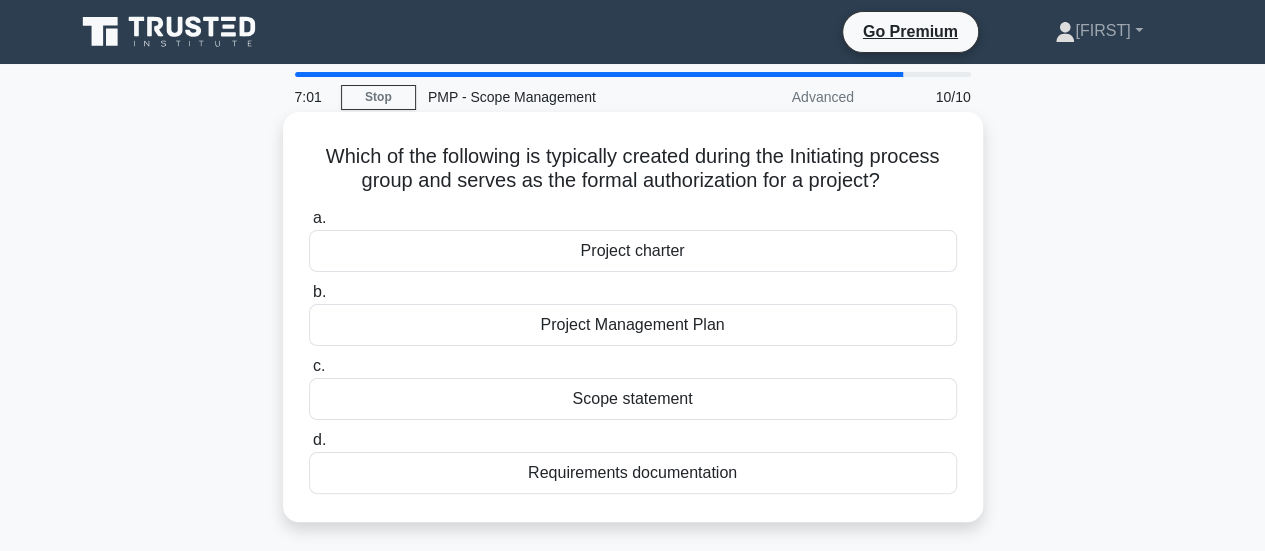 click on "Project charter" at bounding box center [633, 251] 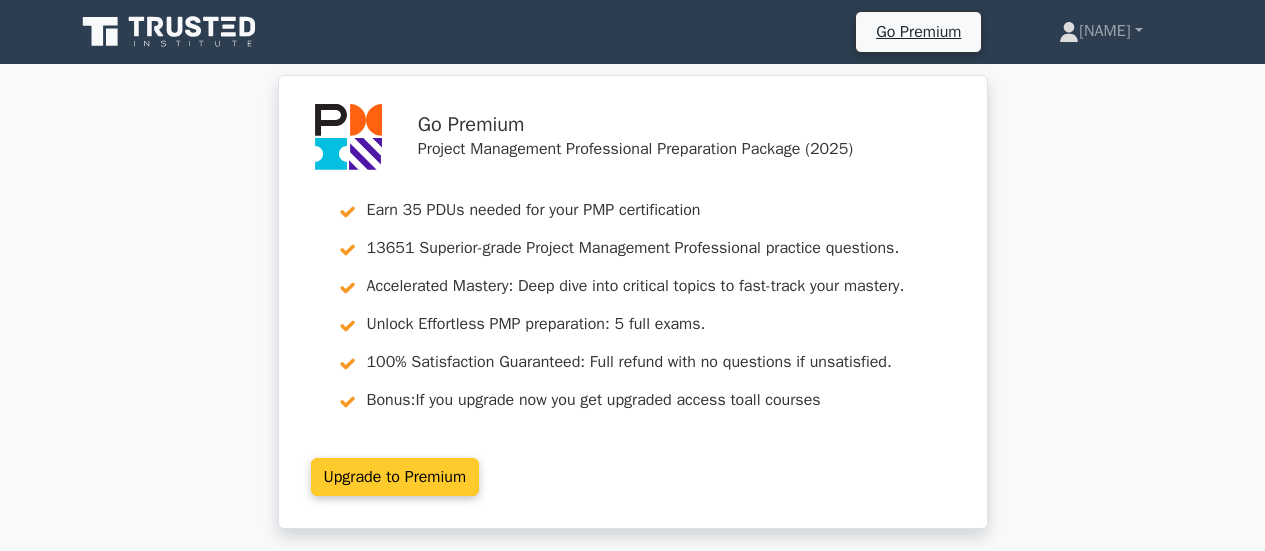 scroll, scrollTop: 0, scrollLeft: 0, axis: both 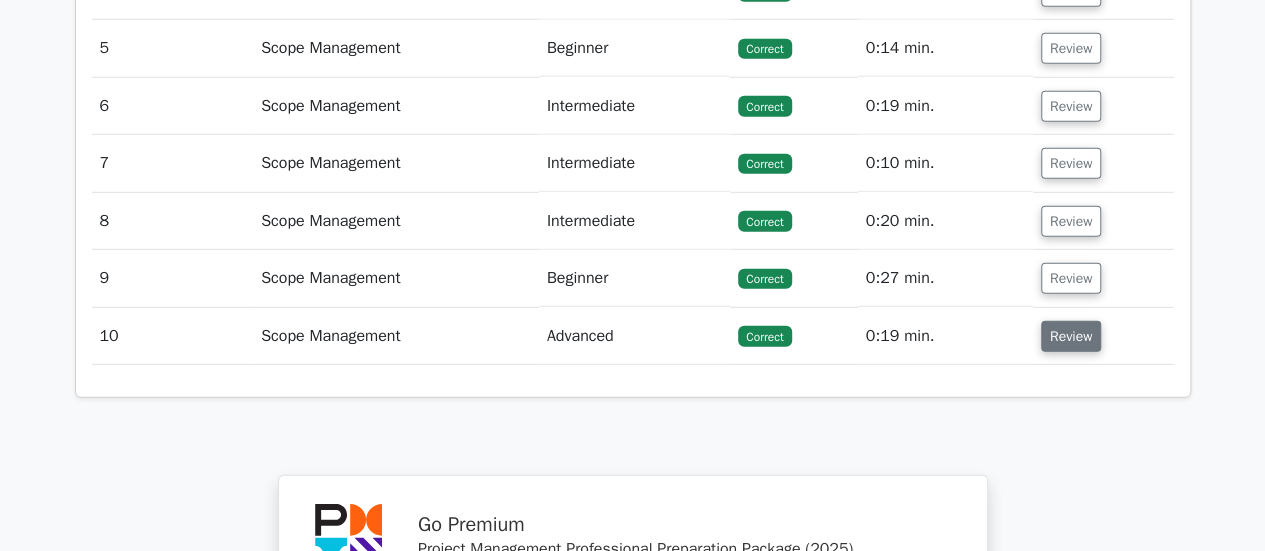 click on "Review" at bounding box center [1071, 336] 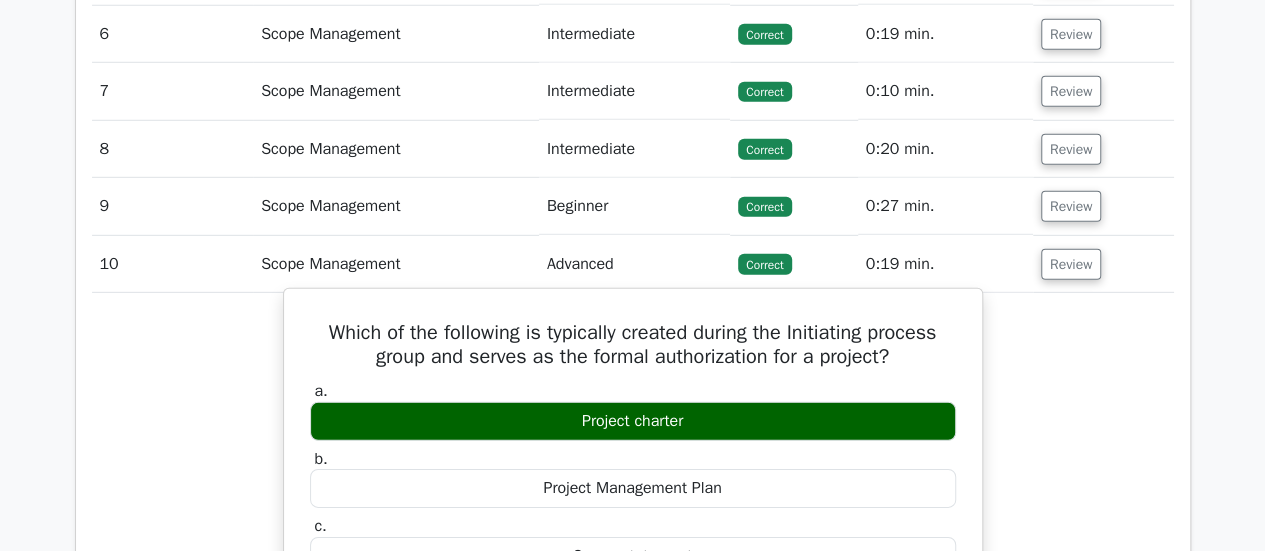 scroll, scrollTop: 2800, scrollLeft: 0, axis: vertical 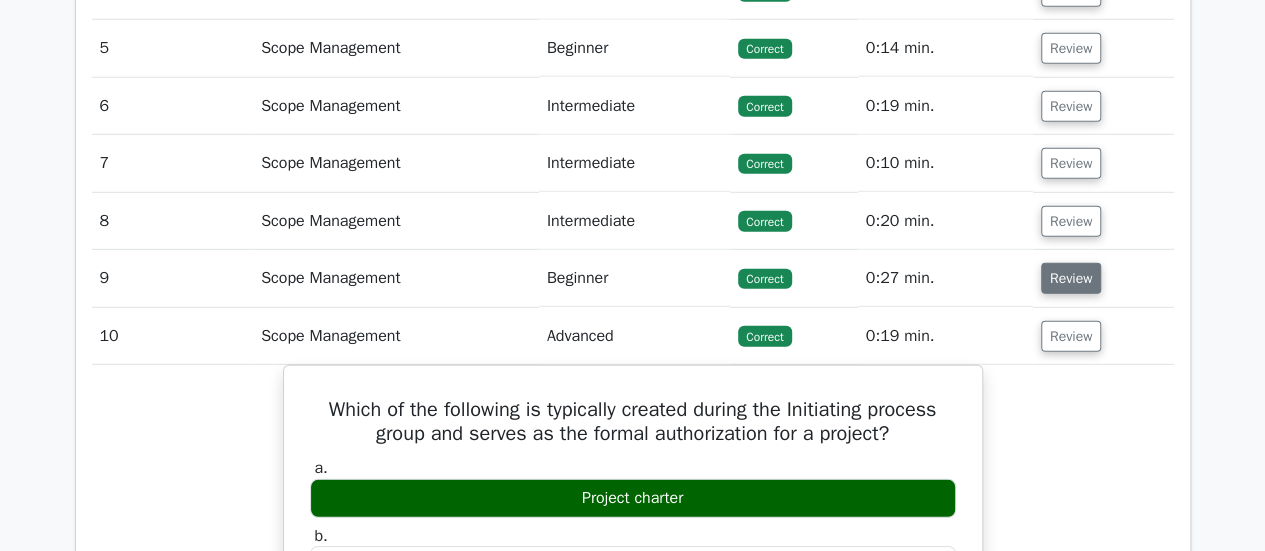 click on "Review" at bounding box center (1071, 278) 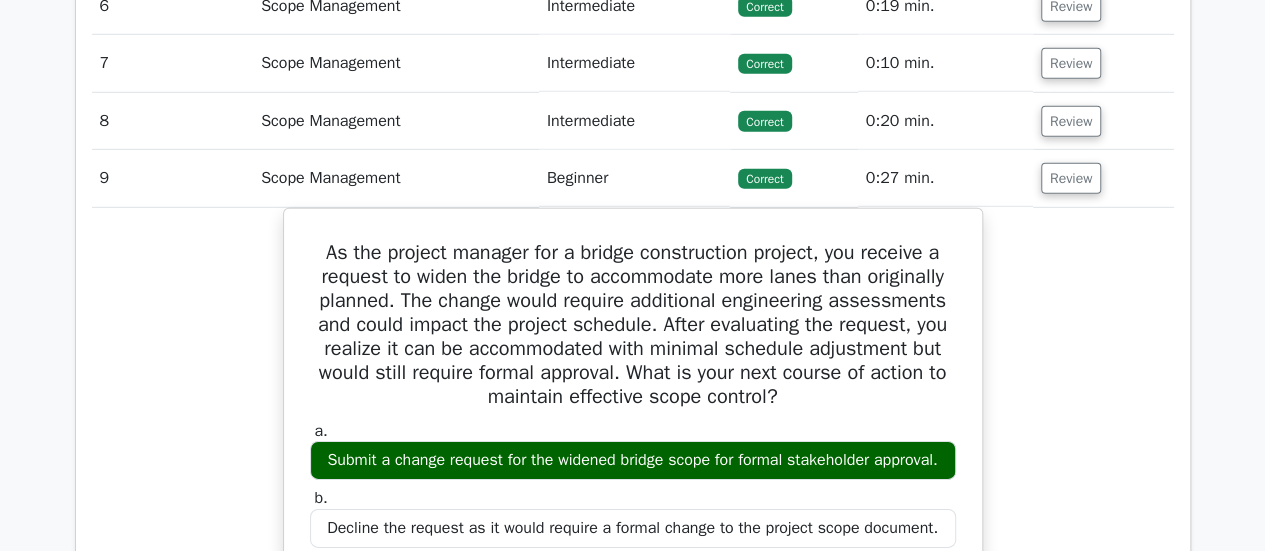 scroll, scrollTop: 2800, scrollLeft: 0, axis: vertical 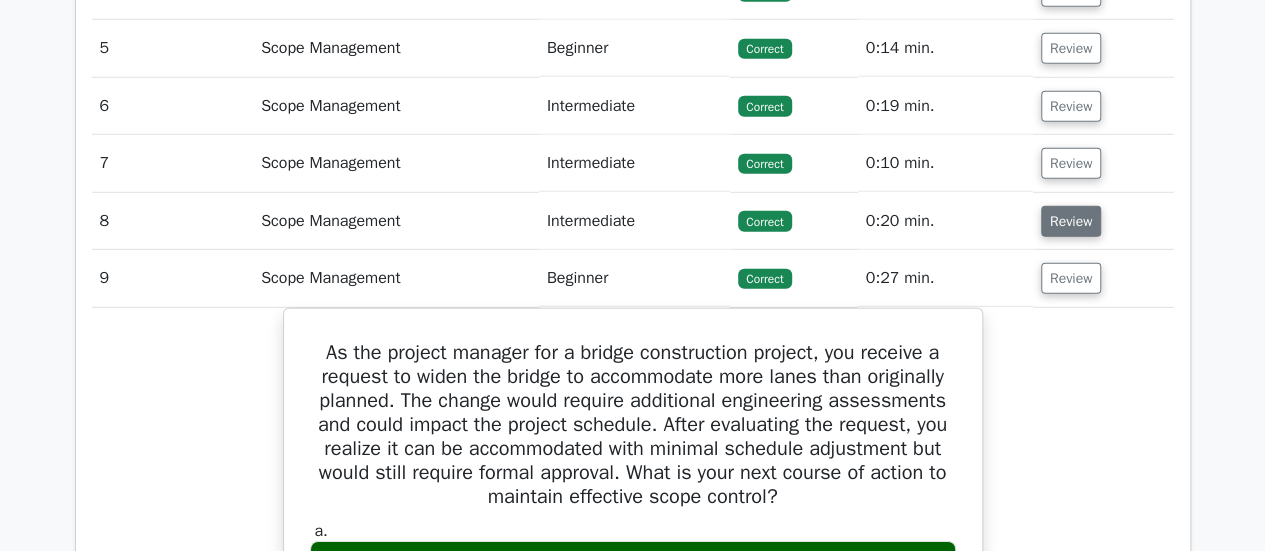 click on "Review" at bounding box center (1071, 221) 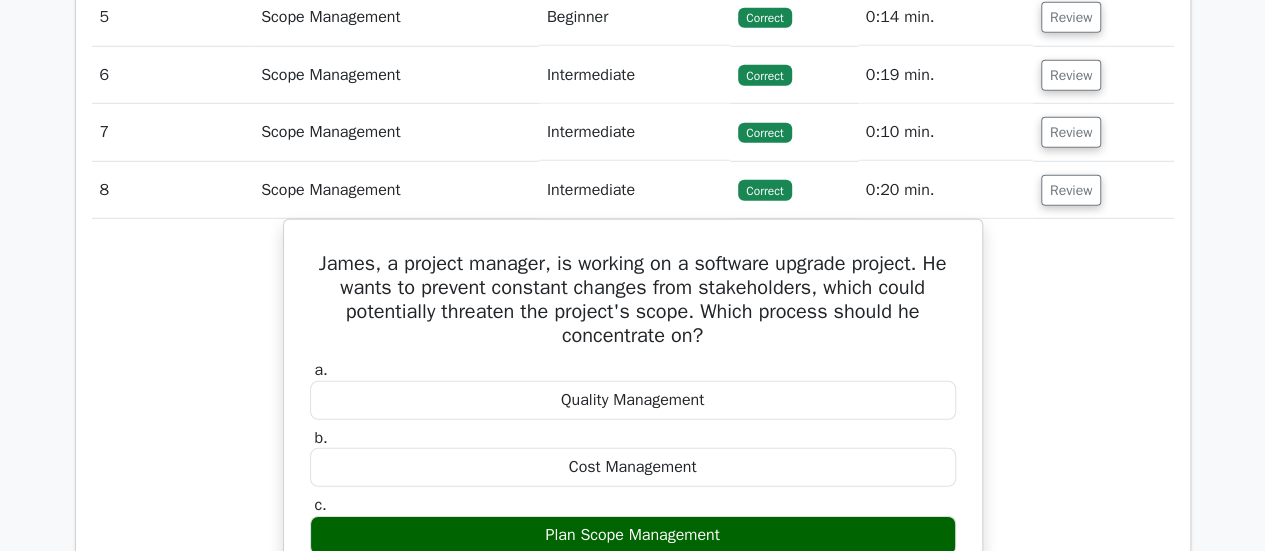 scroll, scrollTop: 2800, scrollLeft: 0, axis: vertical 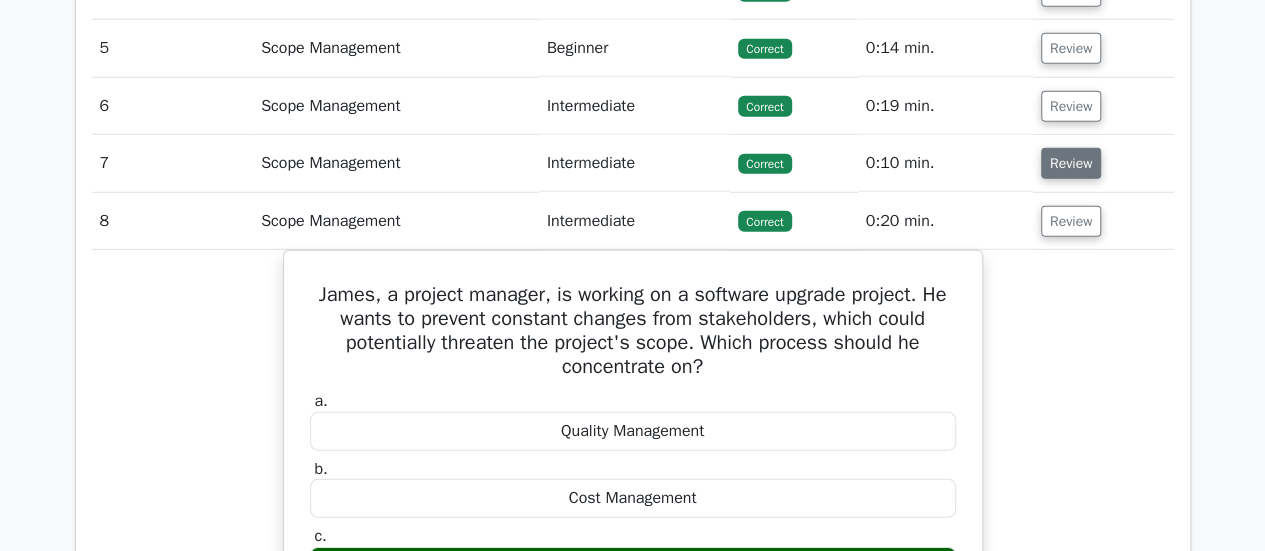 click on "Review" at bounding box center [1071, 163] 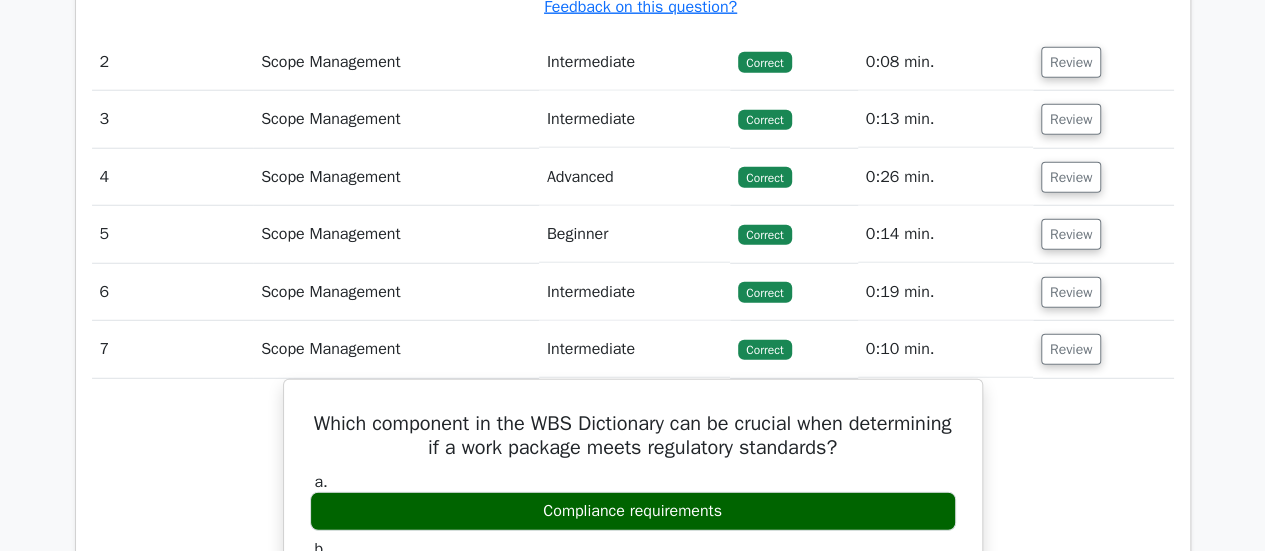 scroll, scrollTop: 2600, scrollLeft: 0, axis: vertical 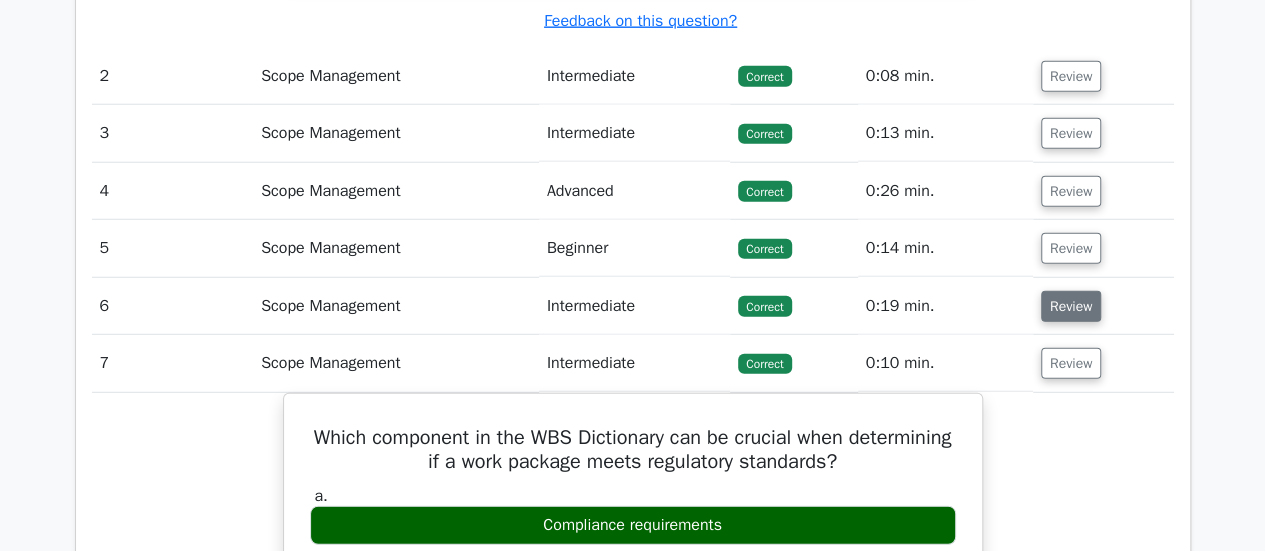 click on "Review" at bounding box center (1071, 306) 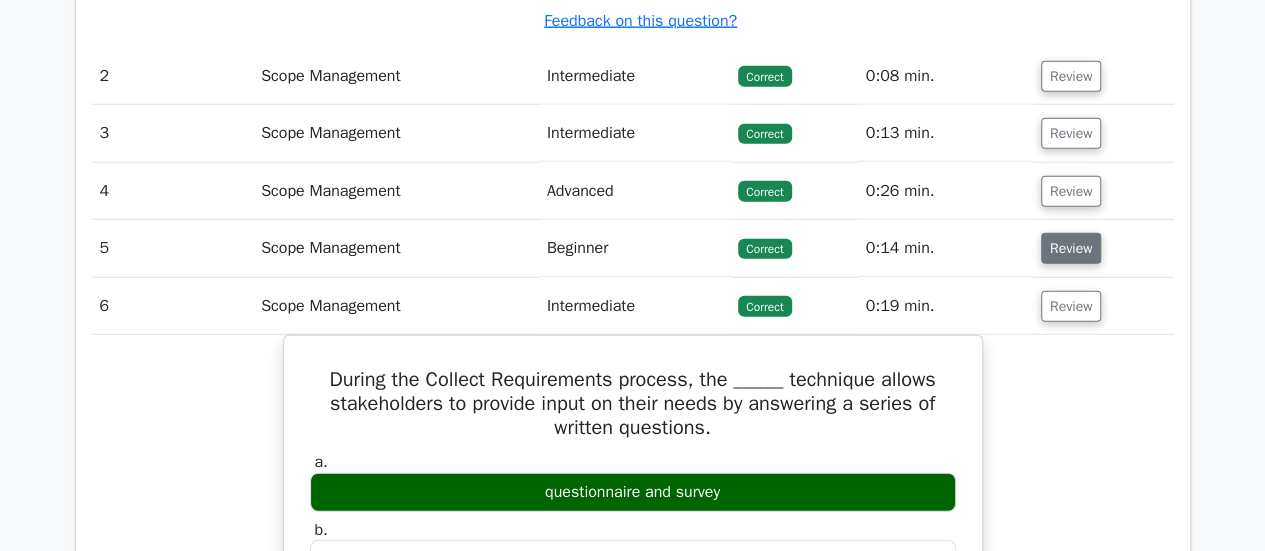 click on "Review" at bounding box center (1071, 248) 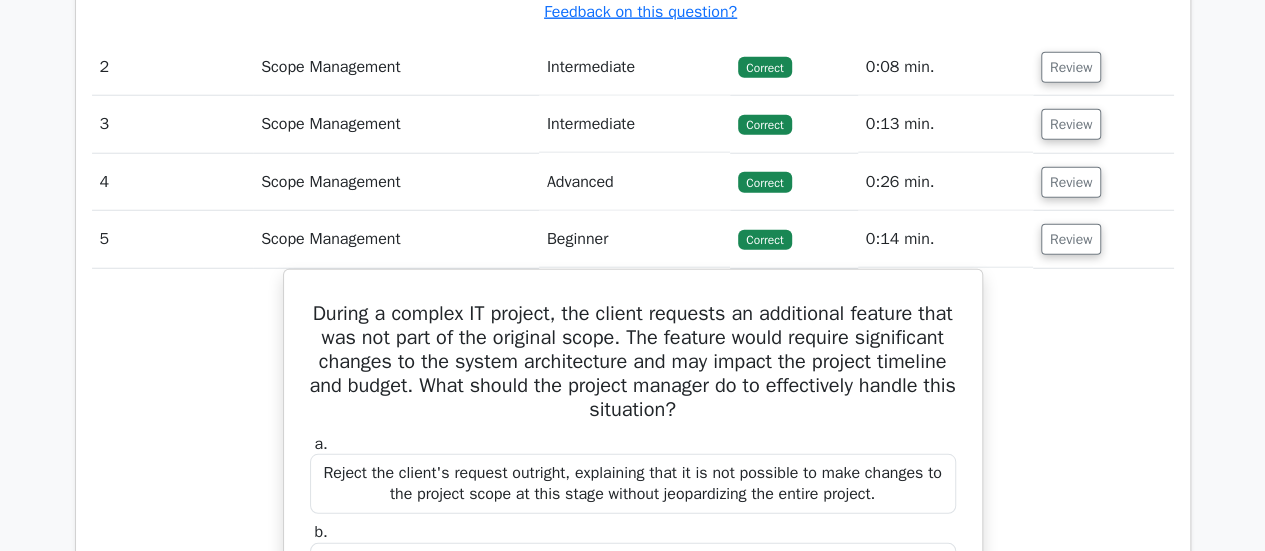 scroll, scrollTop: 2600, scrollLeft: 0, axis: vertical 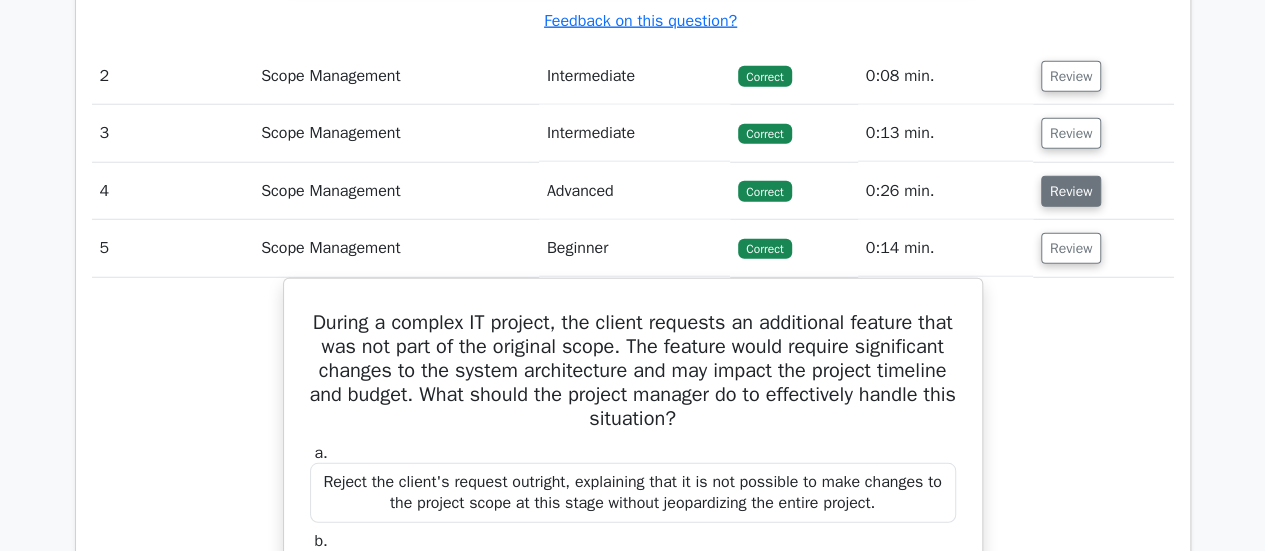 click on "Review" at bounding box center (1071, 191) 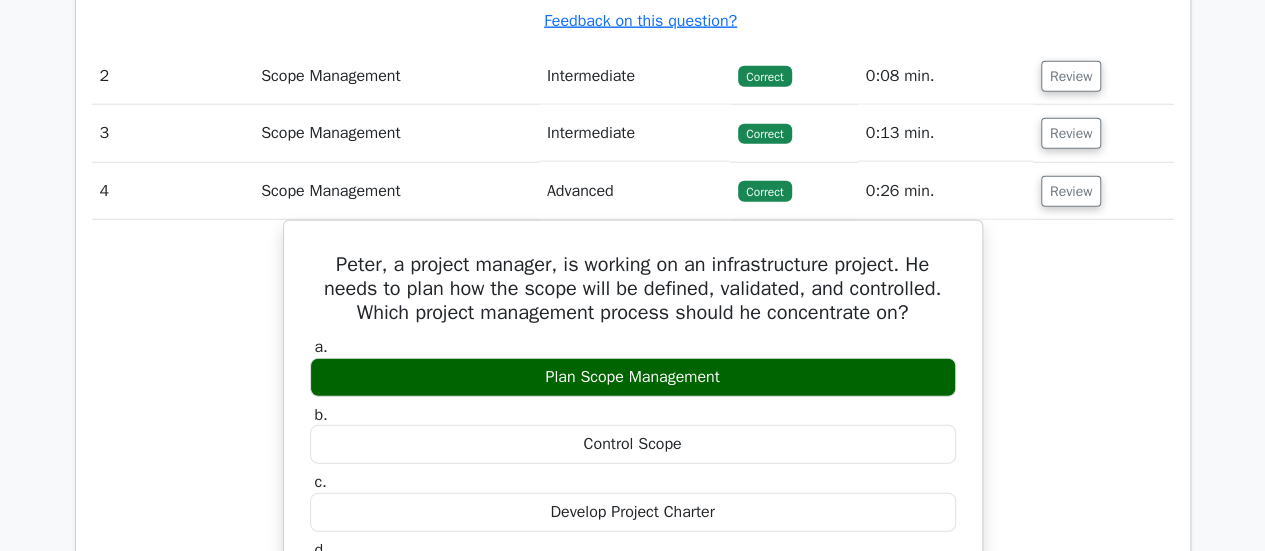 scroll, scrollTop: 2500, scrollLeft: 0, axis: vertical 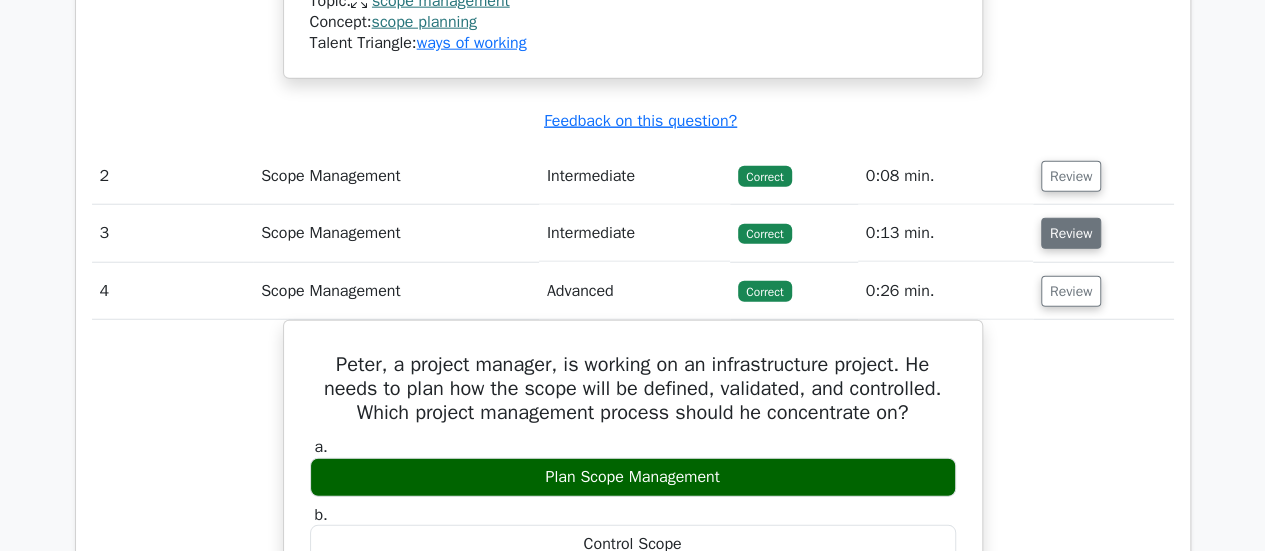 click on "Review" at bounding box center (1071, 233) 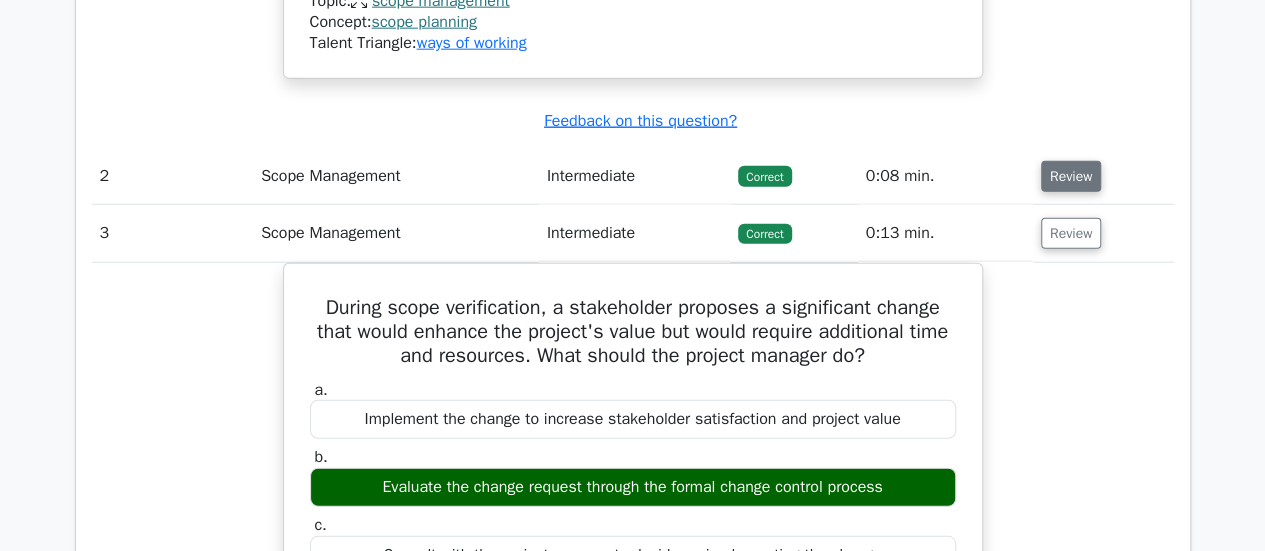 click on "Review" at bounding box center (1071, 176) 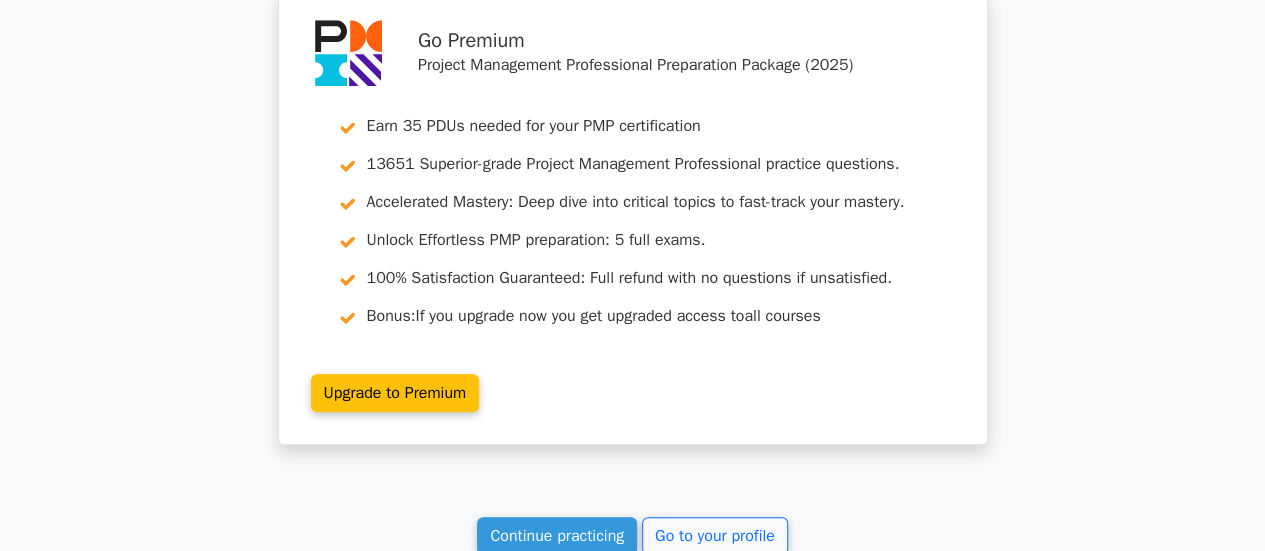 scroll, scrollTop: 12290, scrollLeft: 0, axis: vertical 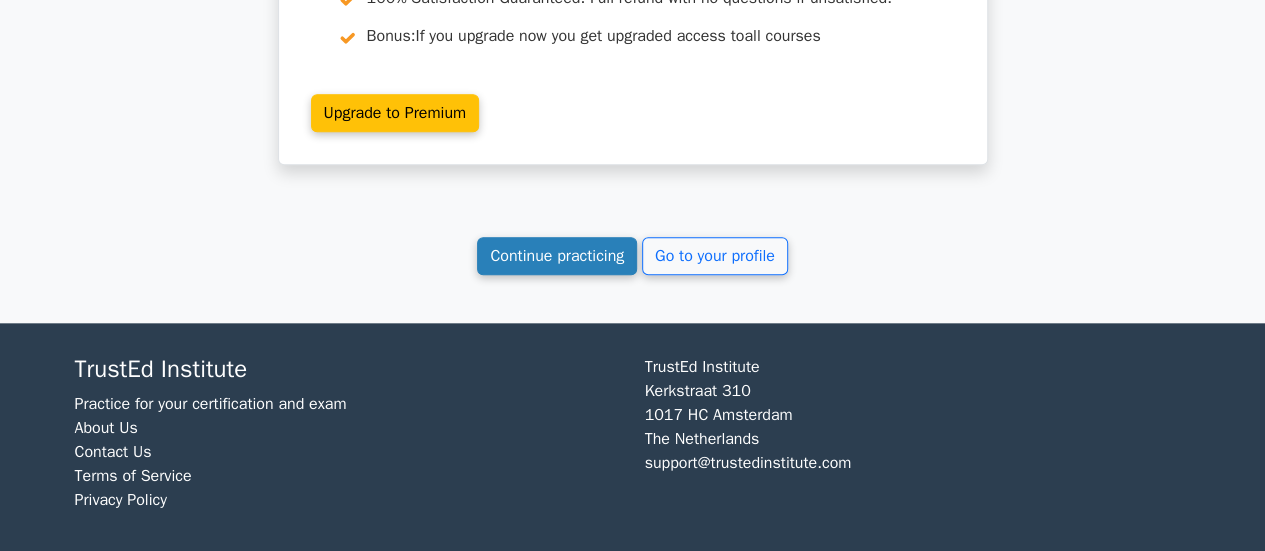 click on "Continue practicing" at bounding box center [557, 256] 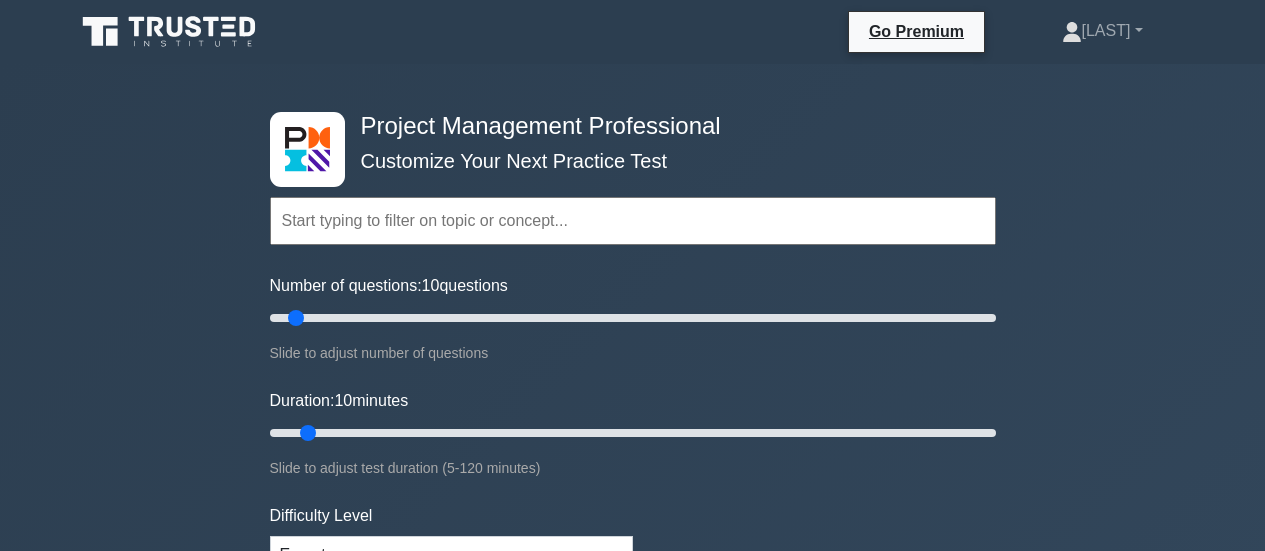 scroll, scrollTop: 0, scrollLeft: 0, axis: both 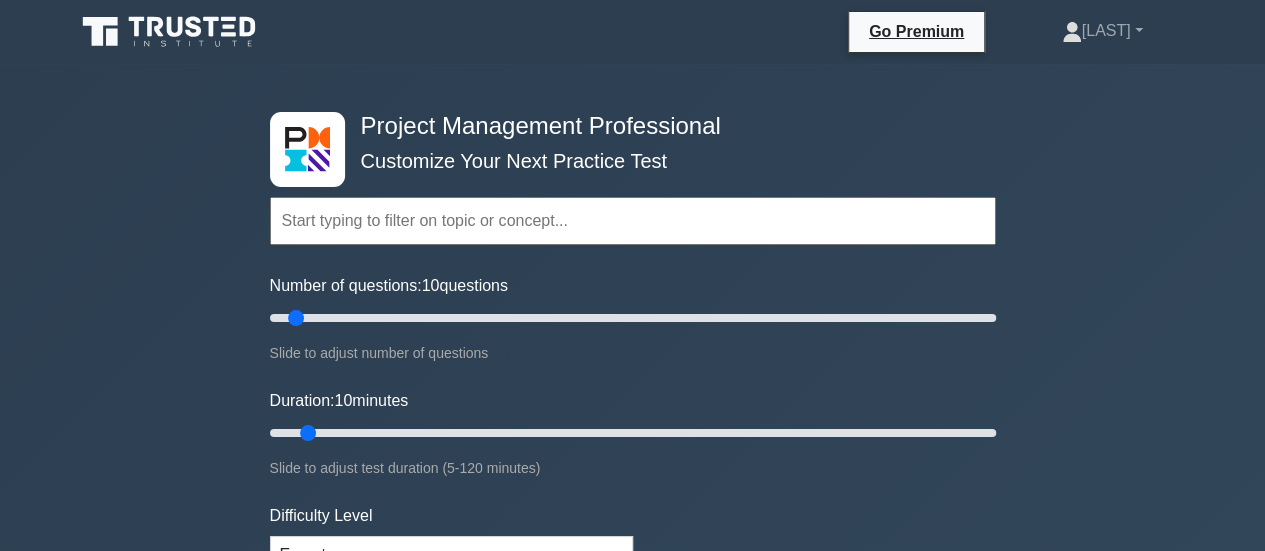 click at bounding box center (633, 221) 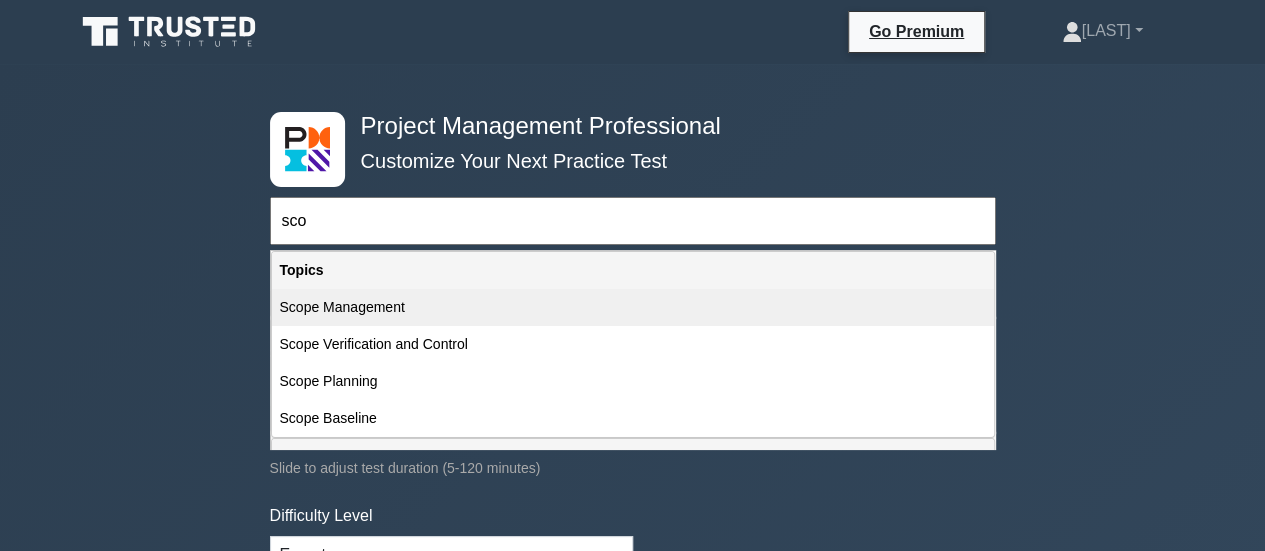 click on "Scope Management" at bounding box center [633, 307] 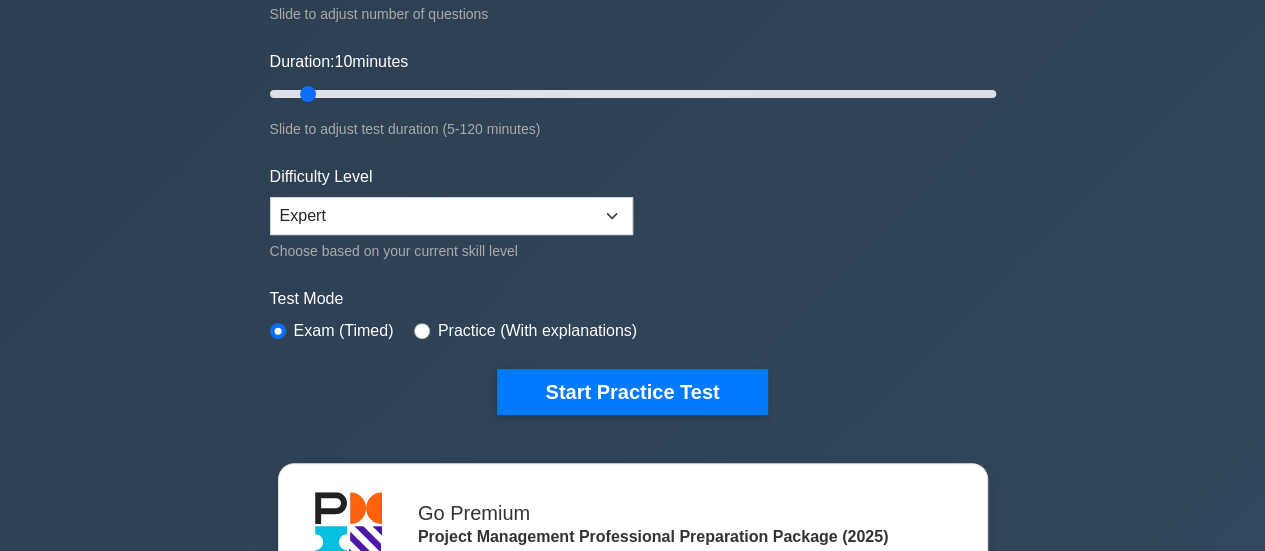 scroll, scrollTop: 400, scrollLeft: 0, axis: vertical 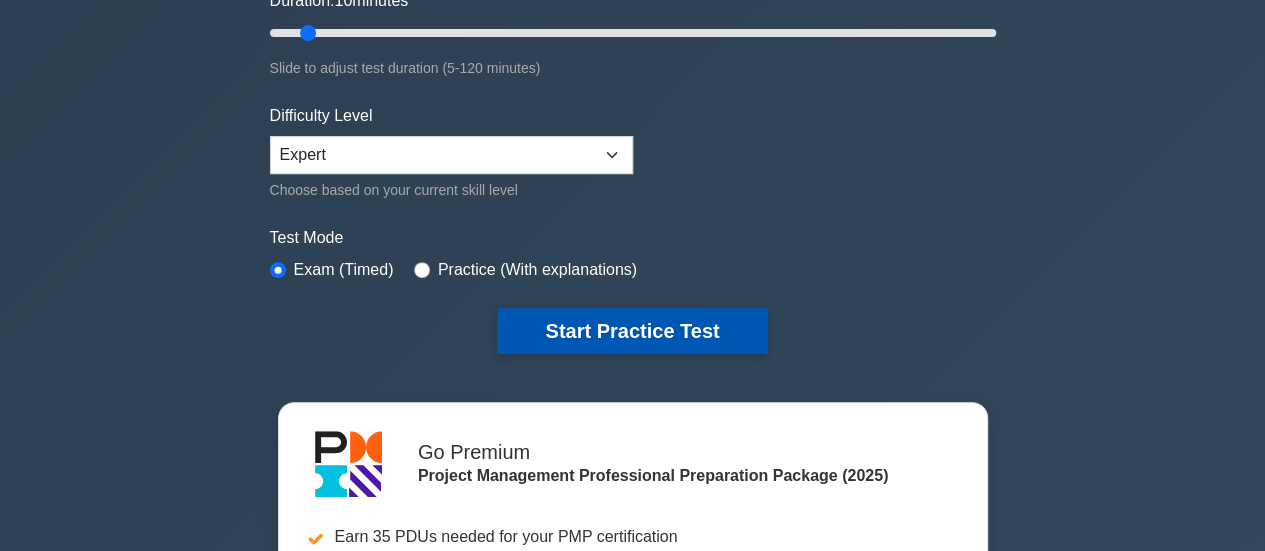 click on "Start Practice Test" at bounding box center (632, 331) 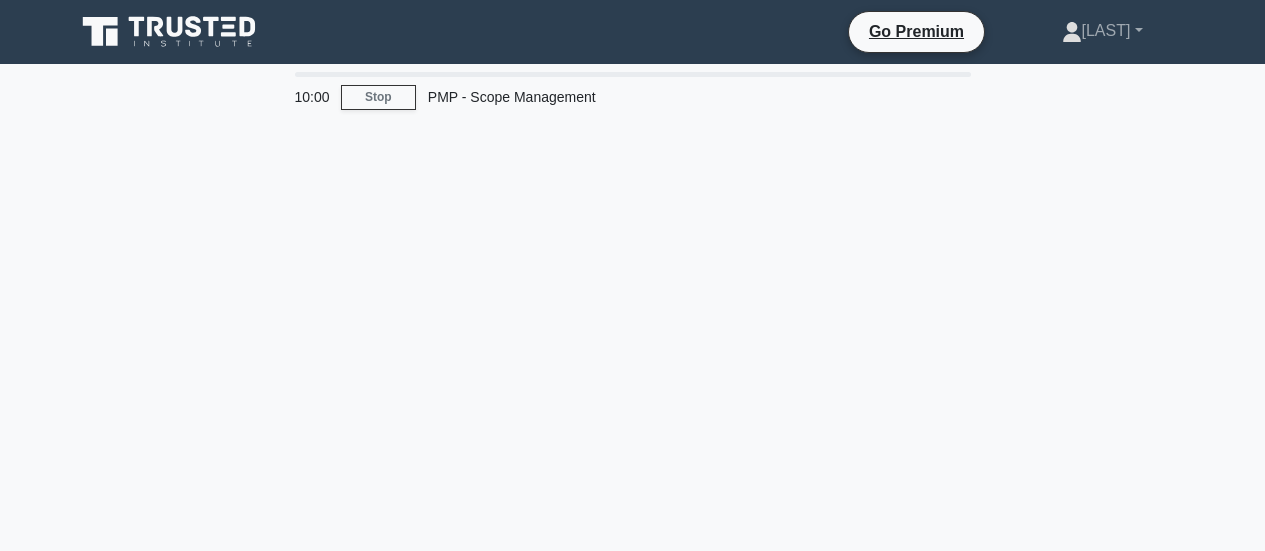 scroll, scrollTop: 0, scrollLeft: 0, axis: both 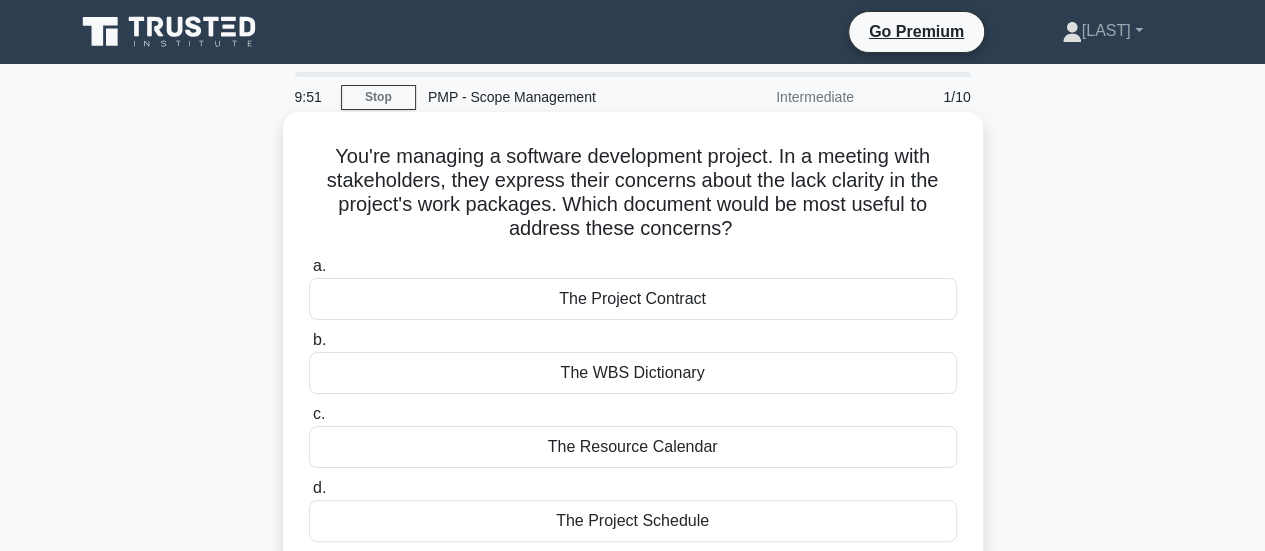 click on "The WBS Dictionary" at bounding box center [633, 373] 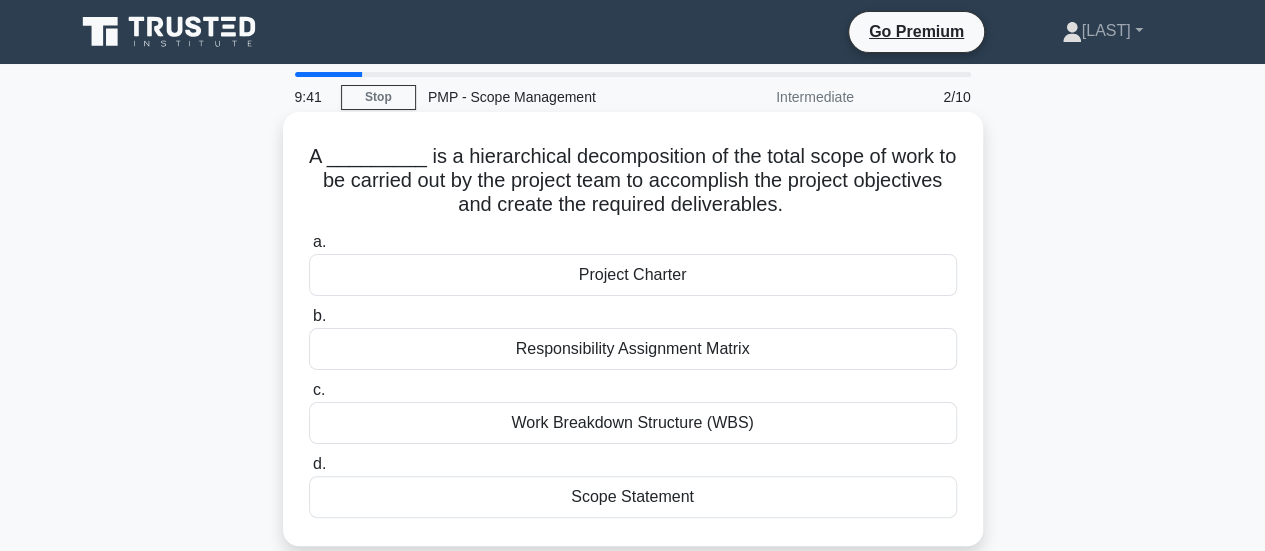 click on "Work Breakdown Structure (WBS)" at bounding box center (633, 423) 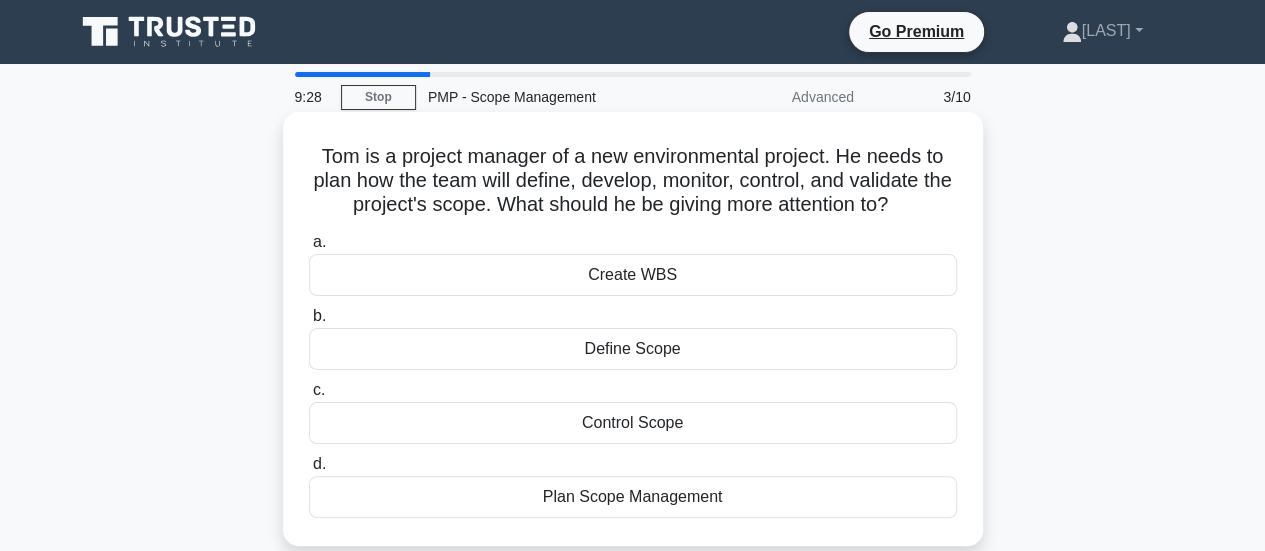 click on "Plan Scope Management" at bounding box center (633, 497) 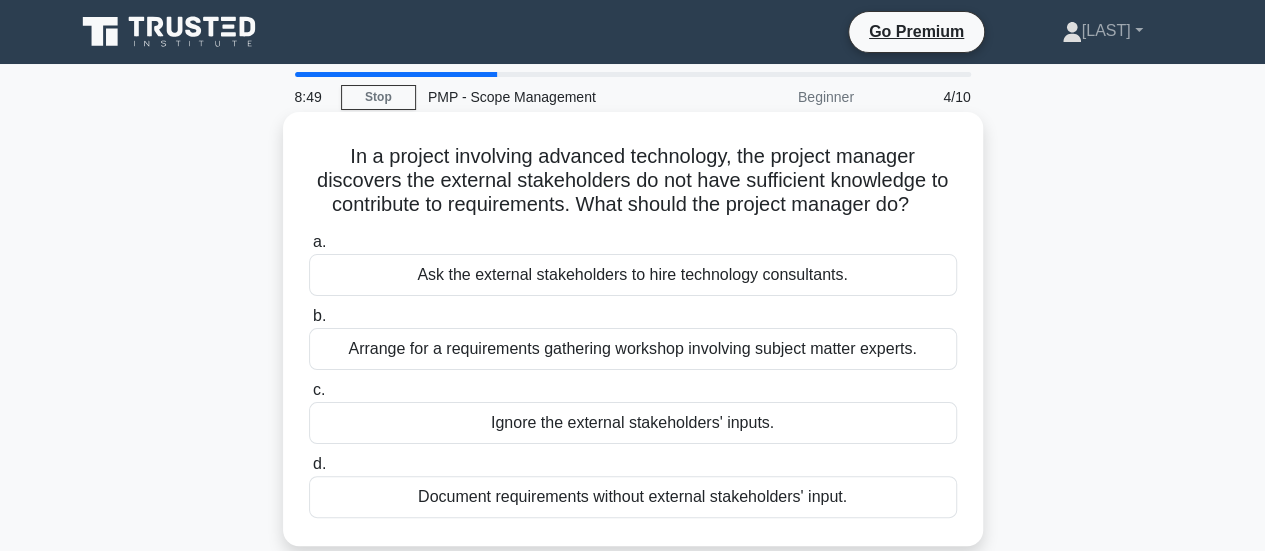 click on "Arrange for a requirements gathering workshop involving subject matter experts." at bounding box center [633, 349] 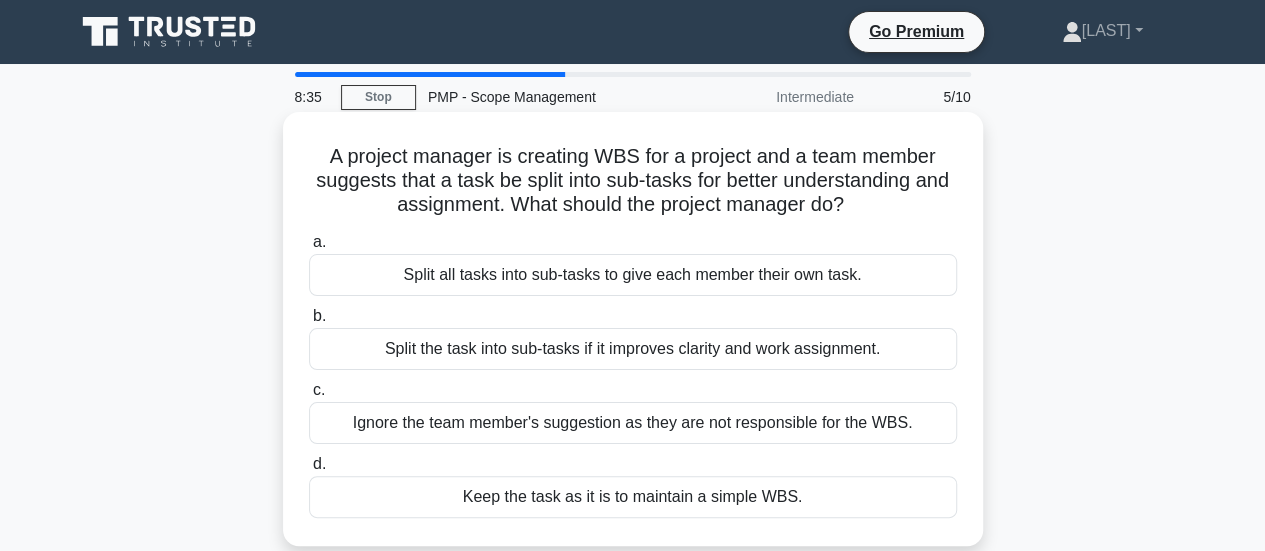 click on "Split the task into sub-tasks if it improves clarity and work assignment." at bounding box center [633, 349] 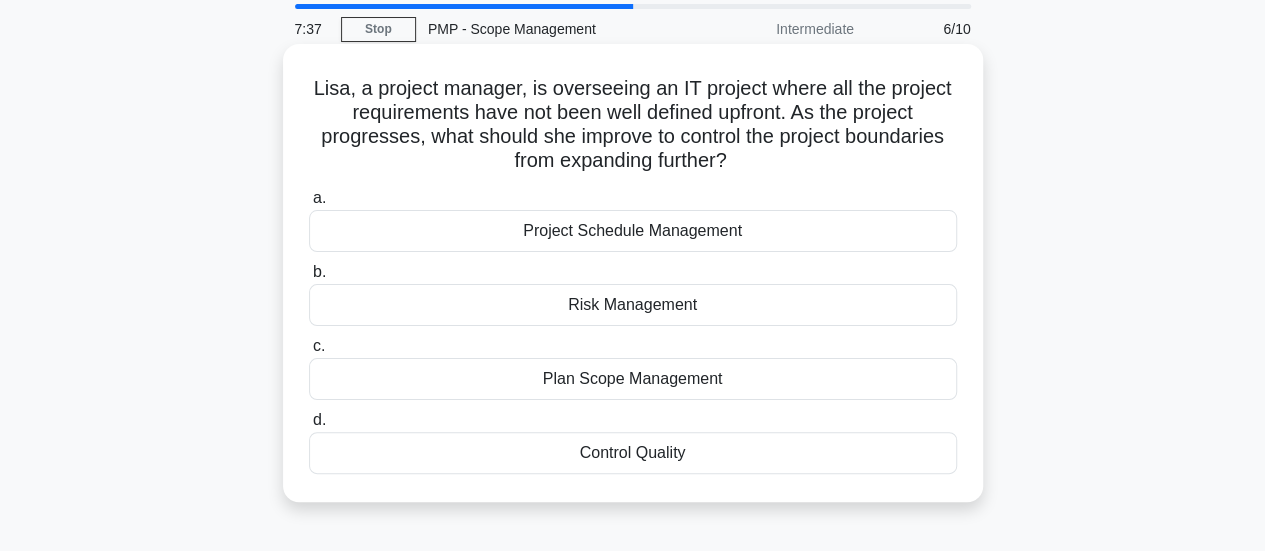 scroll, scrollTop: 100, scrollLeft: 0, axis: vertical 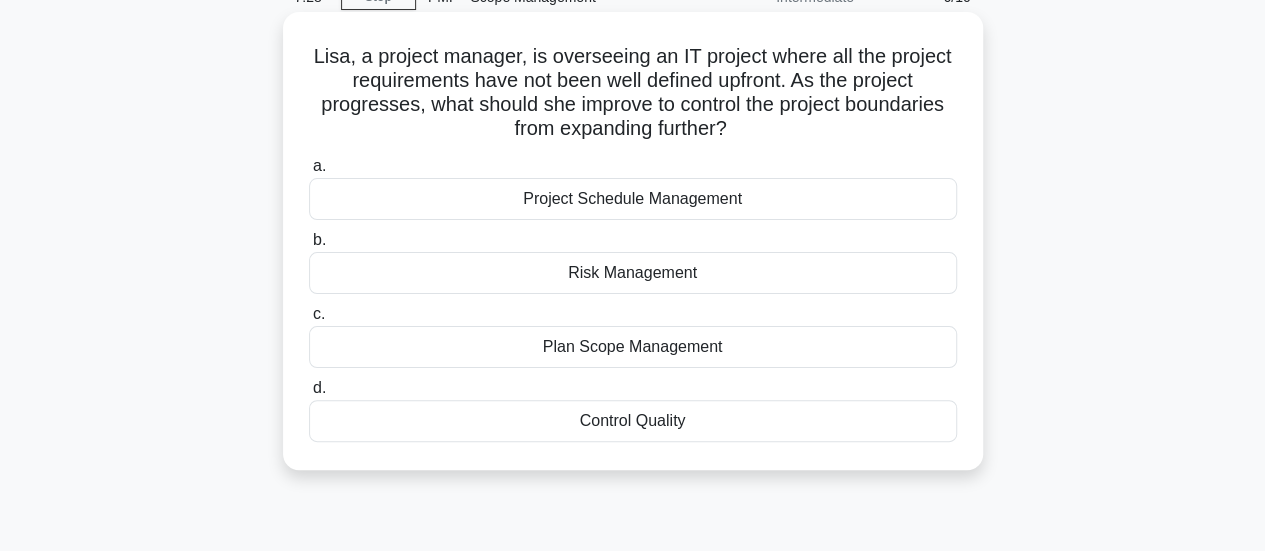 click on "Plan Scope Management" at bounding box center [633, 347] 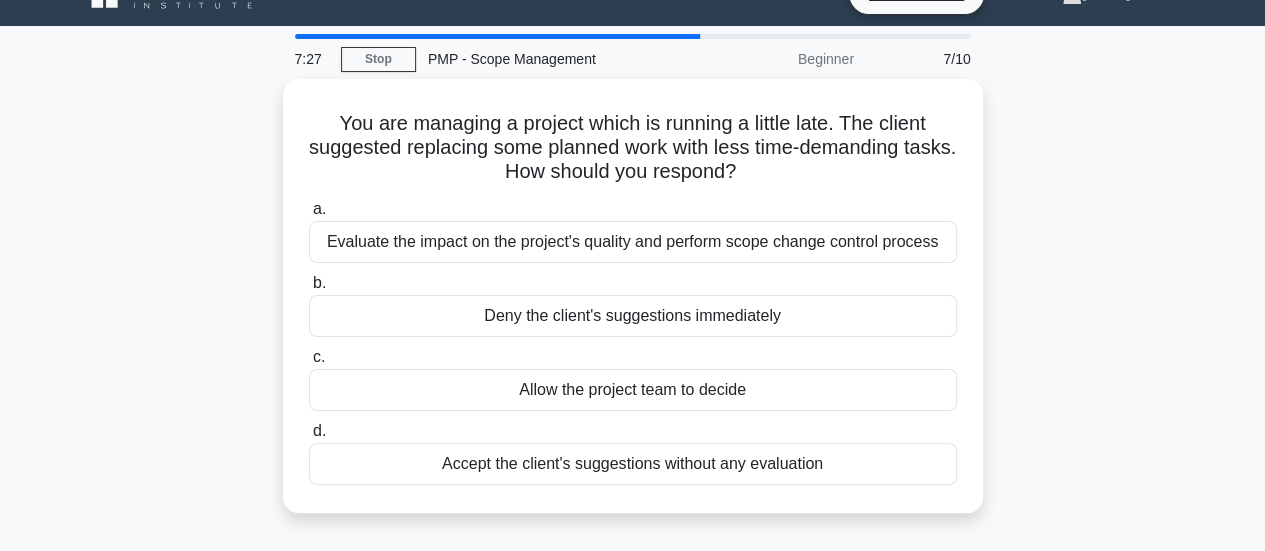 scroll, scrollTop: 0, scrollLeft: 0, axis: both 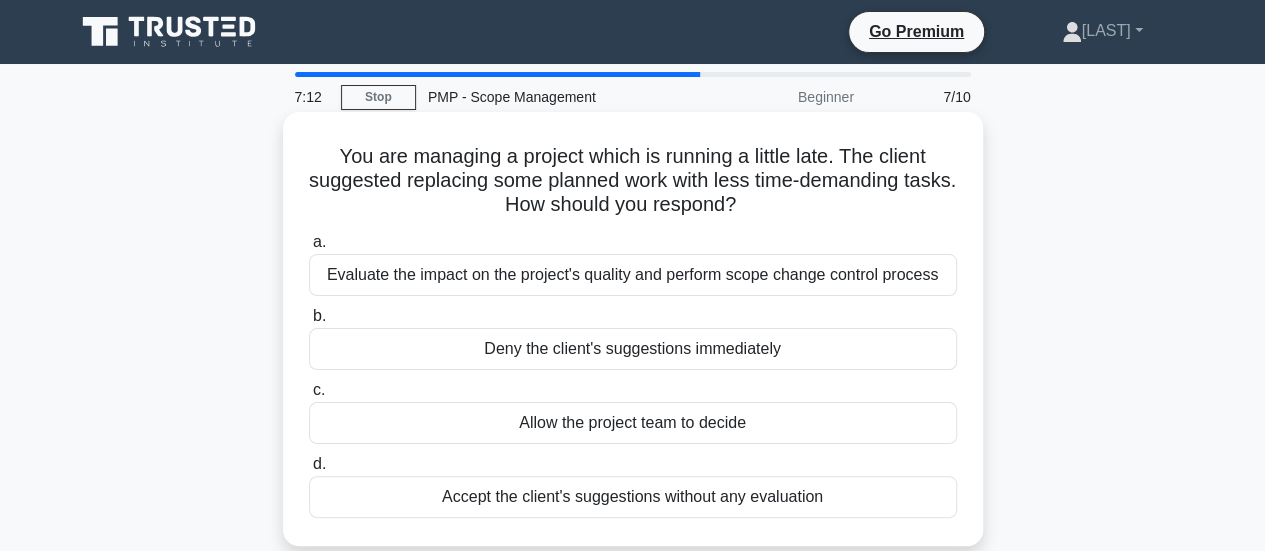 click on "Evaluate the impact on the project's quality and perform scope change control process" at bounding box center (633, 275) 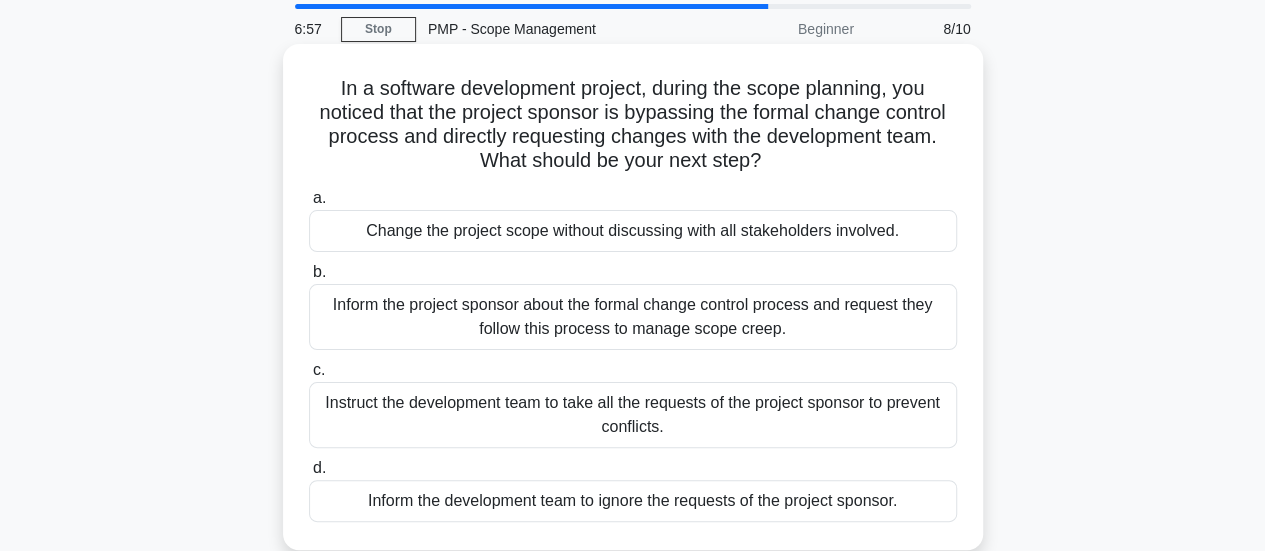 scroll, scrollTop: 100, scrollLeft: 0, axis: vertical 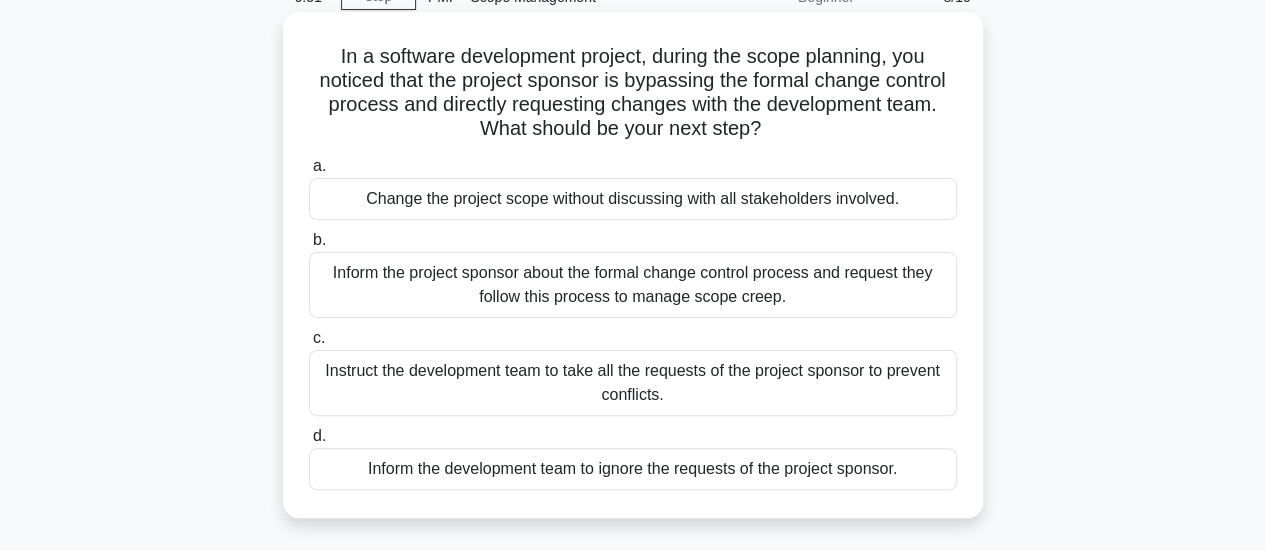 click on "Inform the project sponsor about the formal change control process and request they follow this process to manage scope creep." at bounding box center (633, 285) 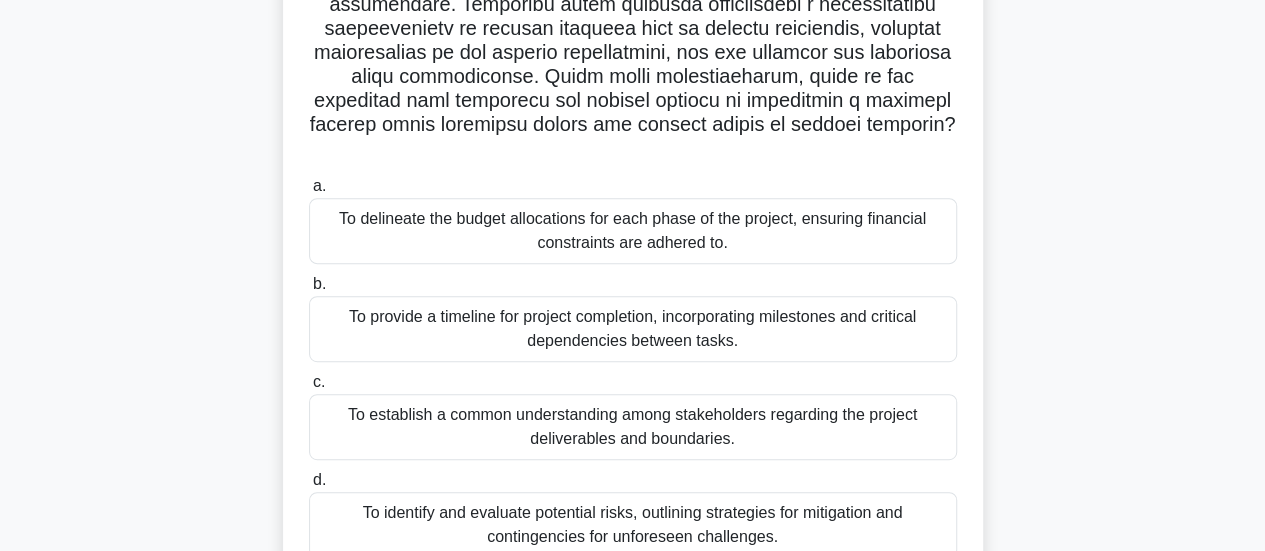scroll, scrollTop: 400, scrollLeft: 0, axis: vertical 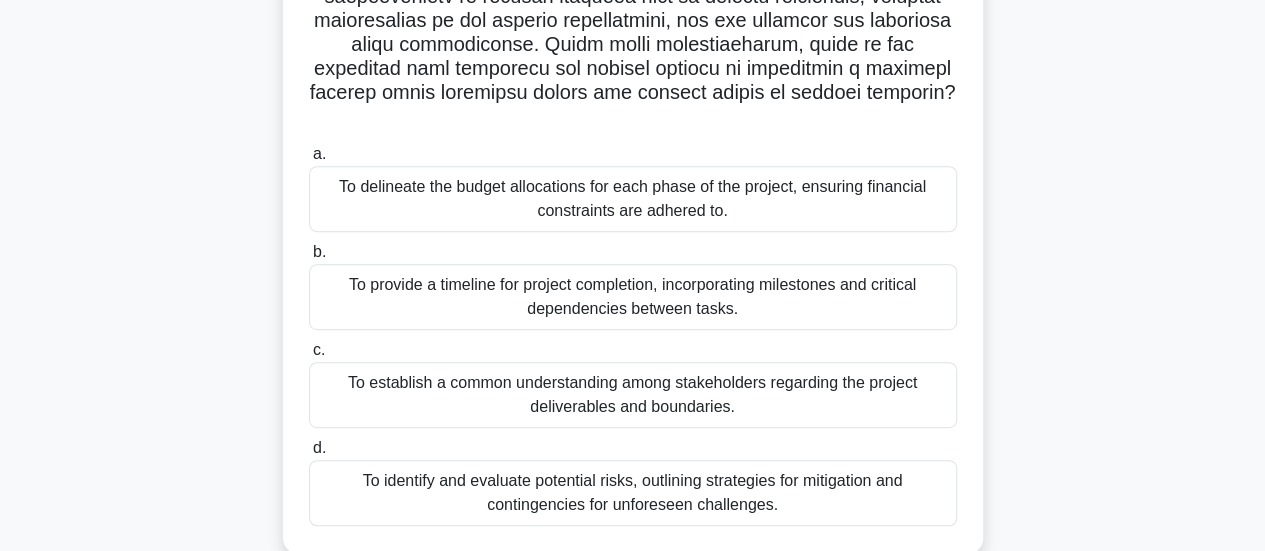 click on "To identify and evaluate potential risks, outlining strategies for mitigation and contingencies for unforeseen challenges." at bounding box center [633, 493] 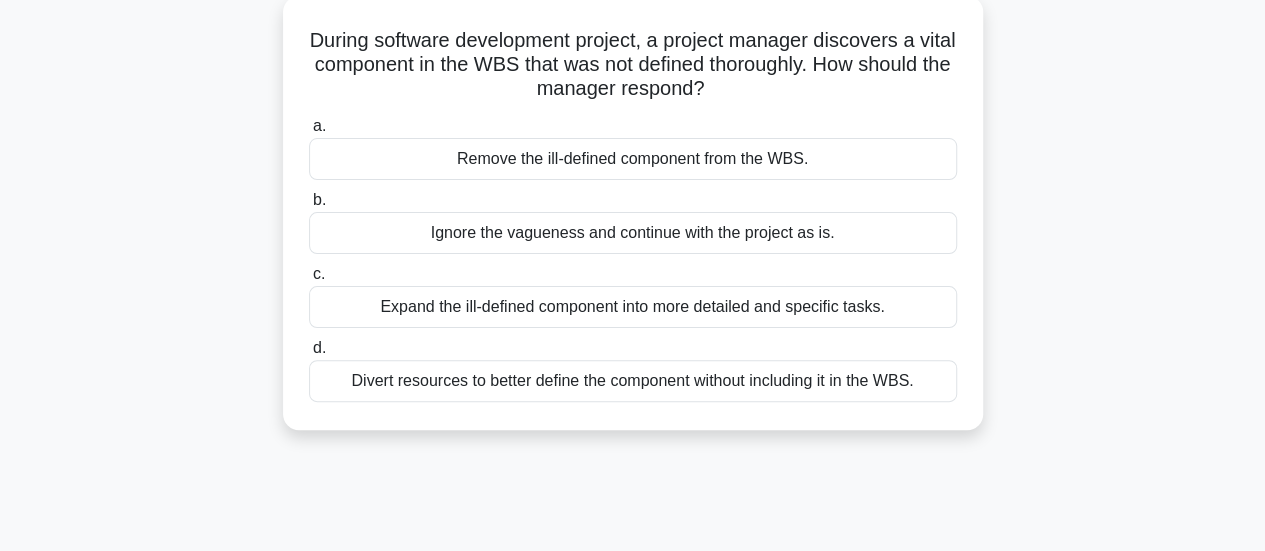 scroll, scrollTop: 0, scrollLeft: 0, axis: both 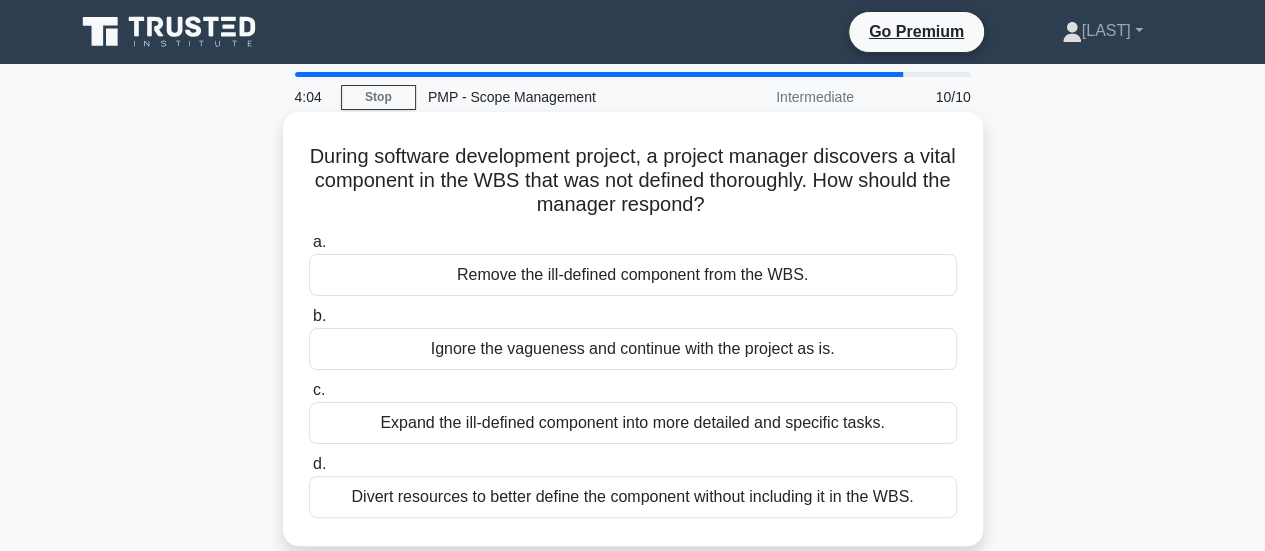 click on "Expand the ill-defined component into more detailed and specific tasks." at bounding box center (633, 423) 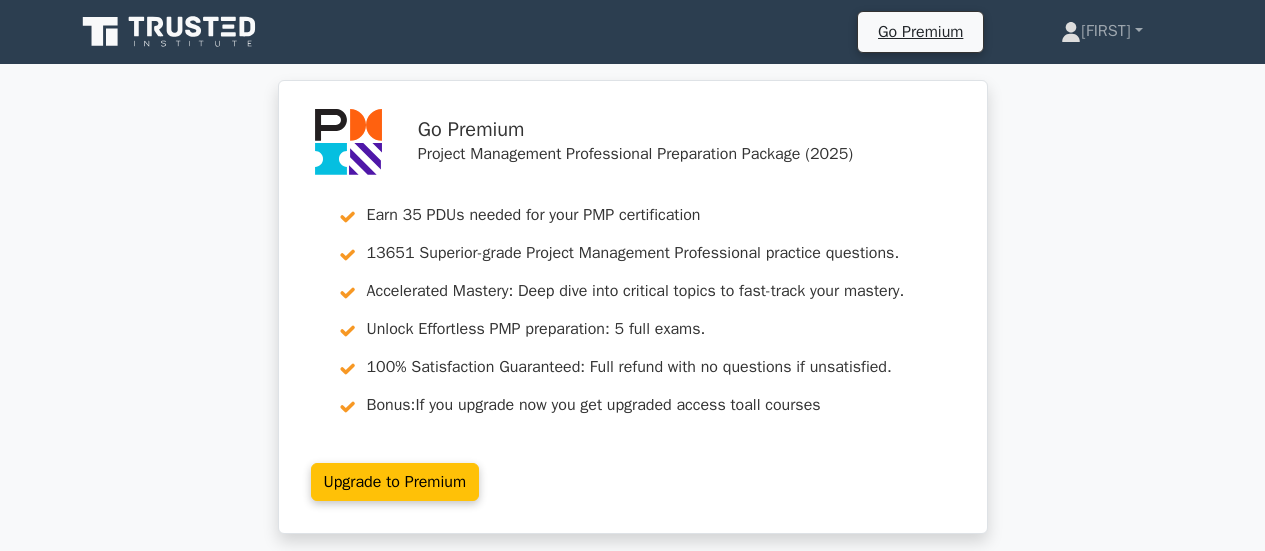 scroll, scrollTop: 900, scrollLeft: 0, axis: vertical 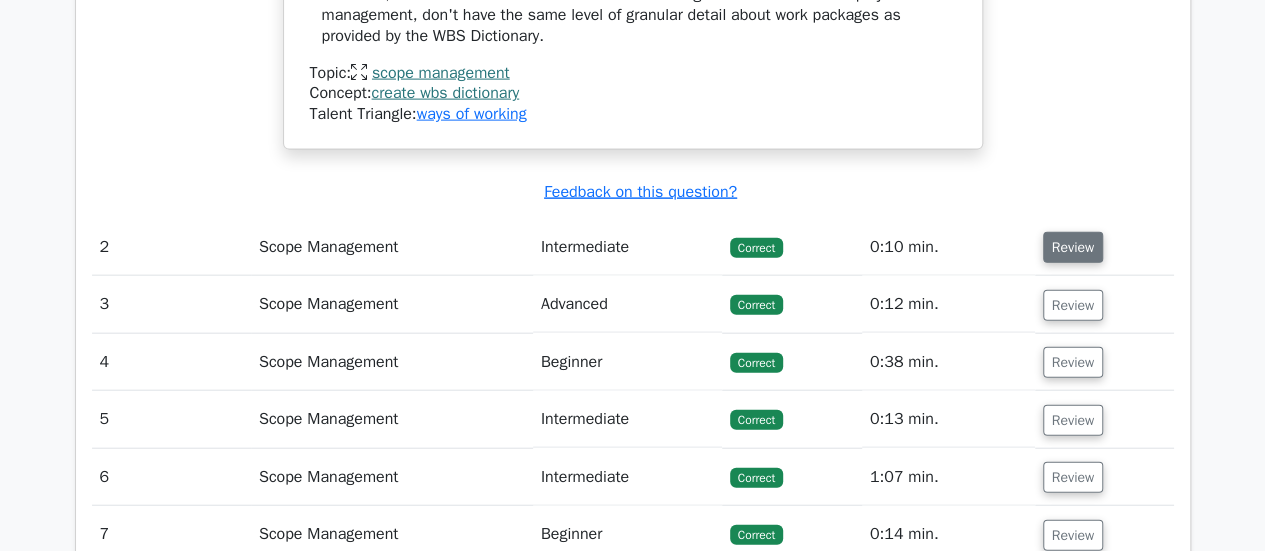 click on "Review" at bounding box center [1073, 247] 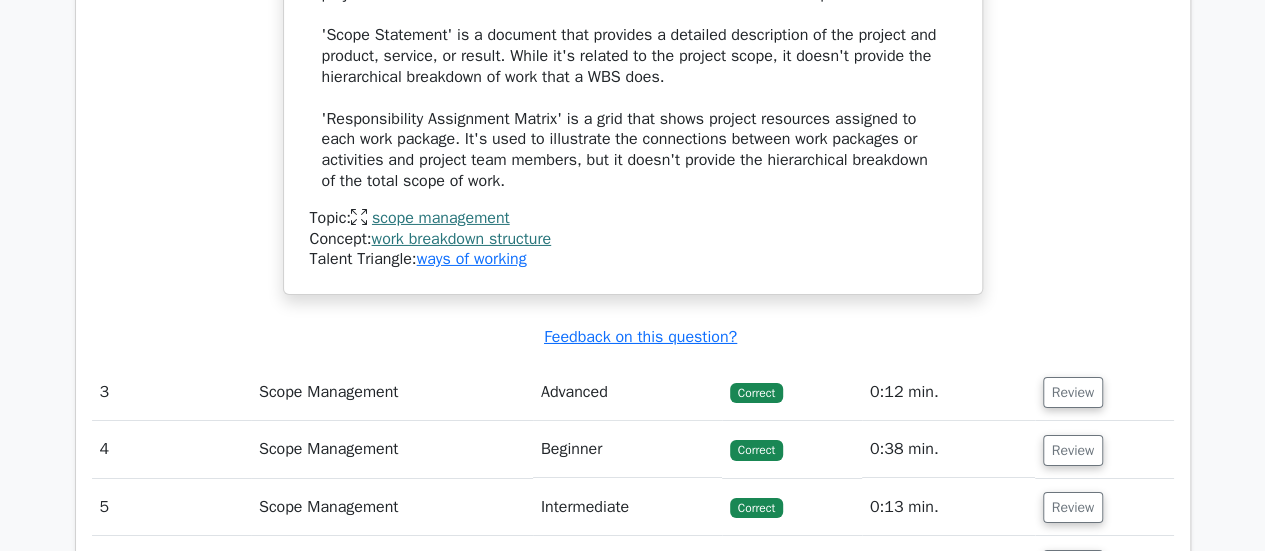 scroll, scrollTop: 3500, scrollLeft: 0, axis: vertical 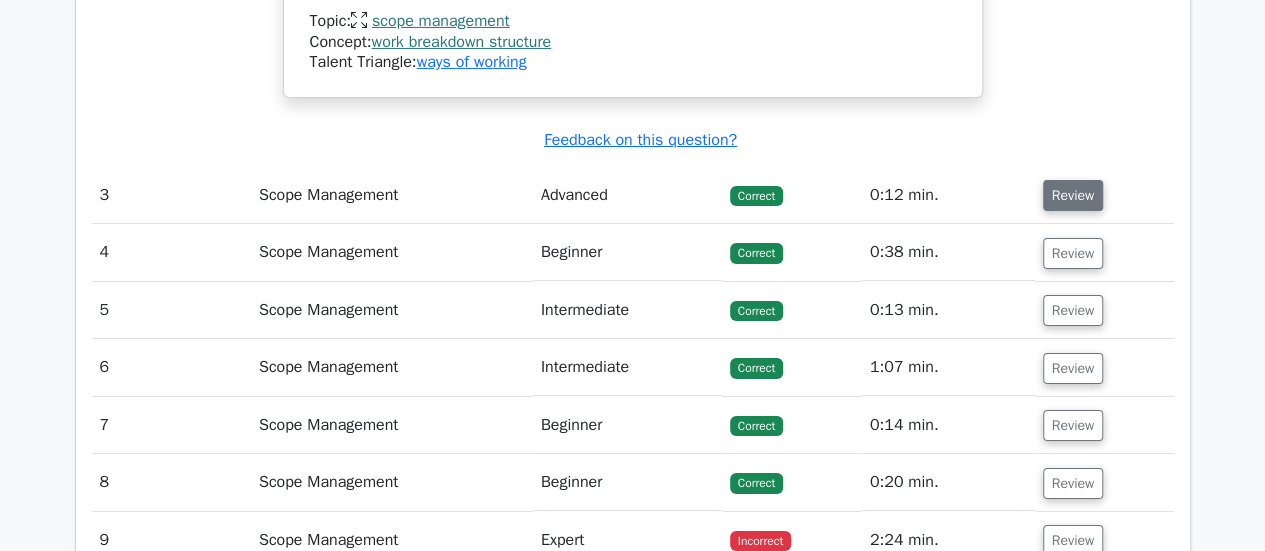 click on "Review" at bounding box center [1073, 195] 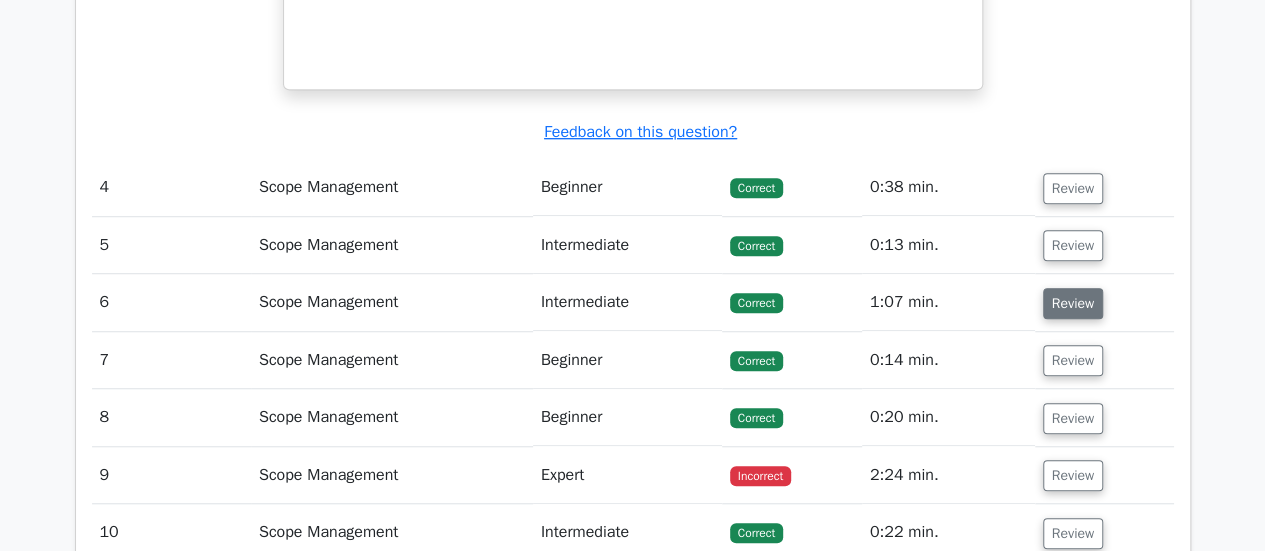 scroll, scrollTop: 4400, scrollLeft: 0, axis: vertical 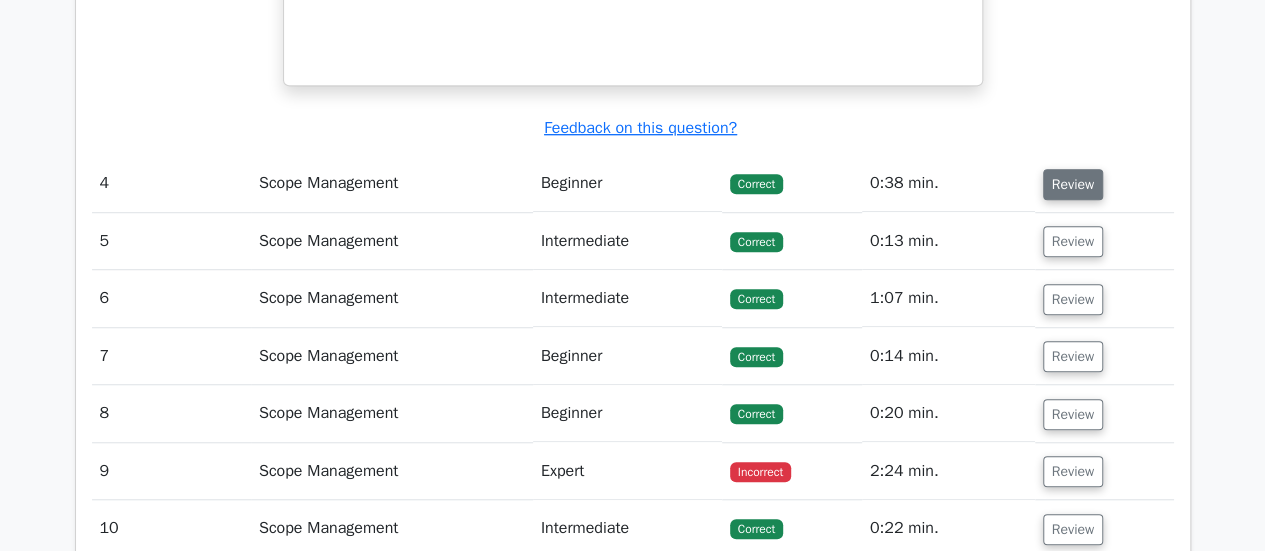 click on "Review" at bounding box center (1073, 184) 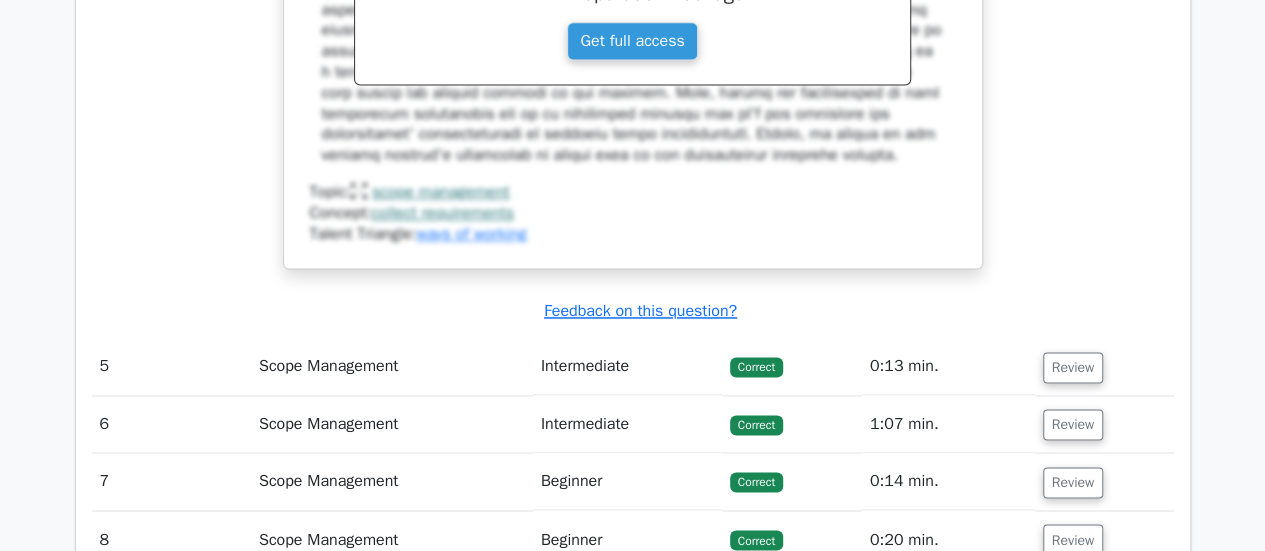 scroll, scrollTop: 5200, scrollLeft: 0, axis: vertical 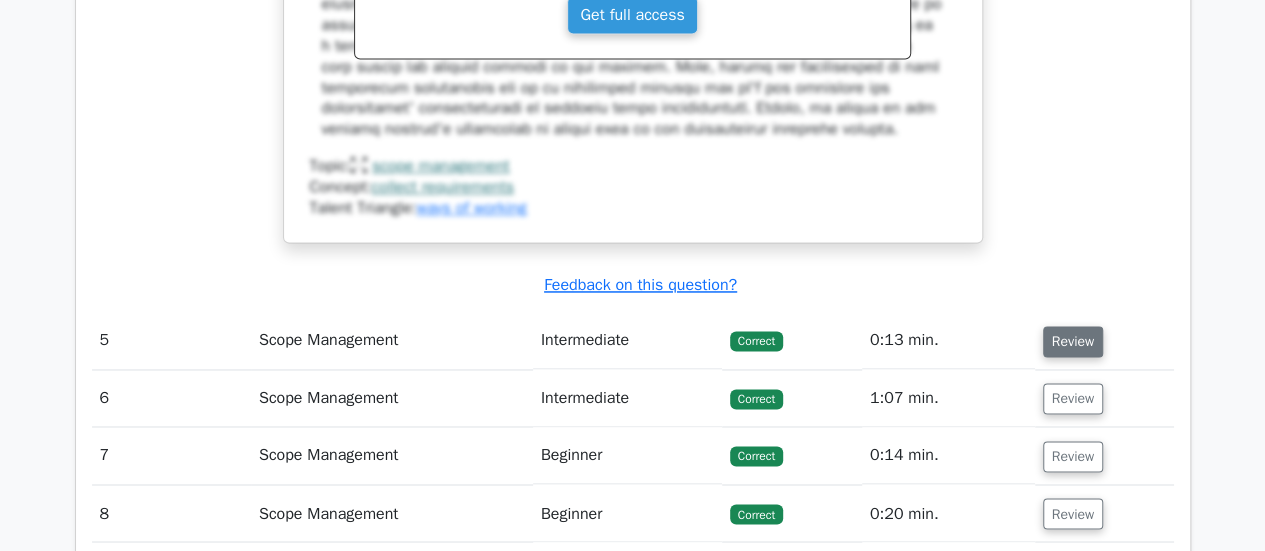 click on "Review" at bounding box center (1073, 341) 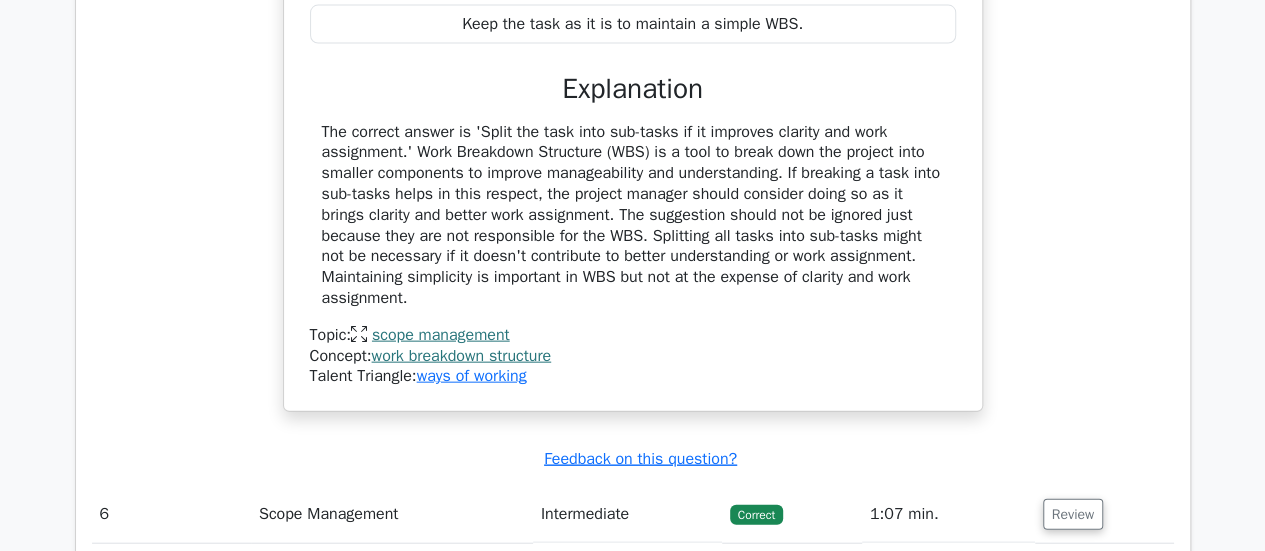 scroll, scrollTop: 6100, scrollLeft: 0, axis: vertical 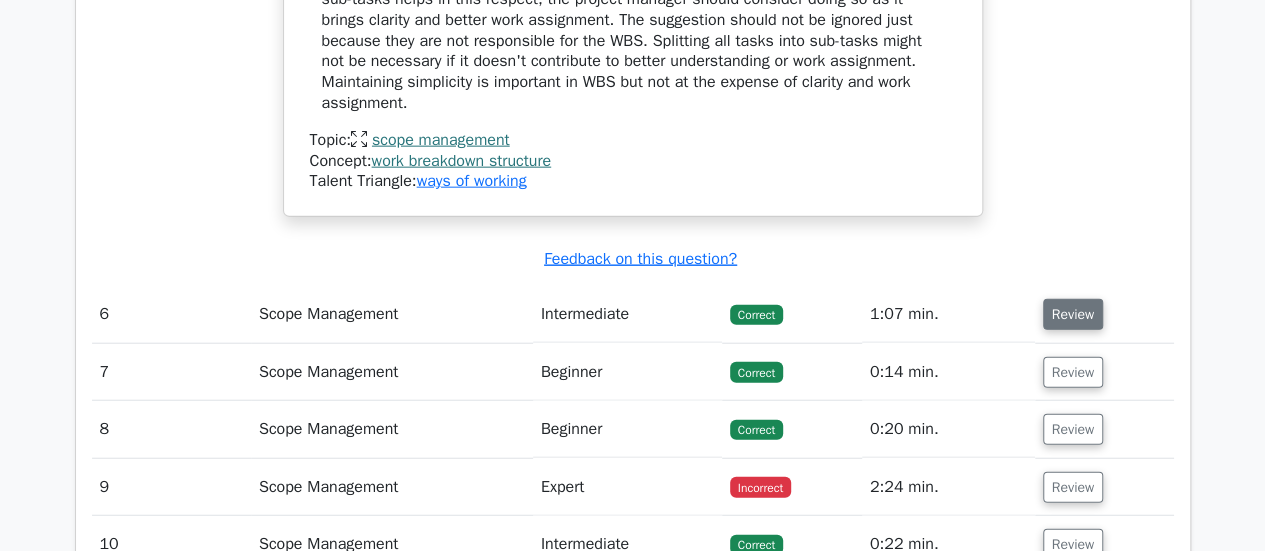 click on "Review" at bounding box center [1073, 314] 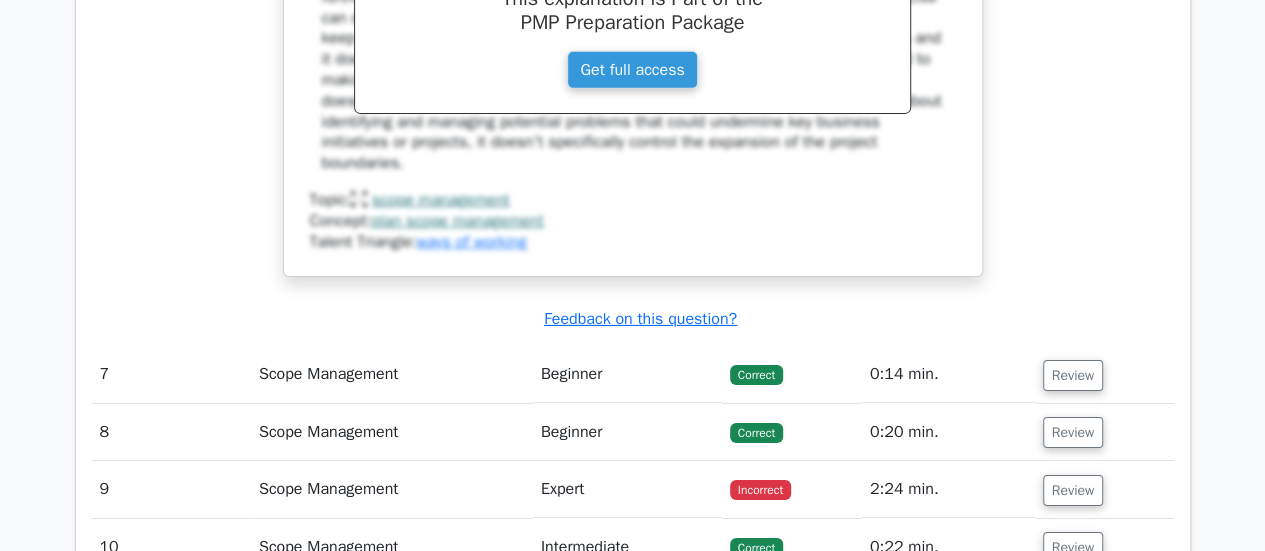 scroll, scrollTop: 7100, scrollLeft: 0, axis: vertical 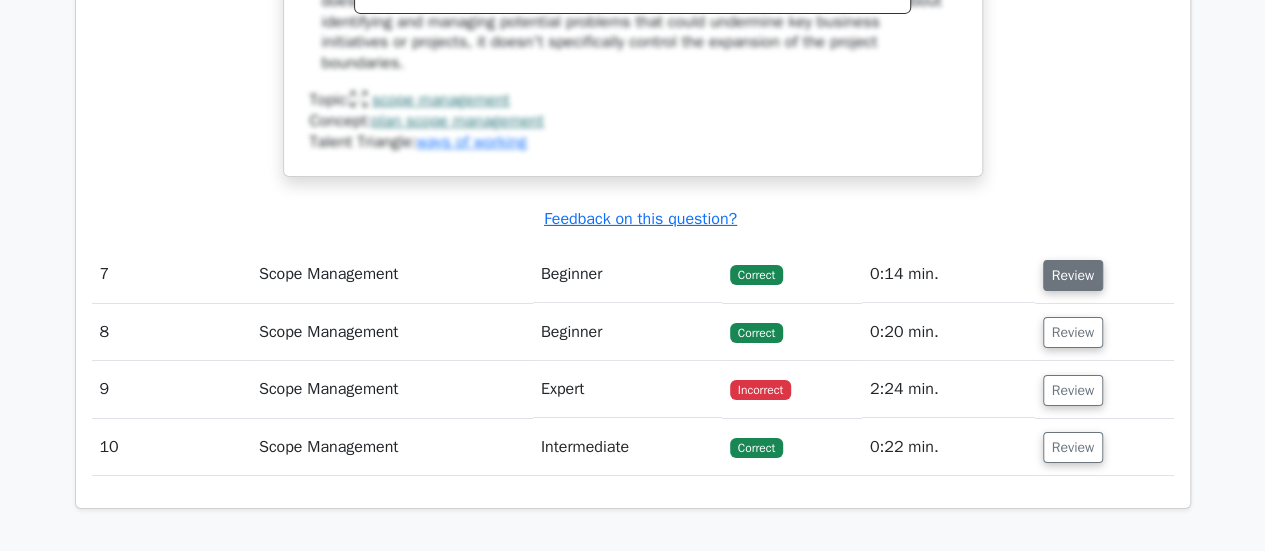 click on "Review" at bounding box center (1073, 275) 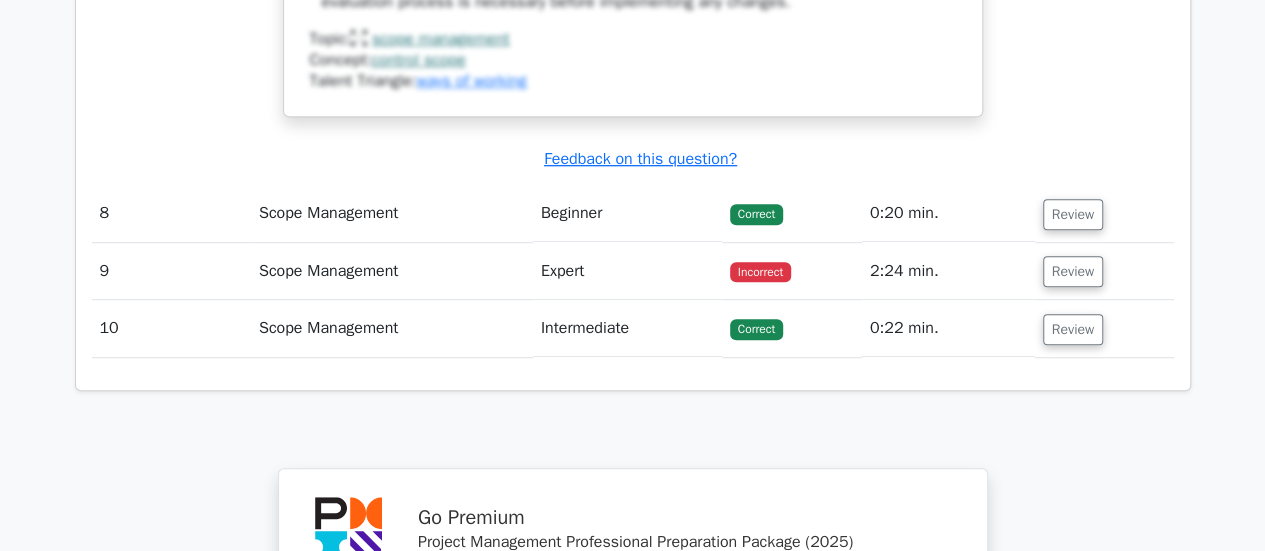 scroll, scrollTop: 8100, scrollLeft: 0, axis: vertical 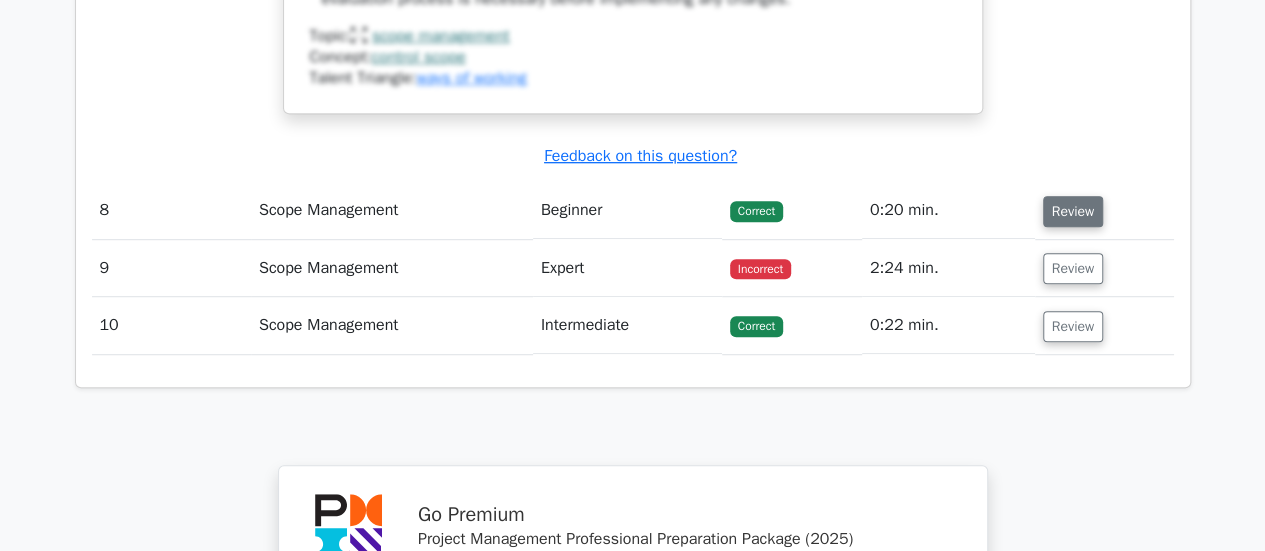 click on "Review" at bounding box center [1073, 211] 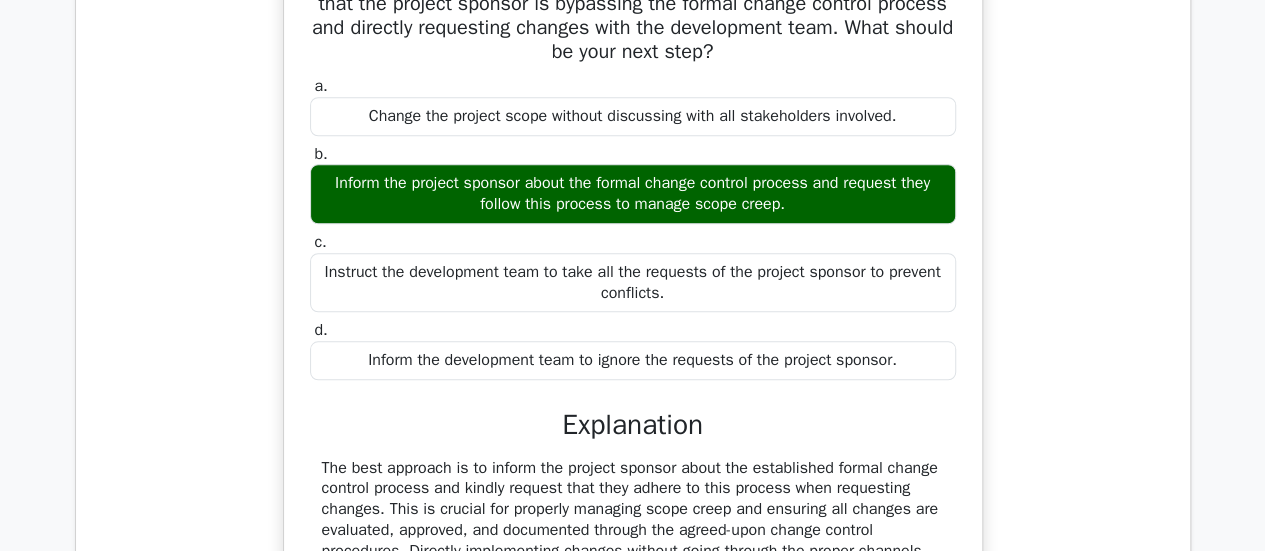 scroll, scrollTop: 8800, scrollLeft: 0, axis: vertical 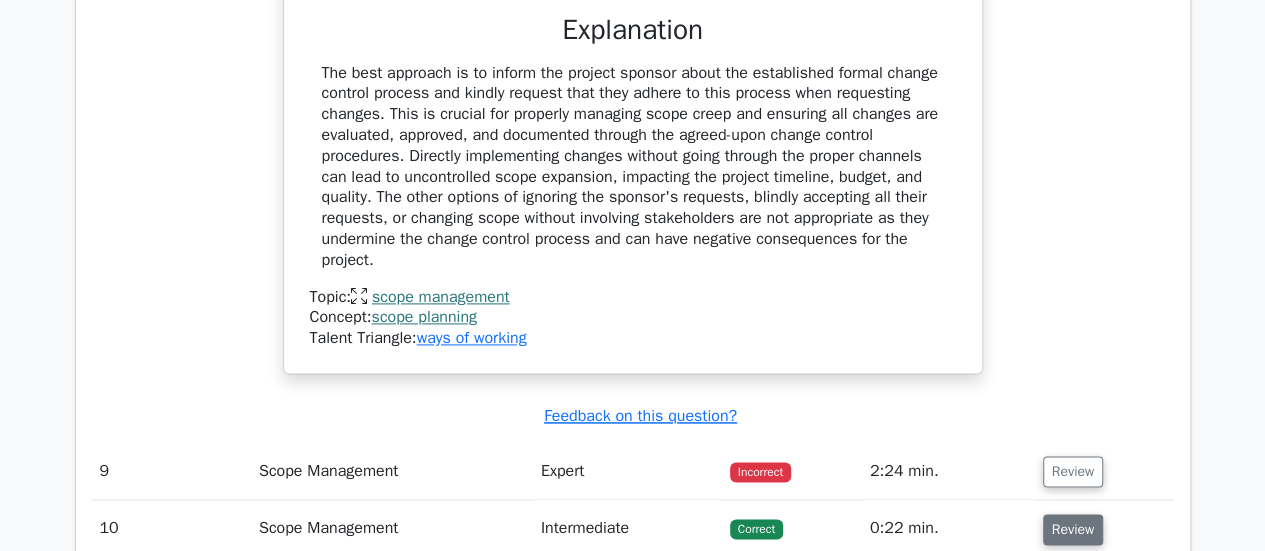 click on "Review" at bounding box center [1073, 529] 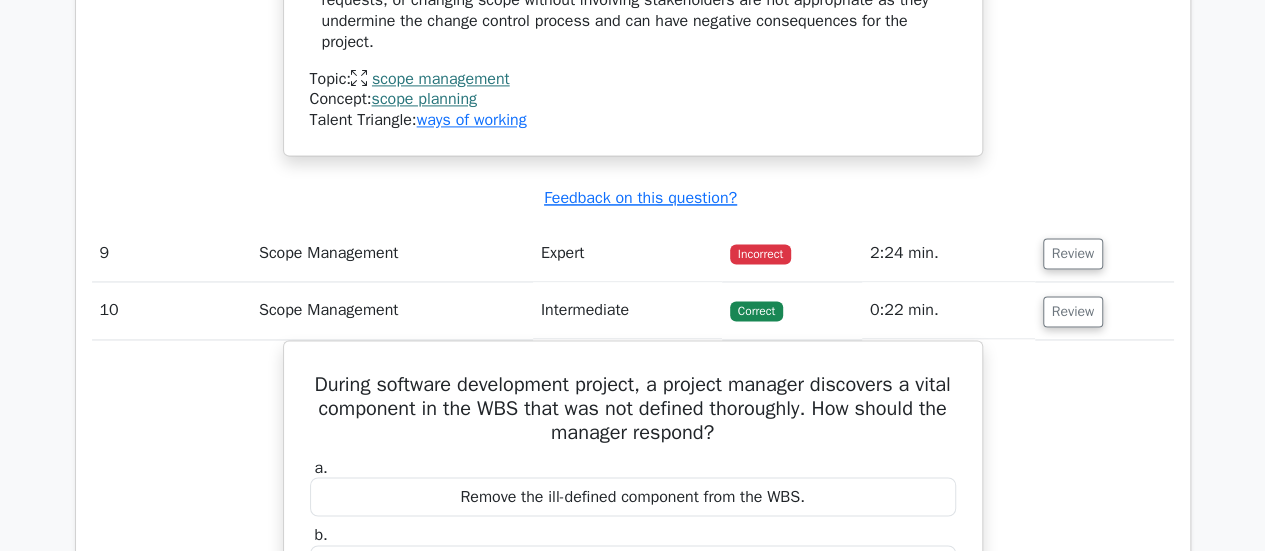 scroll, scrollTop: 9000, scrollLeft: 0, axis: vertical 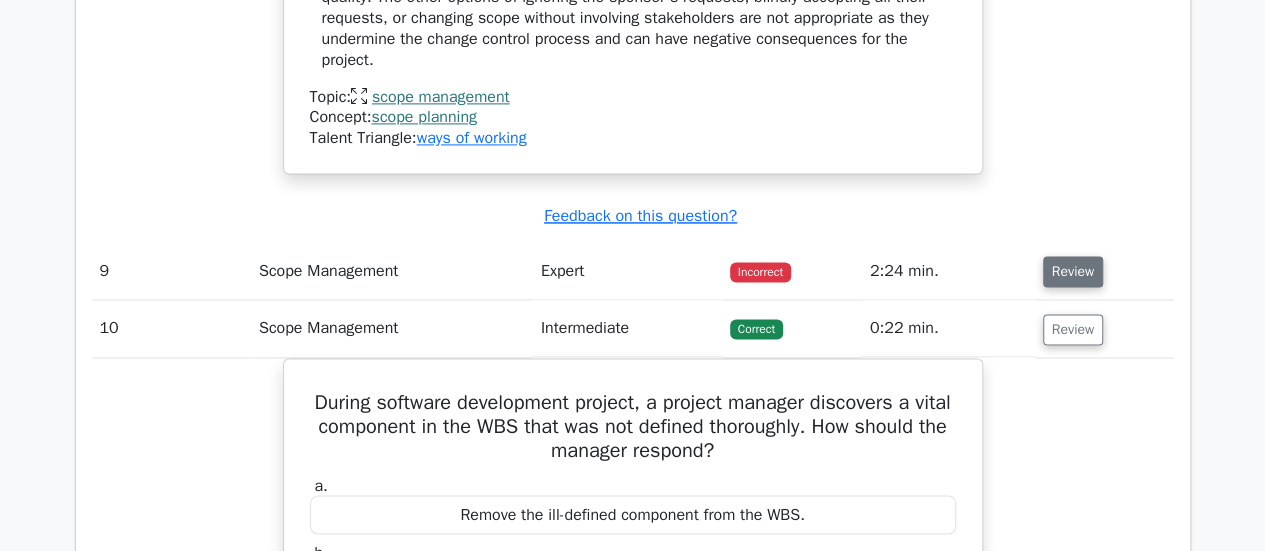 click on "Review" at bounding box center (1073, 271) 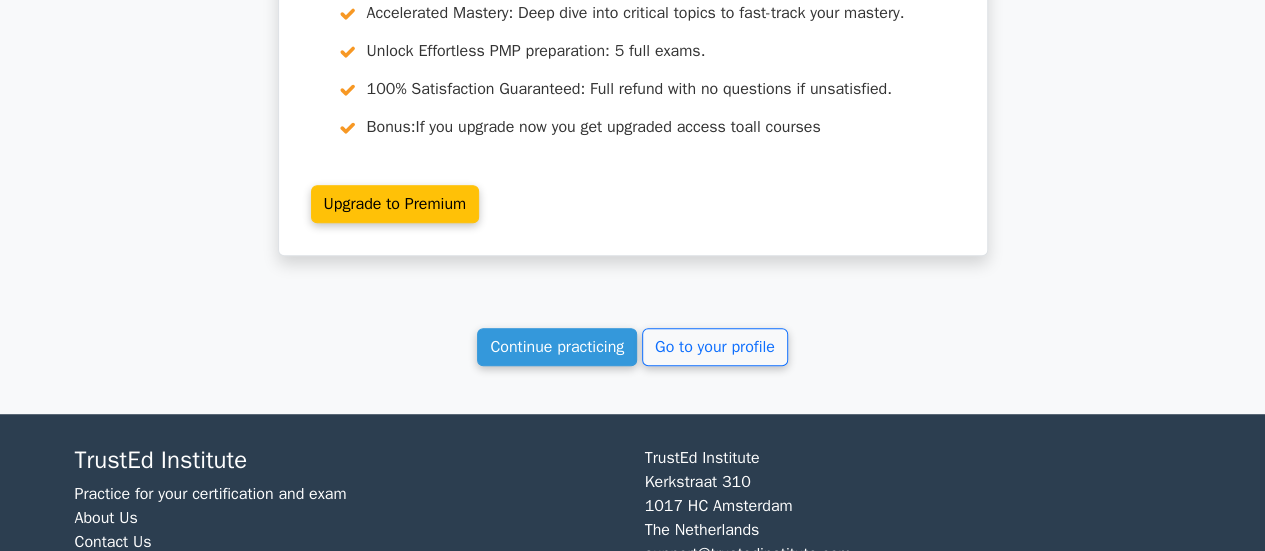 scroll, scrollTop: 11879, scrollLeft: 0, axis: vertical 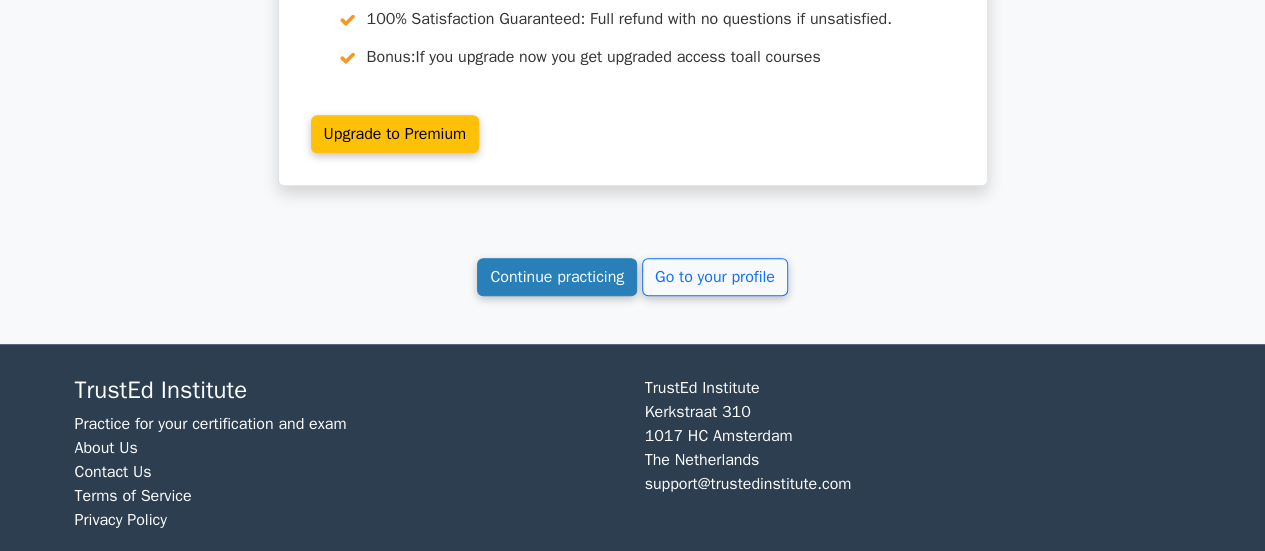 click on "Continue practicing" at bounding box center (557, 277) 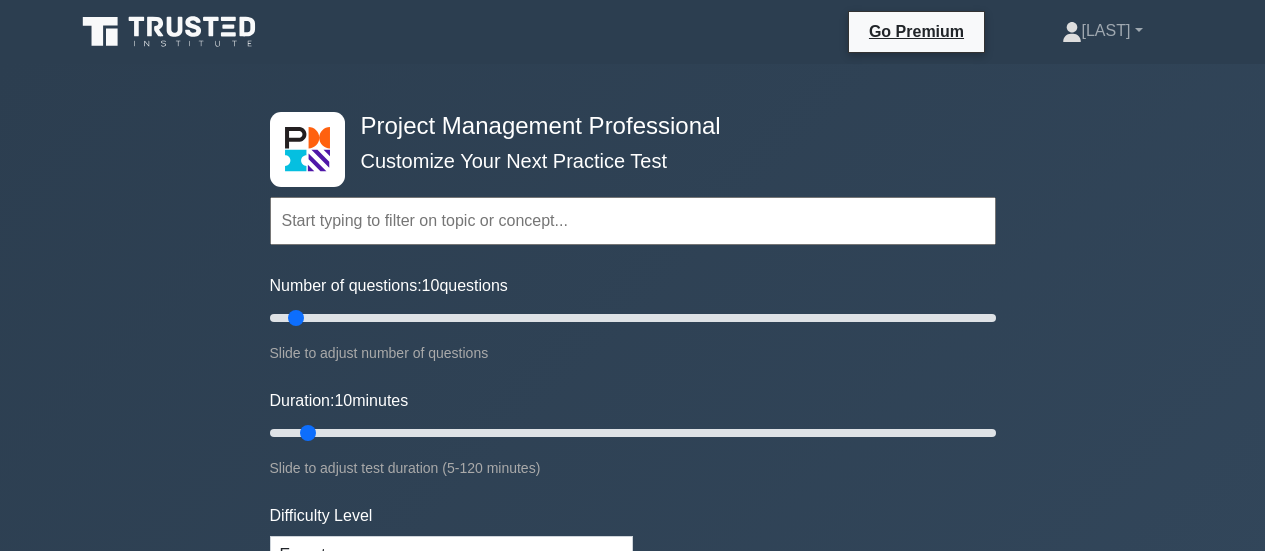 scroll, scrollTop: 0, scrollLeft: 0, axis: both 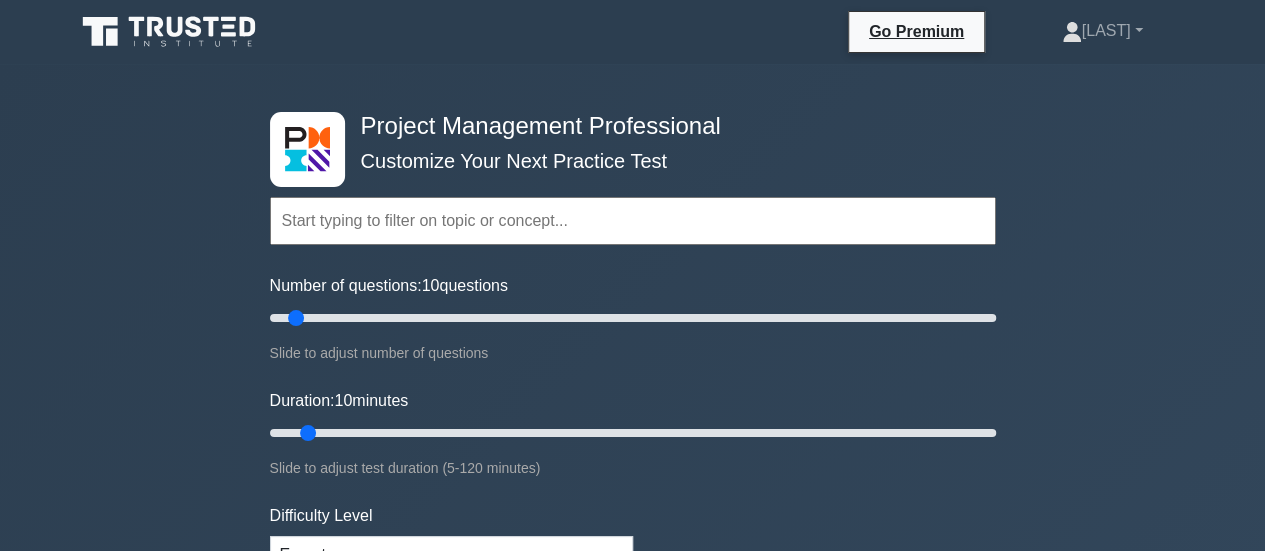 click at bounding box center (633, 221) 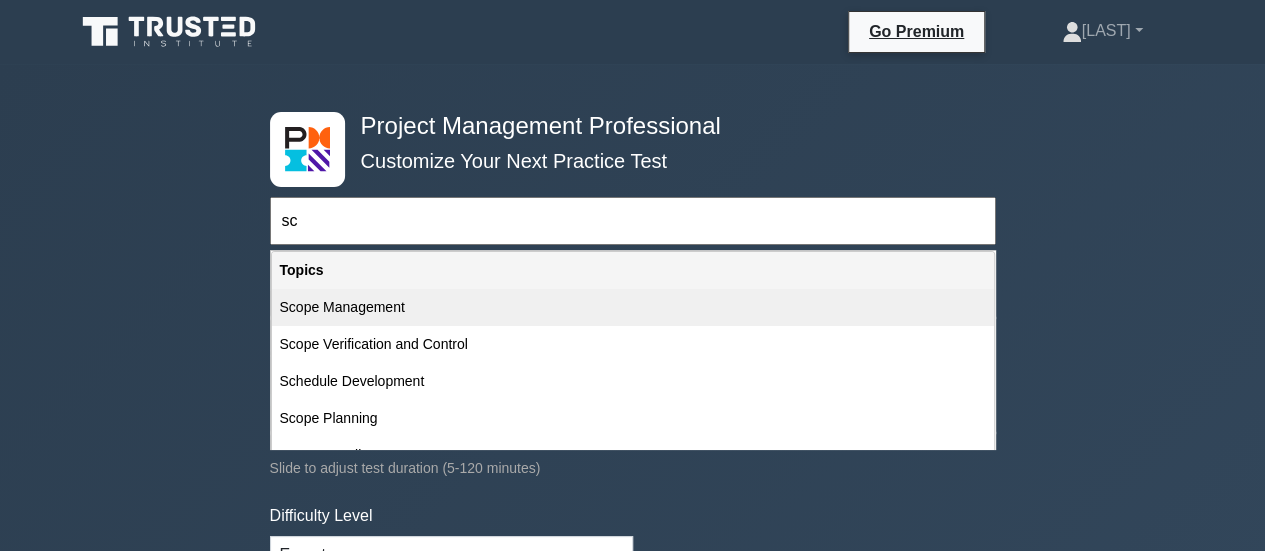 click on "Scope Management" at bounding box center (633, 307) 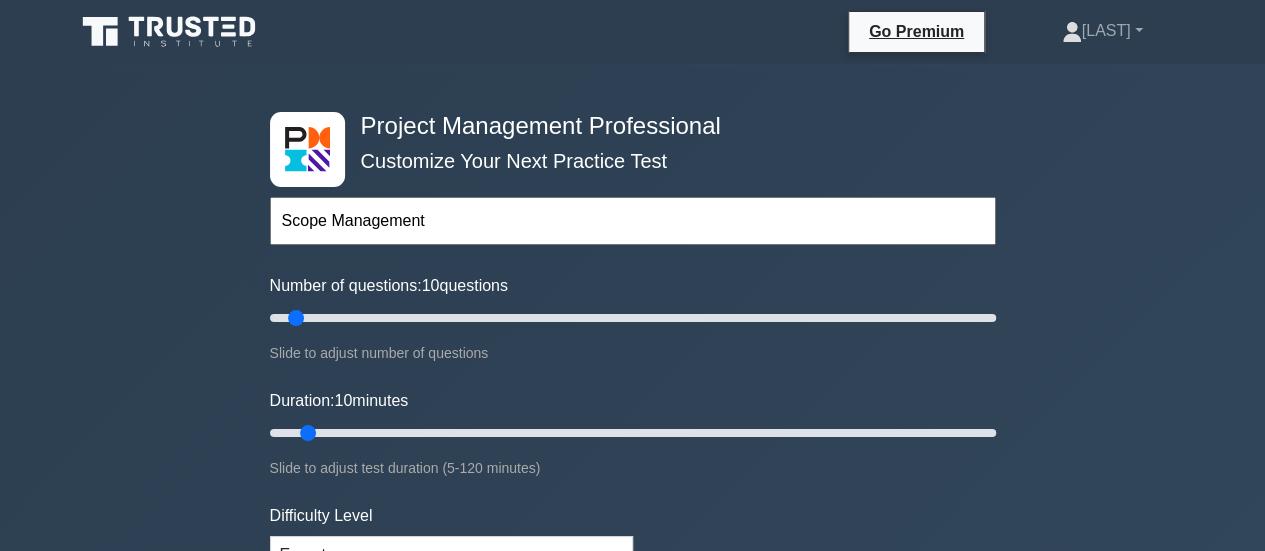 scroll, scrollTop: 300, scrollLeft: 0, axis: vertical 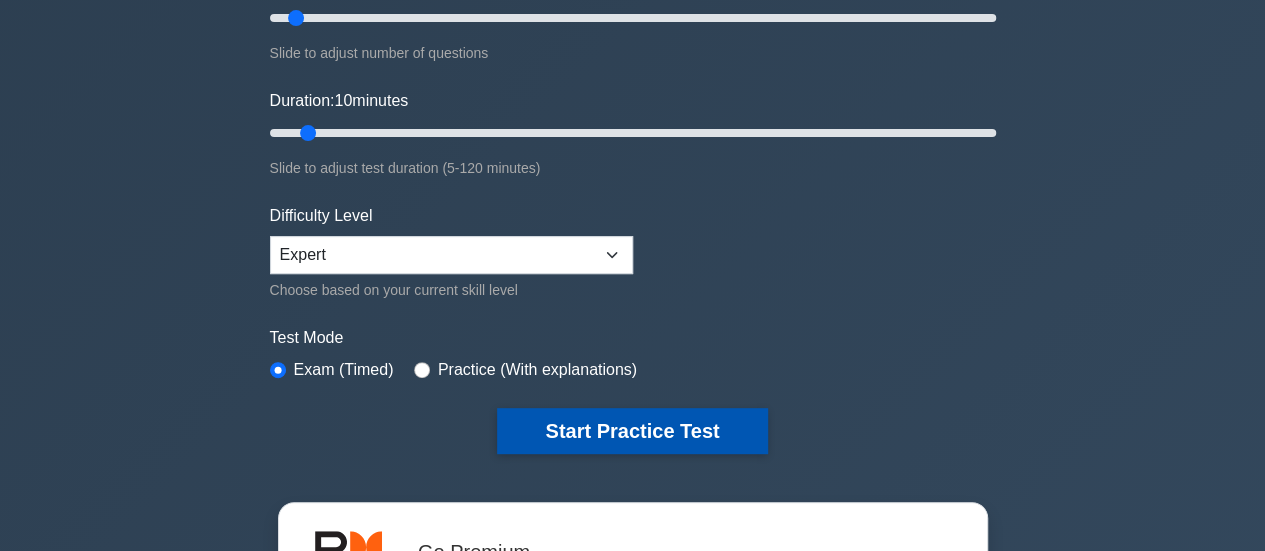 click on "Start Practice Test" at bounding box center (632, 431) 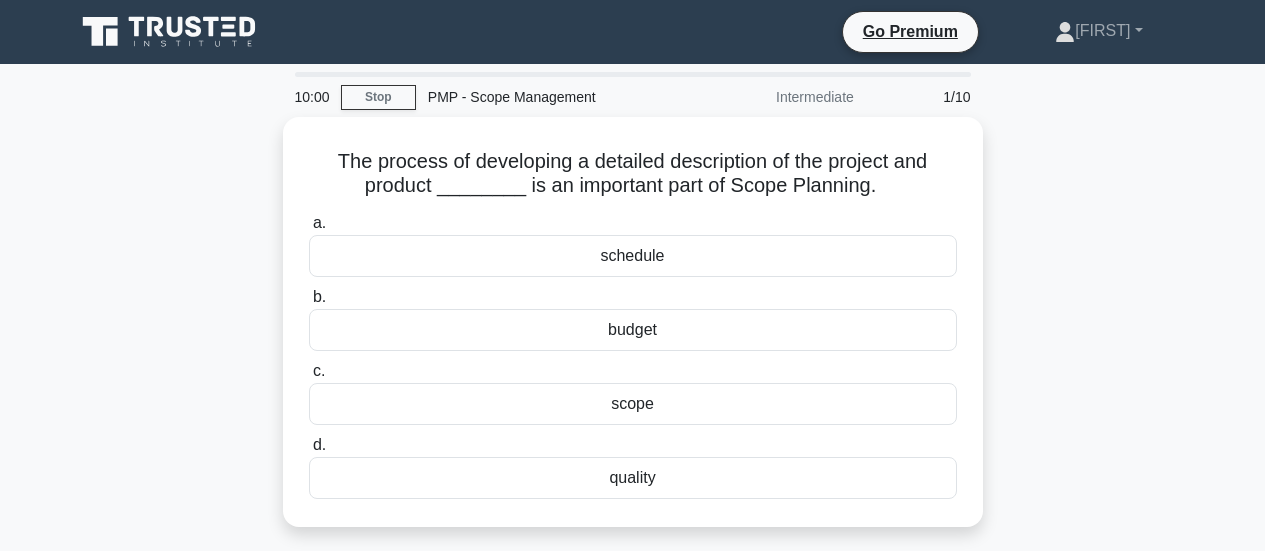 scroll, scrollTop: 0, scrollLeft: 0, axis: both 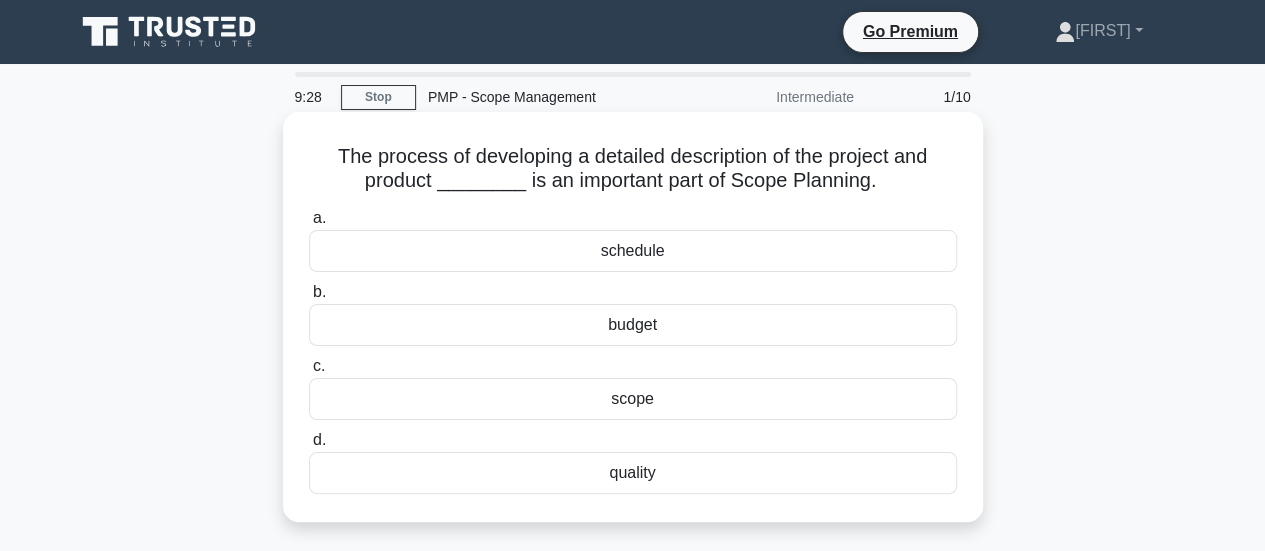 click on "scope" at bounding box center (633, 399) 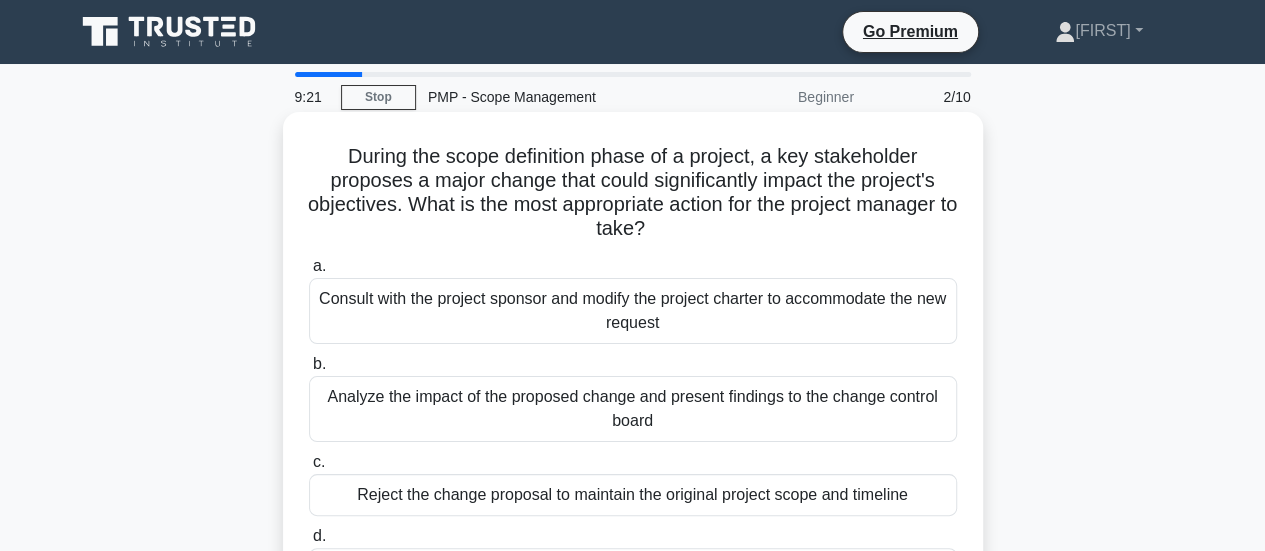 scroll, scrollTop: 100, scrollLeft: 0, axis: vertical 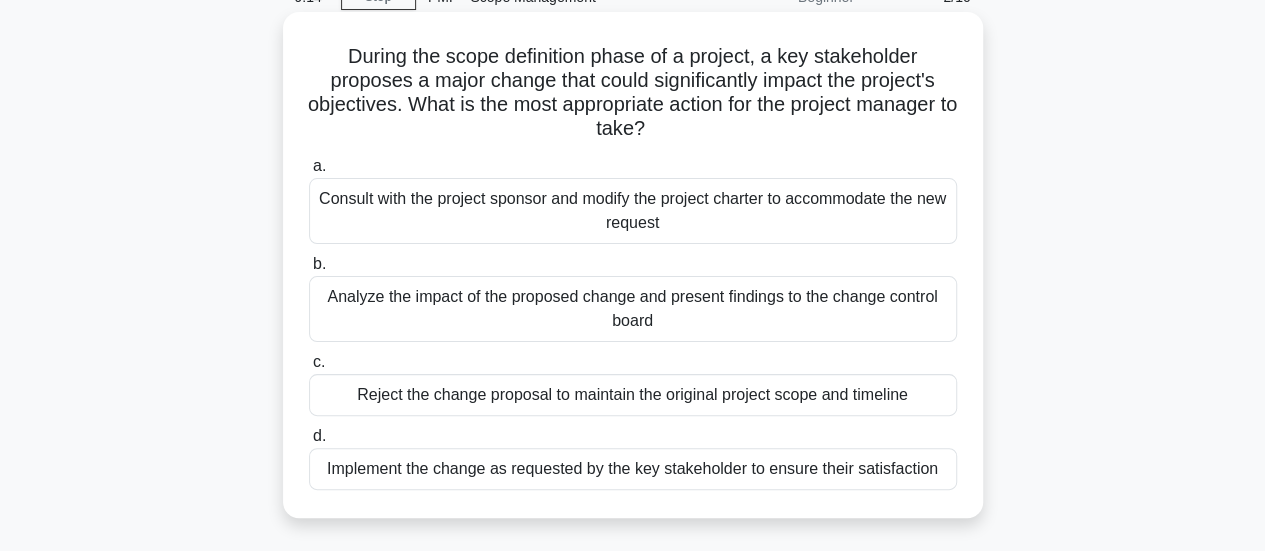 click on "Analyze the impact of the proposed change and present findings to the change control board" at bounding box center [633, 309] 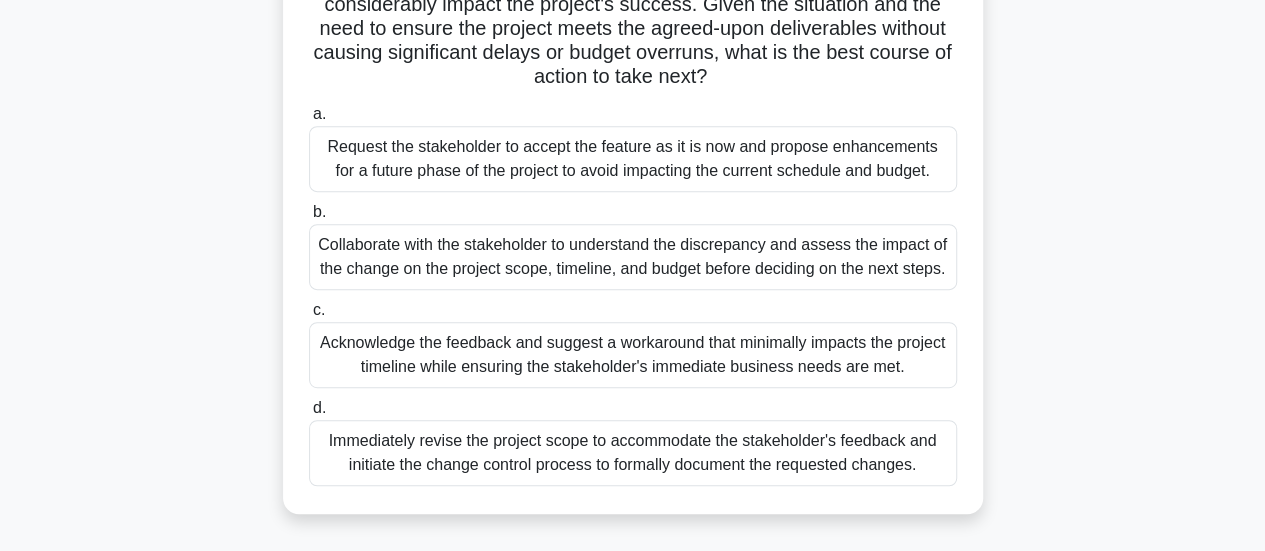scroll, scrollTop: 400, scrollLeft: 0, axis: vertical 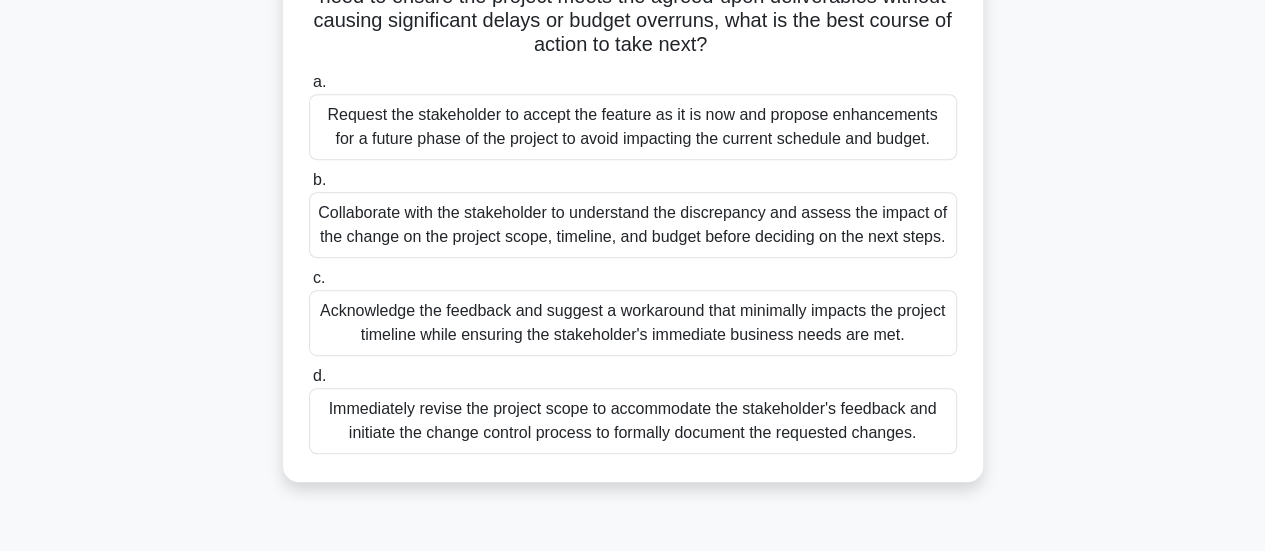 click on "Collaborate with the stakeholder to understand the discrepancy and assess the impact of the change on the project scope, timeline, and budget before deciding on the next steps." at bounding box center [633, 225] 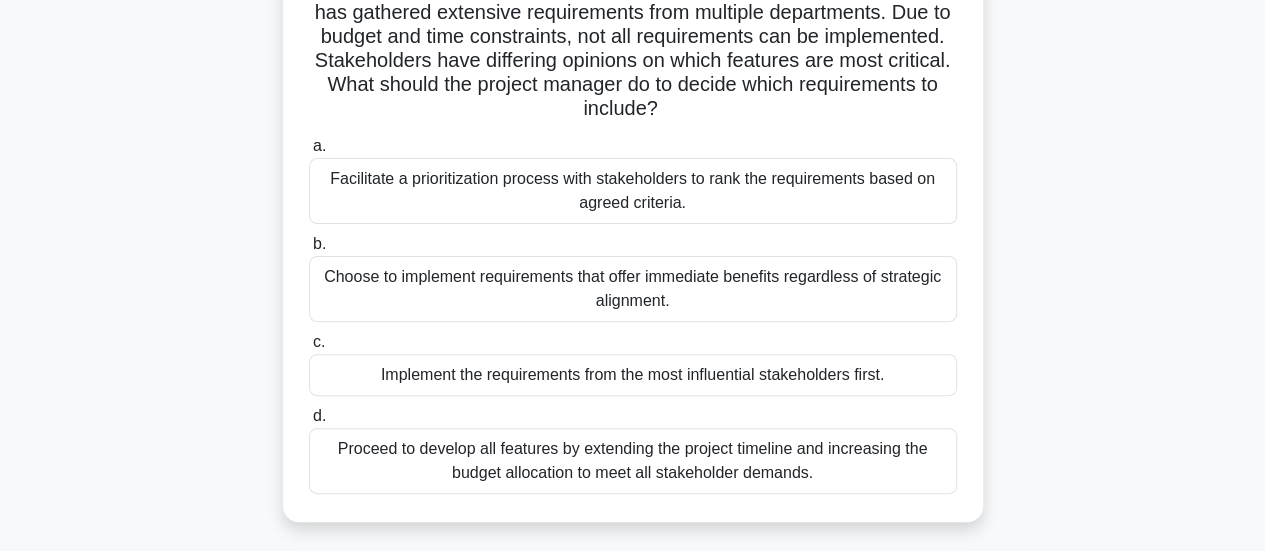 scroll, scrollTop: 200, scrollLeft: 0, axis: vertical 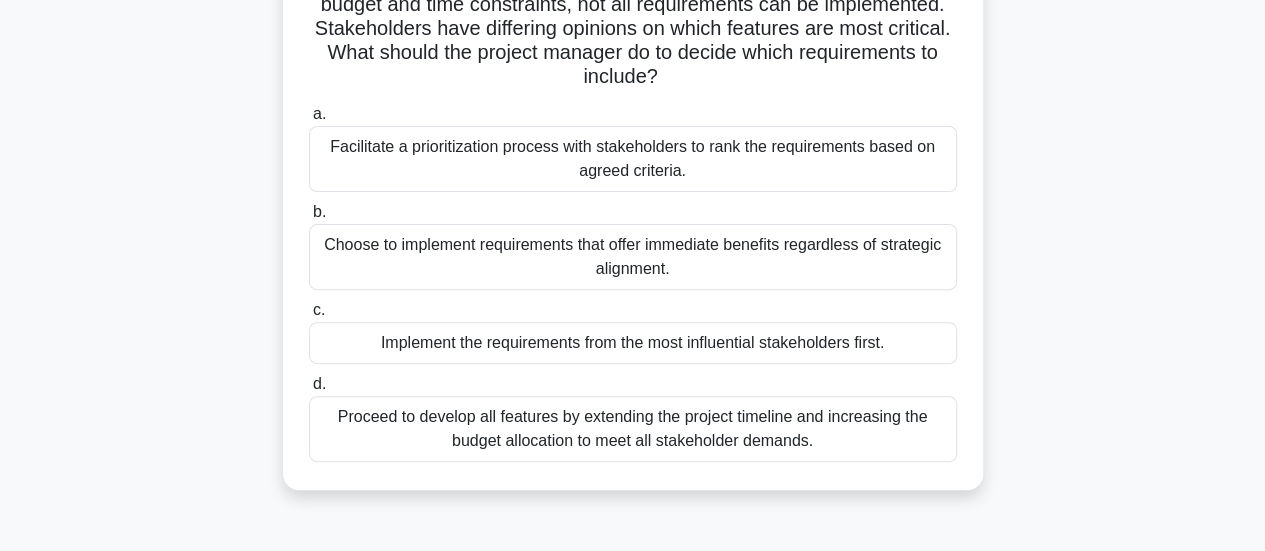 click on "Facilitate a prioritization process with stakeholders to rank the requirements based on agreed criteria." at bounding box center [633, 159] 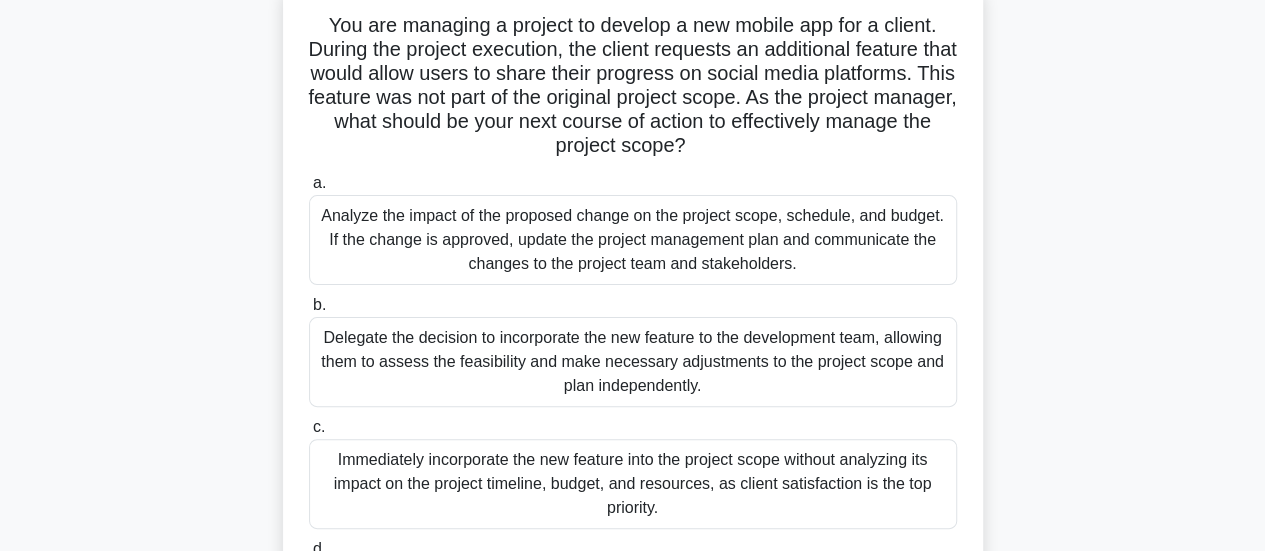 scroll, scrollTop: 100, scrollLeft: 0, axis: vertical 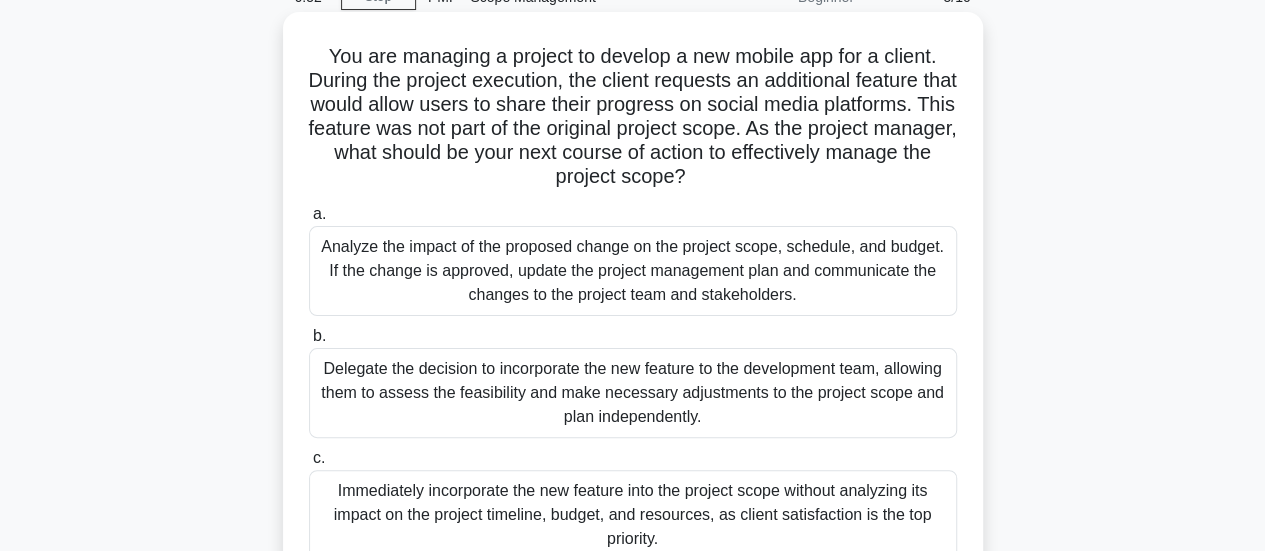 click on "Analyze the impact of the proposed change on the project scope, schedule, and budget. If the change is approved, update the project management plan and communicate the changes to the project team and stakeholders." at bounding box center (633, 271) 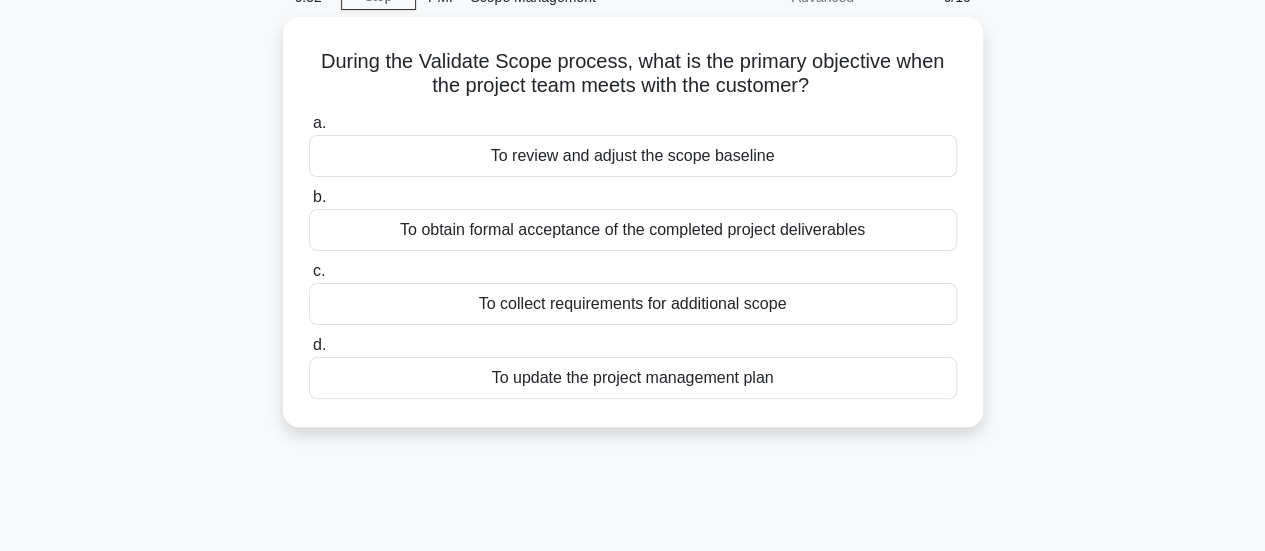 scroll, scrollTop: 0, scrollLeft: 0, axis: both 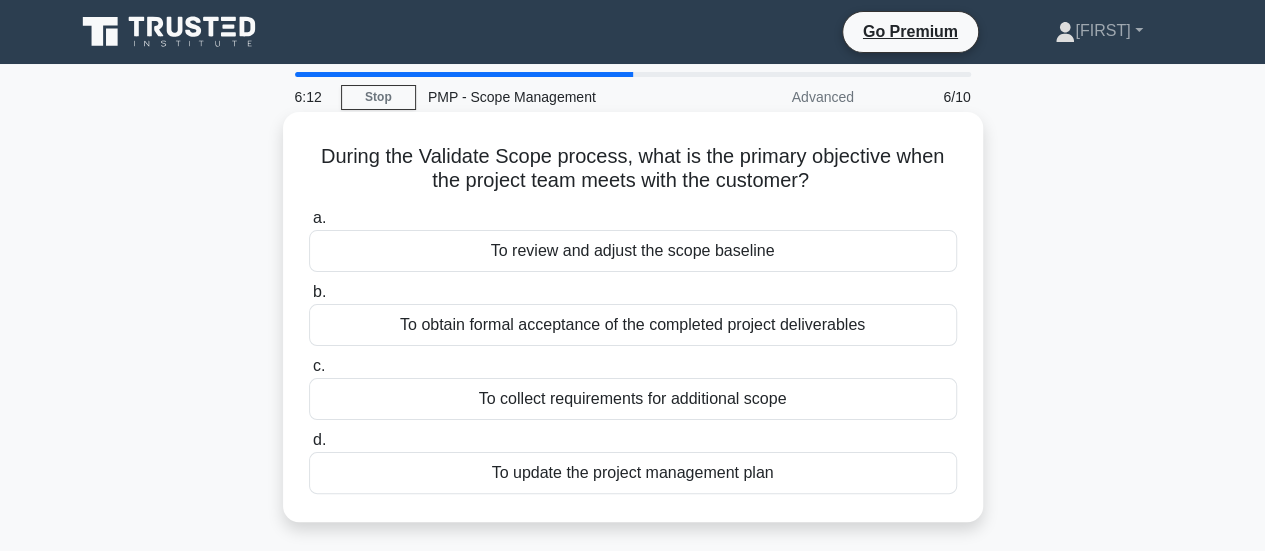 click on "To obtain formal acceptance of the completed project deliverables" at bounding box center [633, 325] 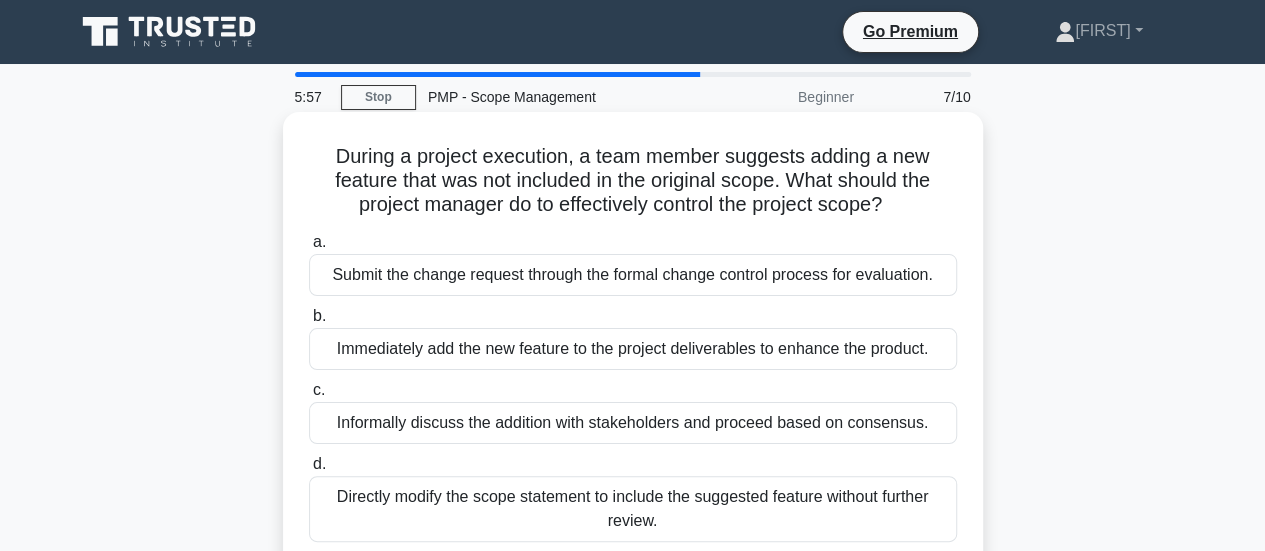 click on "Submit the change request through the formal change control process for evaluation." at bounding box center [633, 275] 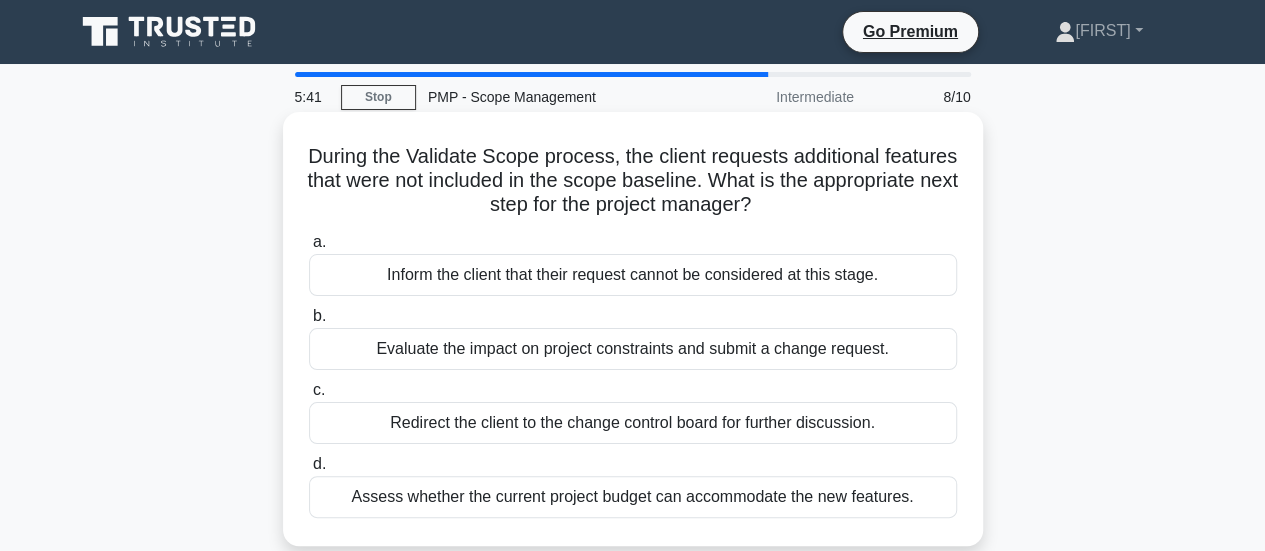 click on "Evaluate the impact on project constraints and submit a change request." at bounding box center [633, 349] 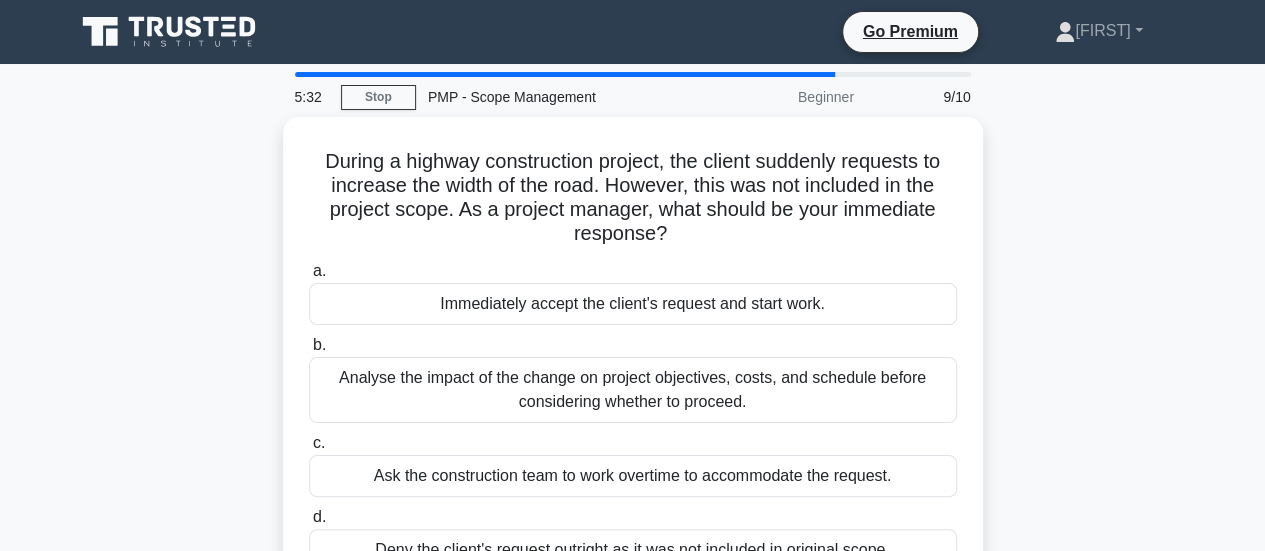 scroll, scrollTop: 100, scrollLeft: 0, axis: vertical 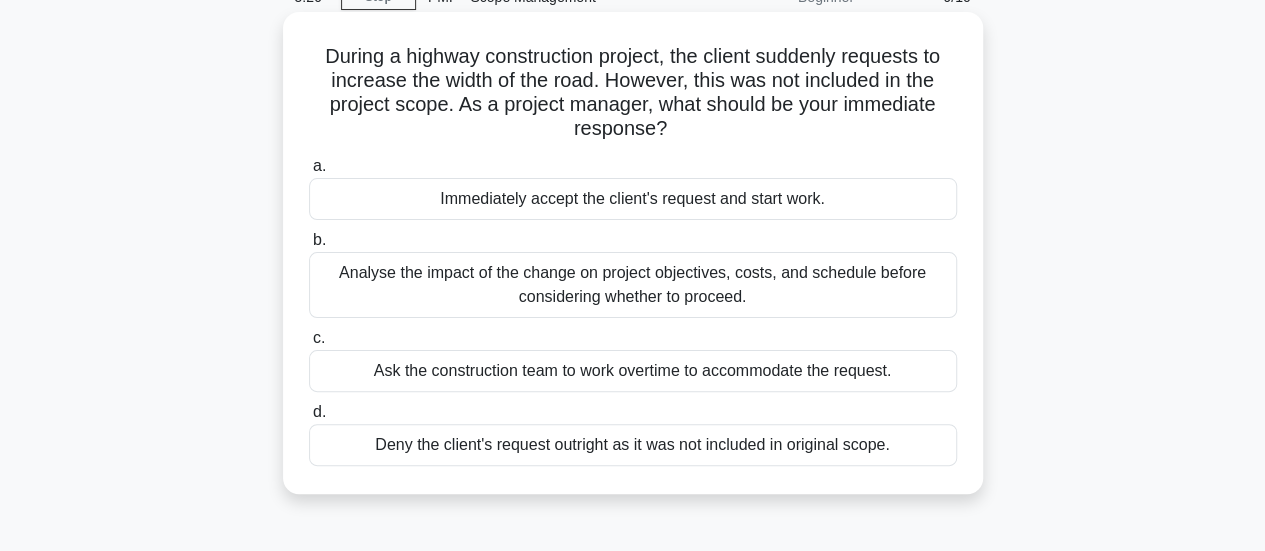 click on "Analyse the impact of the change on project objectives, costs, and schedule before considering whether to proceed." at bounding box center (633, 285) 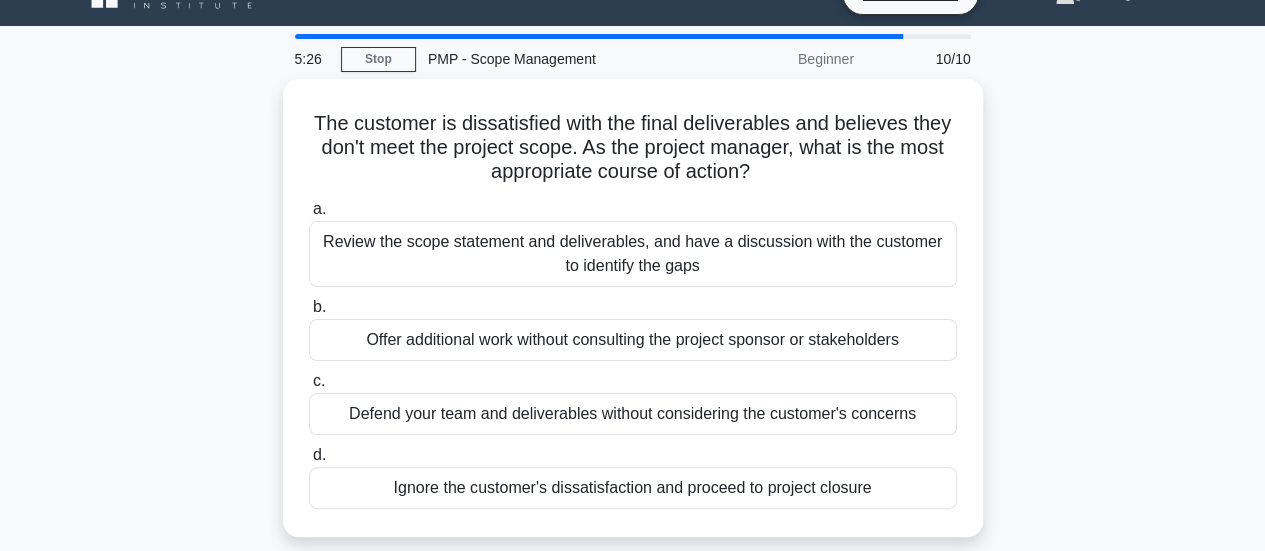 scroll, scrollTop: 0, scrollLeft: 0, axis: both 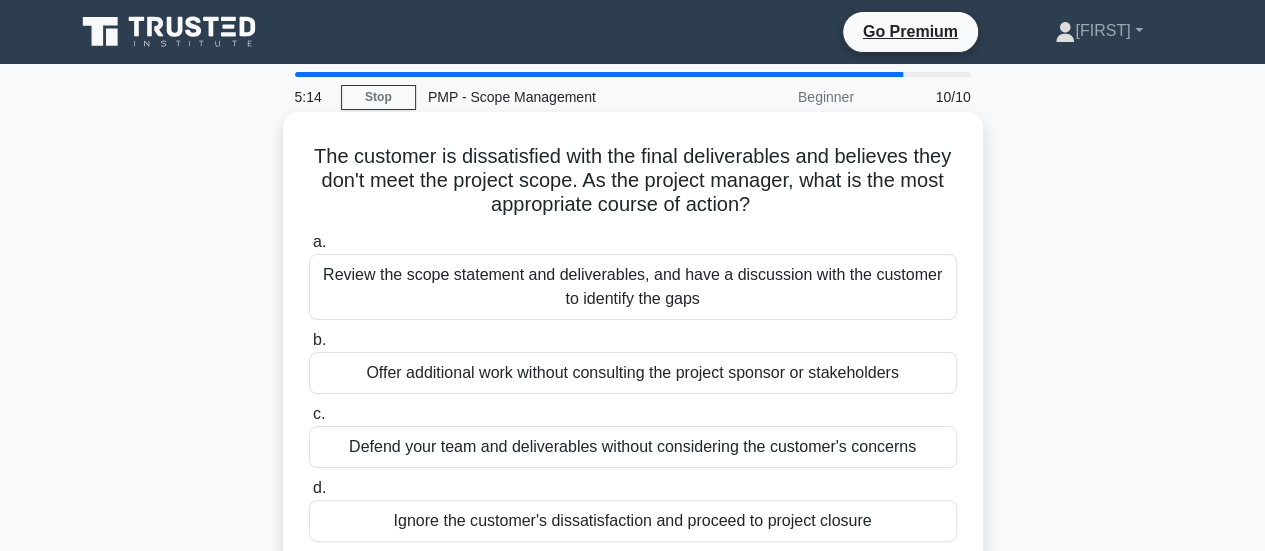 click on "Review the scope statement and deliverables, and have a discussion with the customer to identify the gaps" at bounding box center (633, 287) 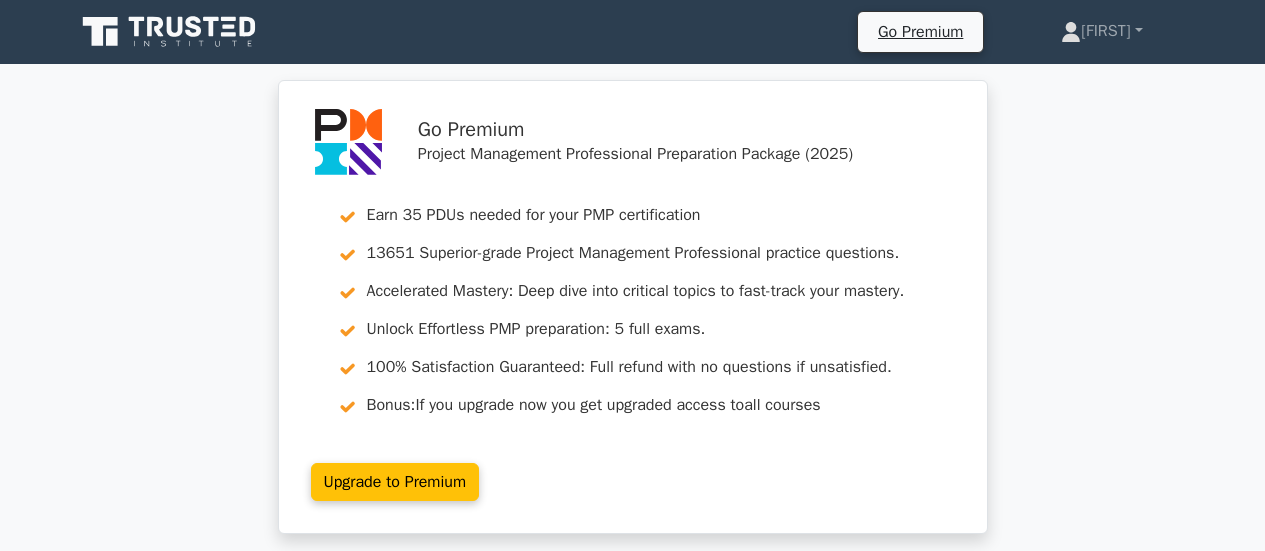 scroll, scrollTop: 0, scrollLeft: 0, axis: both 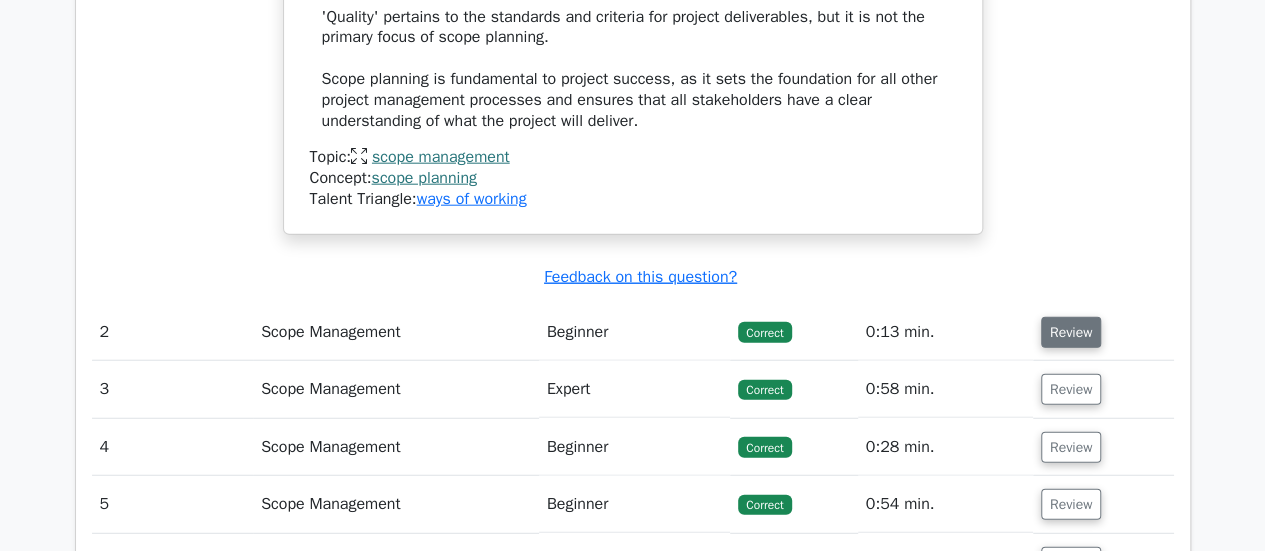 click on "Review" at bounding box center (1071, 332) 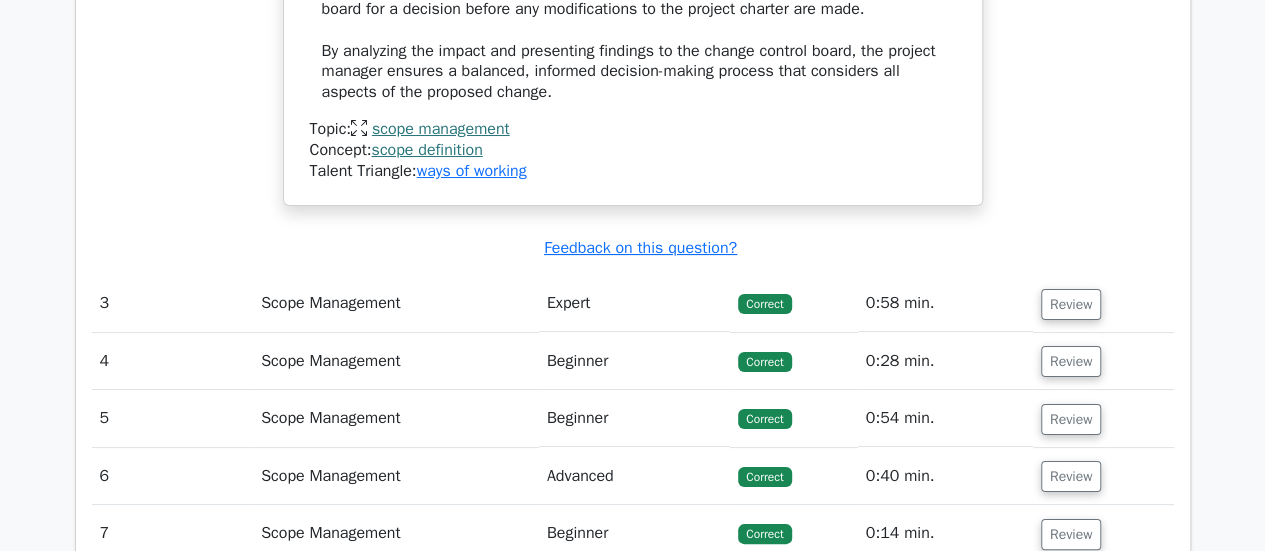 scroll, scrollTop: 3900, scrollLeft: 0, axis: vertical 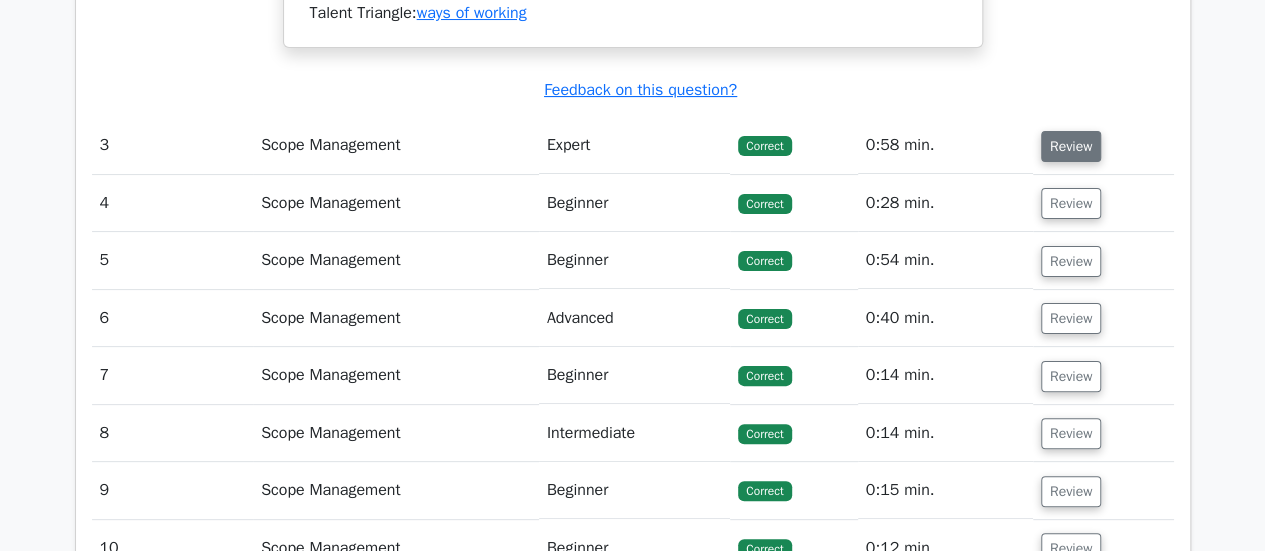 click on "Review" at bounding box center [1071, 146] 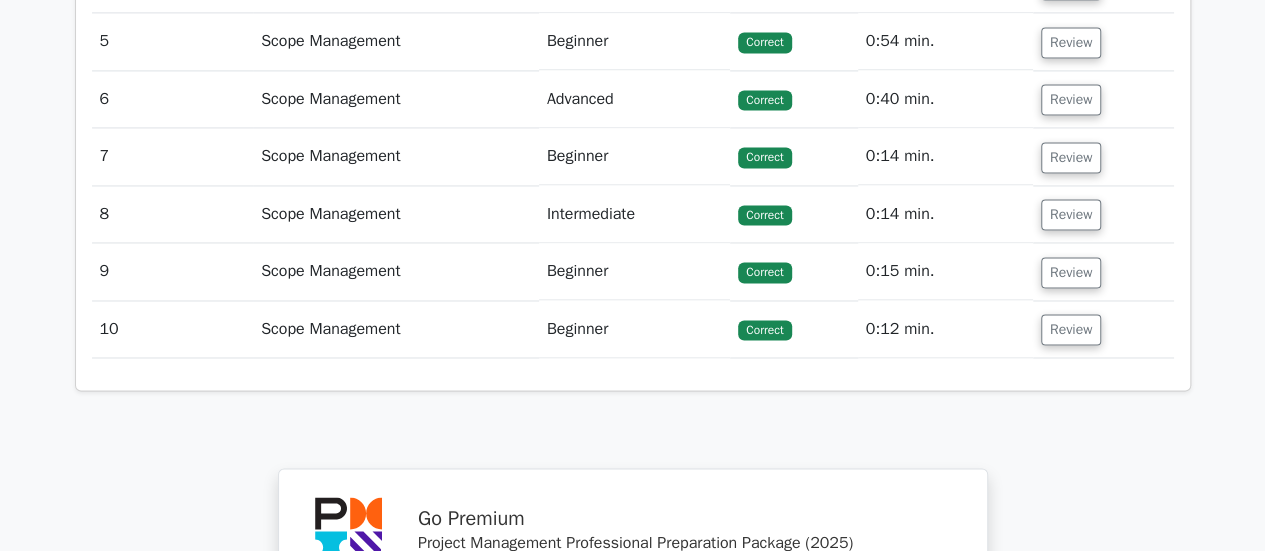 scroll, scrollTop: 5100, scrollLeft: 0, axis: vertical 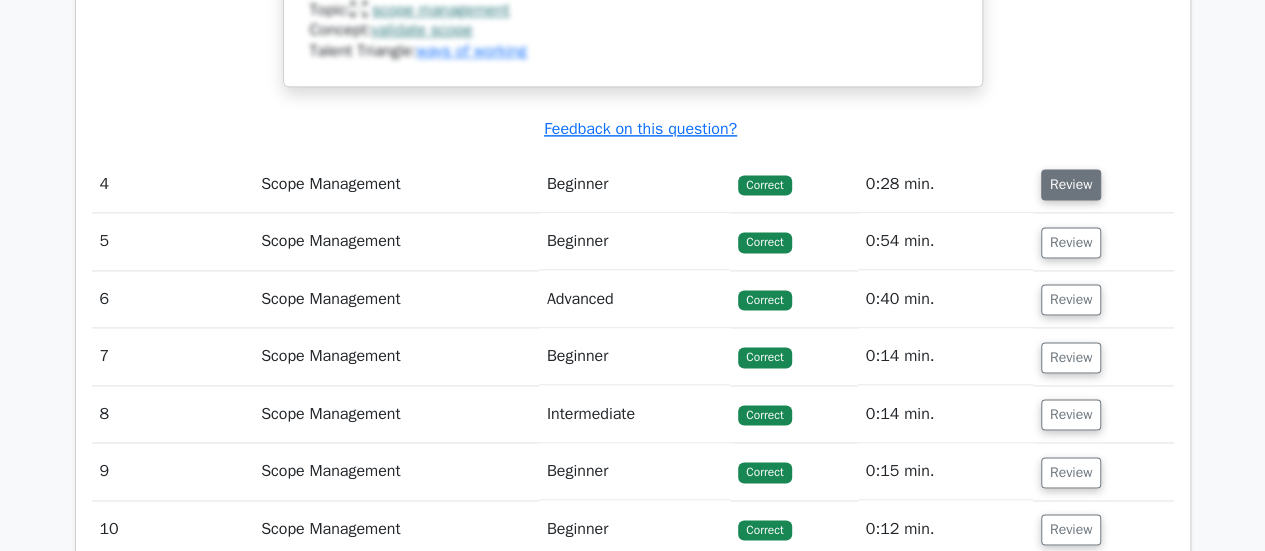 click on "Review" at bounding box center (1071, 184) 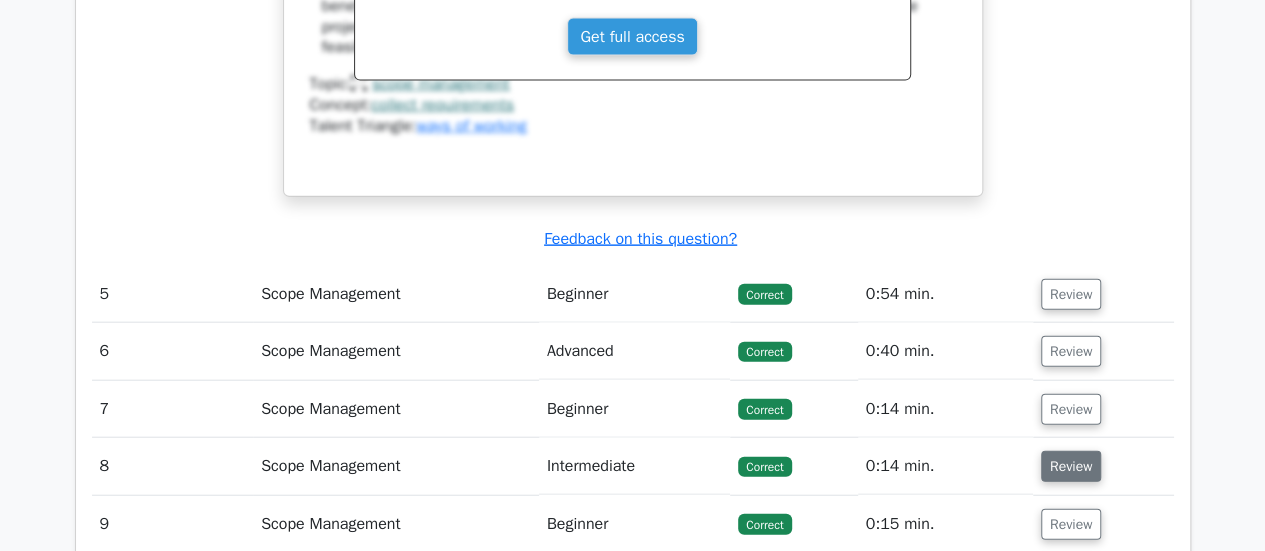 scroll, scrollTop: 6100, scrollLeft: 0, axis: vertical 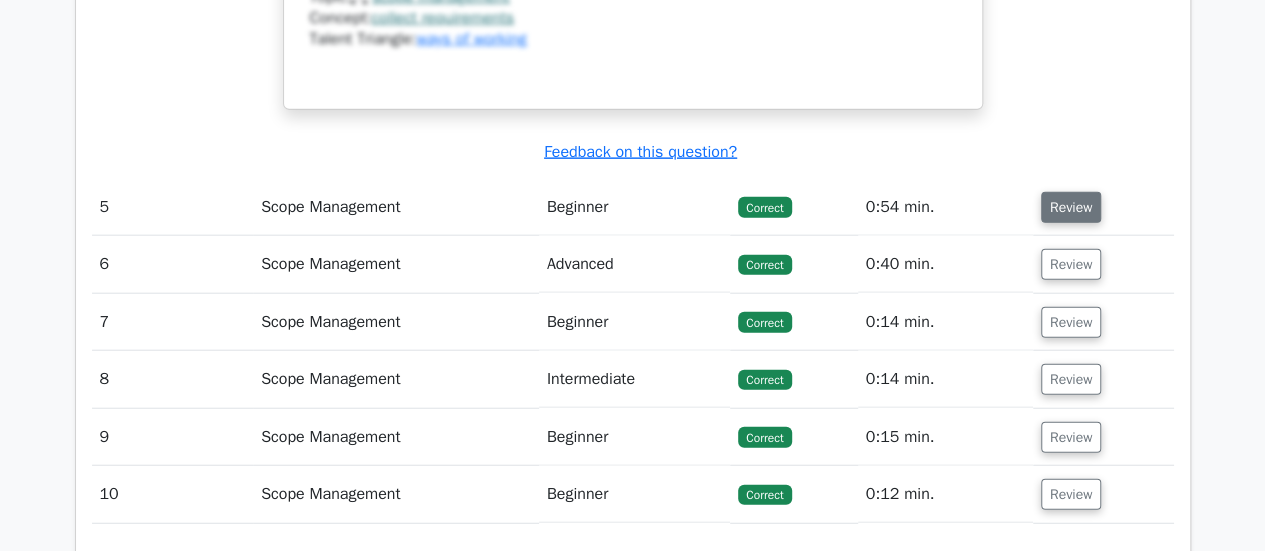 click on "Review" at bounding box center (1071, 207) 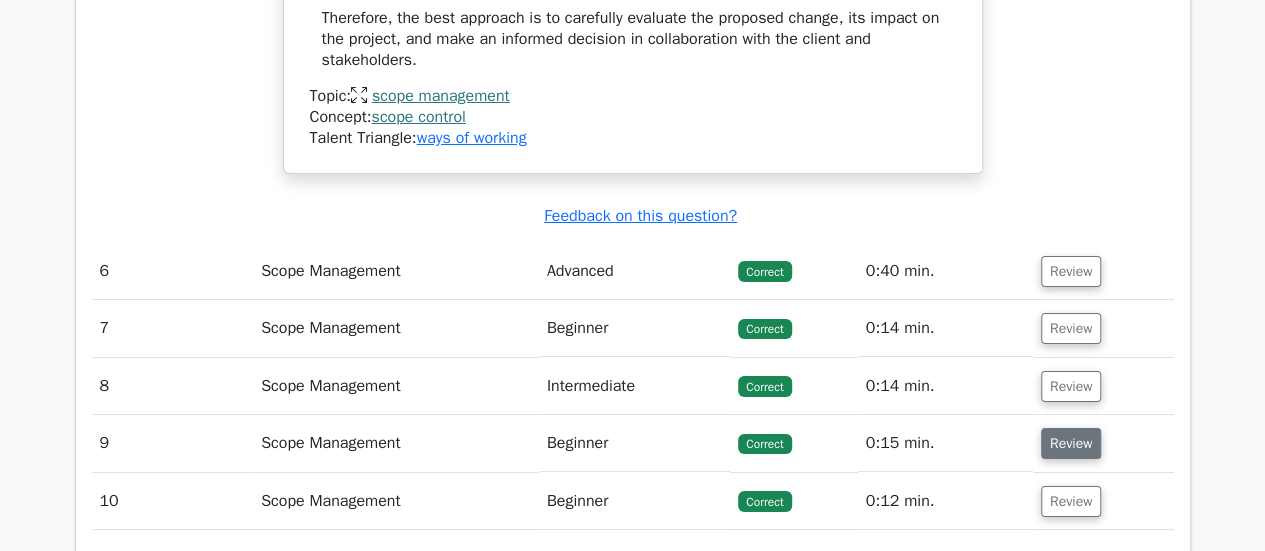 scroll, scrollTop: 7500, scrollLeft: 0, axis: vertical 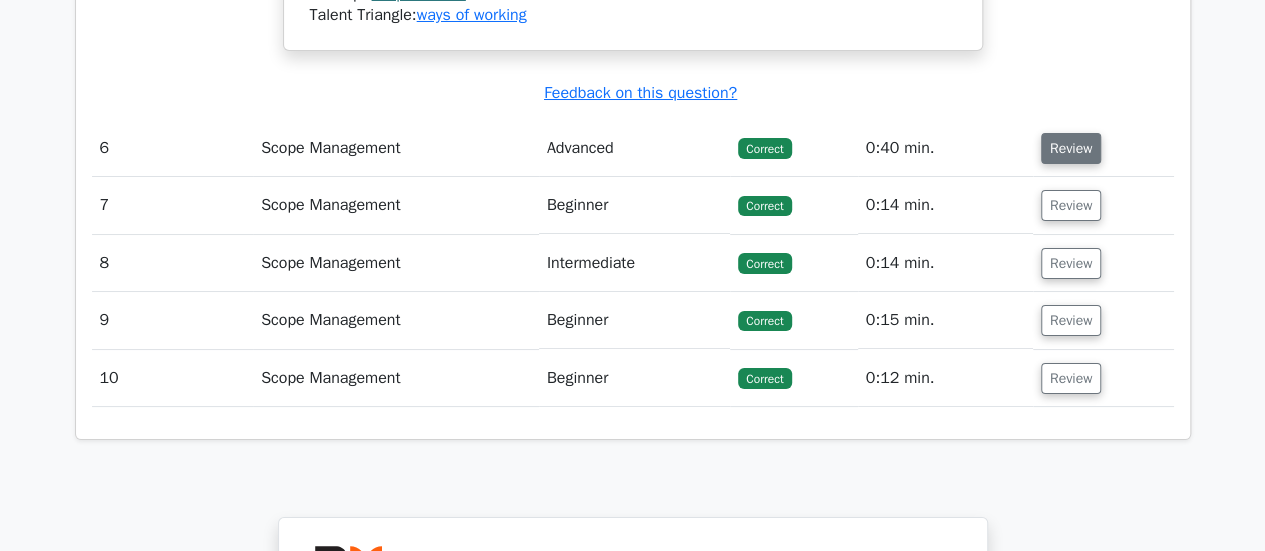 click on "Review" at bounding box center [1071, 148] 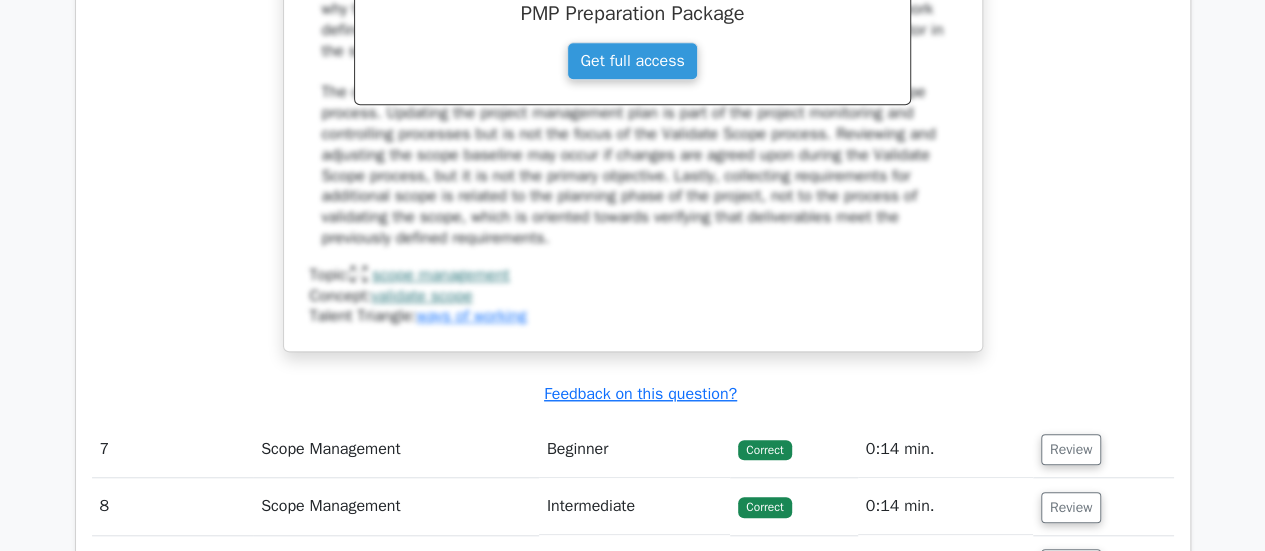 scroll, scrollTop: 8300, scrollLeft: 0, axis: vertical 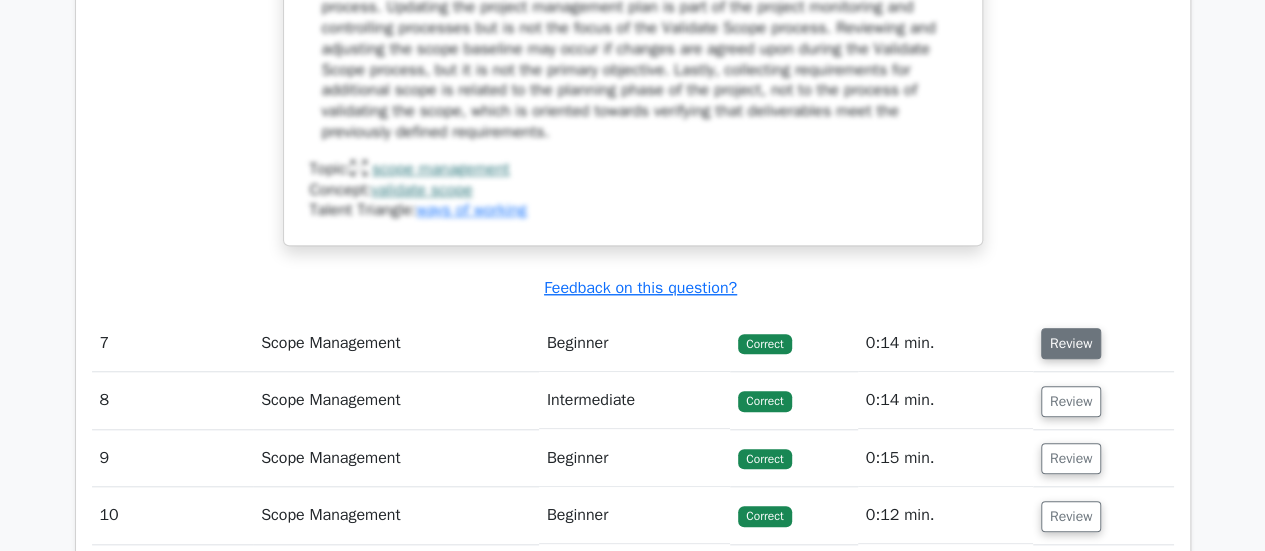 click on "Review" at bounding box center [1071, 343] 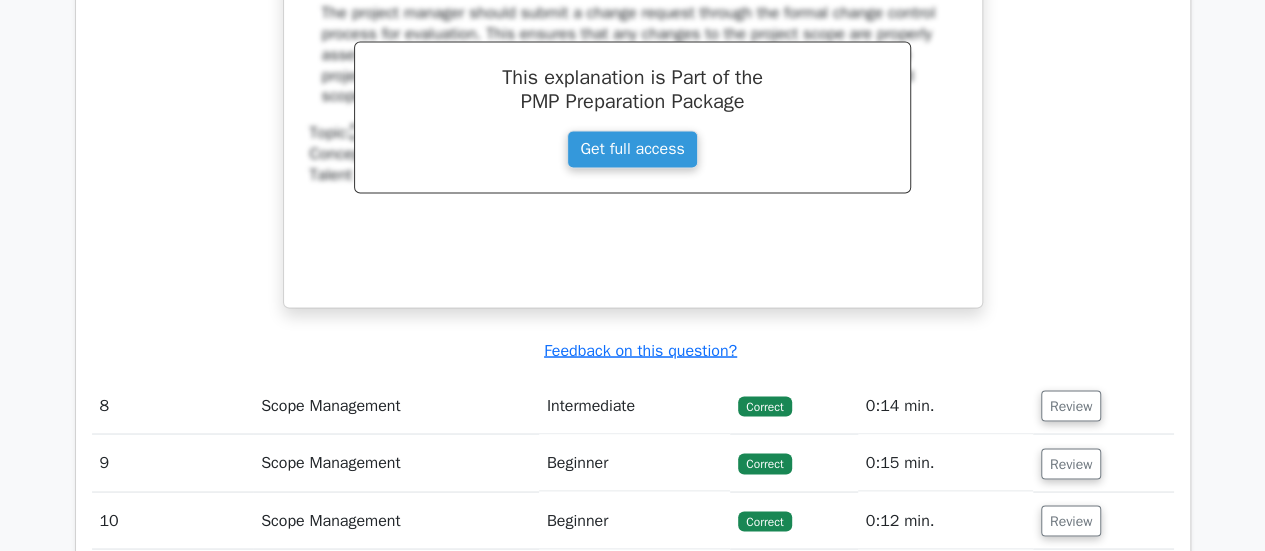 scroll, scrollTop: 9300, scrollLeft: 0, axis: vertical 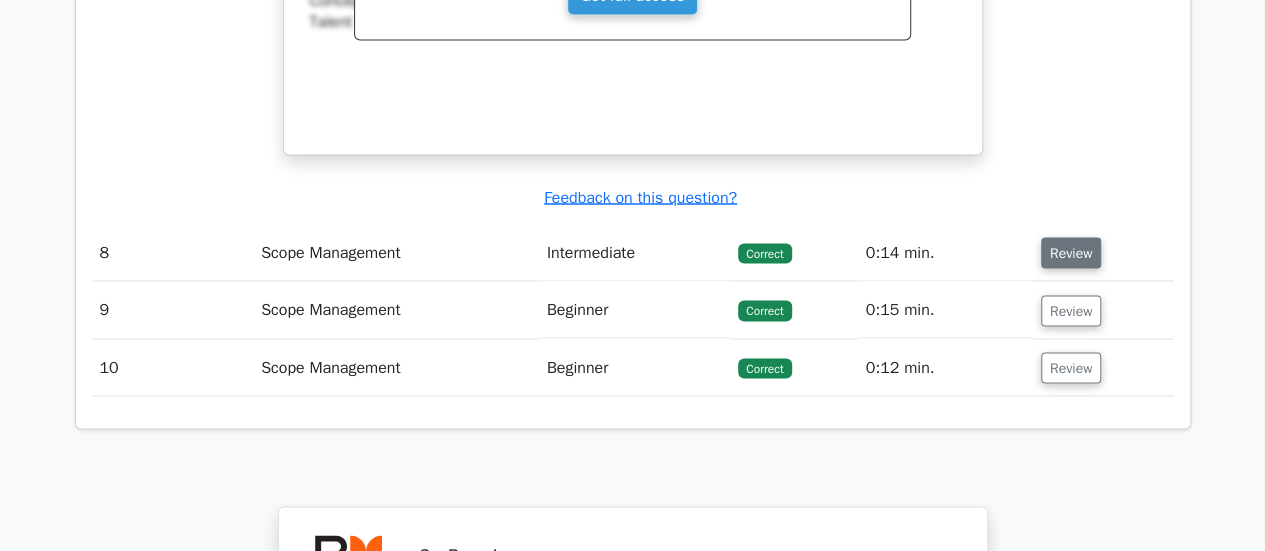 click on "Review" at bounding box center (1071, 252) 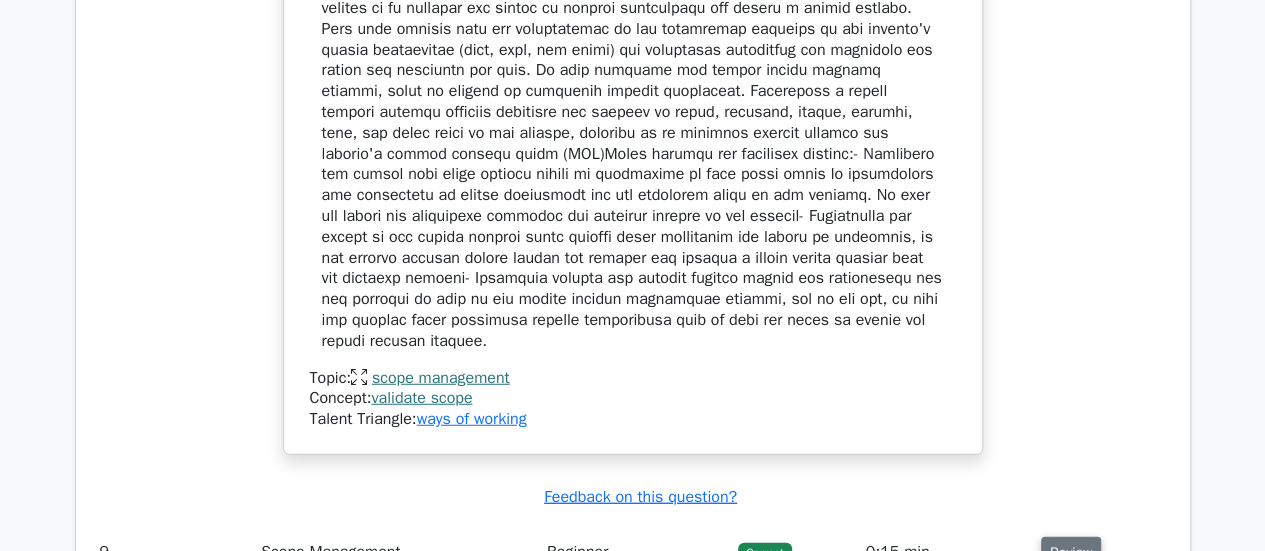 scroll, scrollTop: 10200, scrollLeft: 0, axis: vertical 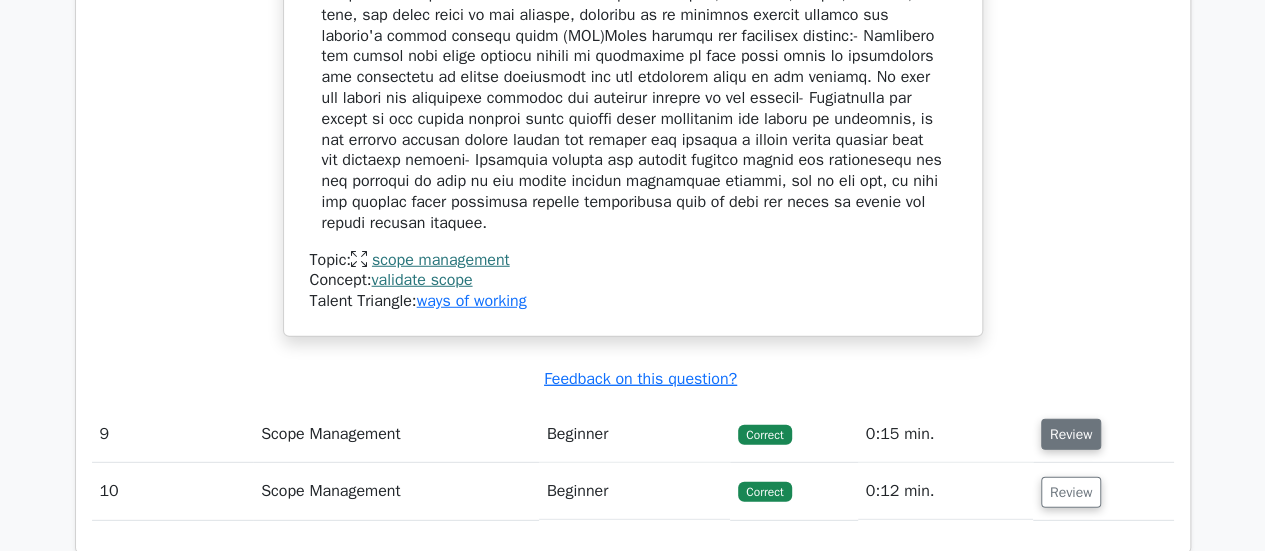 click on "Review" at bounding box center [1071, 434] 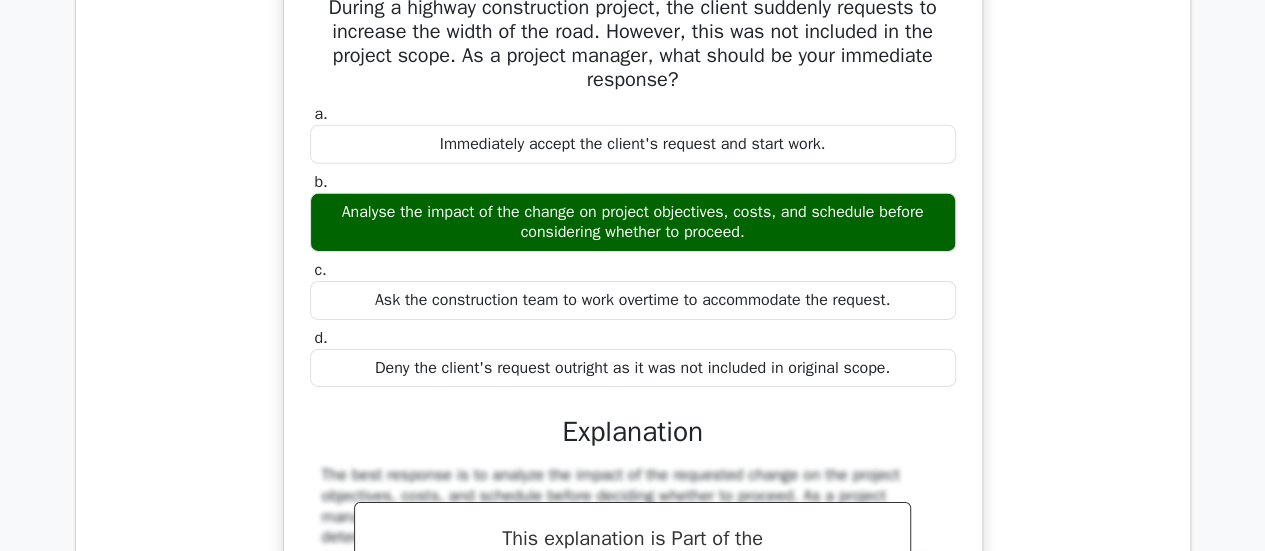 scroll, scrollTop: 11200, scrollLeft: 0, axis: vertical 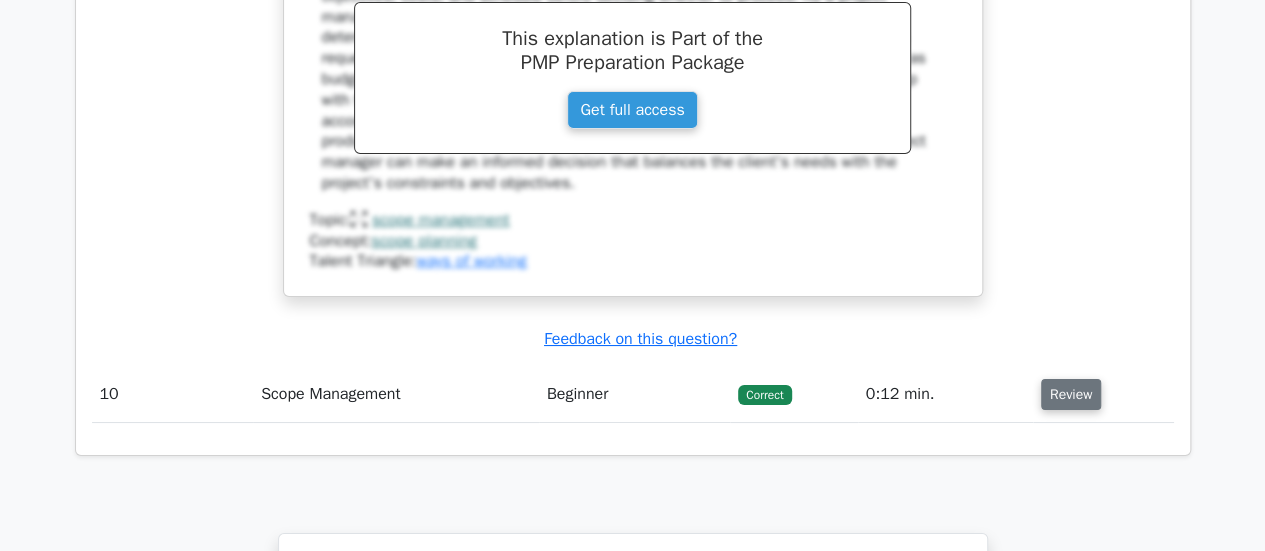 click on "Review" at bounding box center [1071, 394] 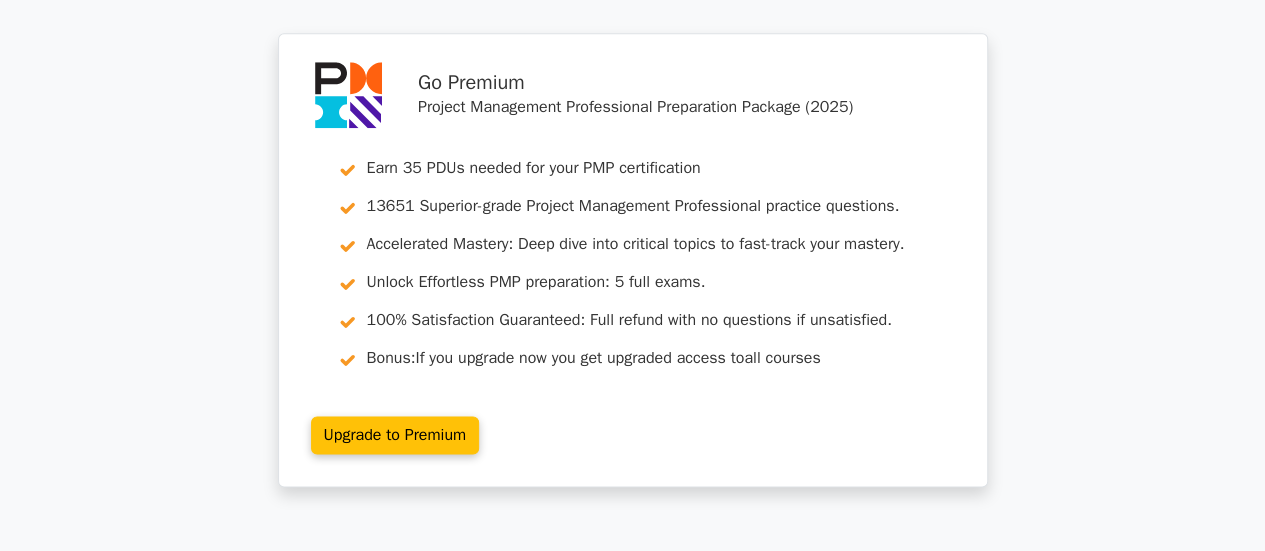 scroll, scrollTop: 12922, scrollLeft: 0, axis: vertical 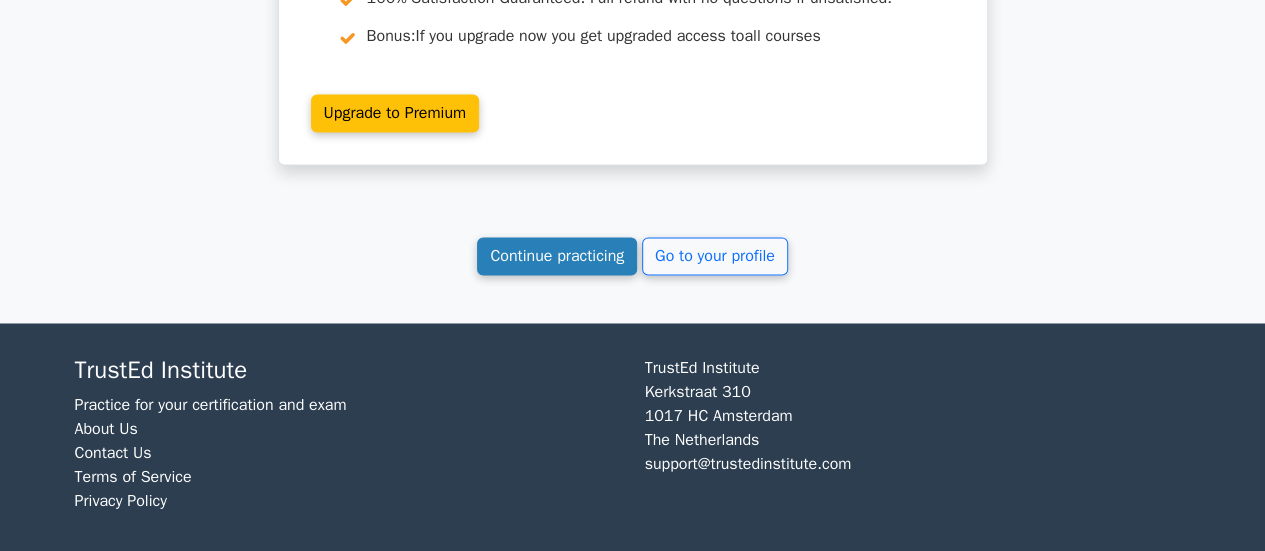 click on "Continue practicing" at bounding box center (557, 256) 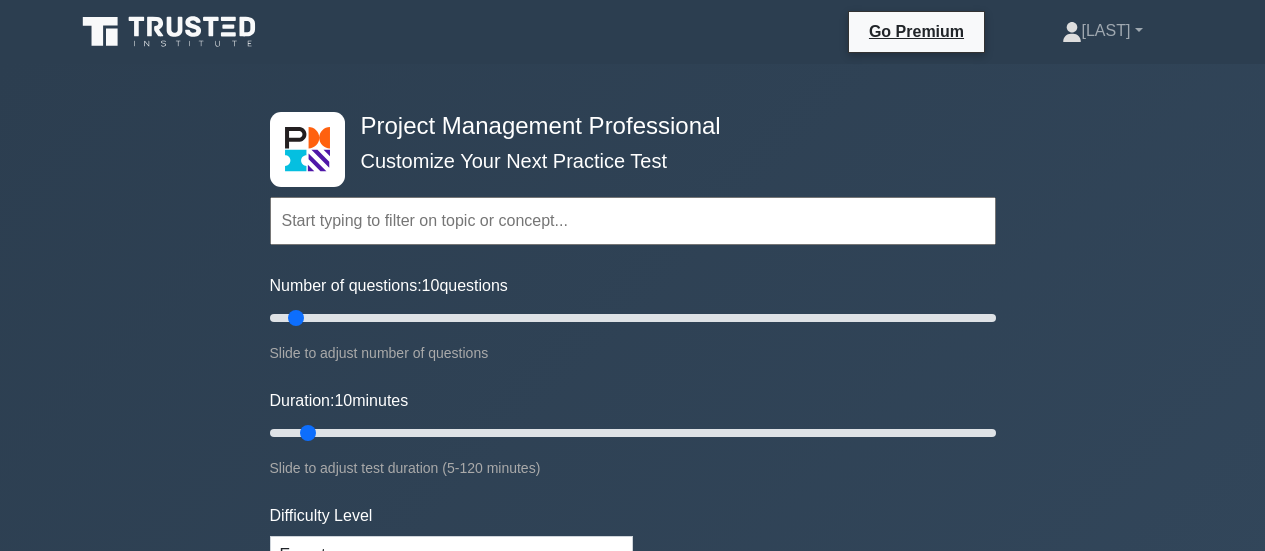 scroll, scrollTop: 0, scrollLeft: 0, axis: both 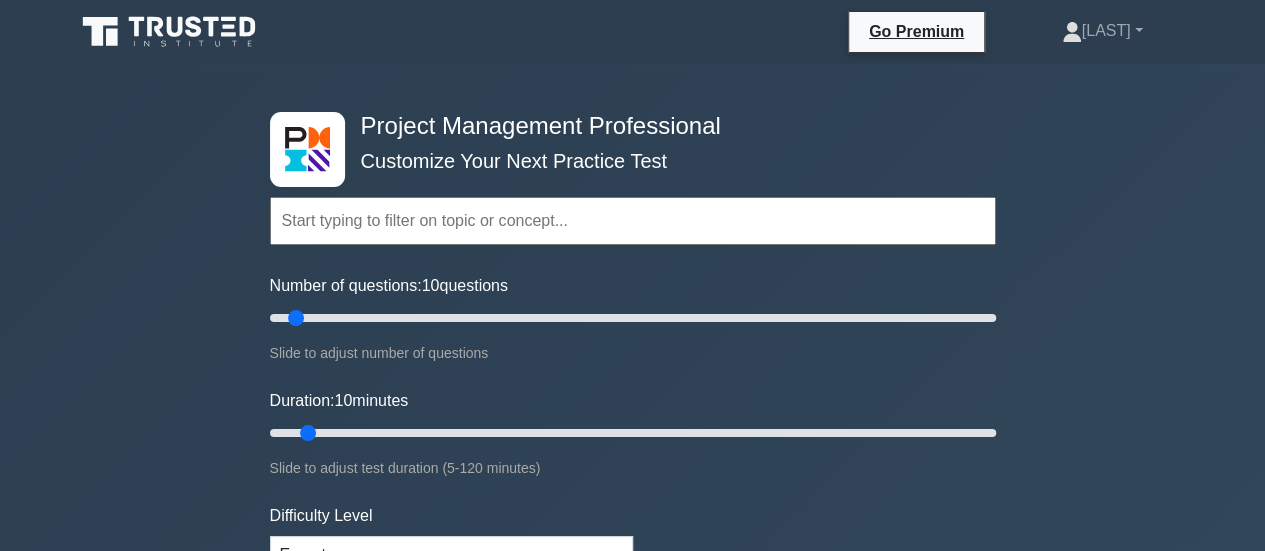 click at bounding box center (633, 221) 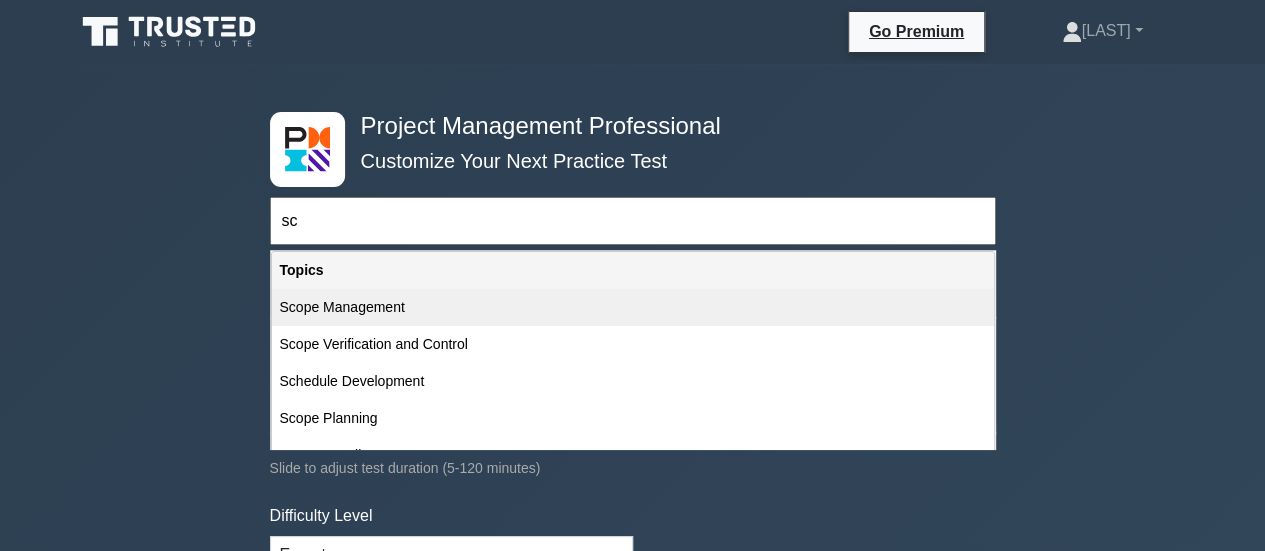 click on "Scope Management" at bounding box center (633, 307) 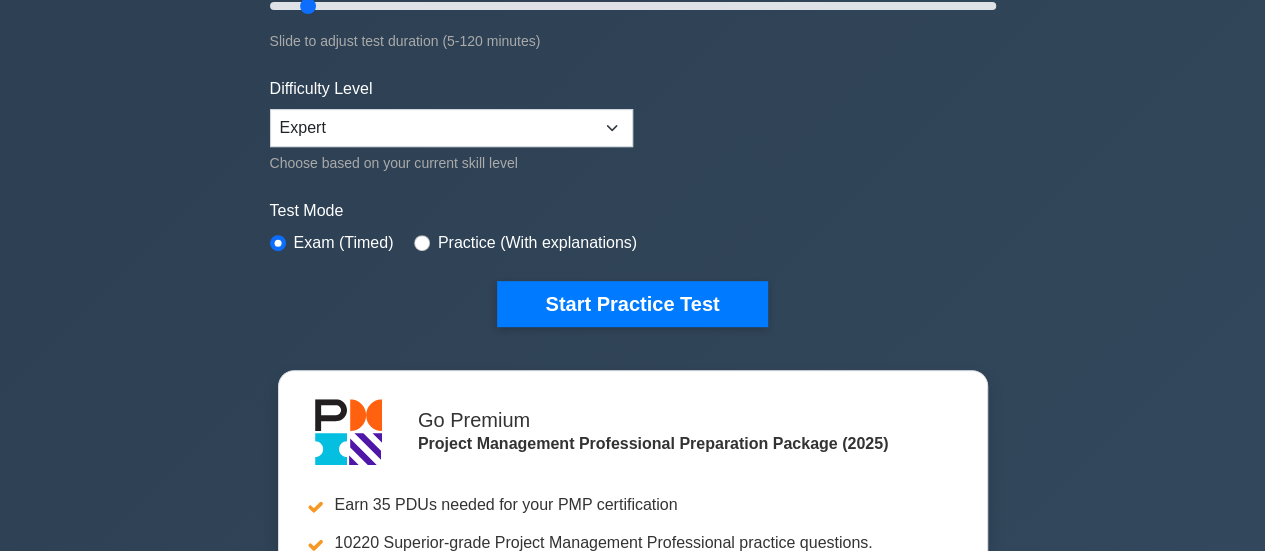 scroll, scrollTop: 500, scrollLeft: 0, axis: vertical 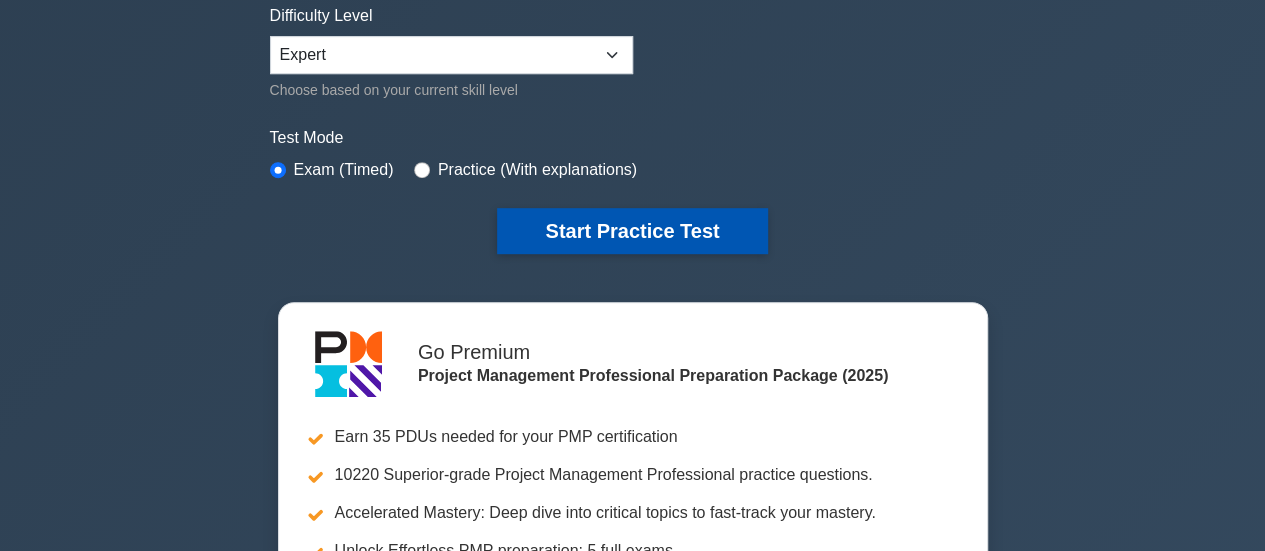 click on "Start Practice Test" at bounding box center (632, 231) 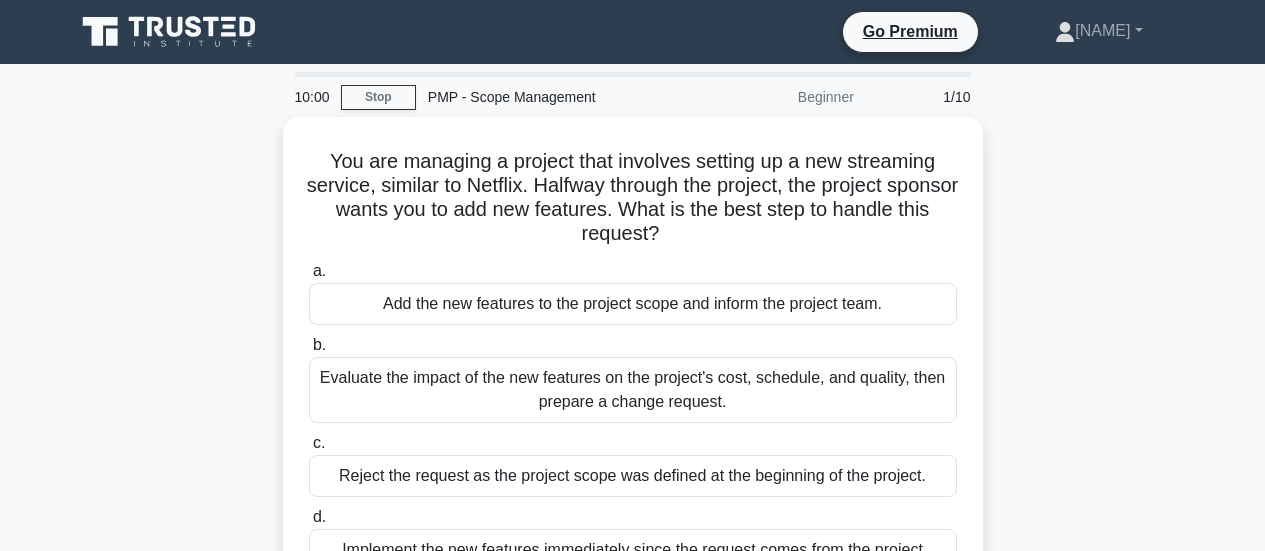 scroll, scrollTop: 0, scrollLeft: 0, axis: both 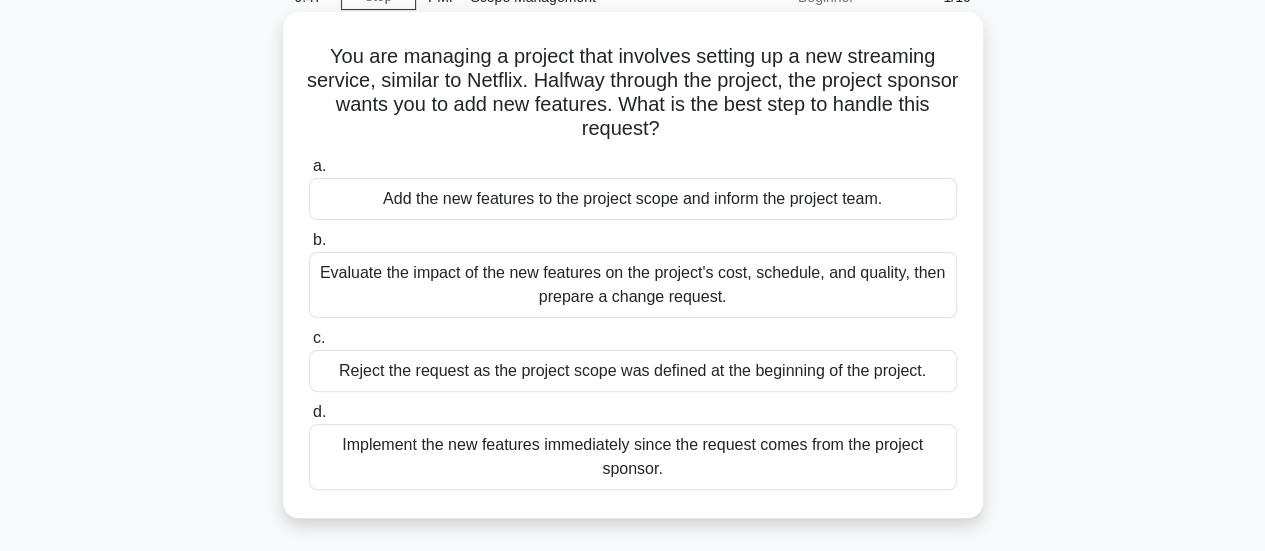 click on "Evaluate the impact of the new features on the project's cost, schedule, and quality, then prepare a change request." at bounding box center (633, 285) 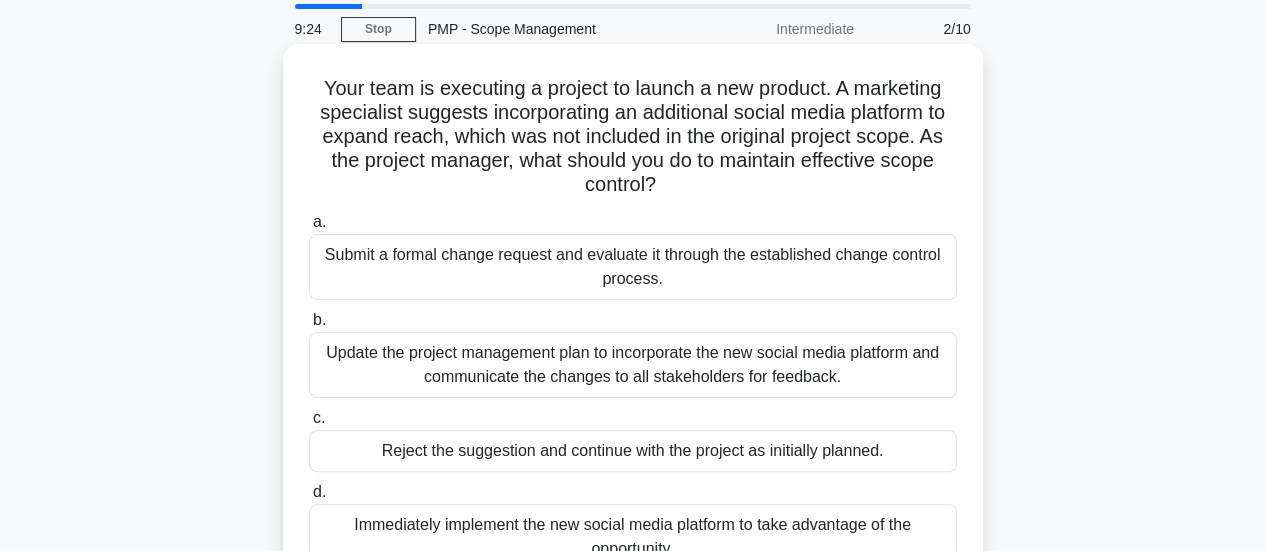 scroll, scrollTop: 100, scrollLeft: 0, axis: vertical 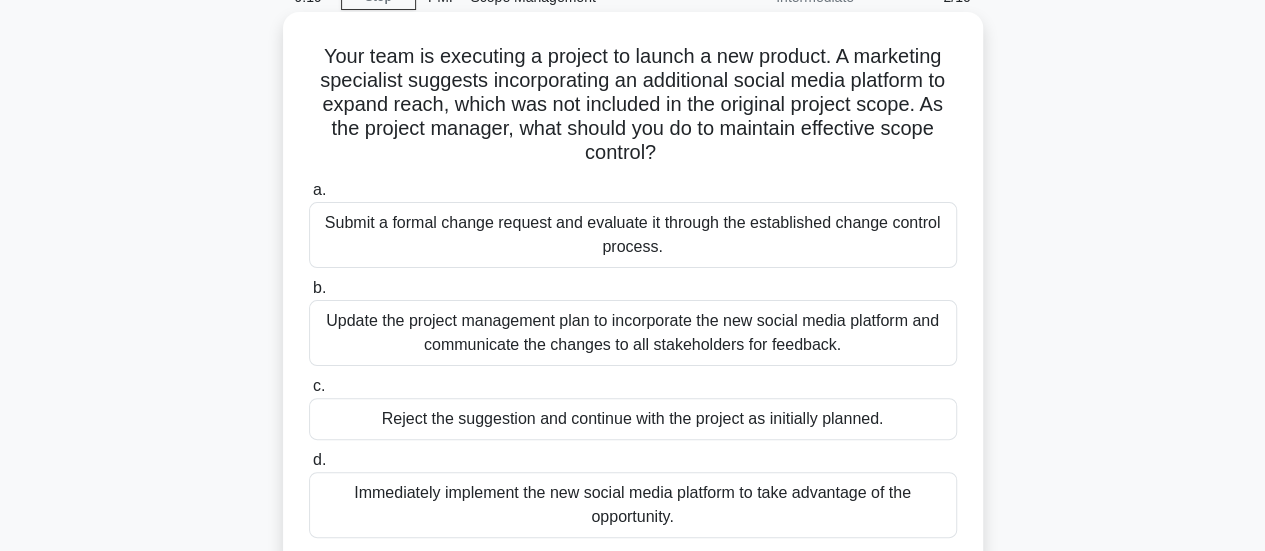click on "Submit a formal change request and evaluate it through the established change control process." at bounding box center [633, 235] 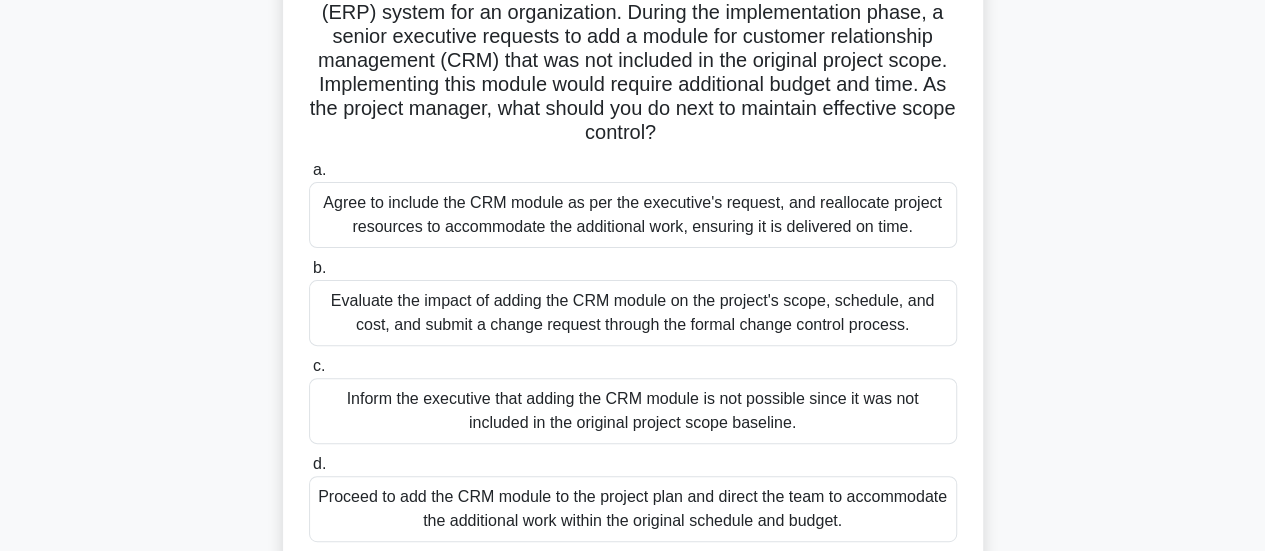 scroll, scrollTop: 200, scrollLeft: 0, axis: vertical 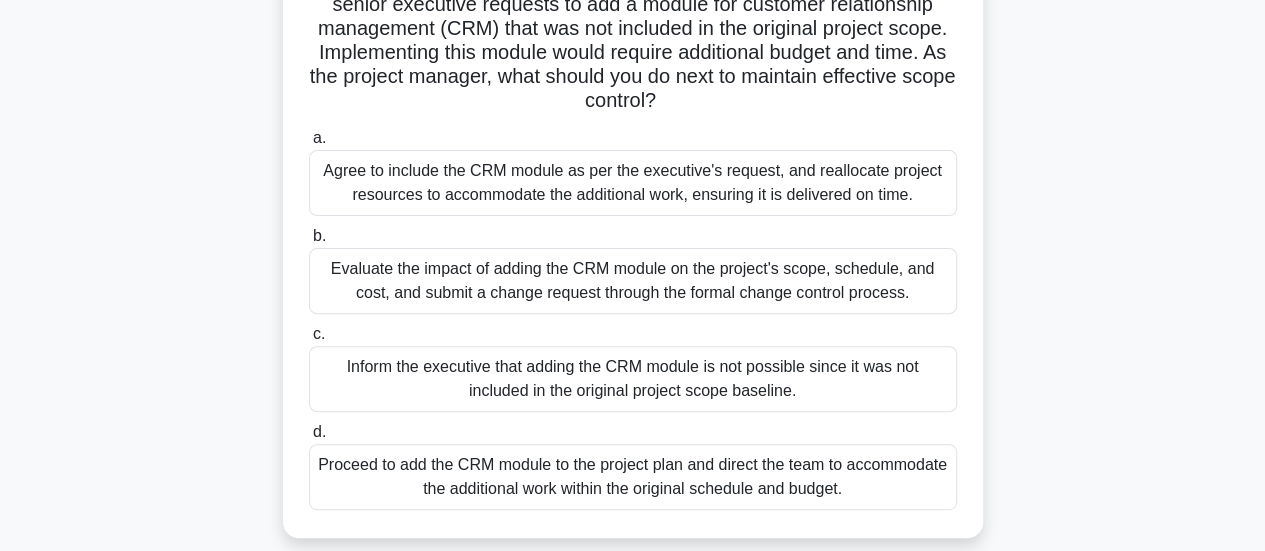 click on "Evaluate the impact of adding the CRM module on the project's scope, schedule, and cost, and submit a change request through the formal change control process." at bounding box center [633, 281] 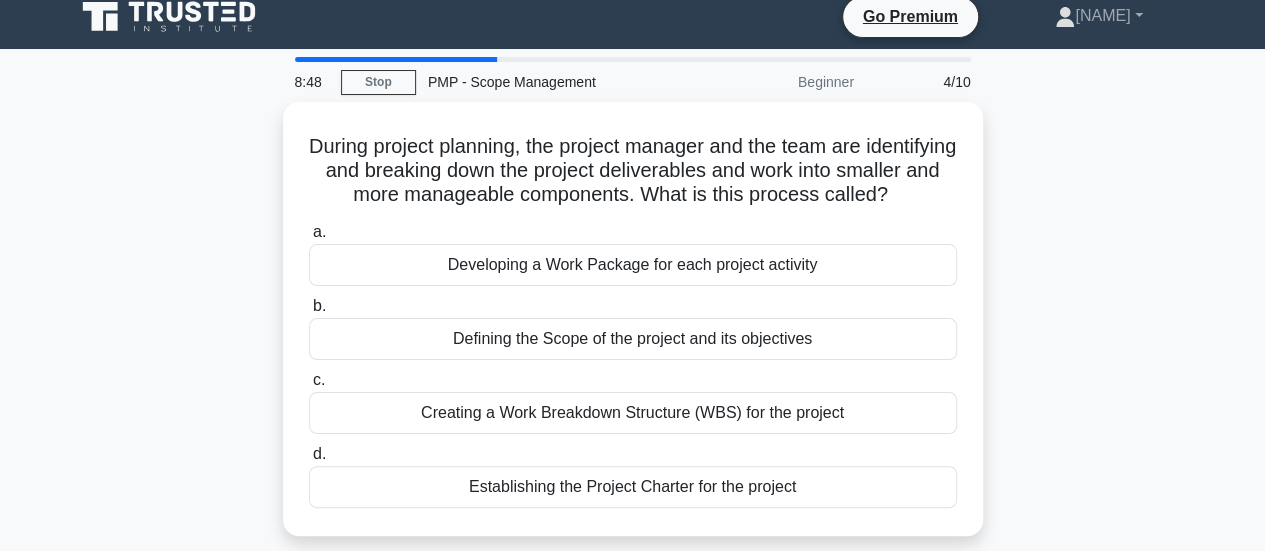 scroll, scrollTop: 0, scrollLeft: 0, axis: both 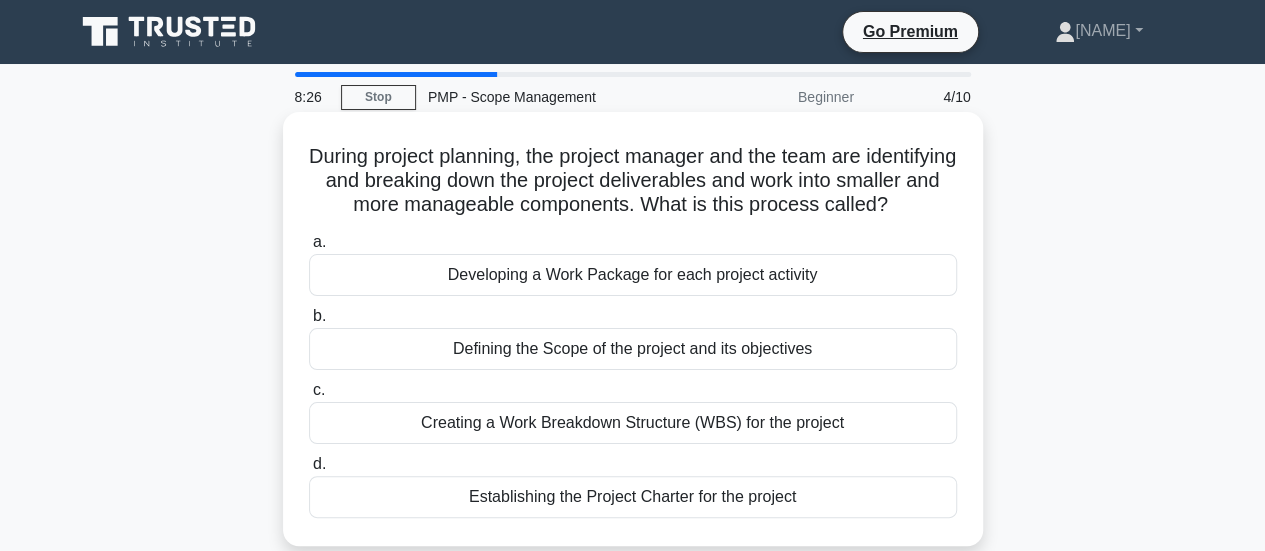 click on "Creating a Work Breakdown Structure (WBS) for the project" at bounding box center (633, 423) 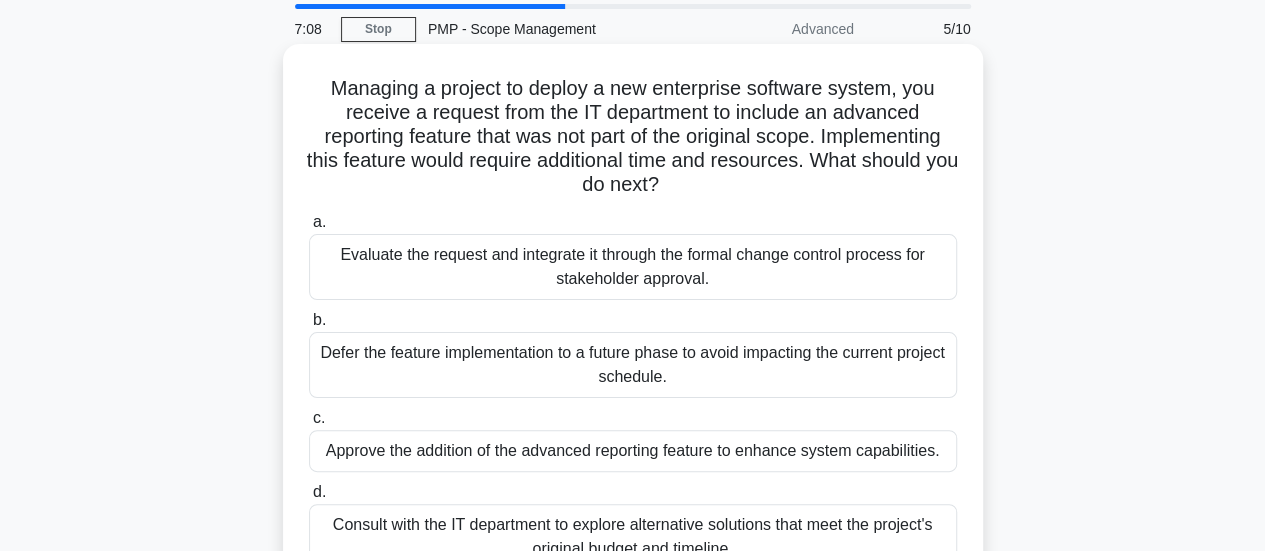 scroll, scrollTop: 100, scrollLeft: 0, axis: vertical 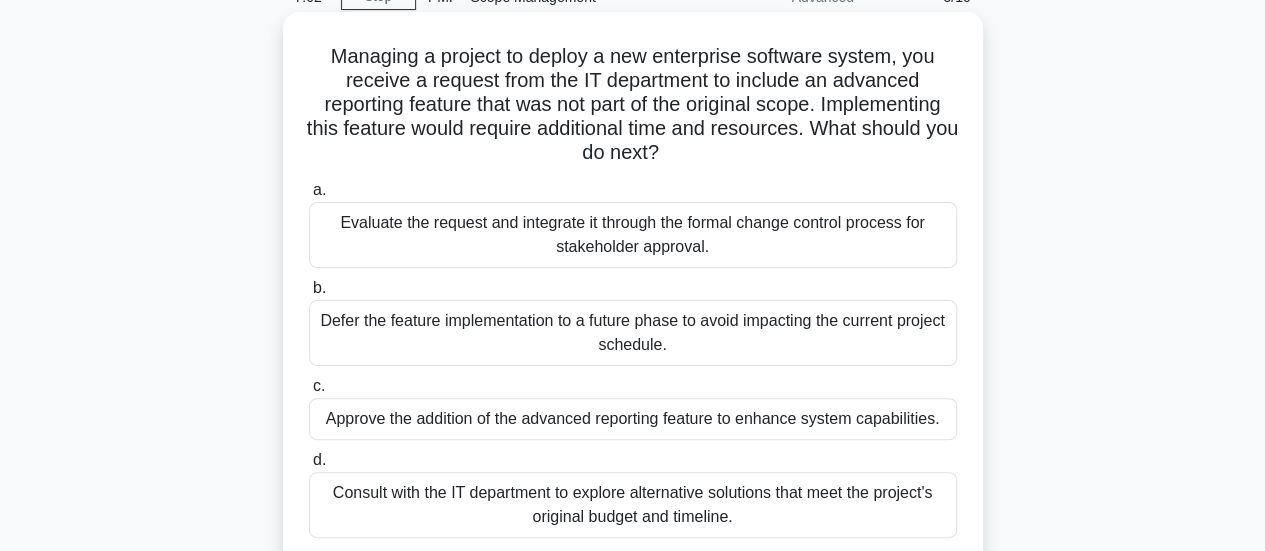 click on "Evaluate the request and integrate it through the formal change control process for stakeholder approval." at bounding box center (633, 235) 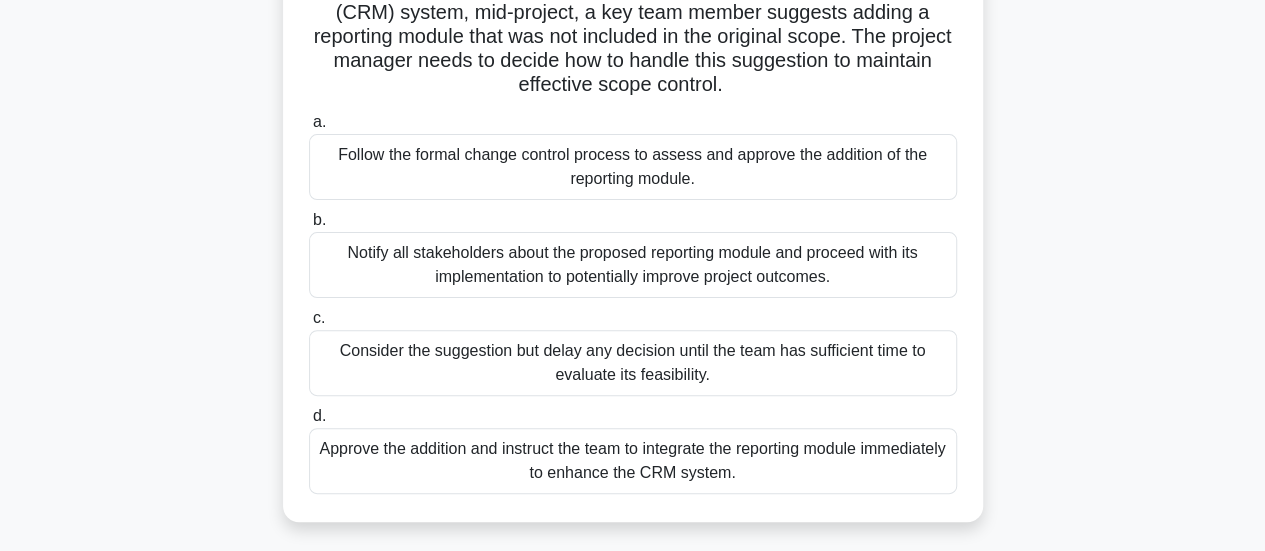 scroll, scrollTop: 200, scrollLeft: 0, axis: vertical 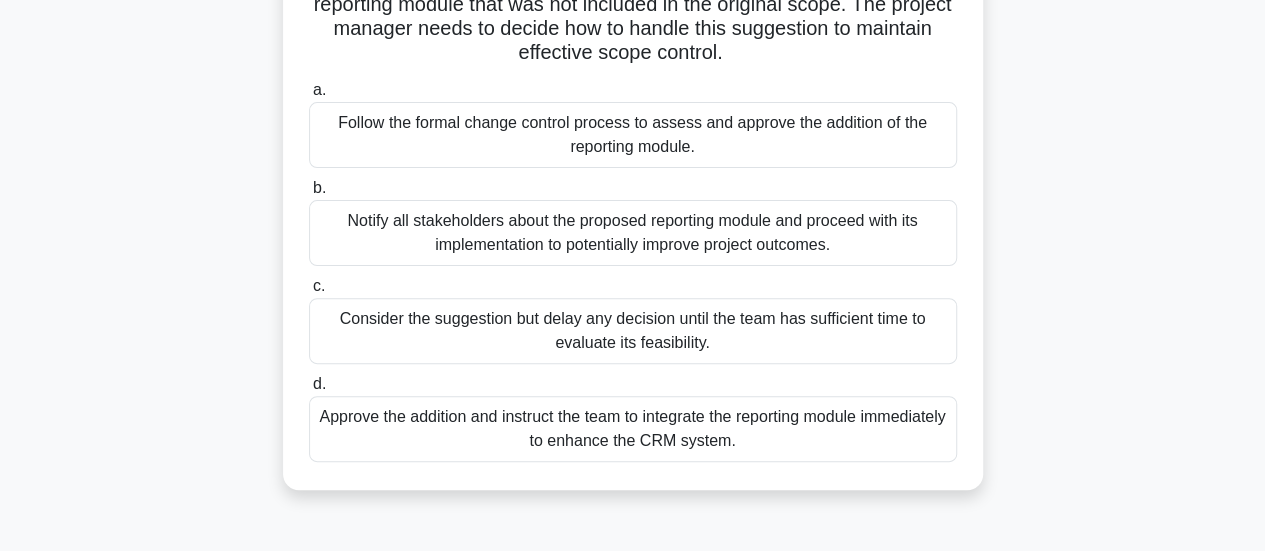 click on "Follow the formal change control process to assess and approve the addition of the reporting module." at bounding box center (633, 135) 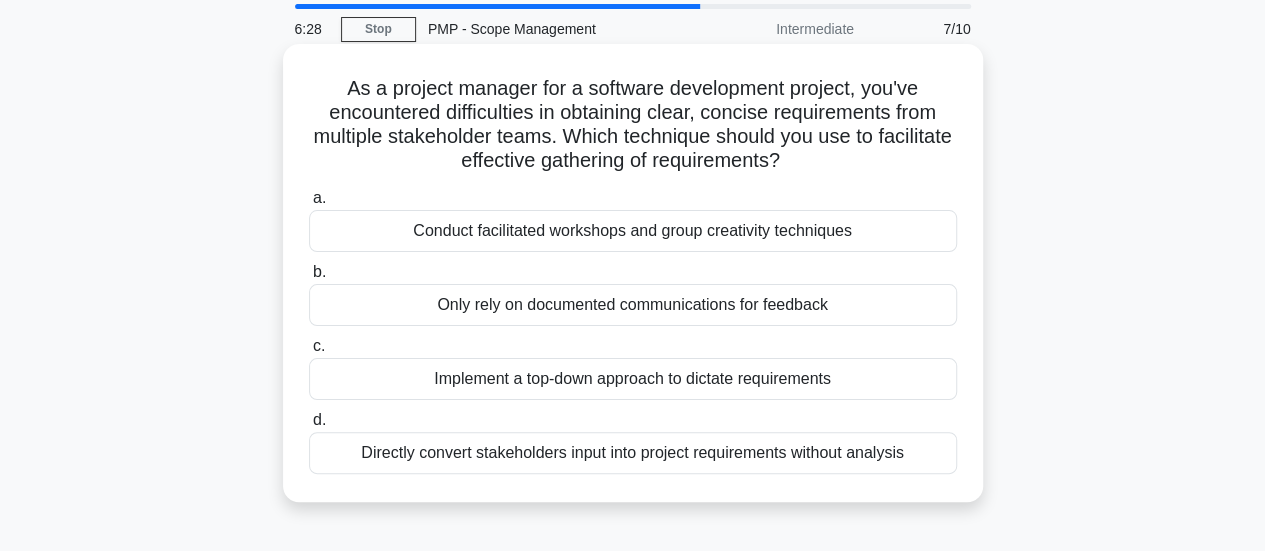 scroll, scrollTop: 100, scrollLeft: 0, axis: vertical 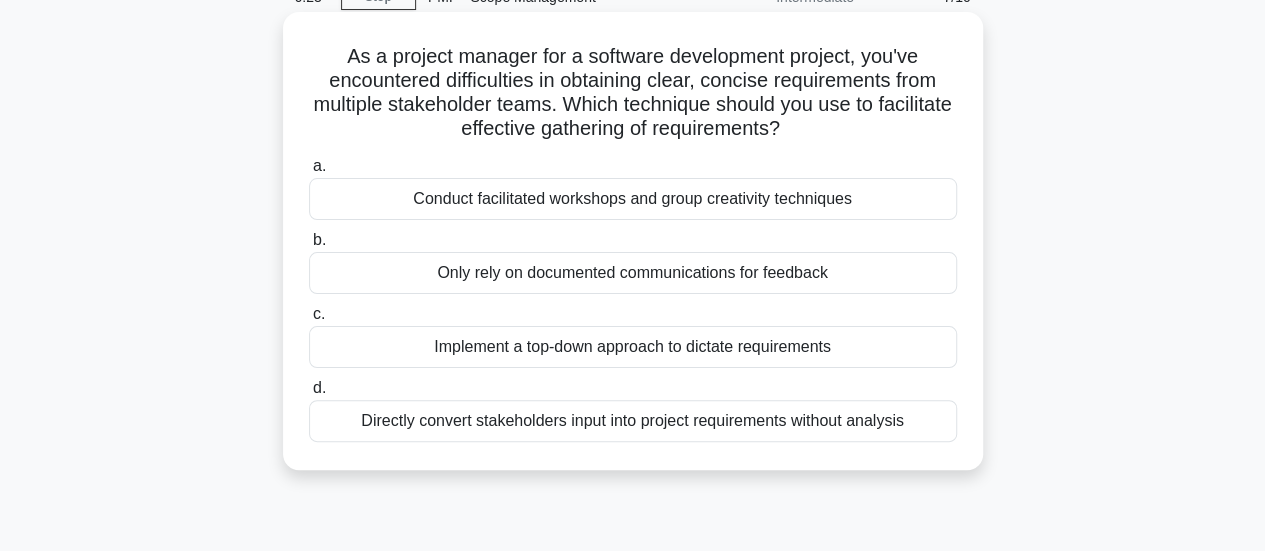 click on "Conduct facilitated workshops and group creativity techniques" at bounding box center (633, 199) 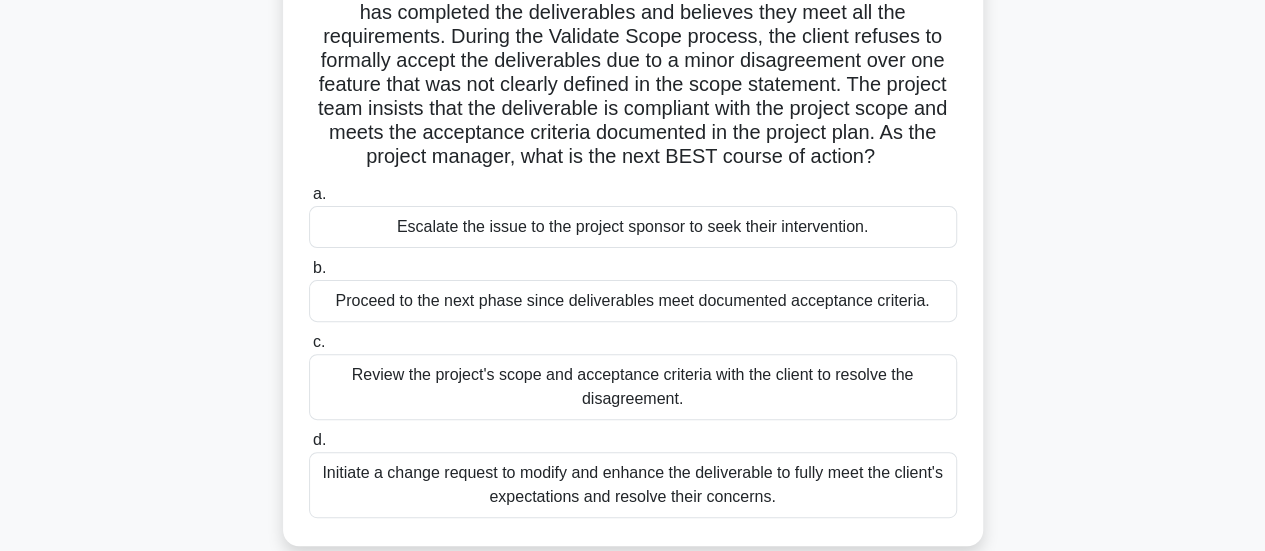 scroll, scrollTop: 200, scrollLeft: 0, axis: vertical 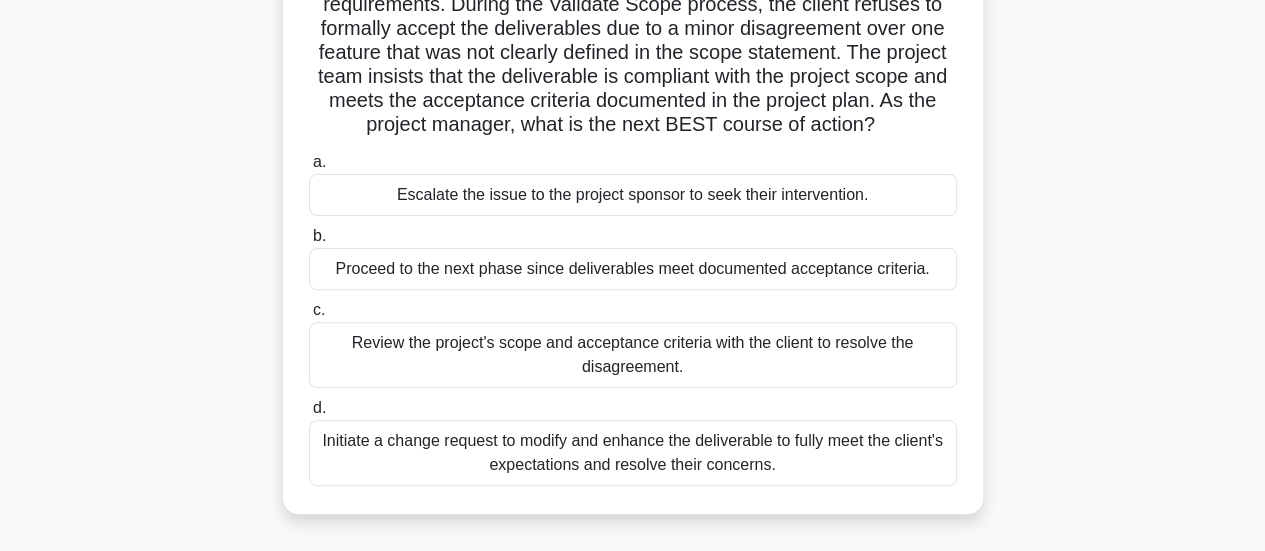 click on "Review the project's scope and acceptance criteria with the client to resolve the disagreement." at bounding box center [633, 355] 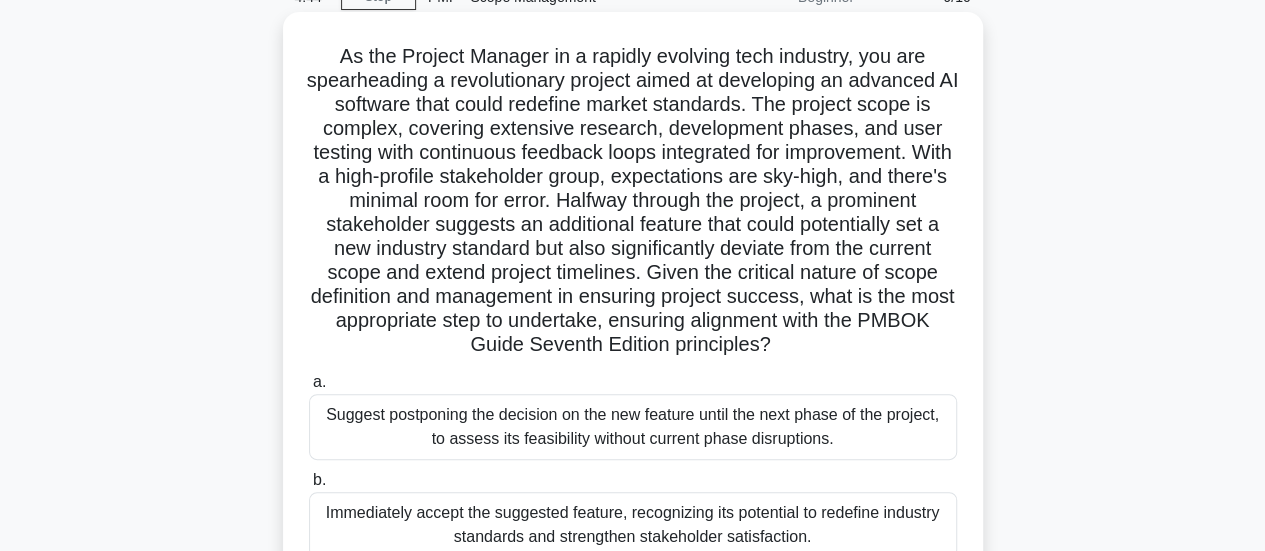 scroll, scrollTop: 200, scrollLeft: 0, axis: vertical 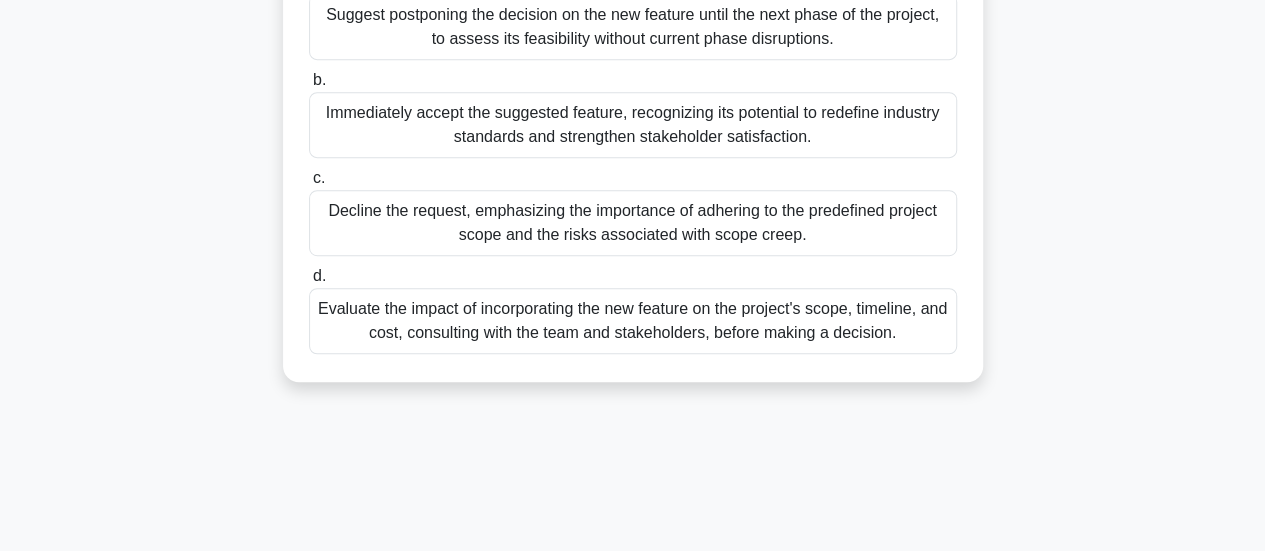 click on "Evaluate the impact of incorporating the new feature on the project's scope, timeline, and cost, consulting with the team and stakeholders, before making a decision." at bounding box center (633, 321) 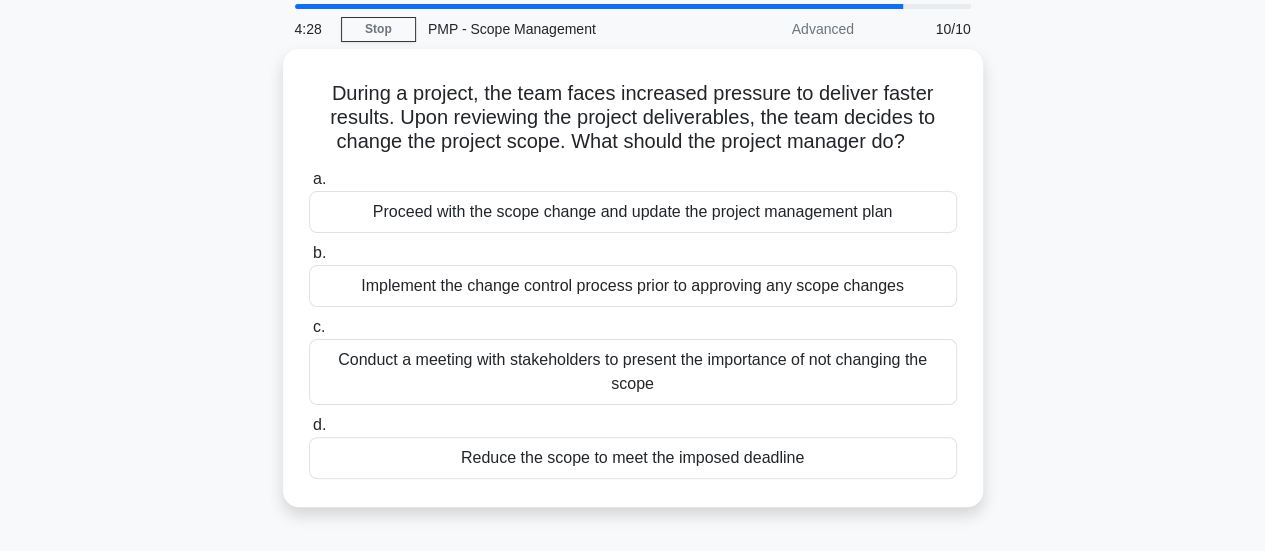 scroll, scrollTop: 100, scrollLeft: 0, axis: vertical 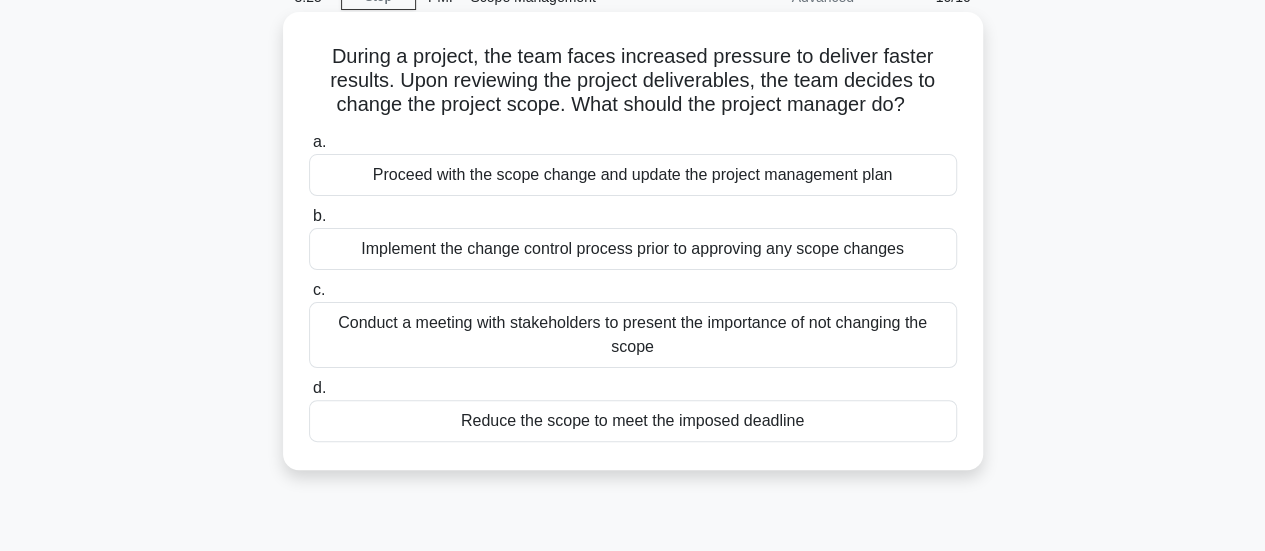 click on "Proceed with the scope change and update the project management plan" at bounding box center [633, 175] 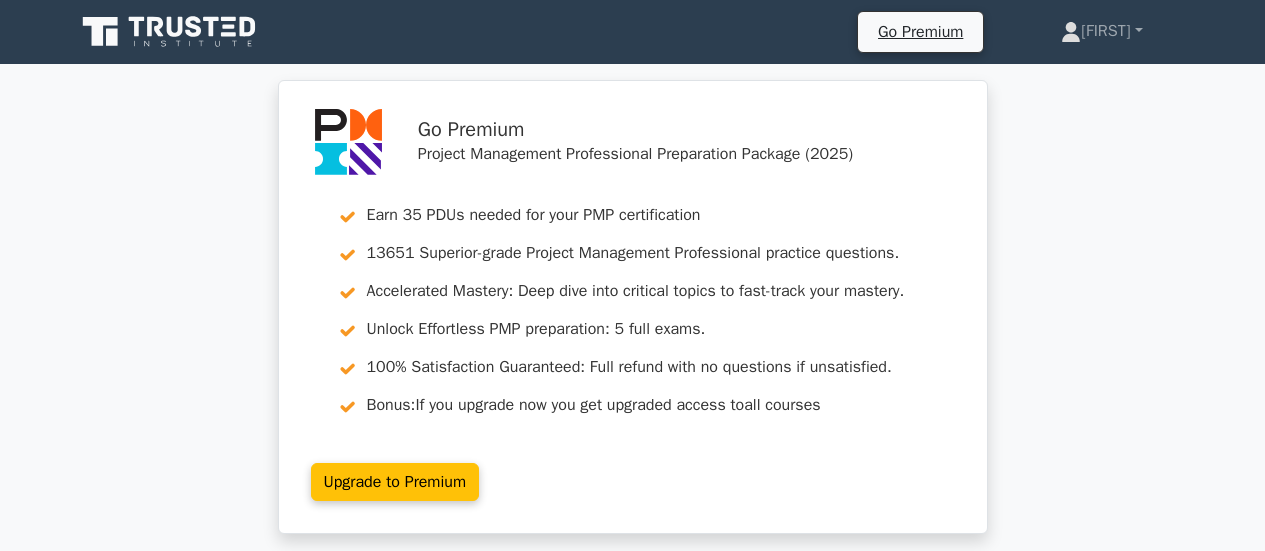scroll, scrollTop: 0, scrollLeft: 0, axis: both 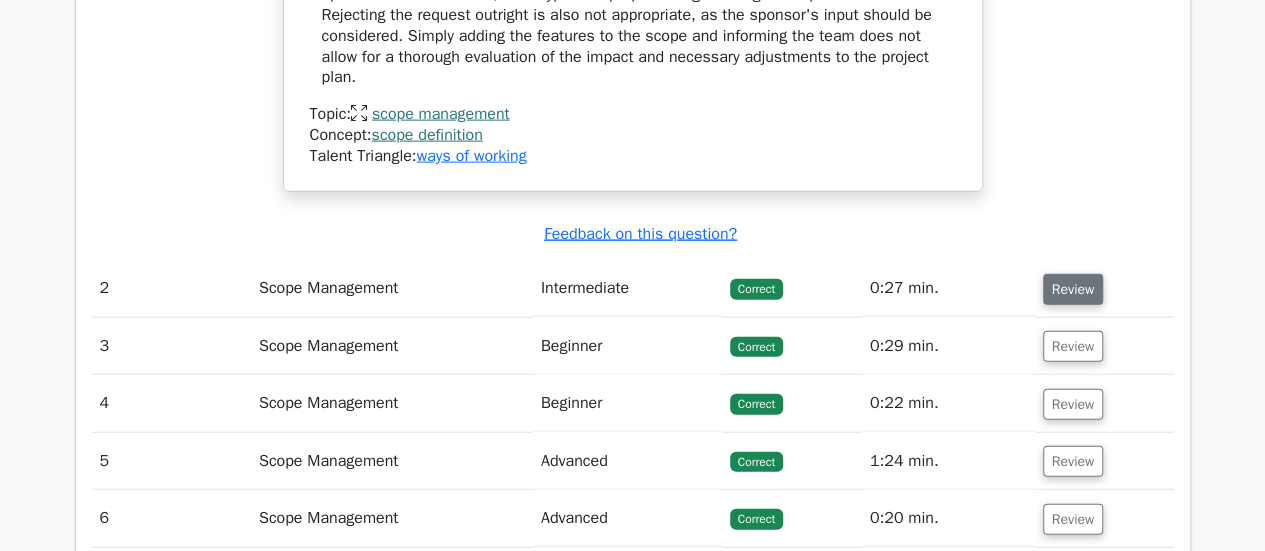 click on "Review" at bounding box center (1073, 289) 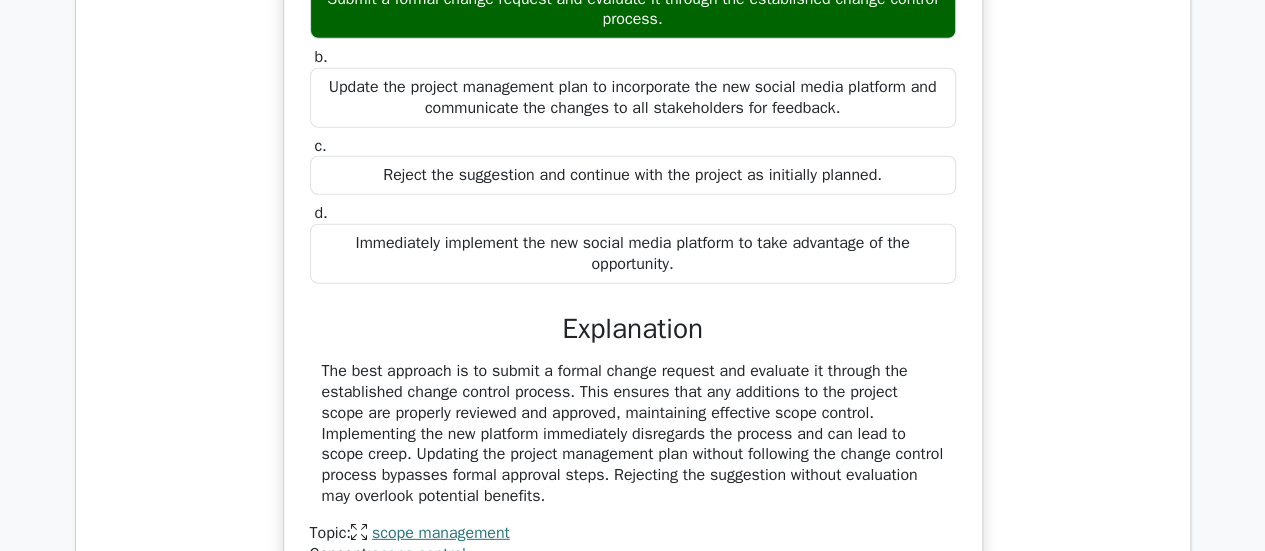 scroll, scrollTop: 3100, scrollLeft: 0, axis: vertical 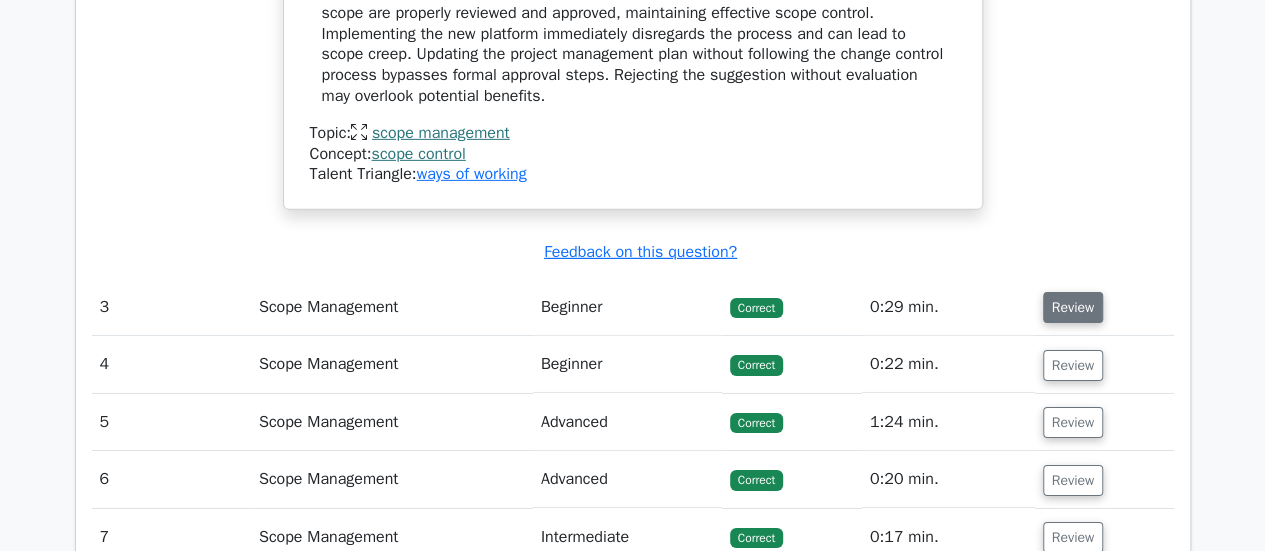 click on "Review" at bounding box center (1073, 307) 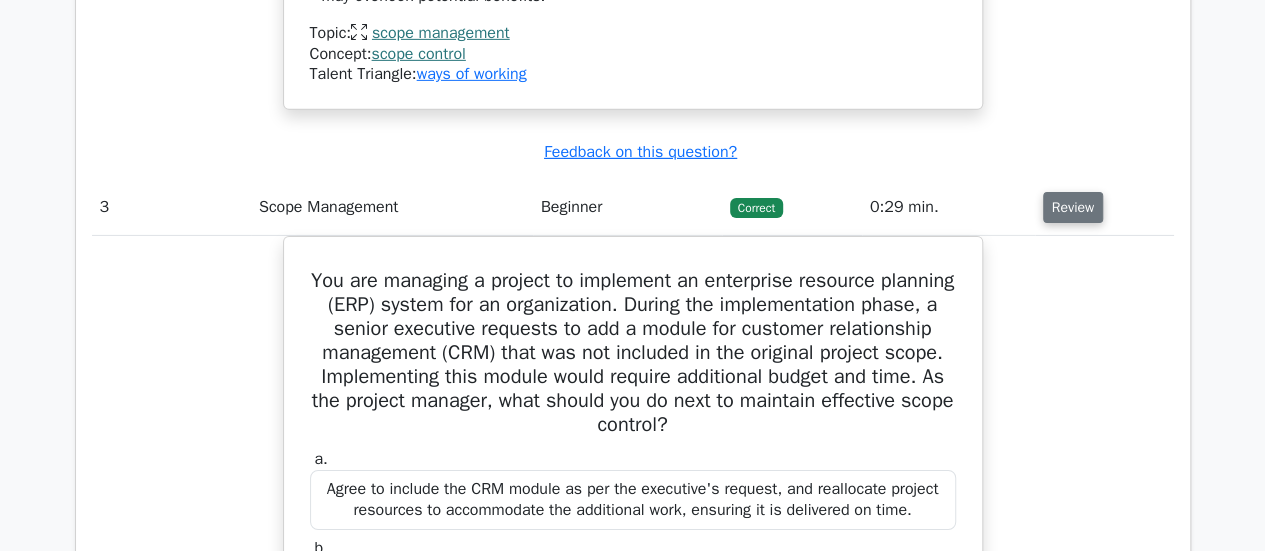 scroll, scrollTop: 3300, scrollLeft: 0, axis: vertical 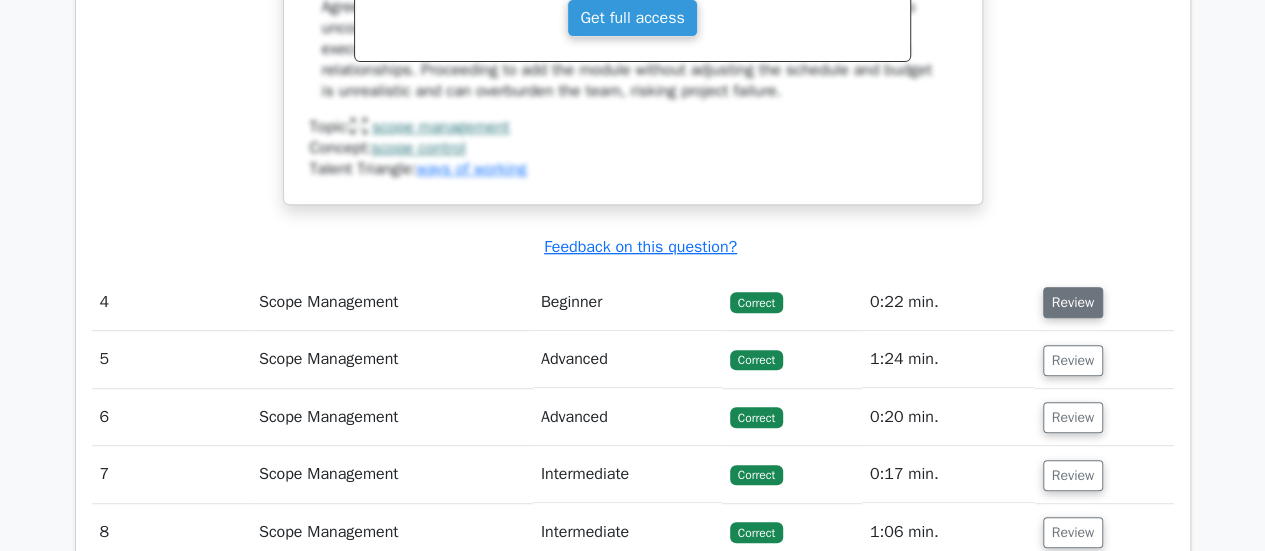click on "Review" at bounding box center (1073, 302) 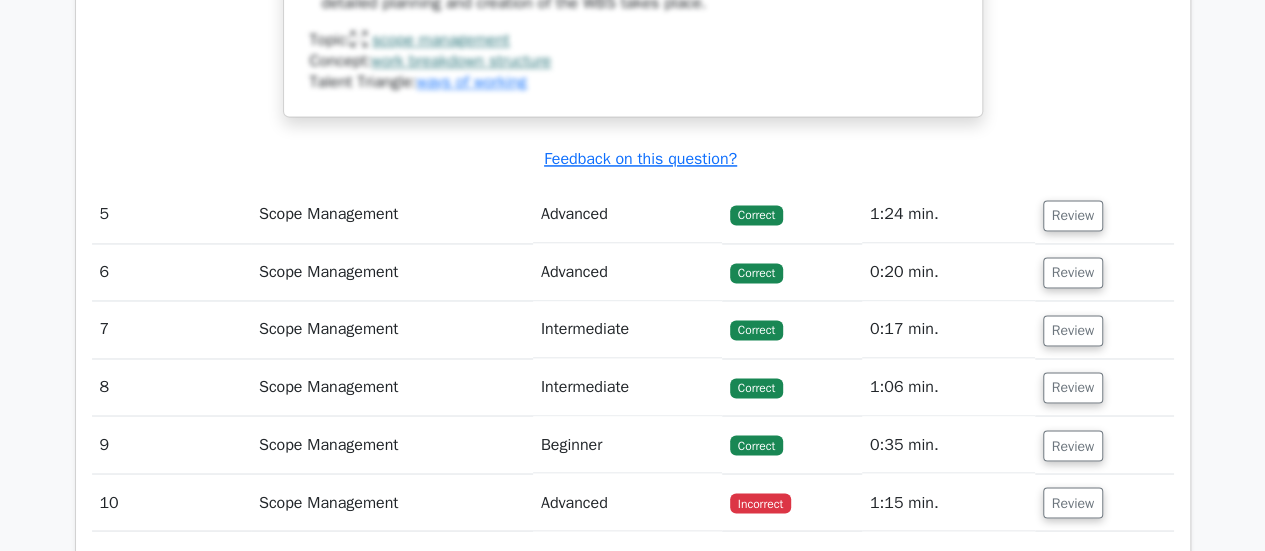 scroll, scrollTop: 5400, scrollLeft: 0, axis: vertical 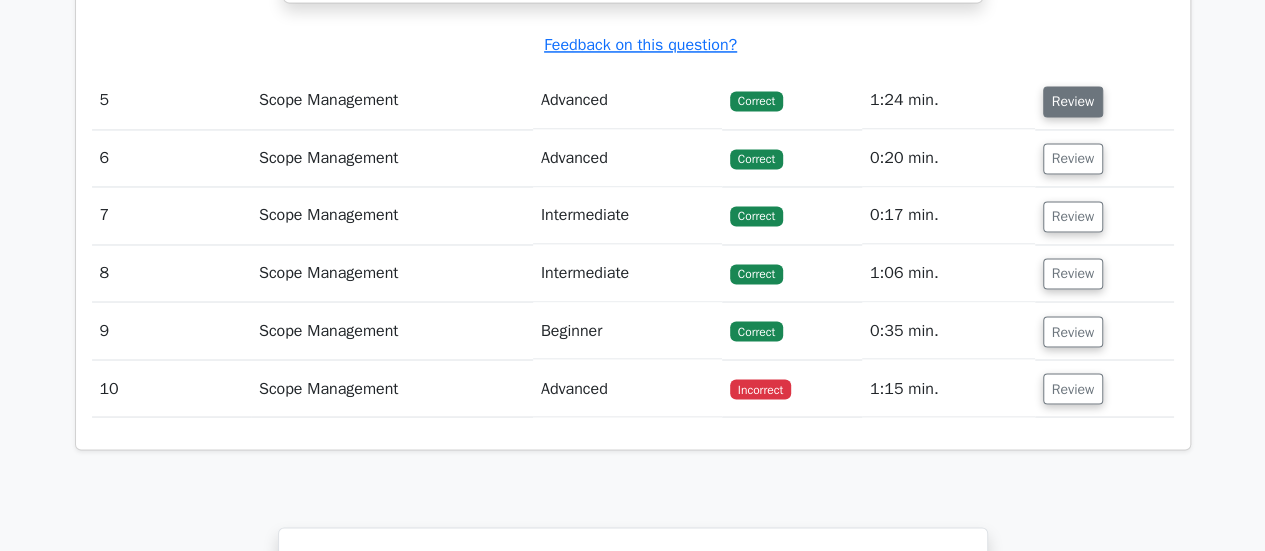 click on "Review" at bounding box center (1073, 101) 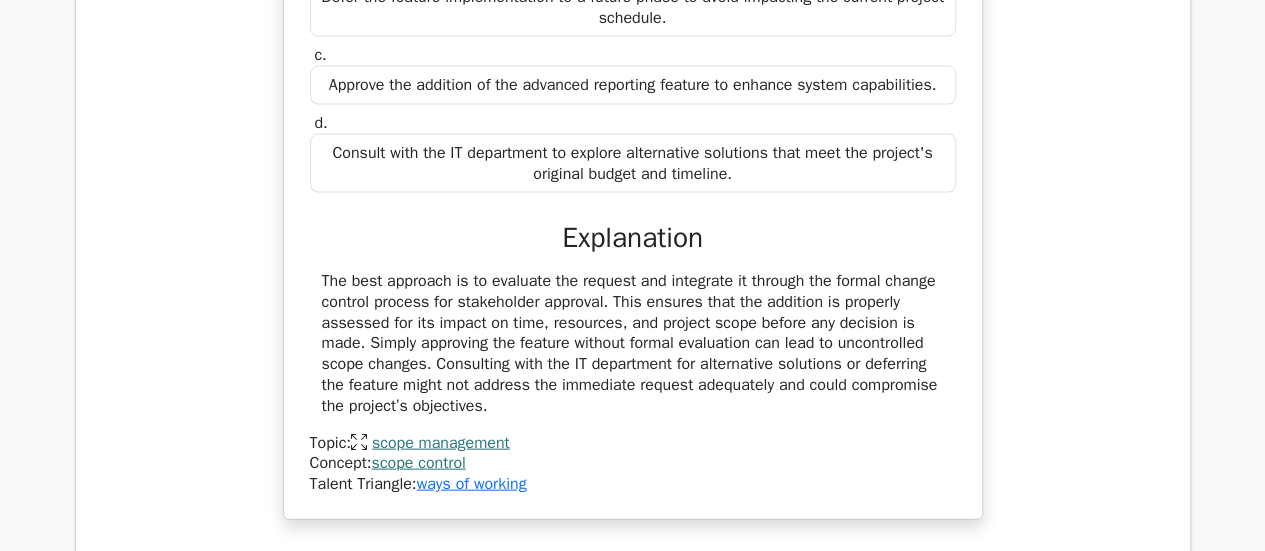 scroll, scrollTop: 6100, scrollLeft: 0, axis: vertical 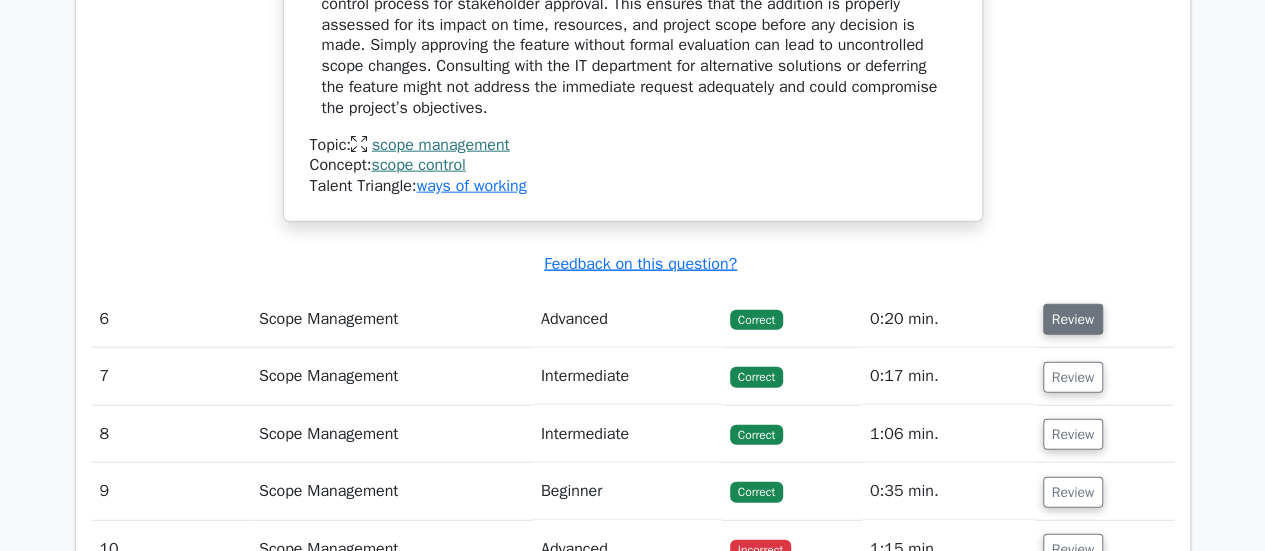 click on "Review" at bounding box center (1073, 319) 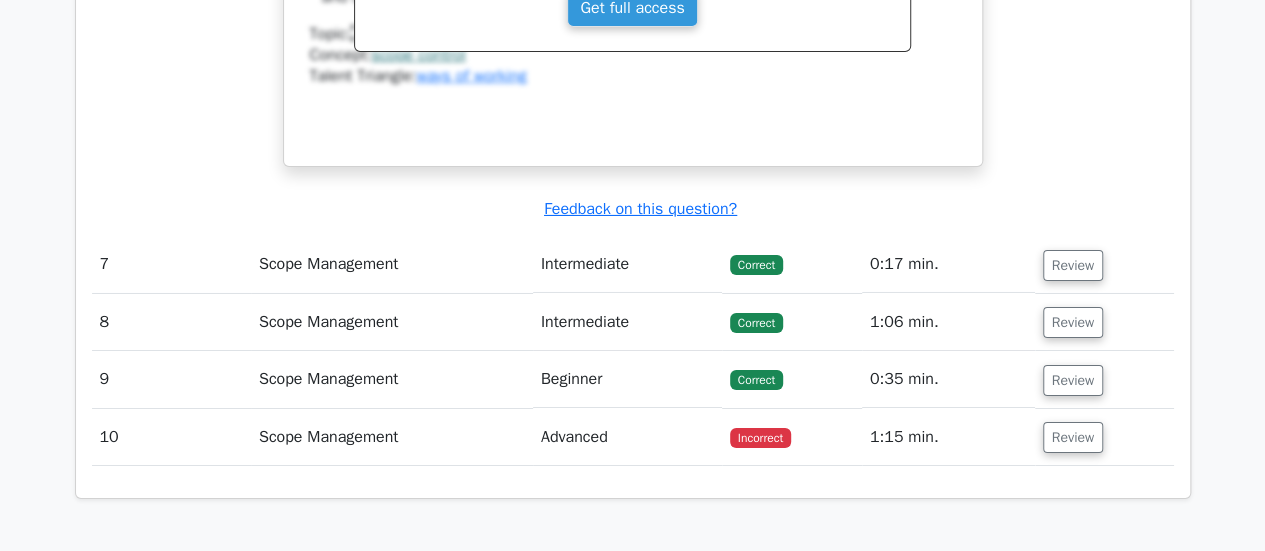 scroll, scrollTop: 7300, scrollLeft: 0, axis: vertical 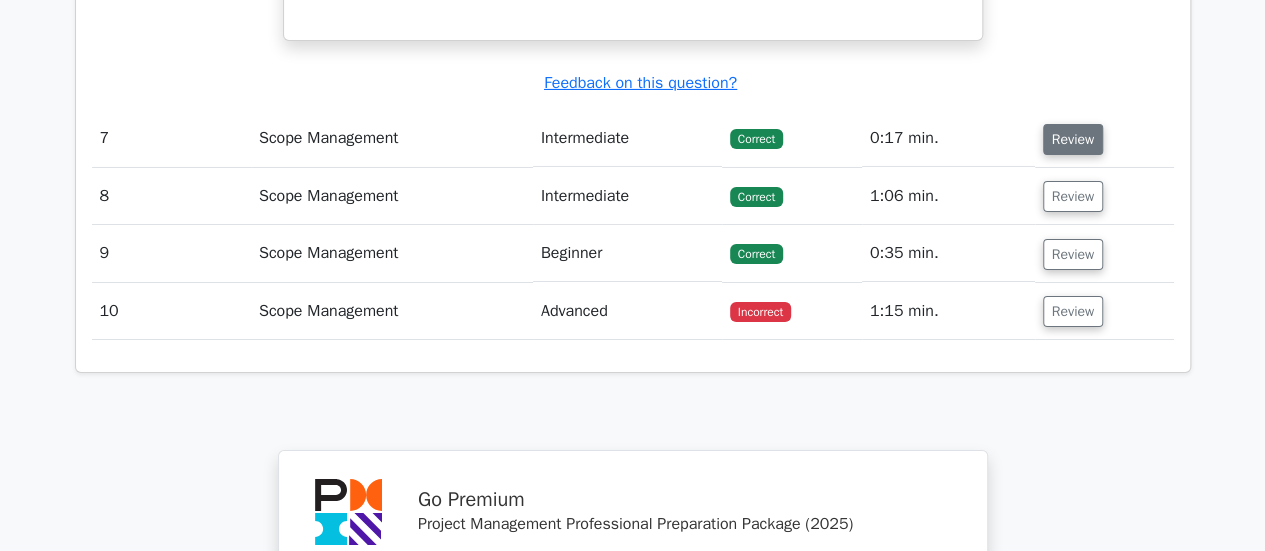 click on "Review" at bounding box center [1073, 139] 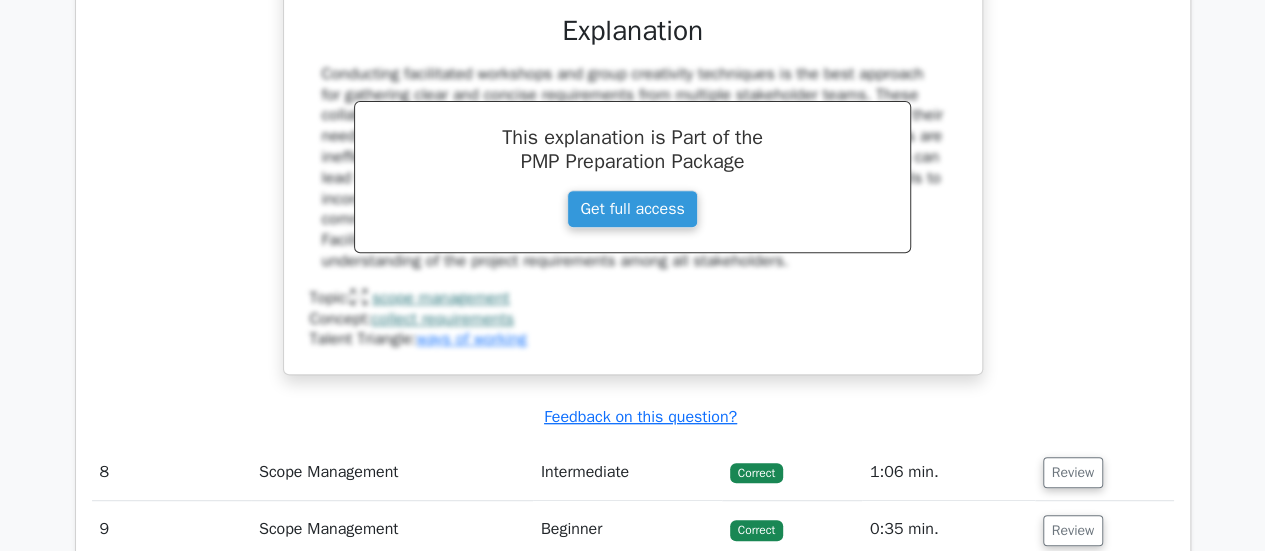 scroll, scrollTop: 8000, scrollLeft: 0, axis: vertical 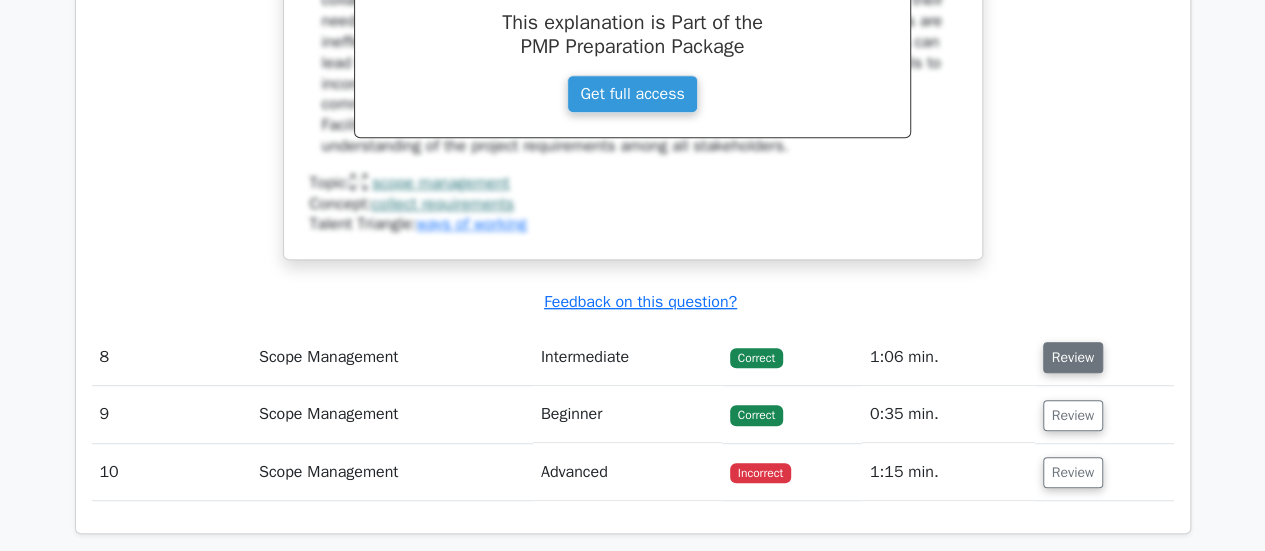 click on "Review" at bounding box center (1073, 357) 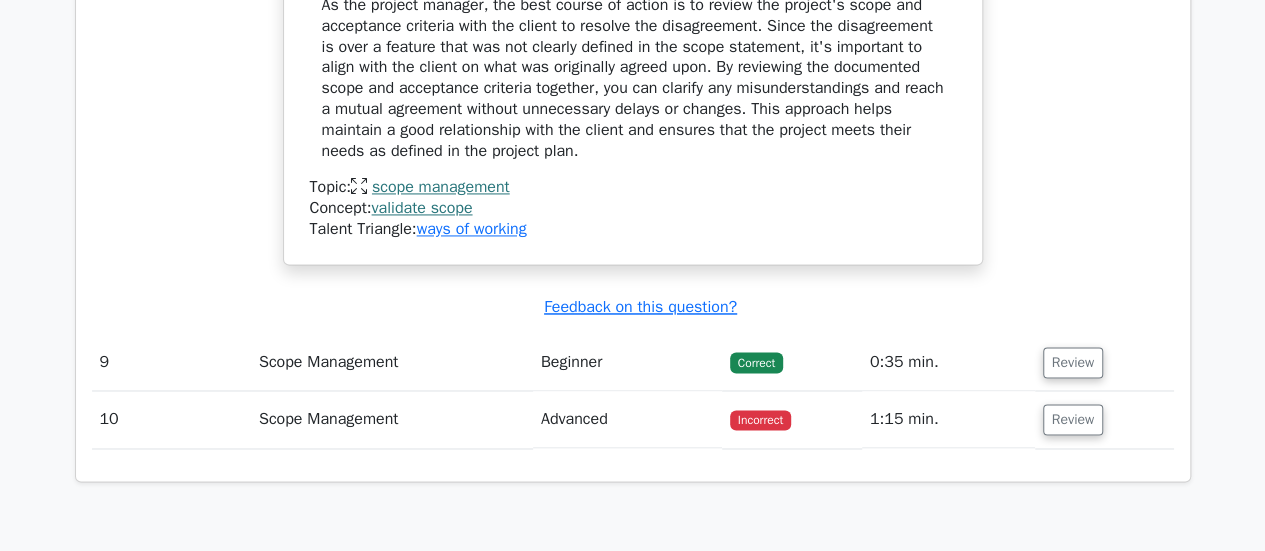 scroll, scrollTop: 9100, scrollLeft: 0, axis: vertical 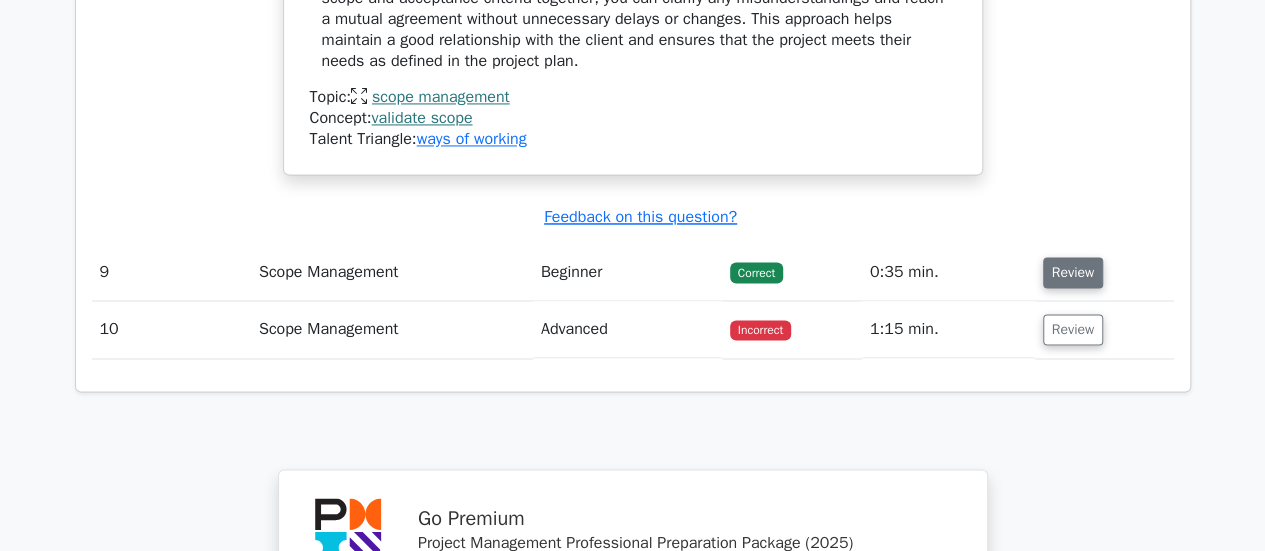 click on "Review" at bounding box center [1073, 272] 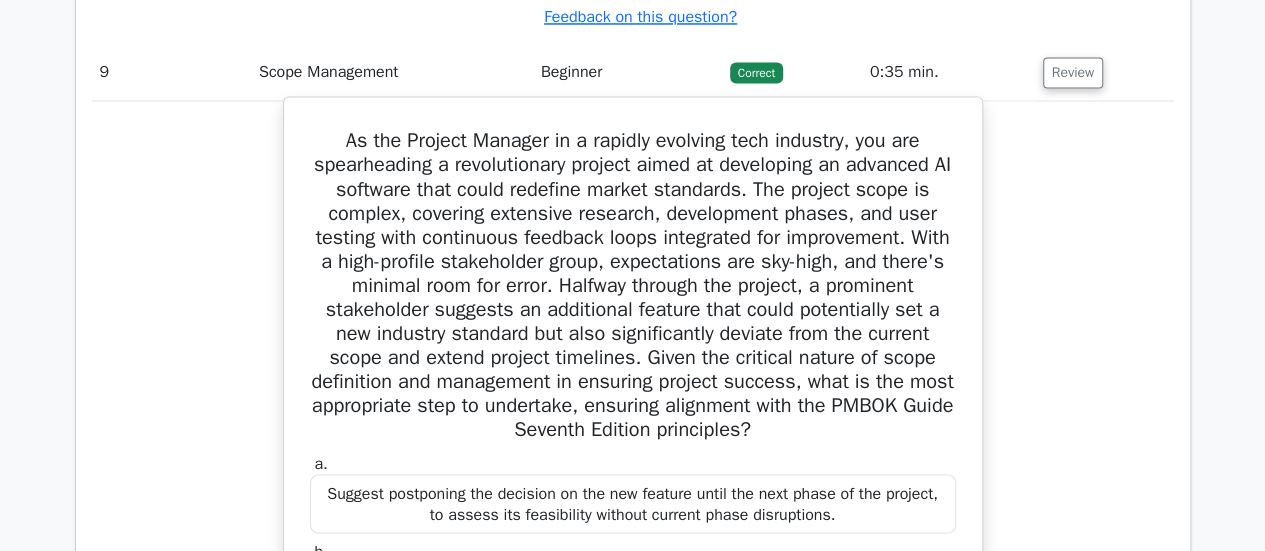 scroll, scrollTop: 9600, scrollLeft: 0, axis: vertical 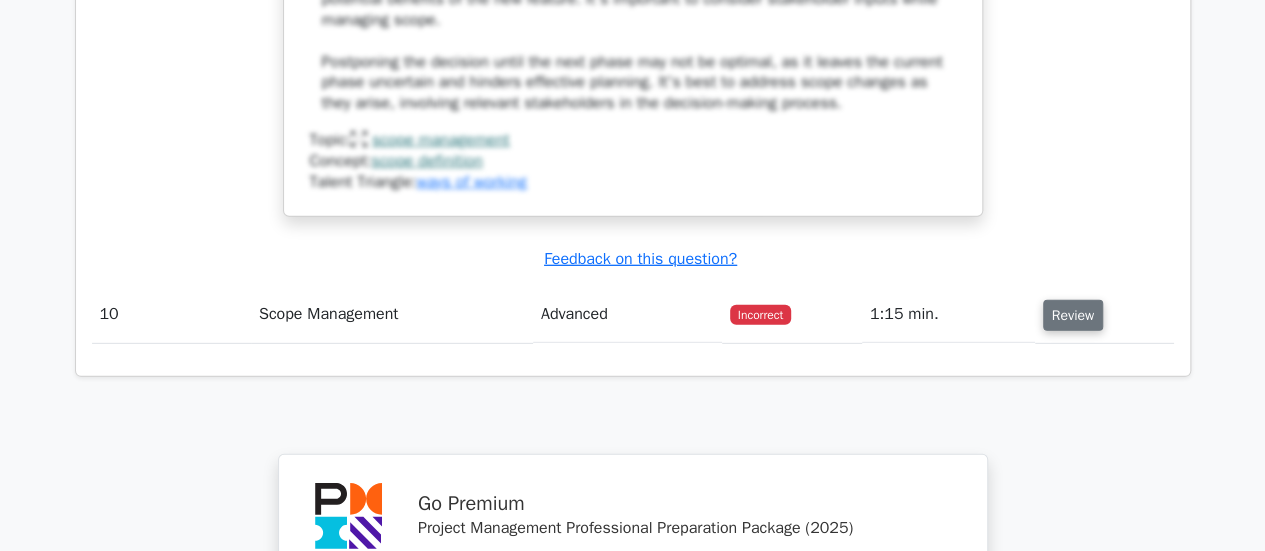 click on "Review" at bounding box center (1073, 315) 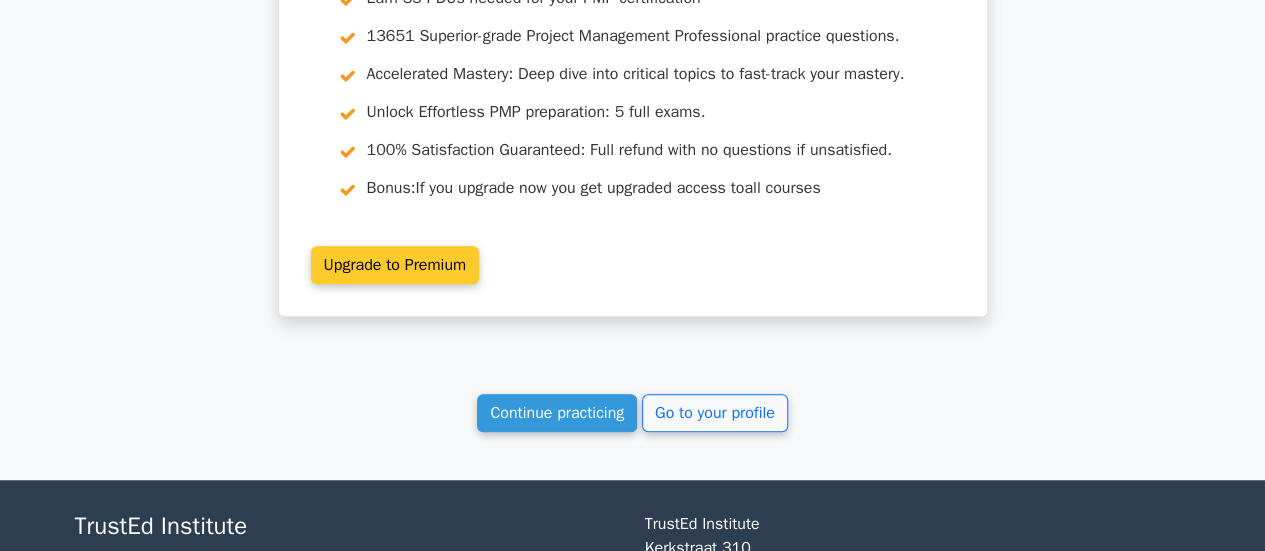scroll, scrollTop: 12000, scrollLeft: 0, axis: vertical 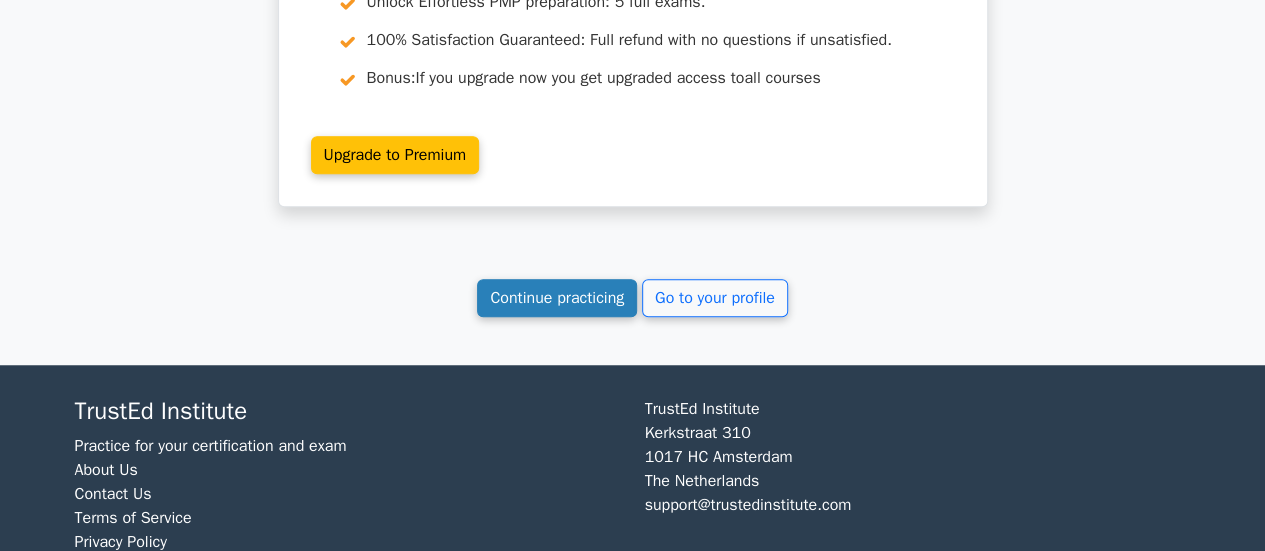 click on "Continue practicing" at bounding box center (557, 298) 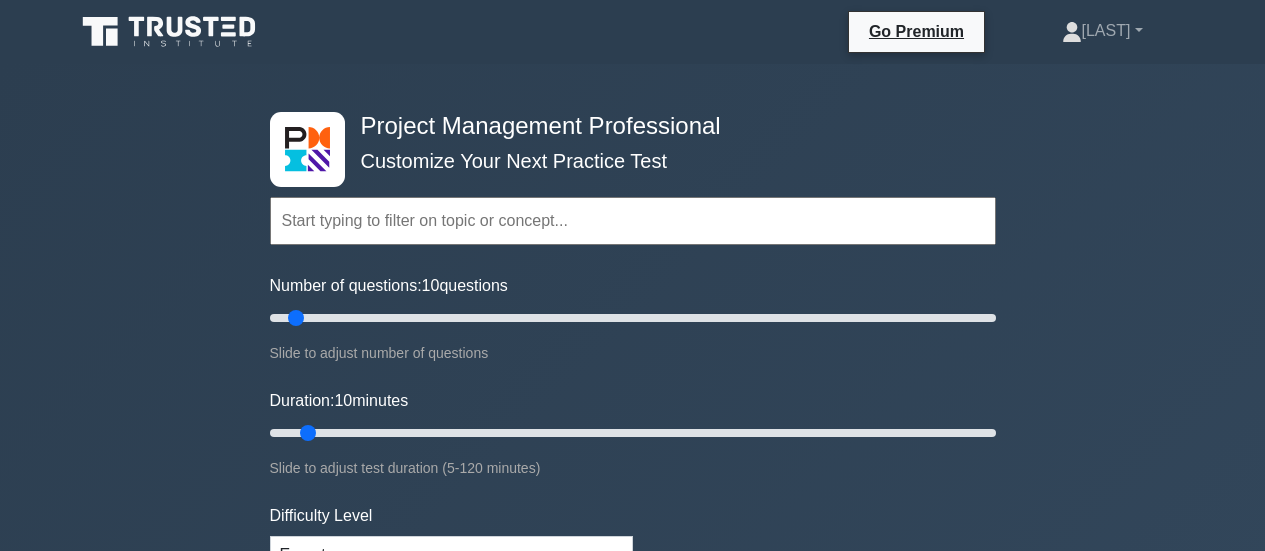 scroll, scrollTop: 0, scrollLeft: 0, axis: both 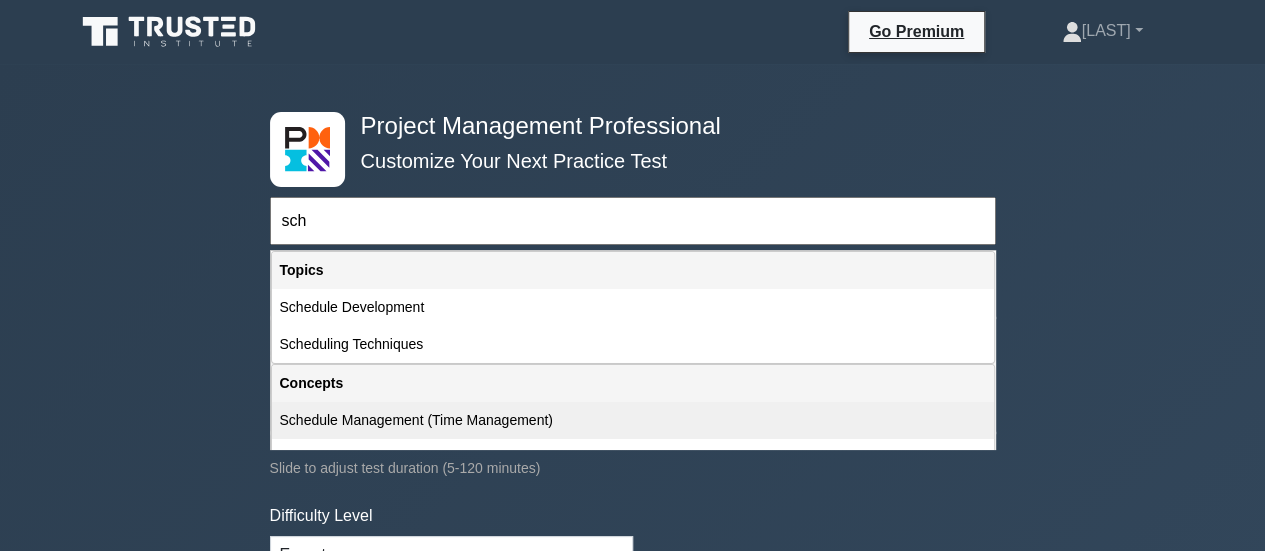 click on "Schedule Management (Time Management)" at bounding box center [633, 420] 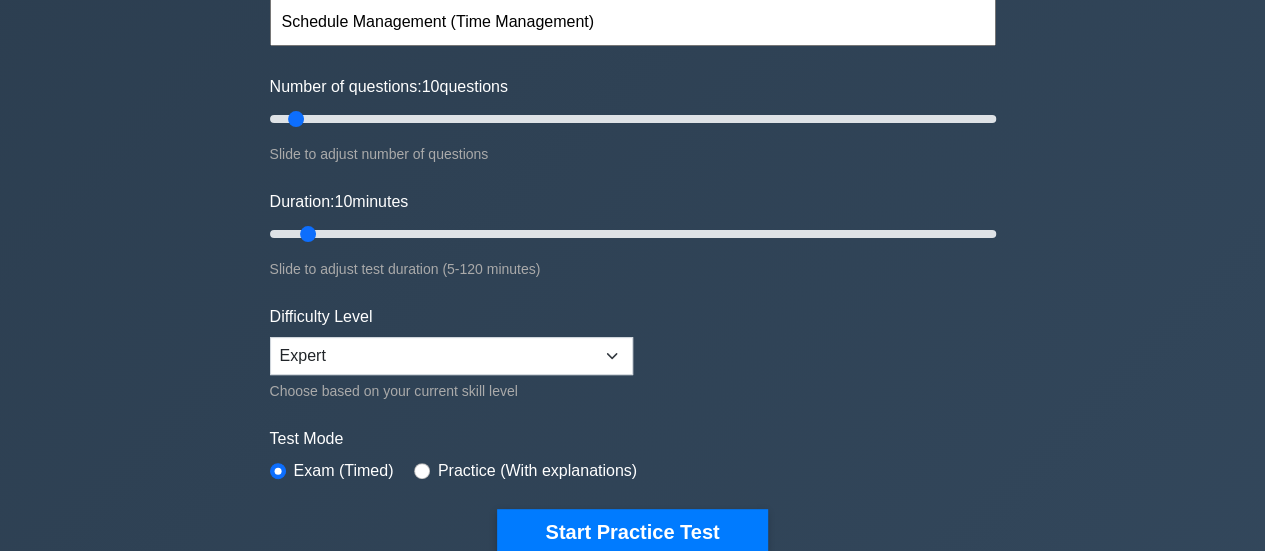 scroll, scrollTop: 300, scrollLeft: 0, axis: vertical 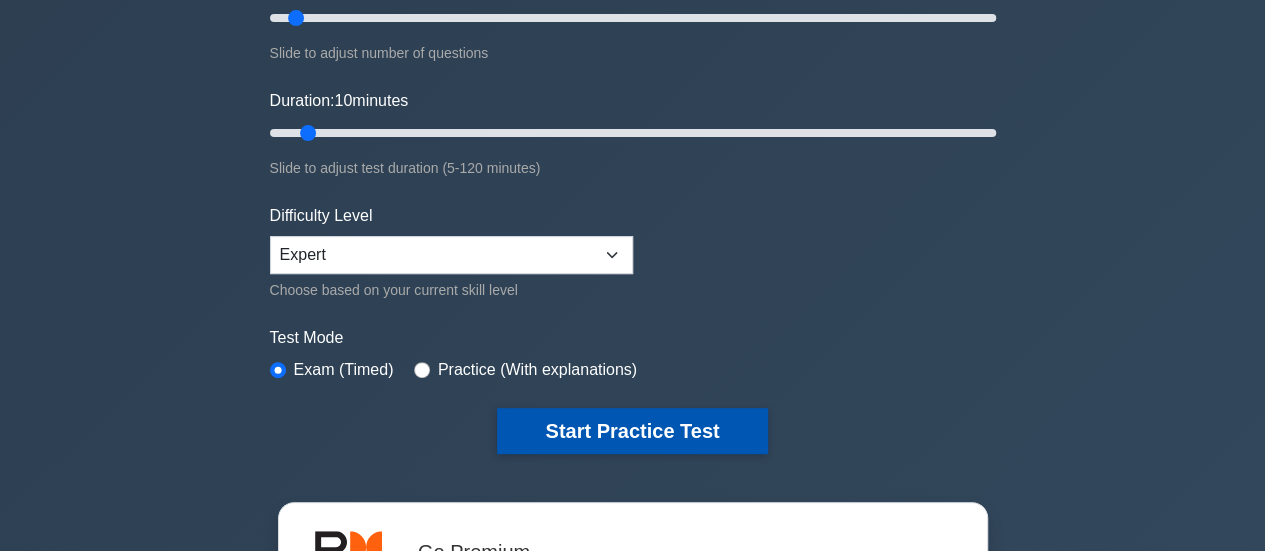 click on "Start Practice Test" at bounding box center [632, 431] 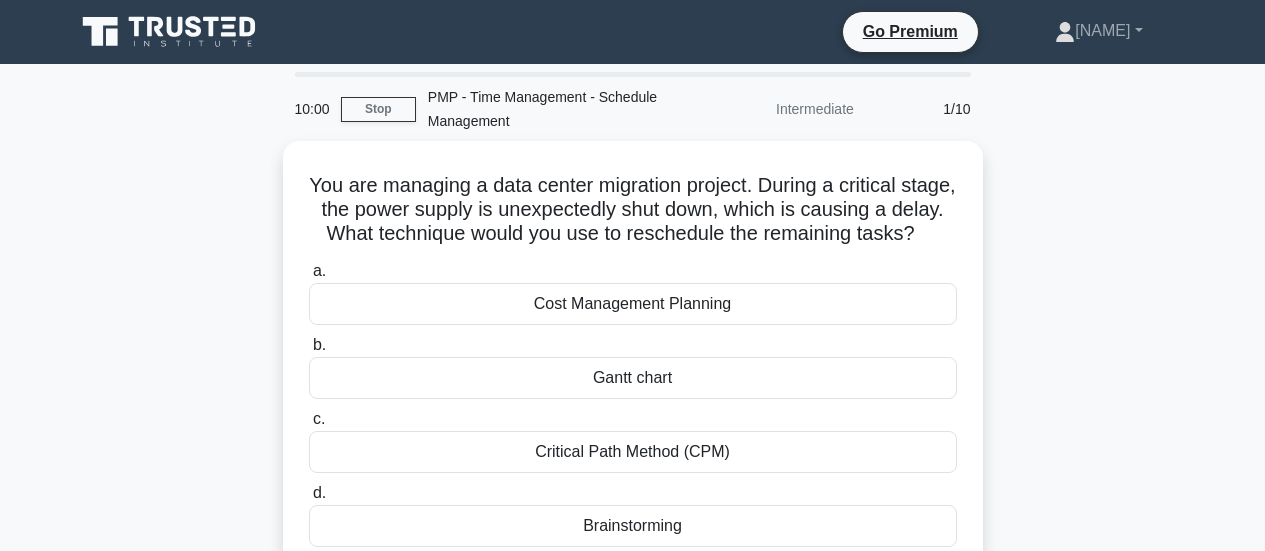 scroll, scrollTop: 0, scrollLeft: 0, axis: both 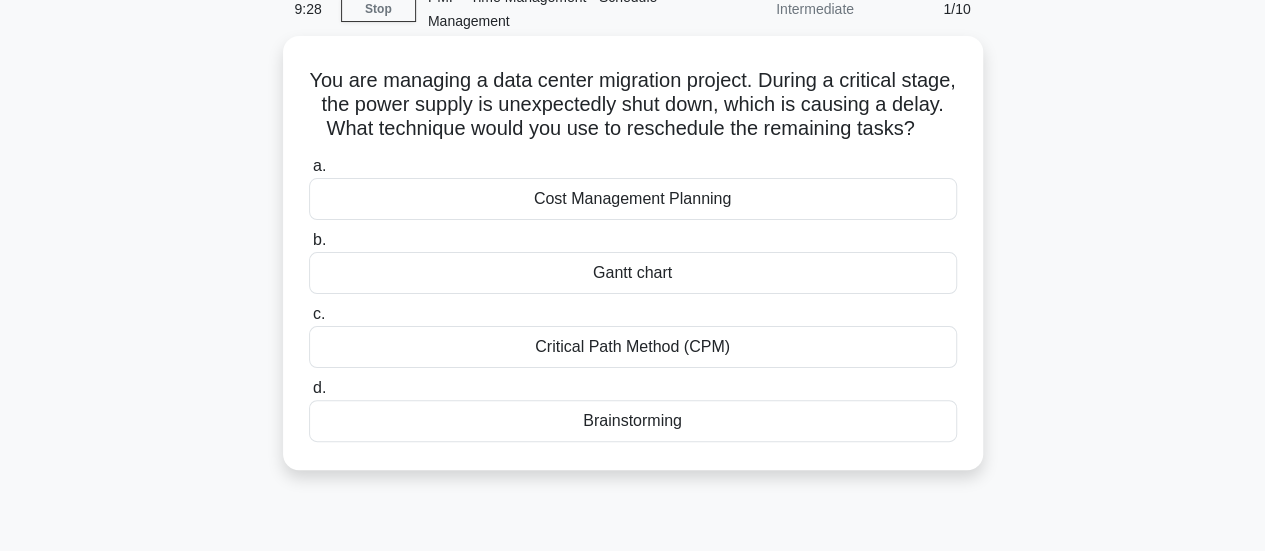 click on "Gantt chart" at bounding box center [633, 273] 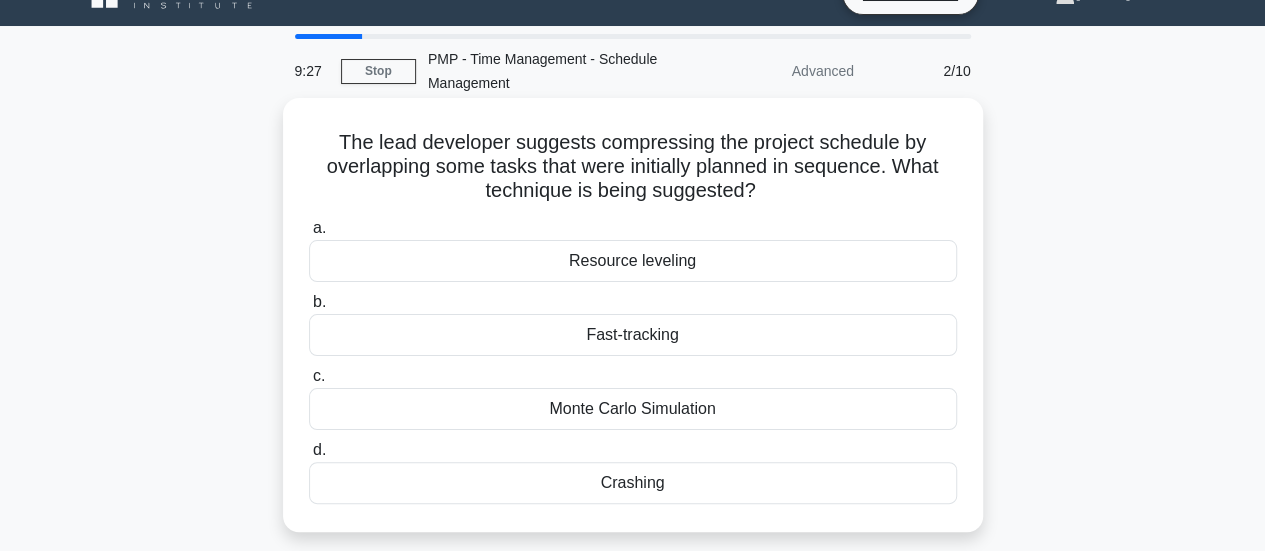scroll, scrollTop: 0, scrollLeft: 0, axis: both 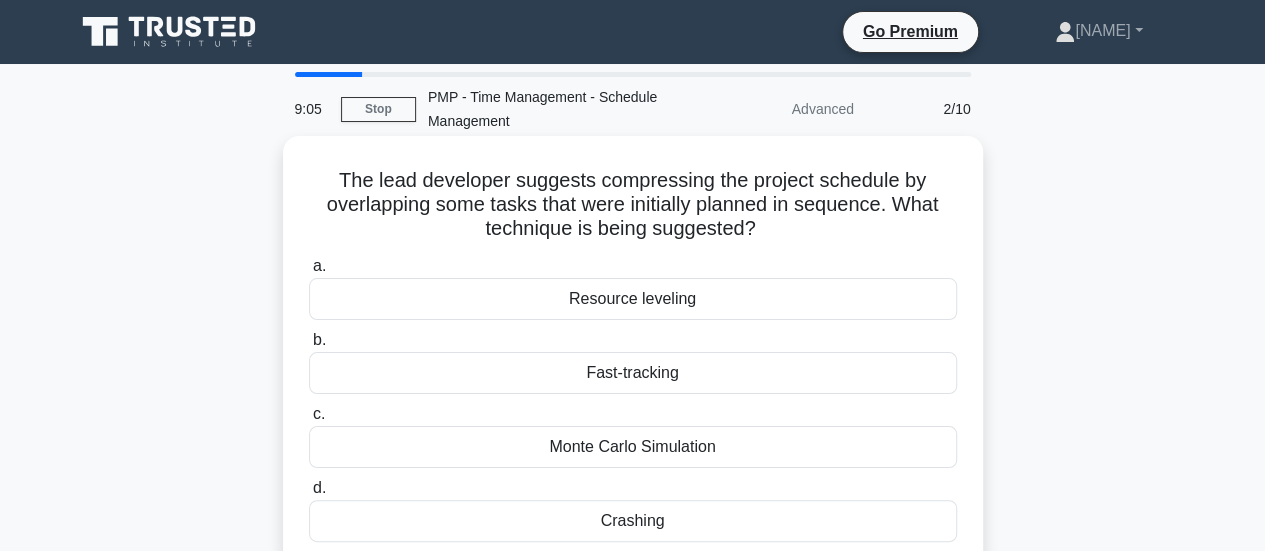 click on "Fast-tracking" at bounding box center (633, 373) 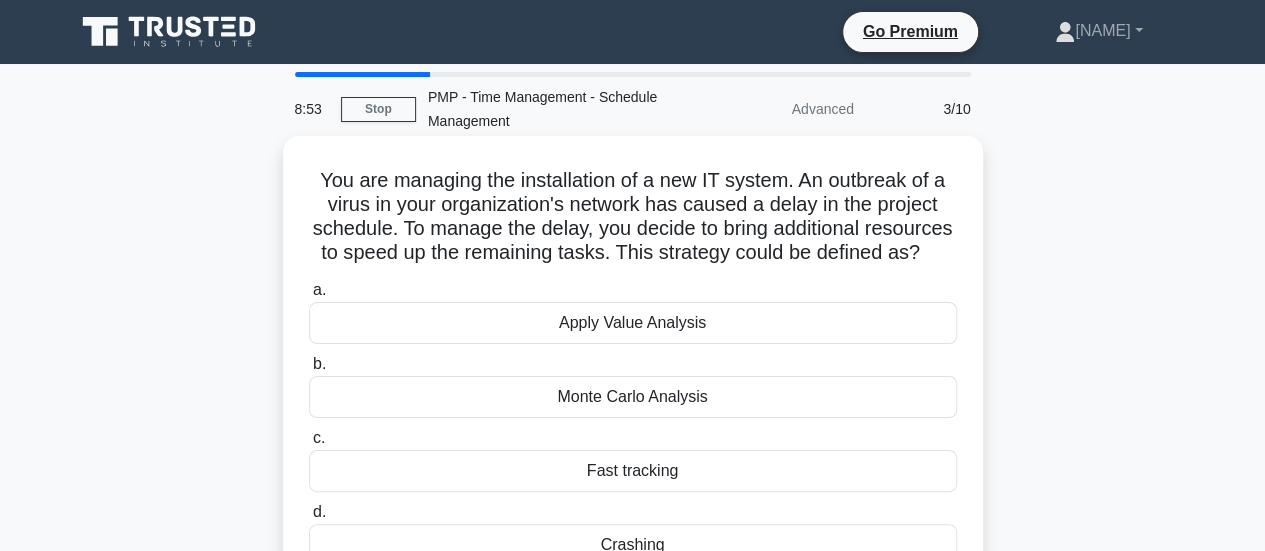 scroll, scrollTop: 100, scrollLeft: 0, axis: vertical 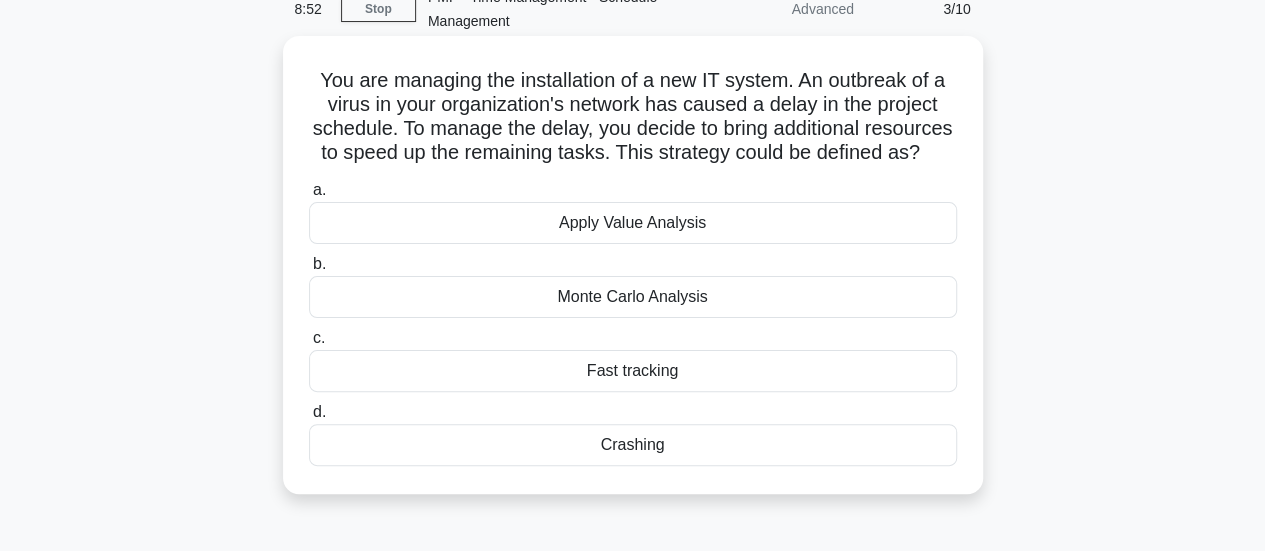 click on "Crashing" at bounding box center [633, 445] 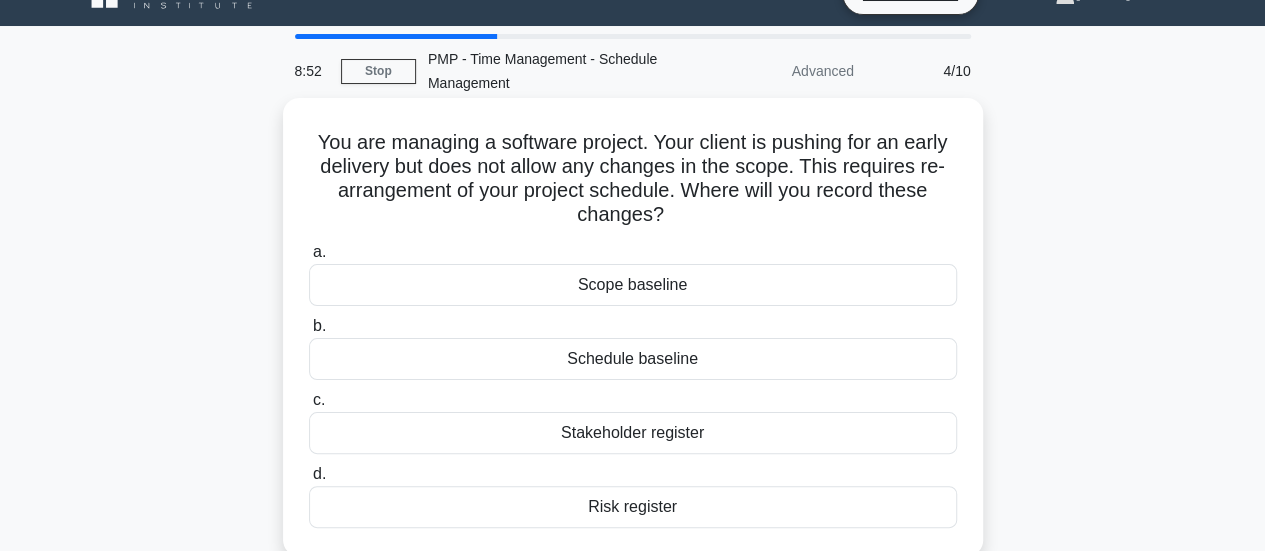 scroll, scrollTop: 0, scrollLeft: 0, axis: both 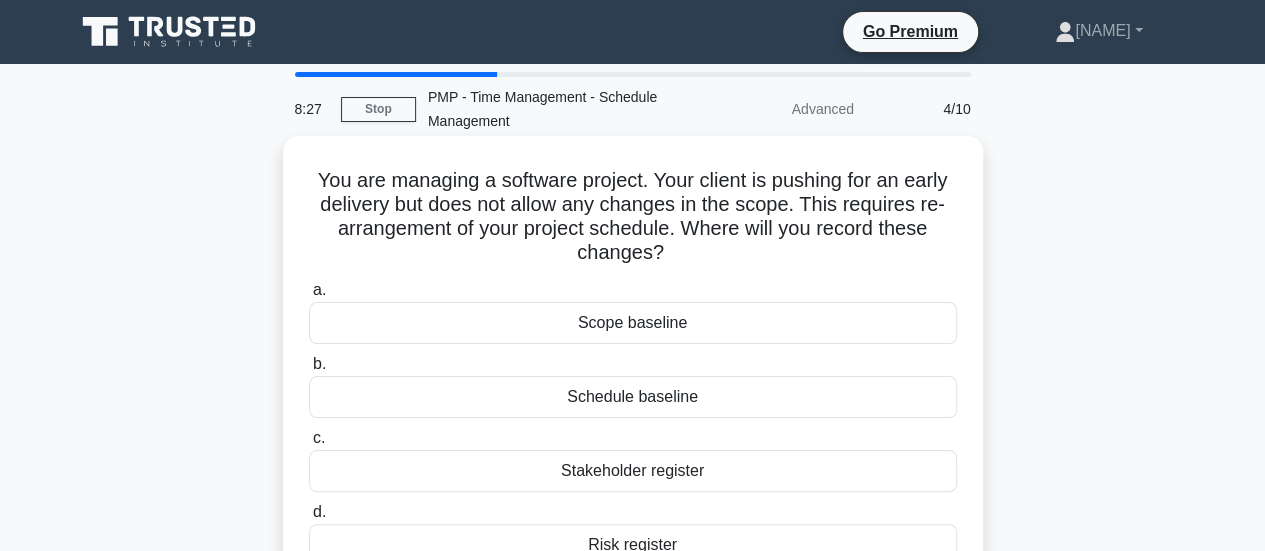 click on "Schedule baseline" at bounding box center (633, 397) 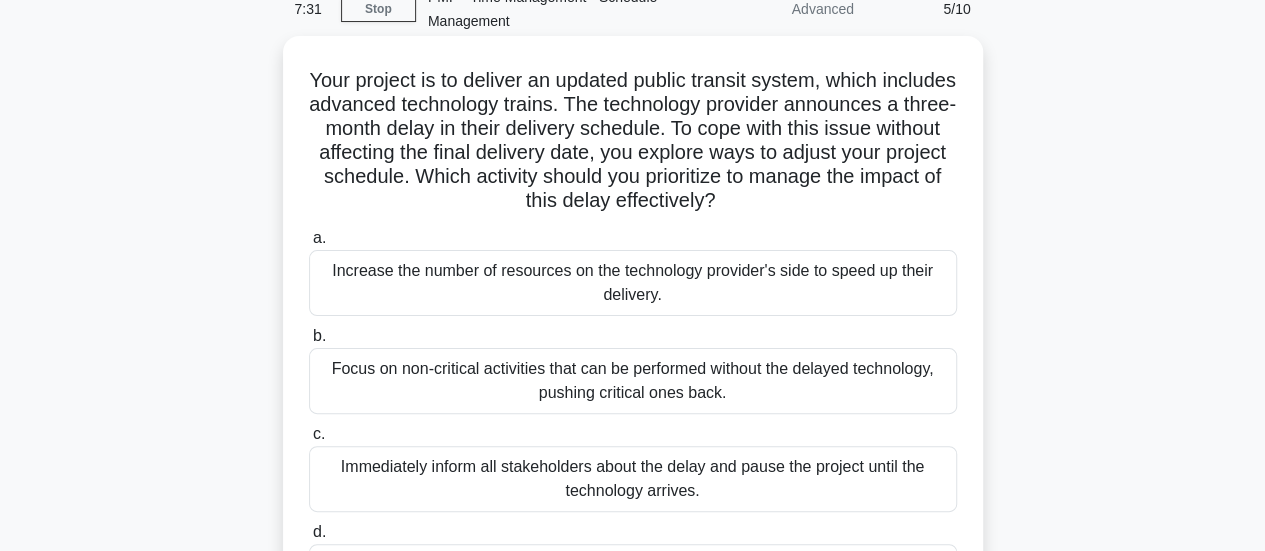 scroll, scrollTop: 200, scrollLeft: 0, axis: vertical 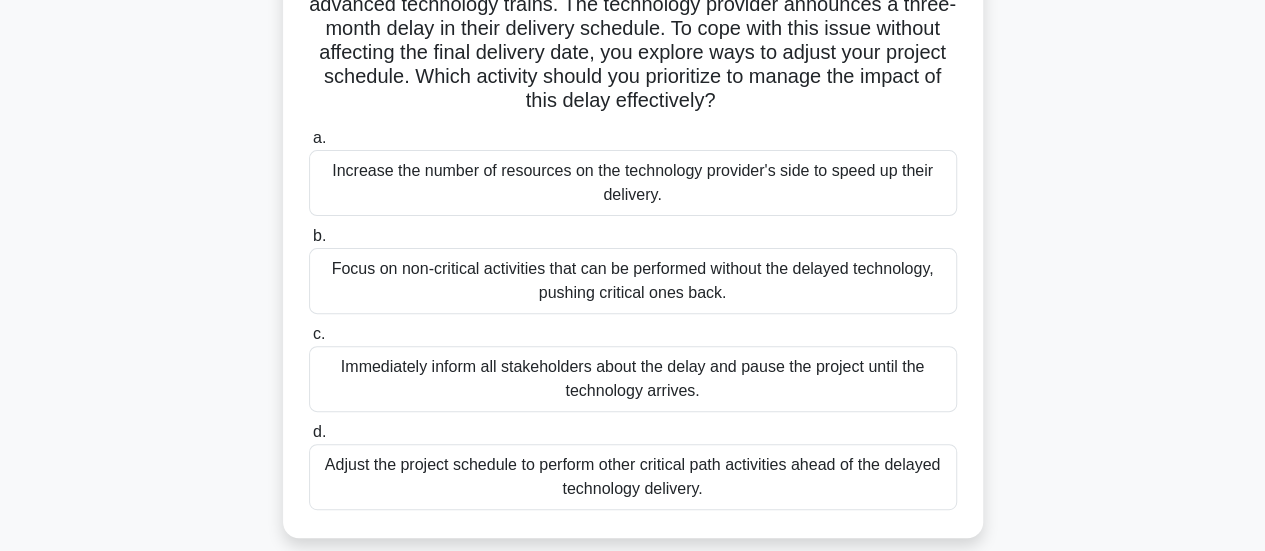 click on "Adjust the project schedule to perform other critical path activities ahead of the delayed technology delivery." at bounding box center (633, 477) 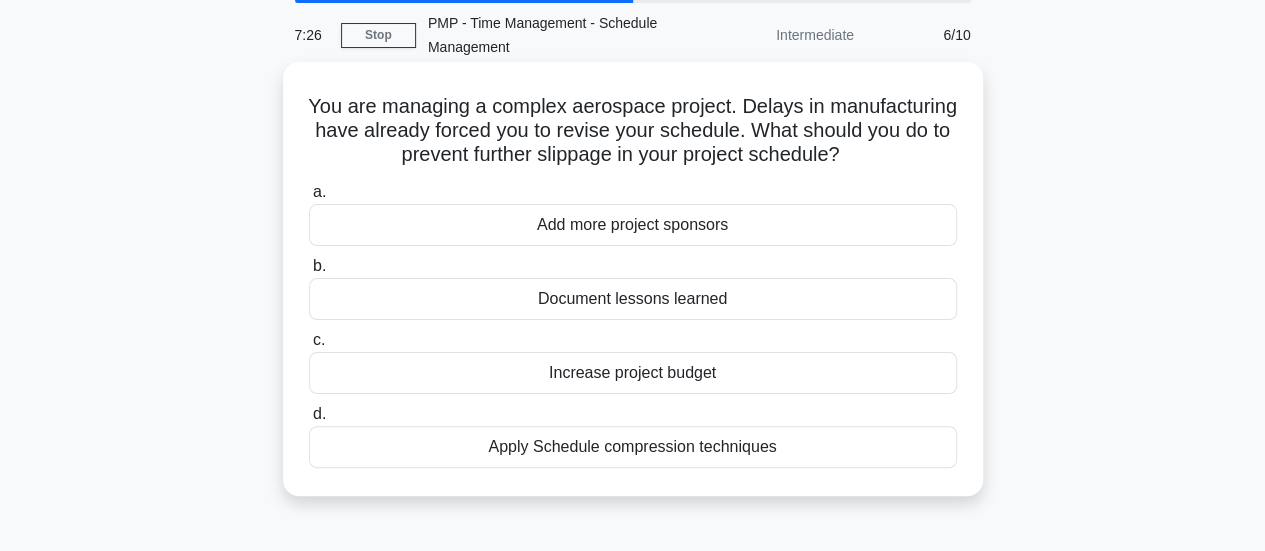 scroll, scrollTop: 0, scrollLeft: 0, axis: both 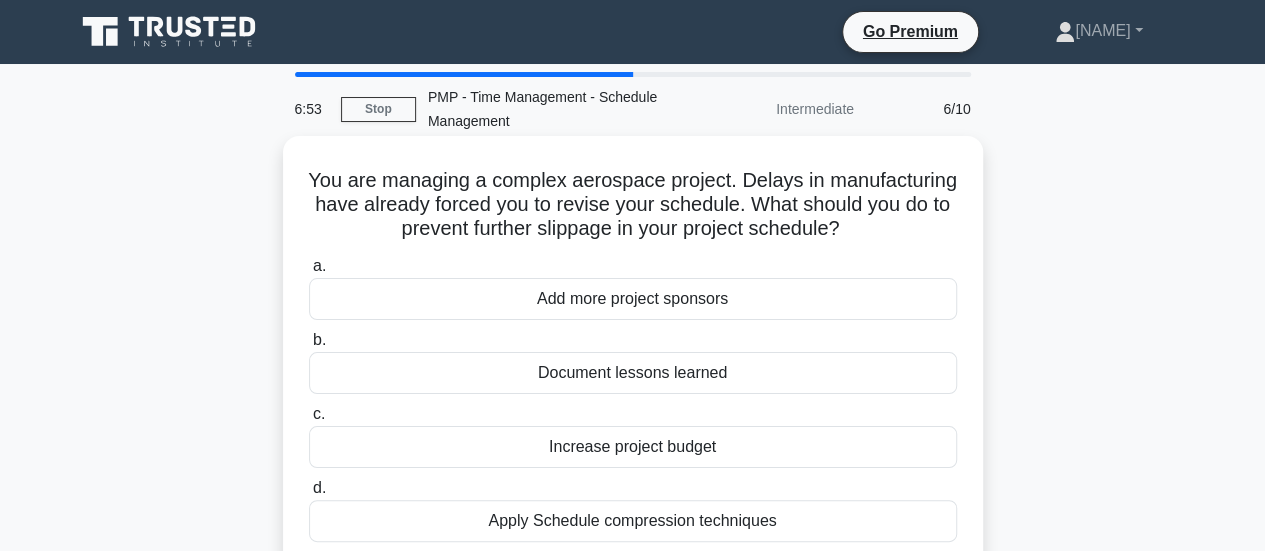 click on "Apply Schedule compression techniques" at bounding box center [633, 521] 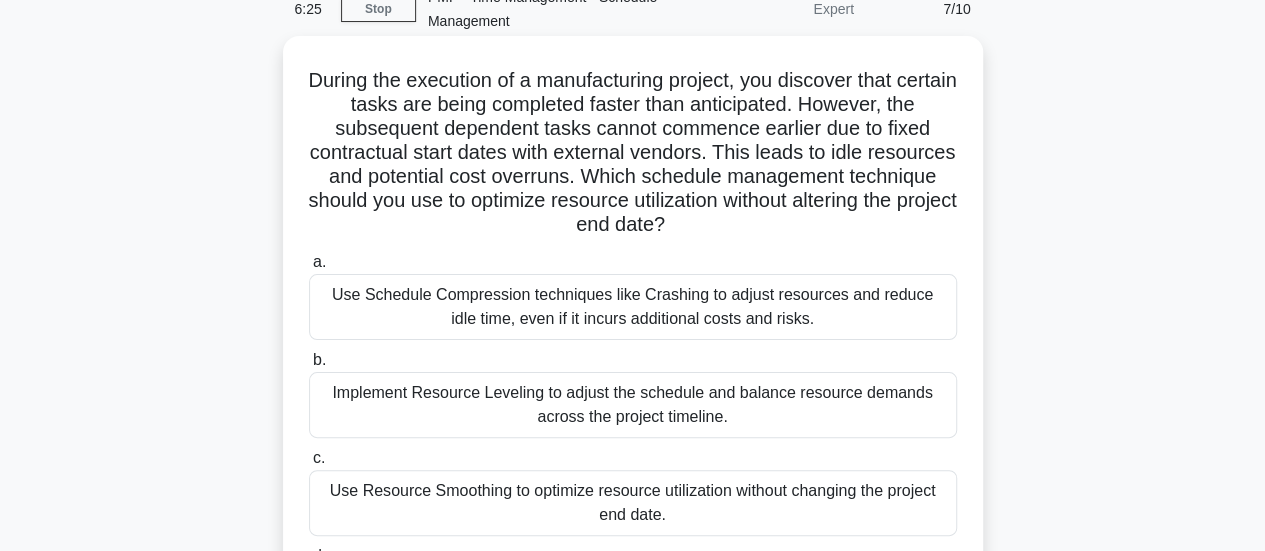 scroll, scrollTop: 200, scrollLeft: 0, axis: vertical 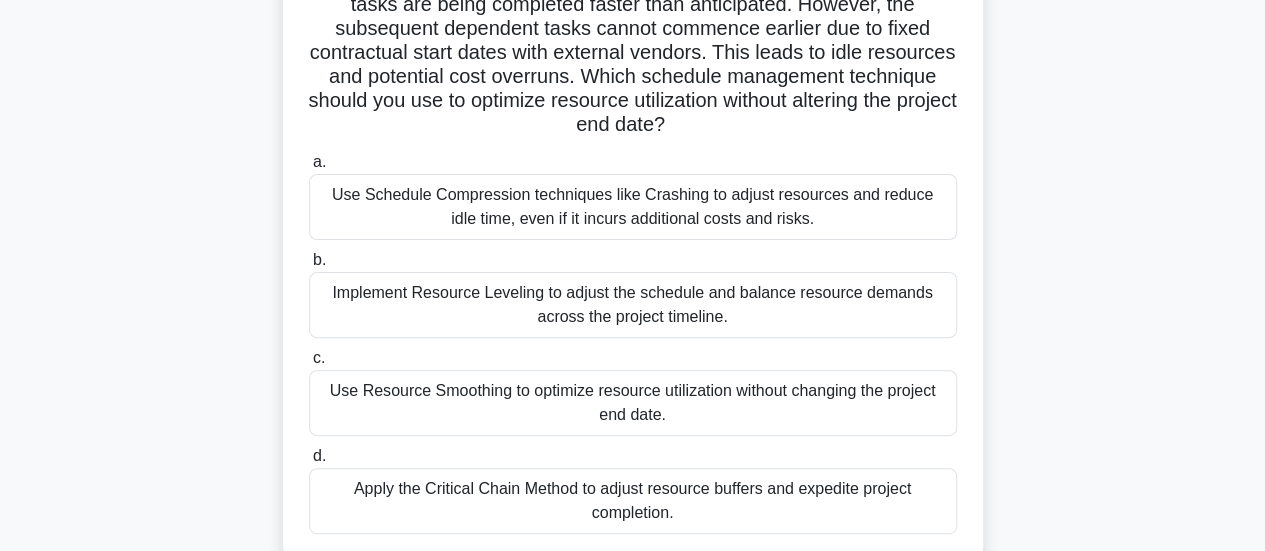 click on "Implement Resource Leveling to adjust the schedule and balance resource demands across the project timeline." at bounding box center (633, 305) 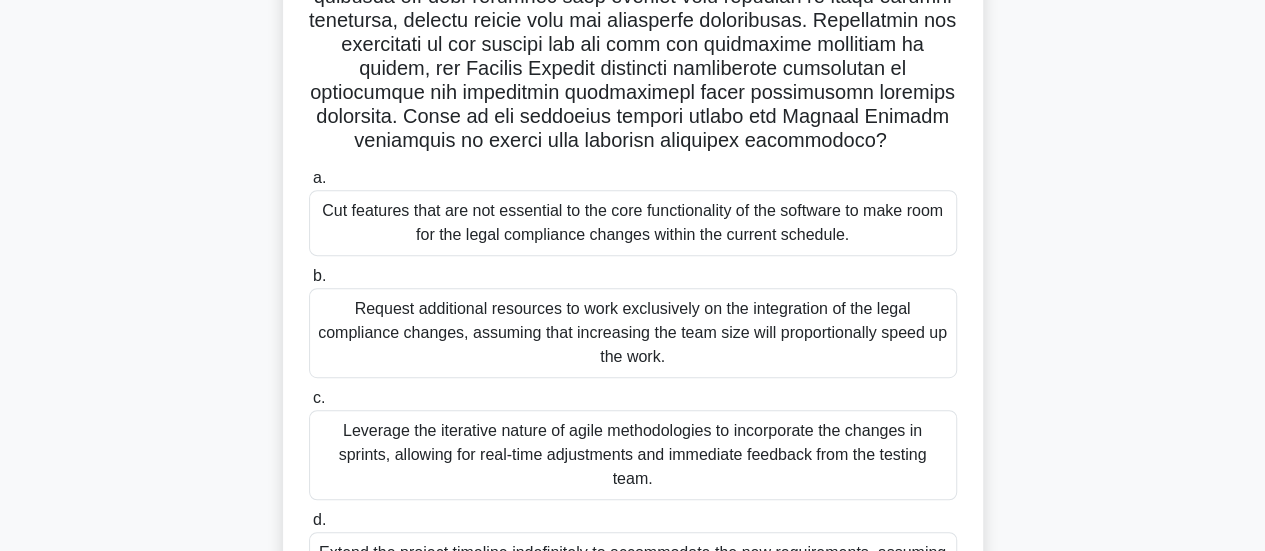 scroll, scrollTop: 500, scrollLeft: 0, axis: vertical 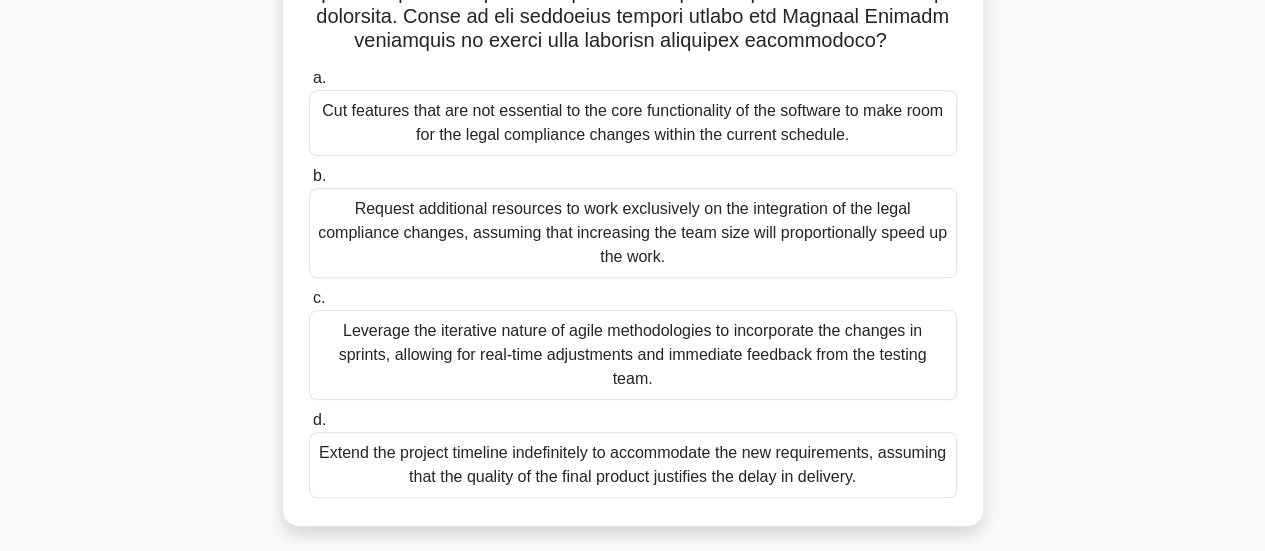 click on "Leverage the iterative nature of agile methodologies to incorporate the changes in sprints, allowing for real-time adjustments and immediate feedback from the testing team." at bounding box center (633, 355) 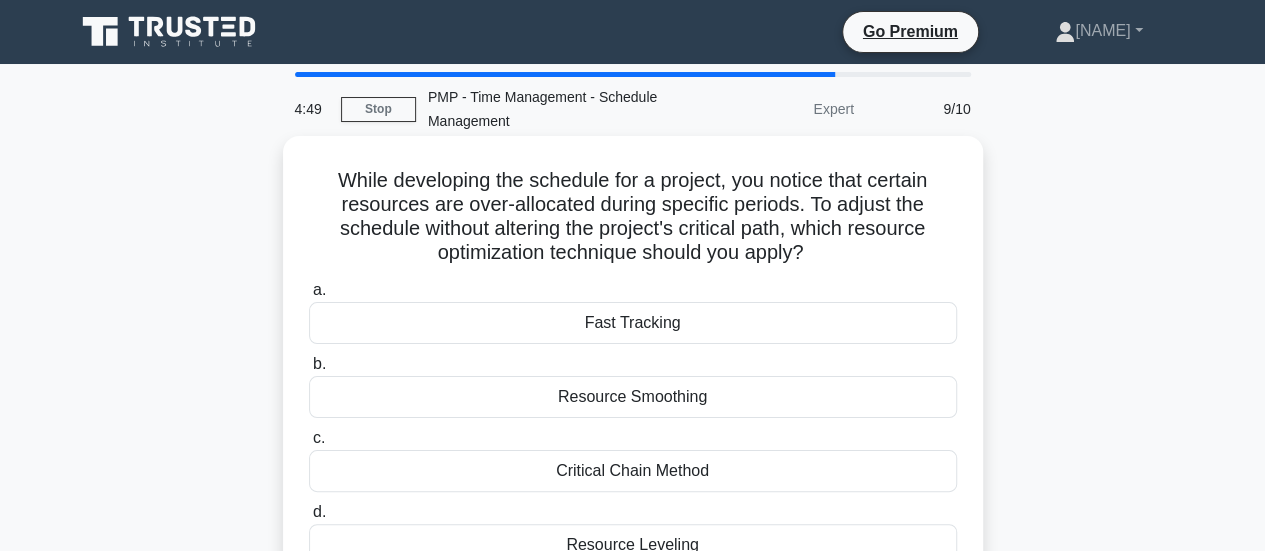 scroll, scrollTop: 100, scrollLeft: 0, axis: vertical 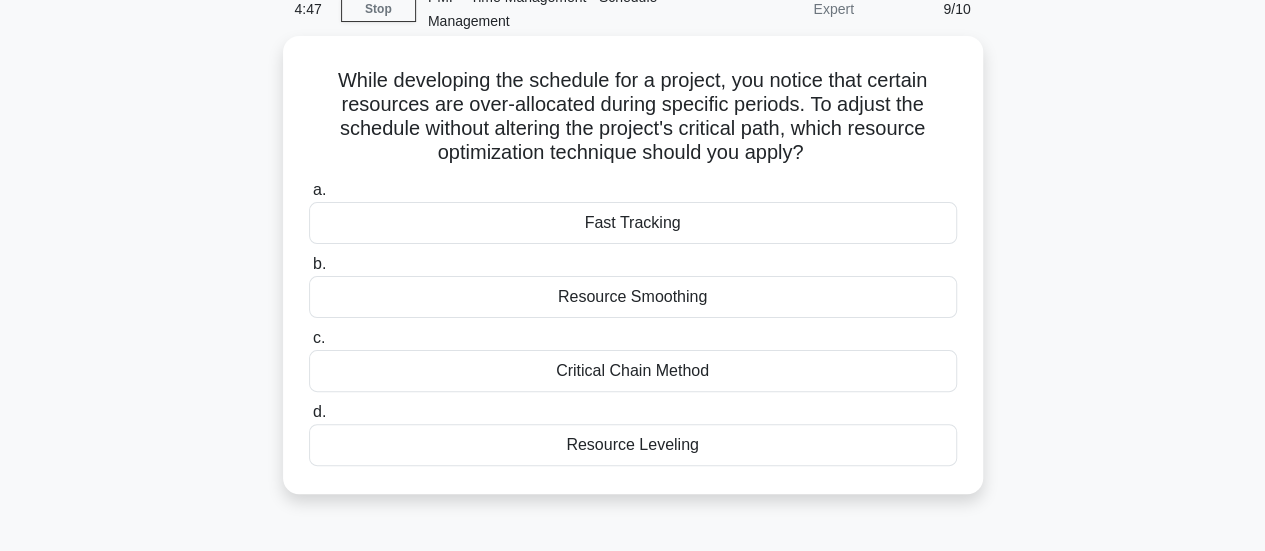 click on "Resource Leveling" at bounding box center (633, 445) 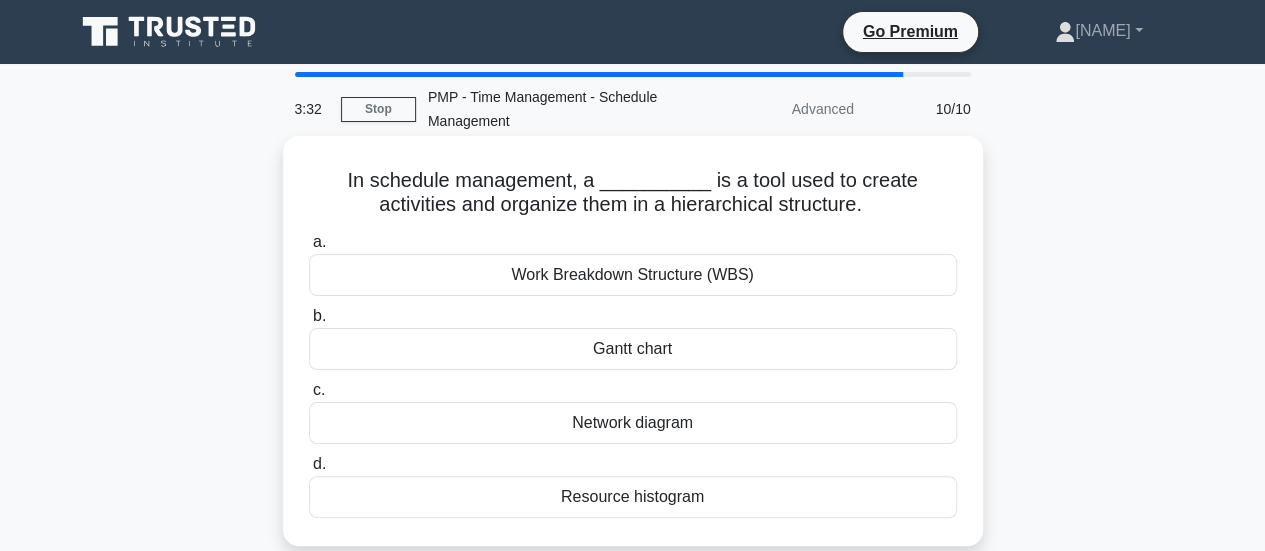 scroll, scrollTop: 100, scrollLeft: 0, axis: vertical 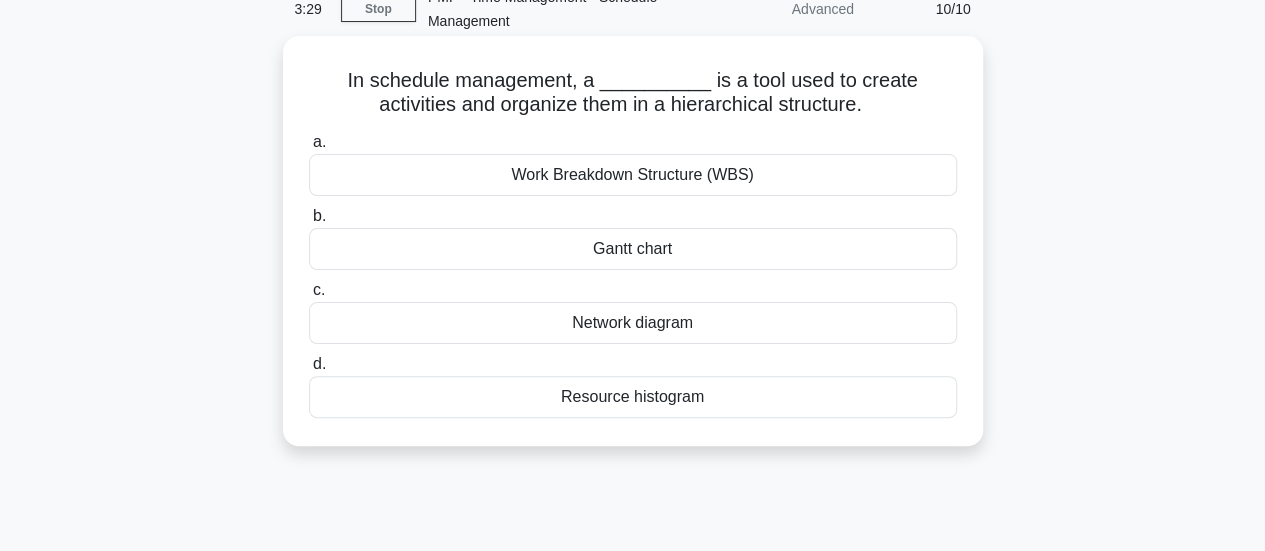 click on "Work Breakdown Structure (WBS)" at bounding box center (633, 175) 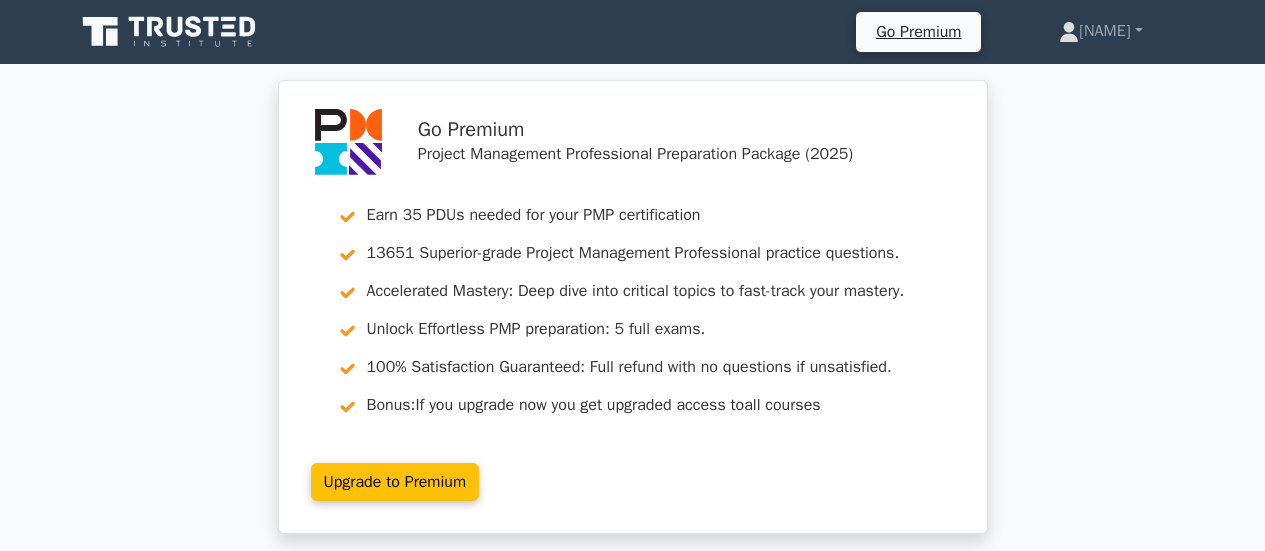 scroll, scrollTop: 0, scrollLeft: 0, axis: both 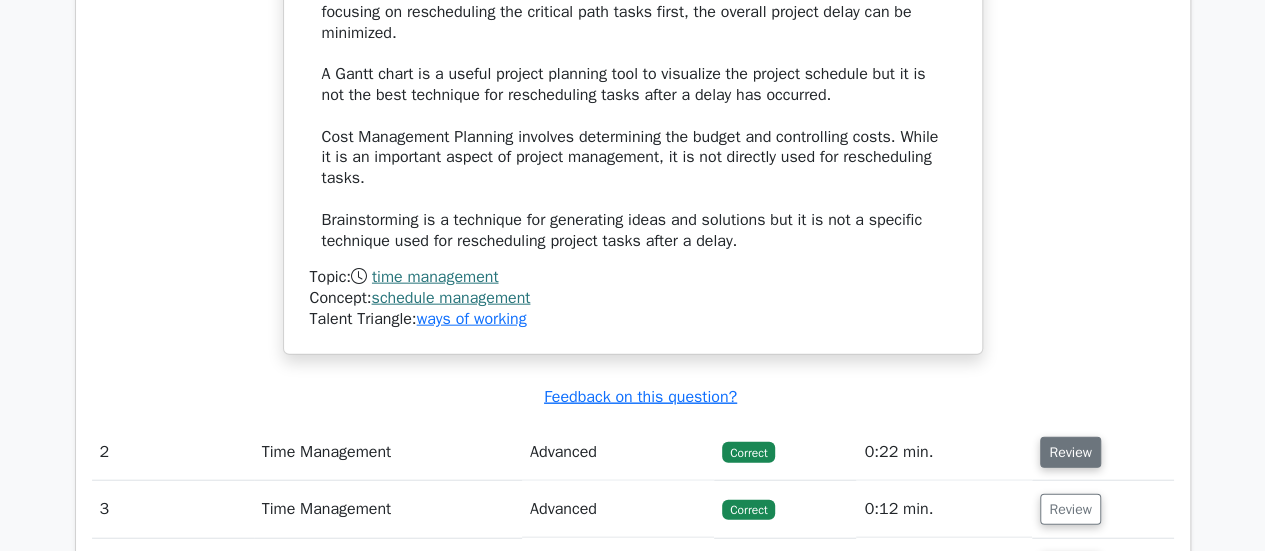 click on "Review" at bounding box center (1070, 452) 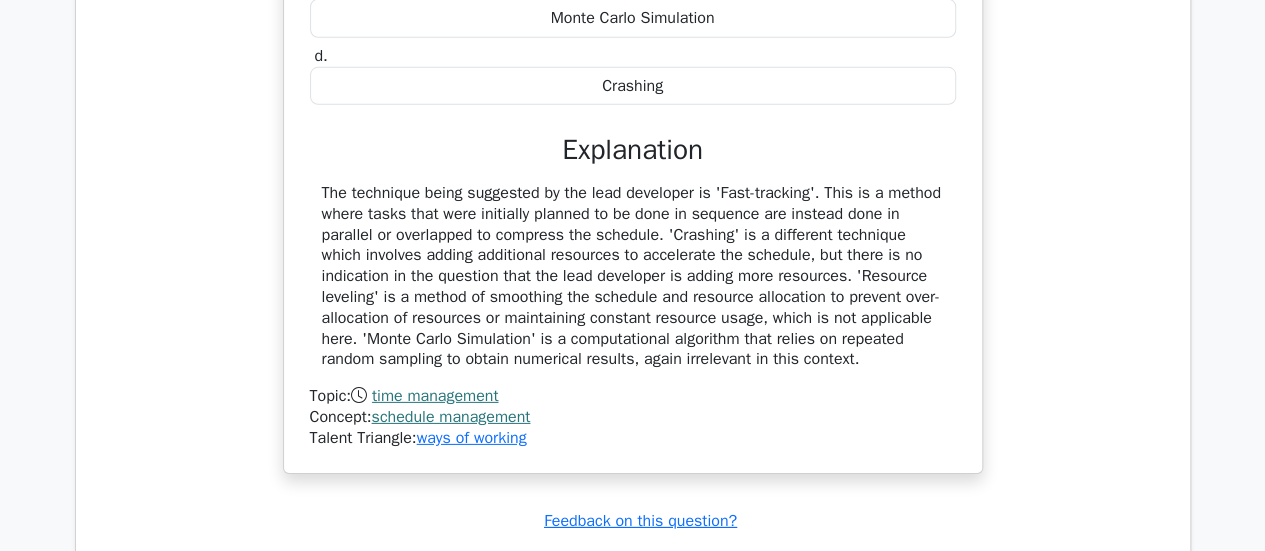 scroll, scrollTop: 3100, scrollLeft: 0, axis: vertical 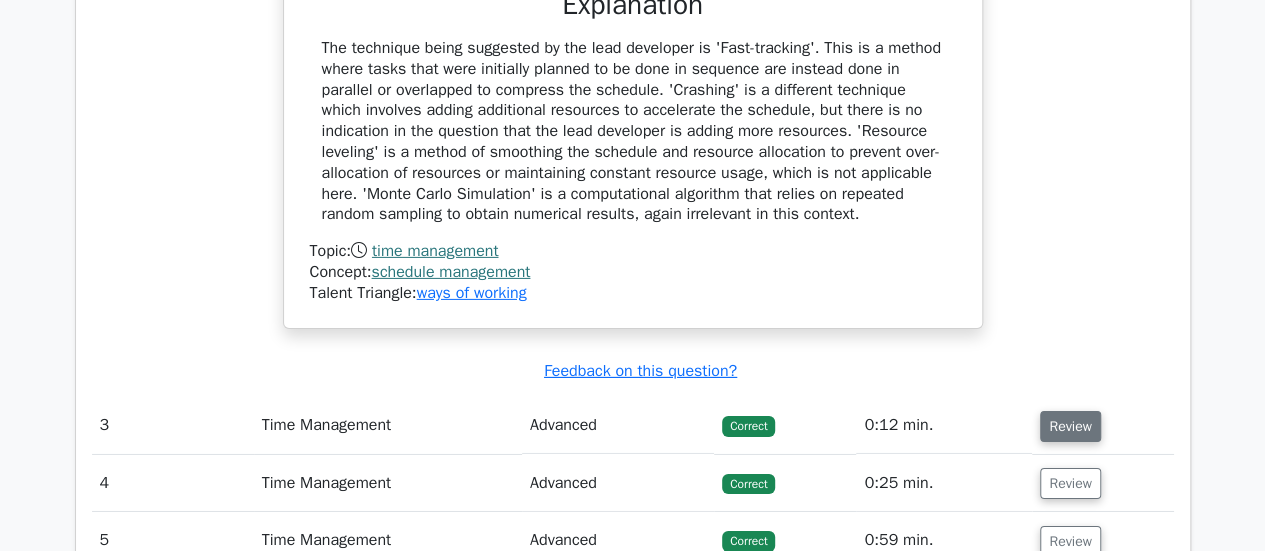 click on "Review" at bounding box center [1070, 426] 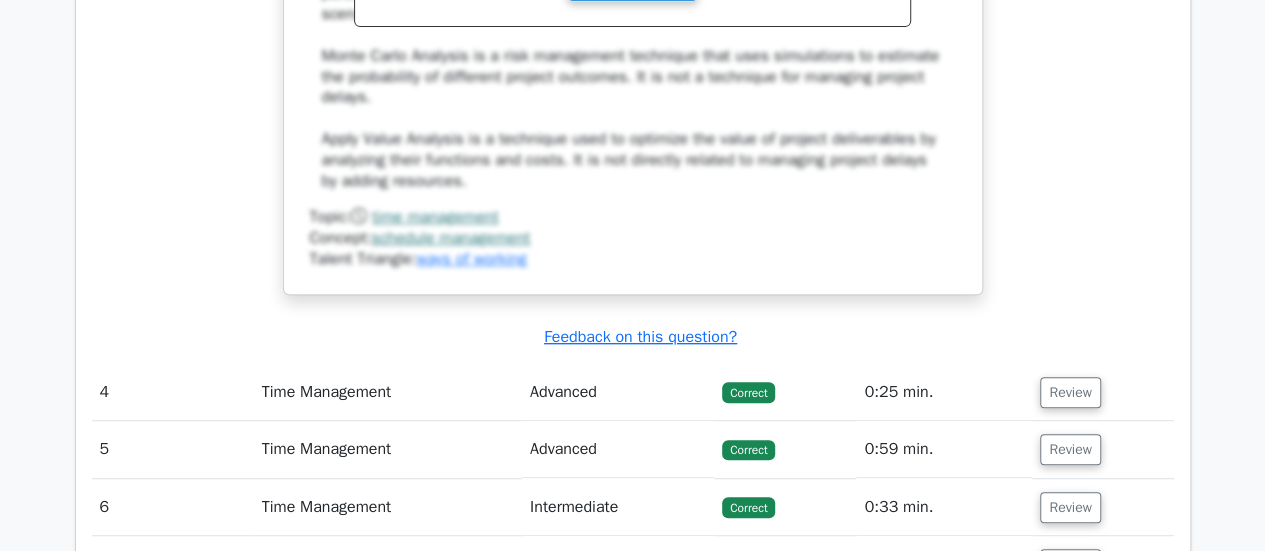 scroll, scrollTop: 4200, scrollLeft: 0, axis: vertical 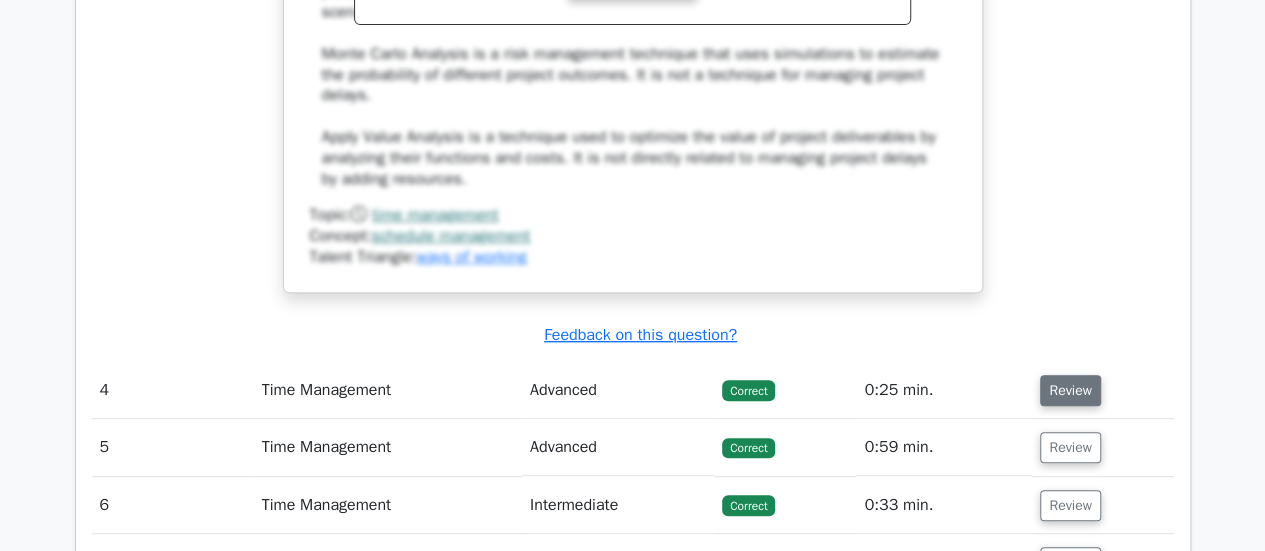 click on "Review" at bounding box center (1070, 390) 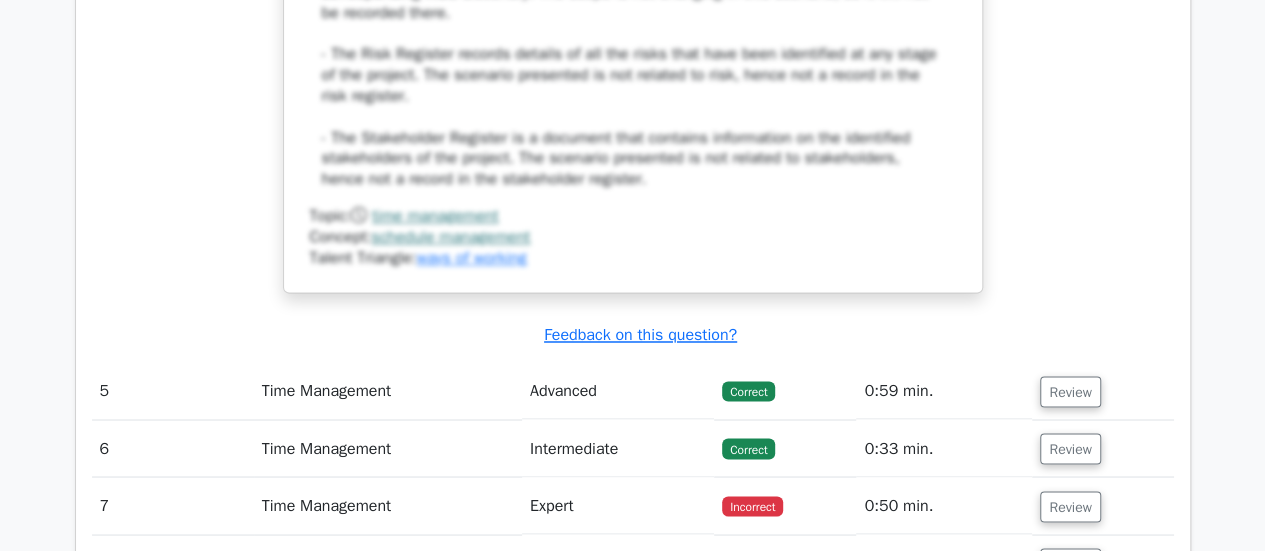 scroll, scrollTop: 5500, scrollLeft: 0, axis: vertical 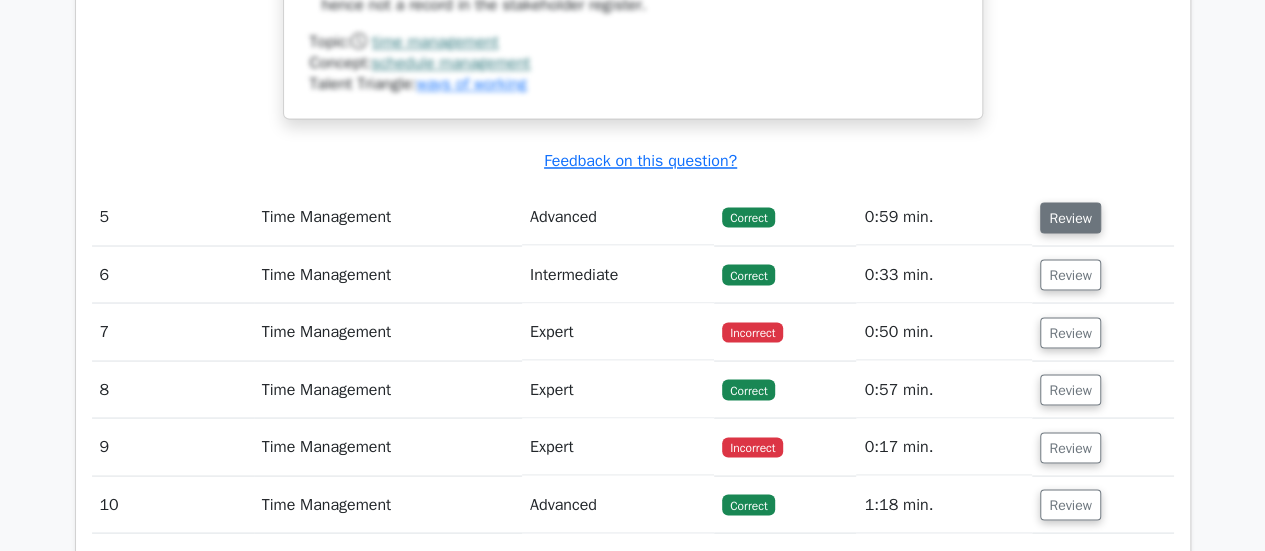 click on "Review" at bounding box center [1070, 217] 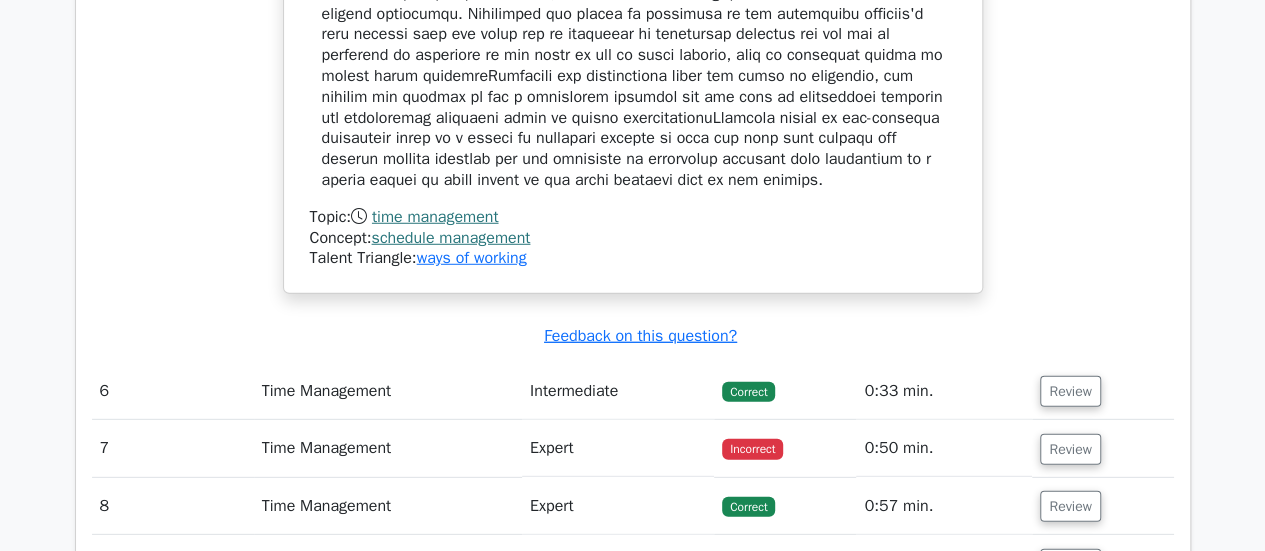 scroll, scrollTop: 6600, scrollLeft: 0, axis: vertical 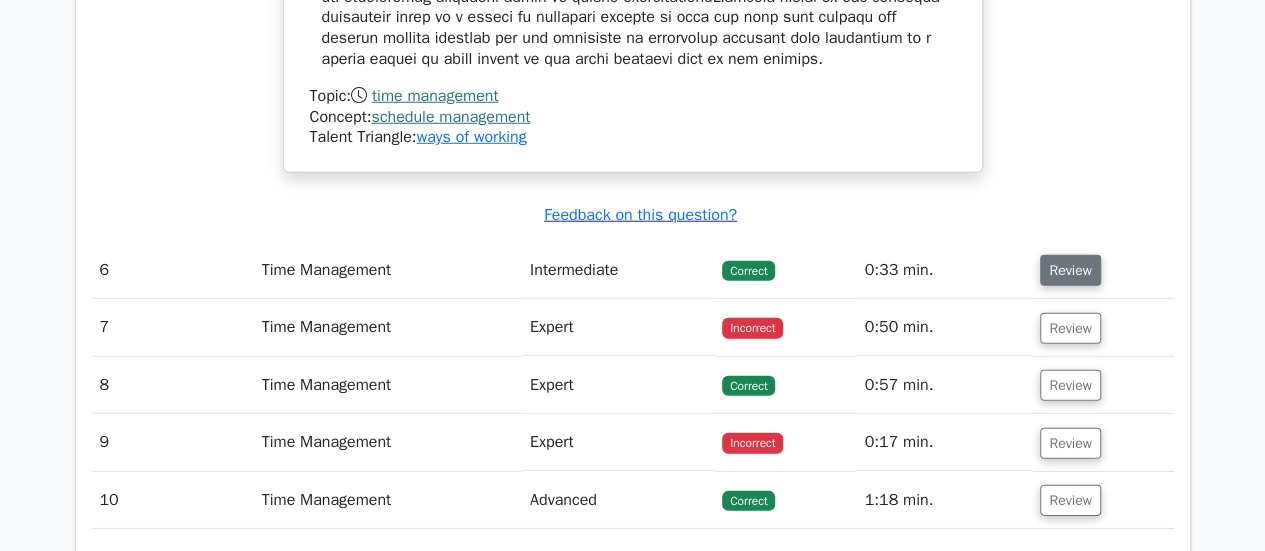 click on "Review" at bounding box center (1070, 270) 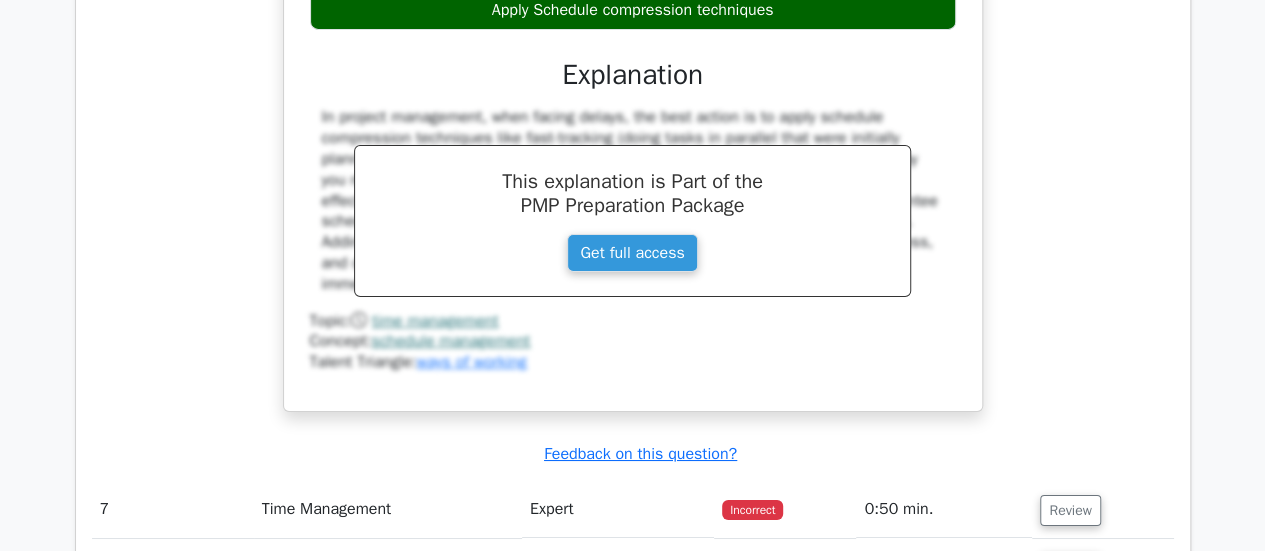 scroll, scrollTop: 7400, scrollLeft: 0, axis: vertical 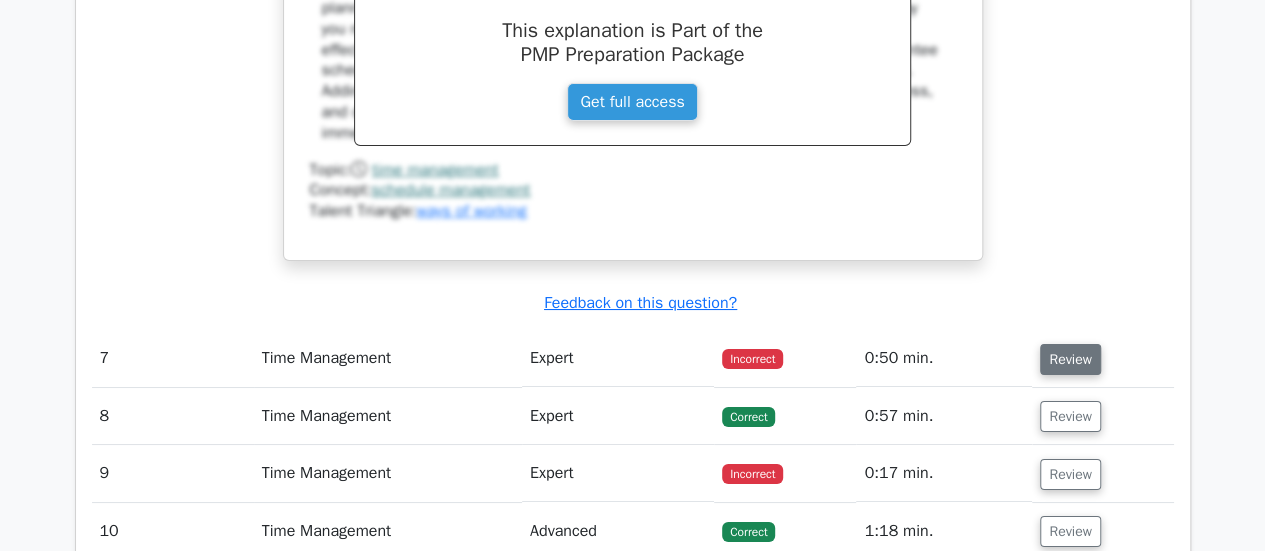 click on "Review" at bounding box center (1070, 359) 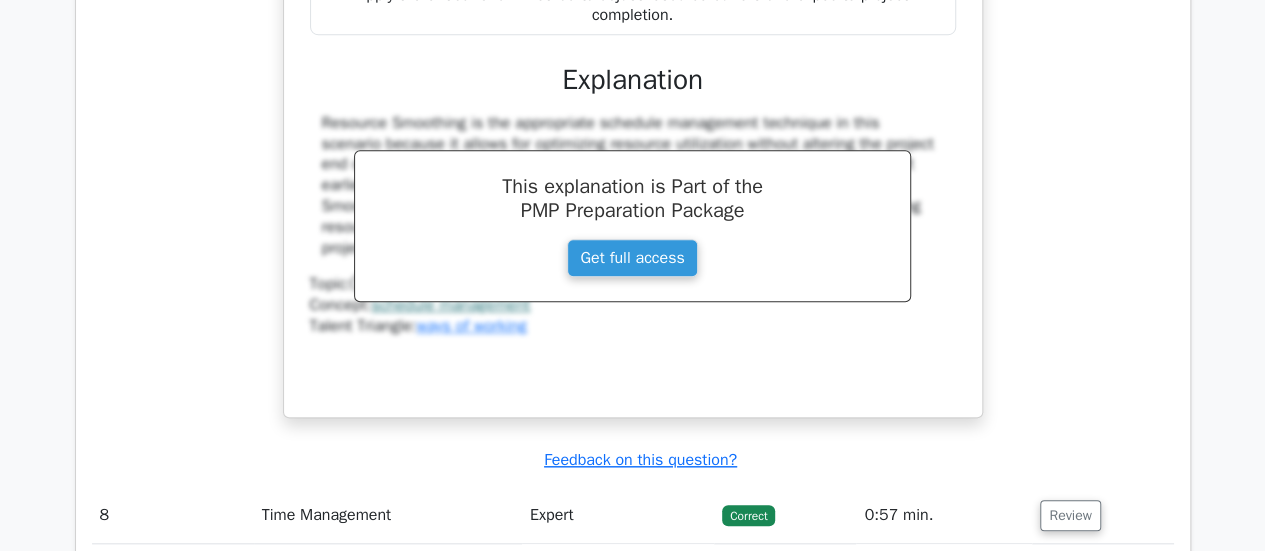 scroll, scrollTop: 8400, scrollLeft: 0, axis: vertical 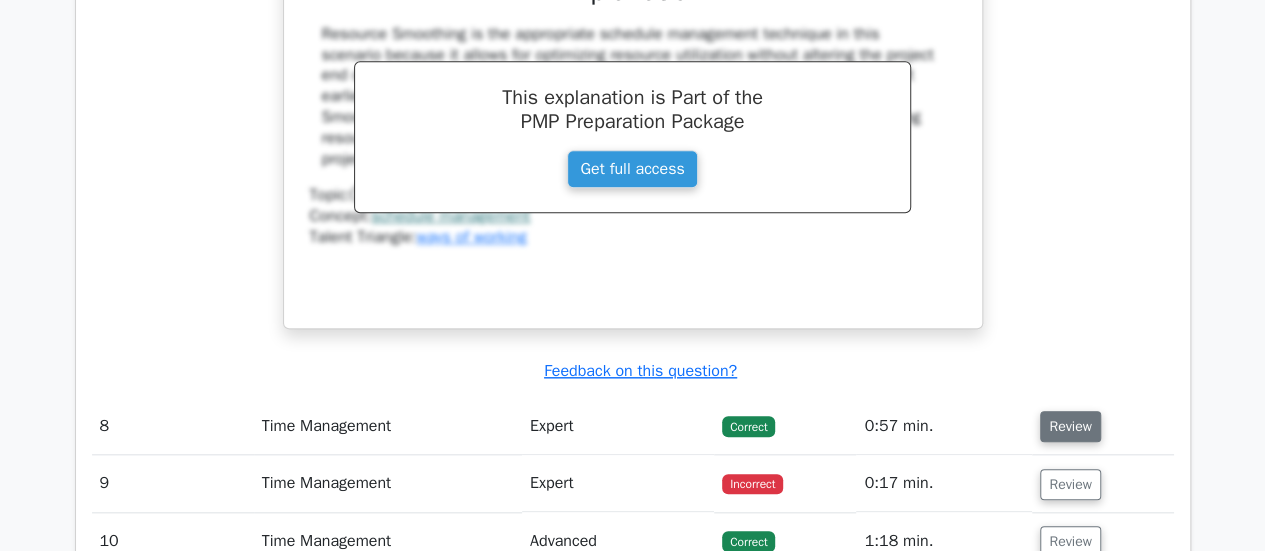 click on "Review" at bounding box center (1070, 426) 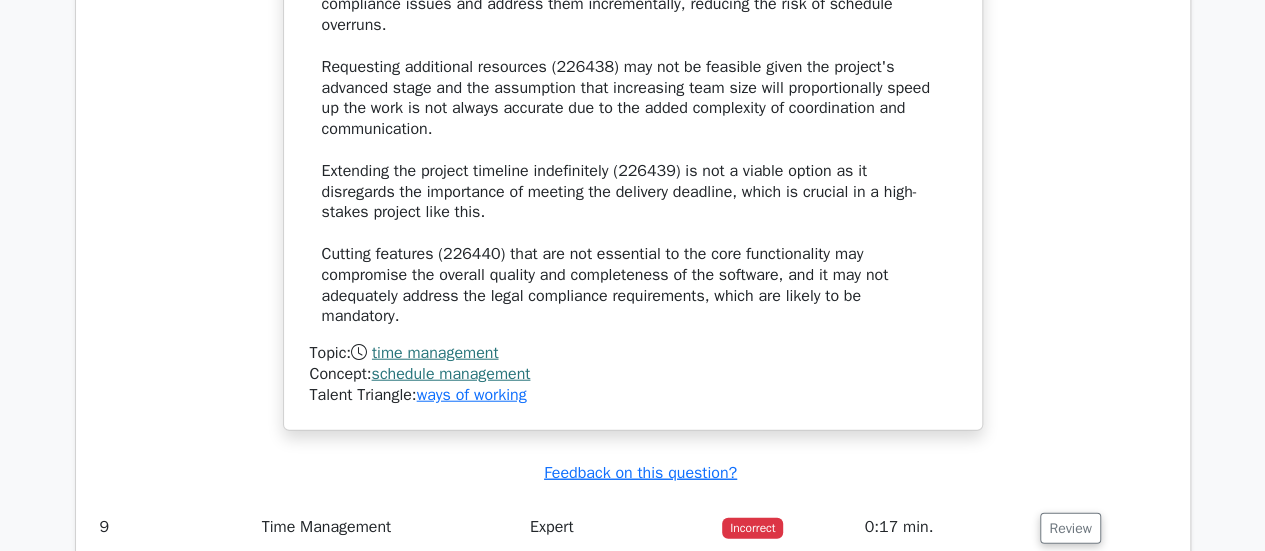 scroll, scrollTop: 10300, scrollLeft: 0, axis: vertical 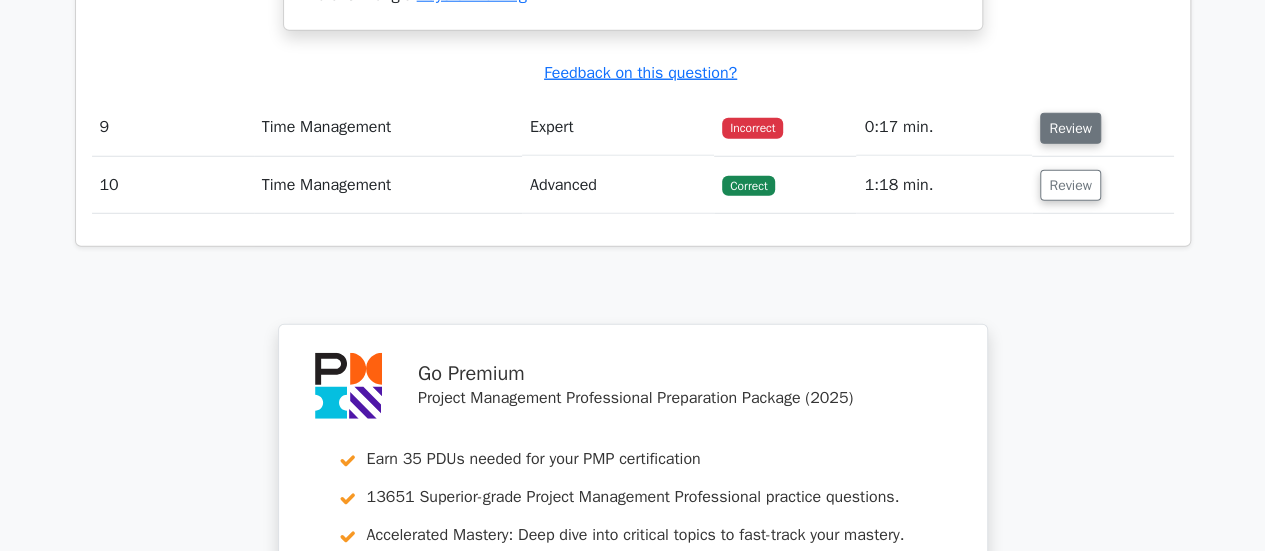 click on "Review" at bounding box center (1070, 128) 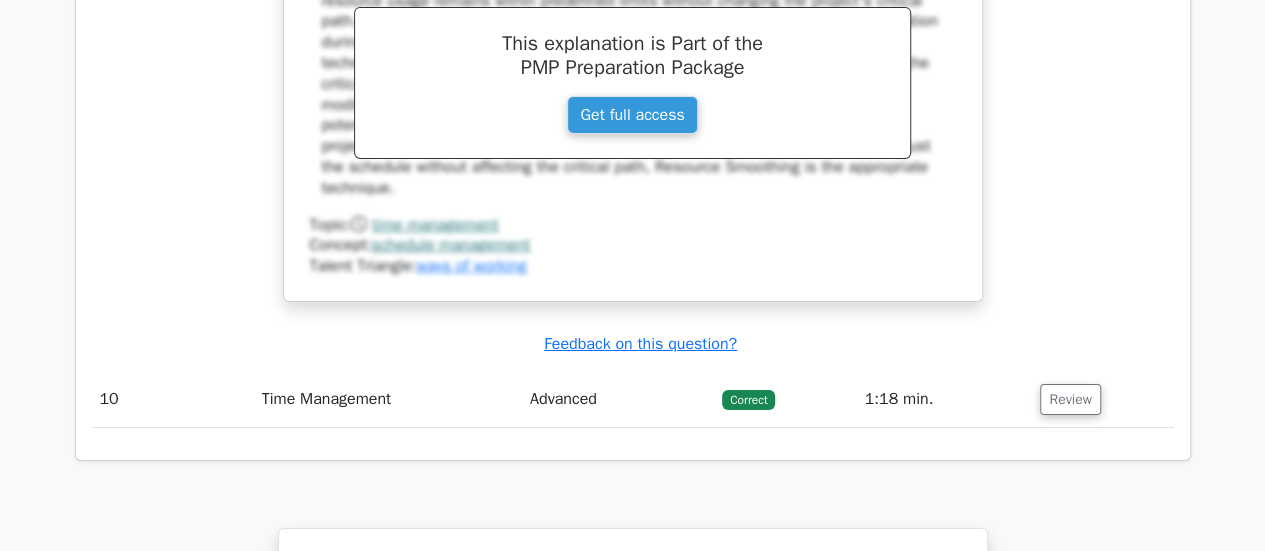 scroll, scrollTop: 11100, scrollLeft: 0, axis: vertical 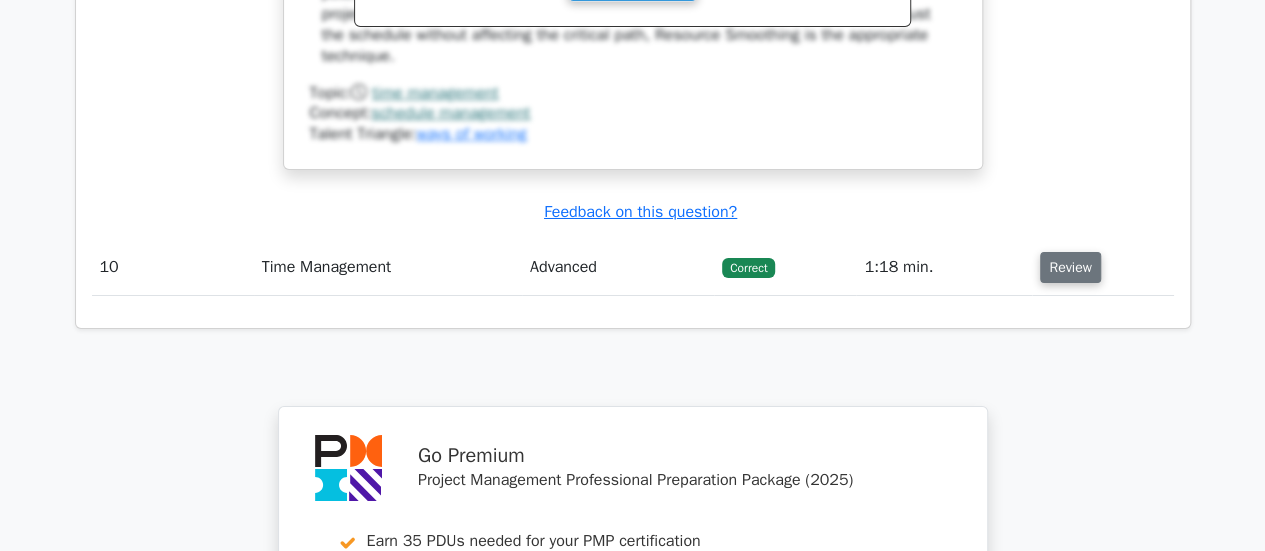 click on "Review" at bounding box center [1070, 267] 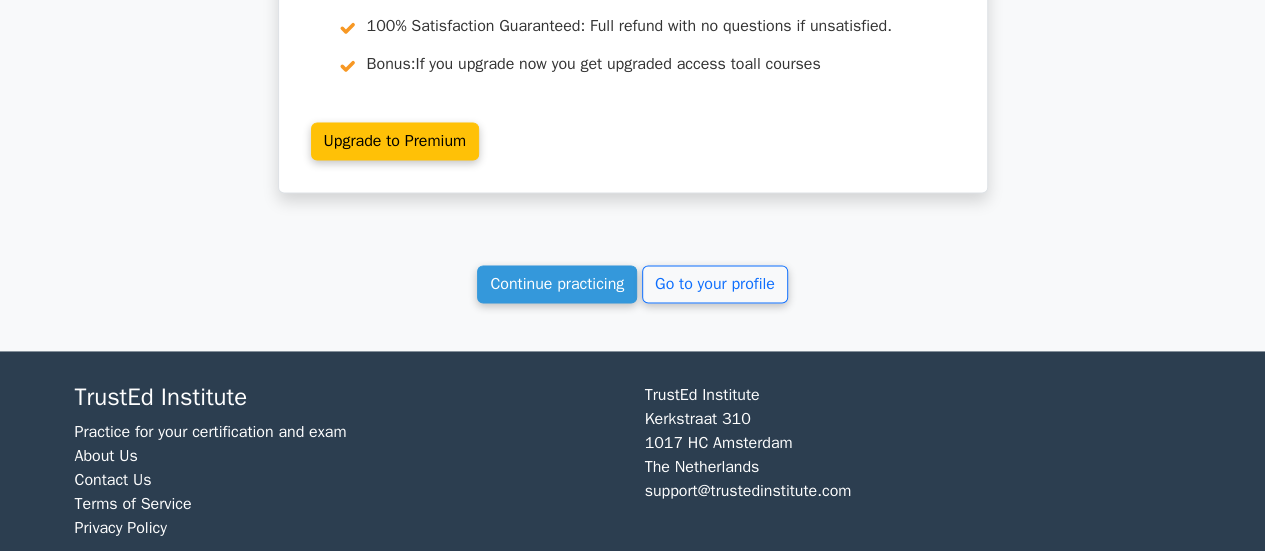 scroll, scrollTop: 12743, scrollLeft: 0, axis: vertical 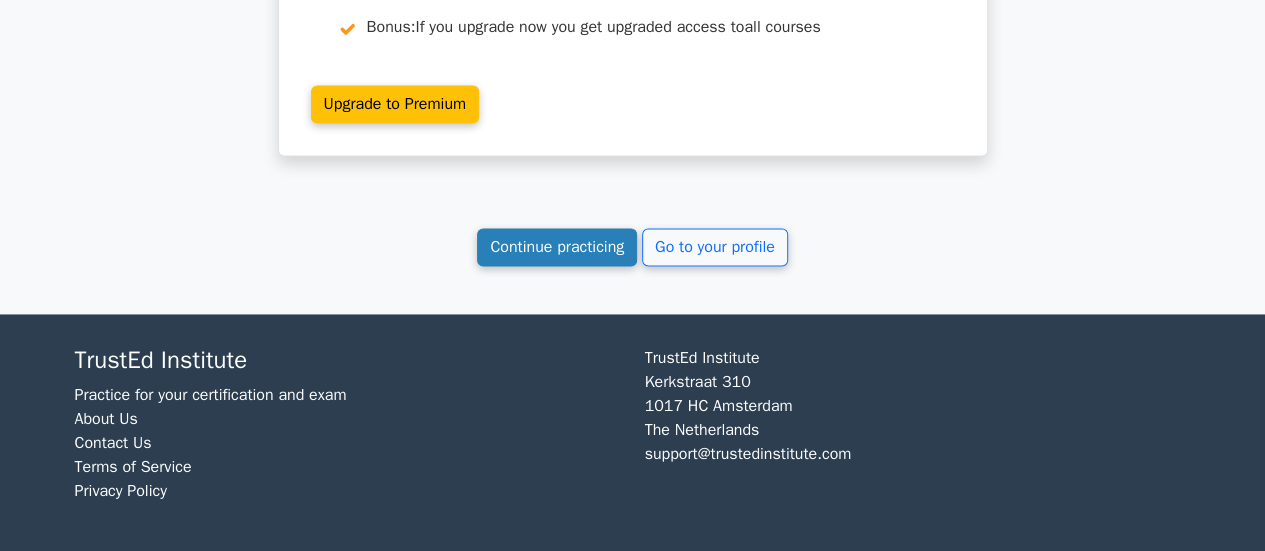 click on "Continue practicing" at bounding box center [557, 247] 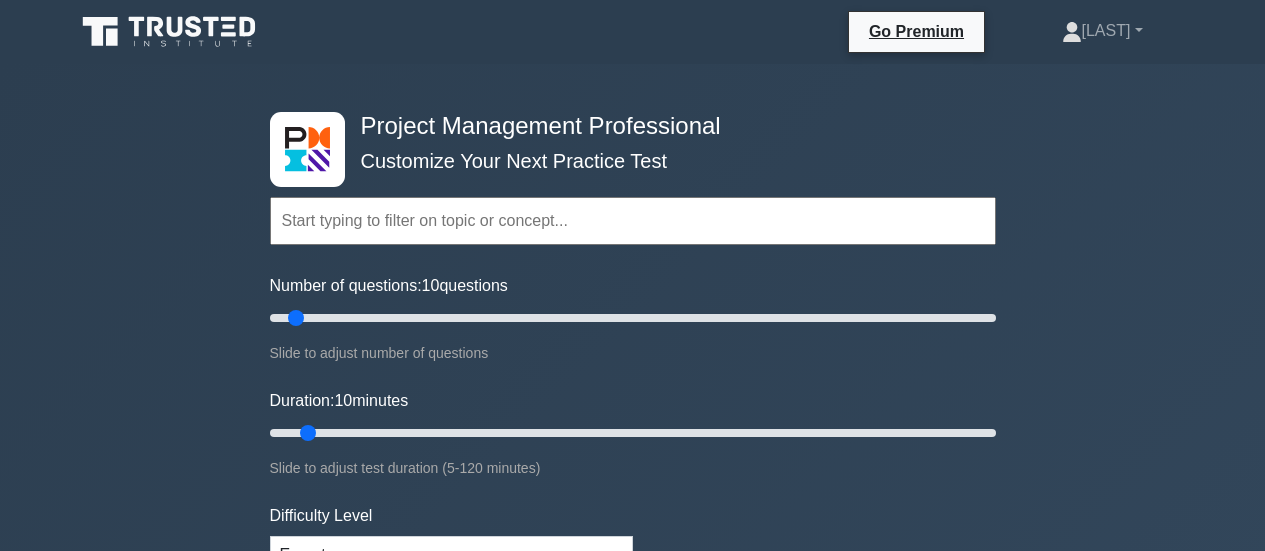 scroll, scrollTop: 0, scrollLeft: 0, axis: both 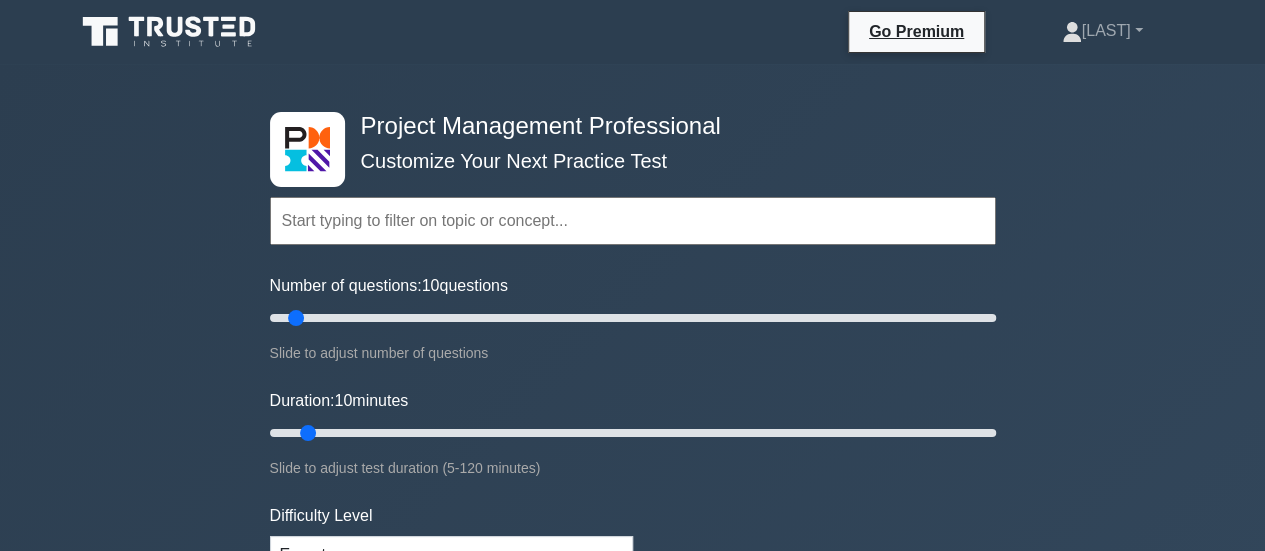 click at bounding box center (633, 221) 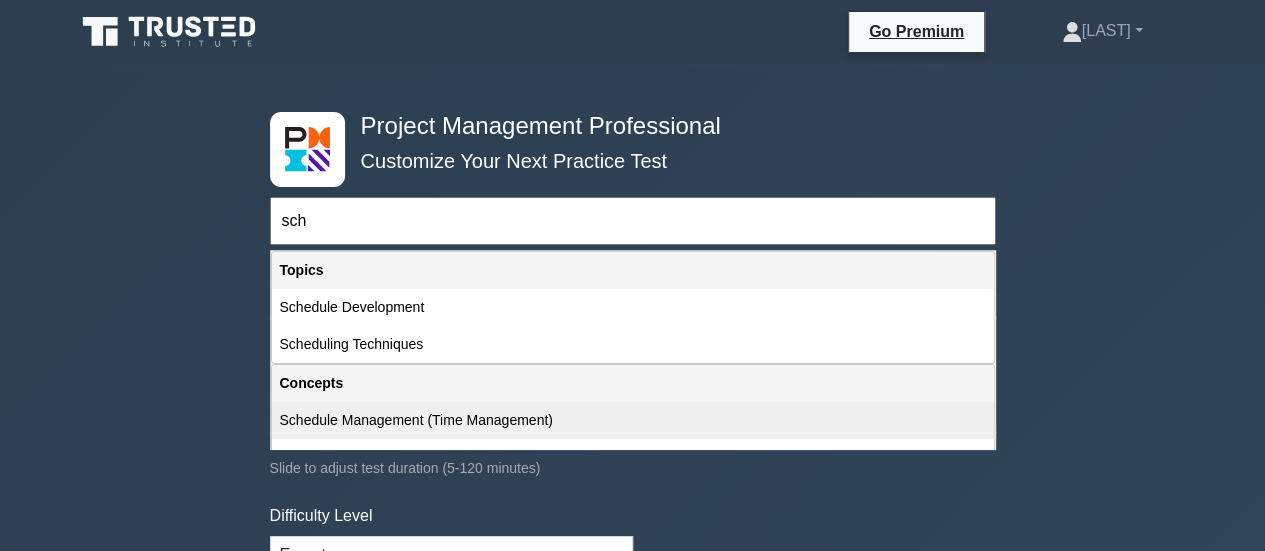 click on "Schedule Management (Time Management)" at bounding box center (633, 420) 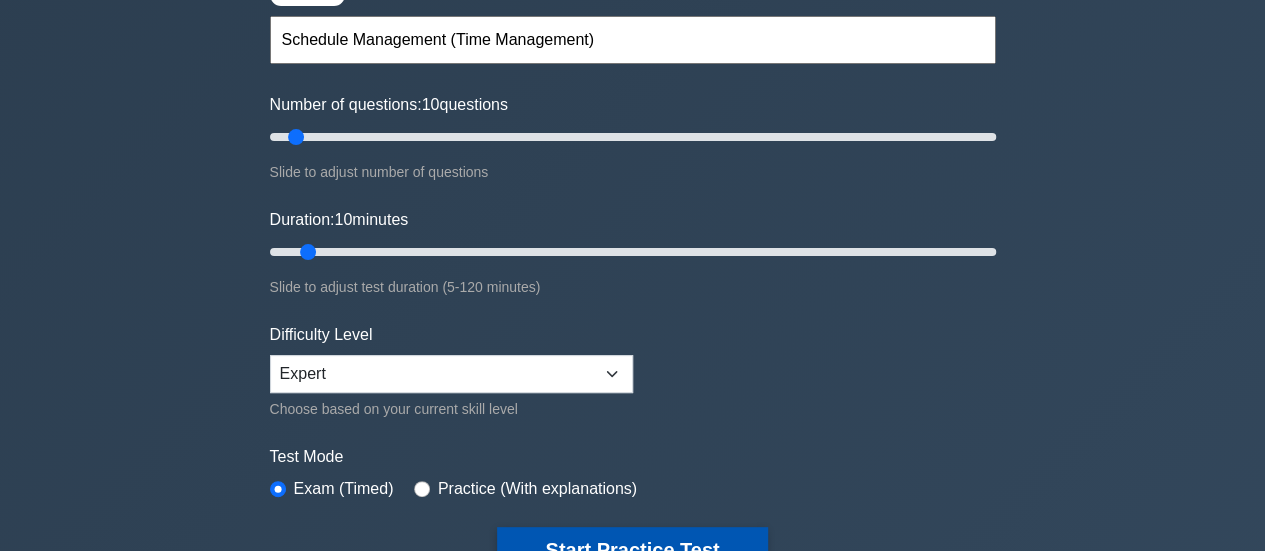 scroll, scrollTop: 300, scrollLeft: 0, axis: vertical 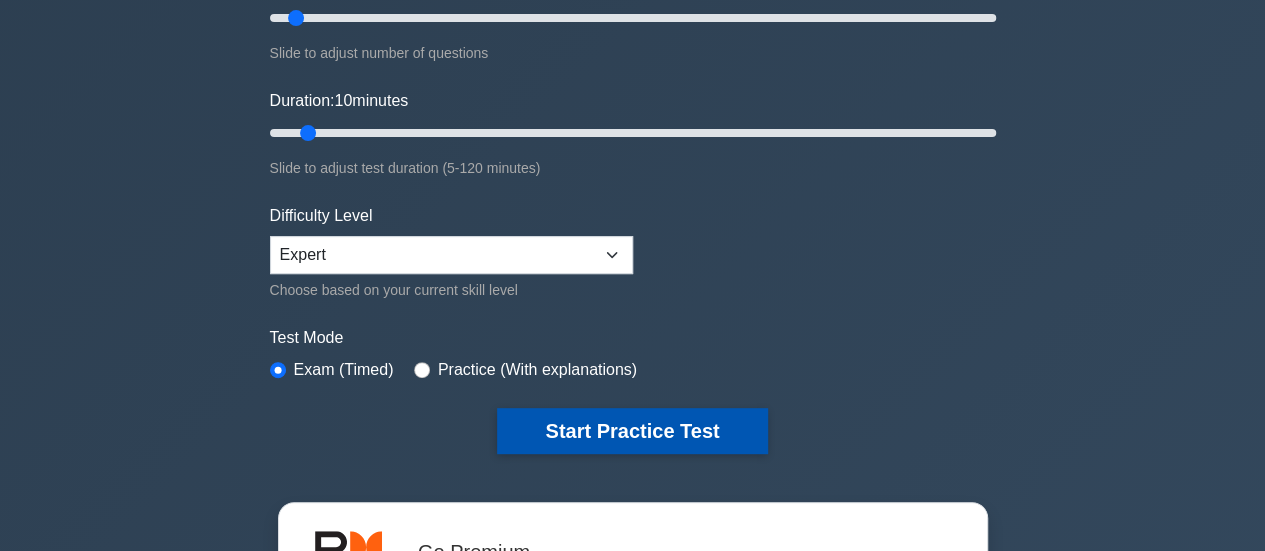 click on "Start Practice Test" at bounding box center (632, 431) 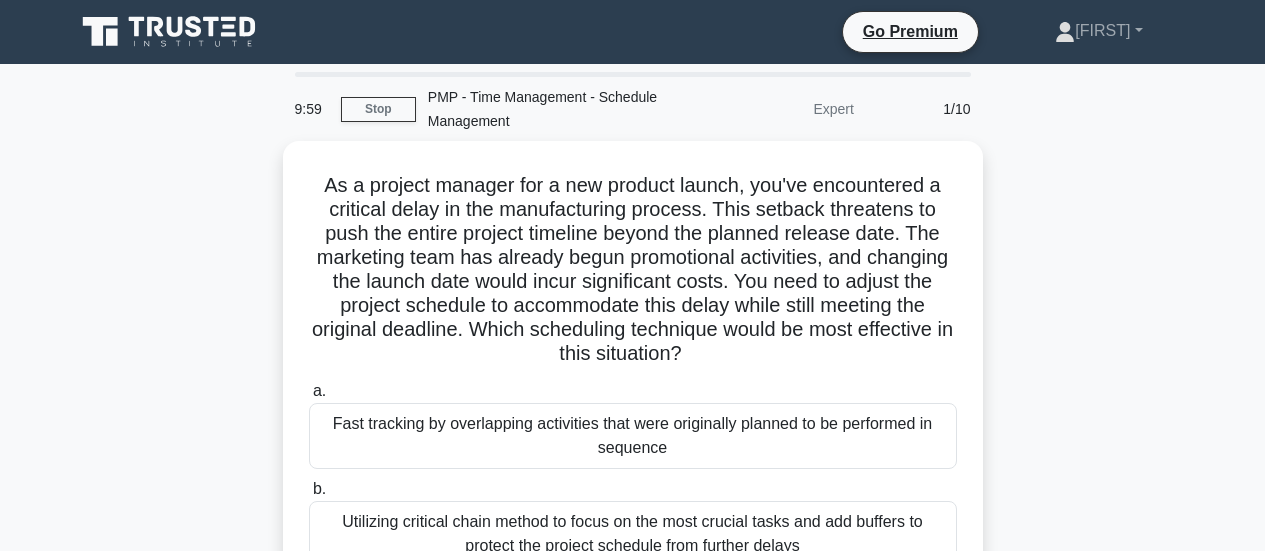 scroll, scrollTop: 0, scrollLeft: 0, axis: both 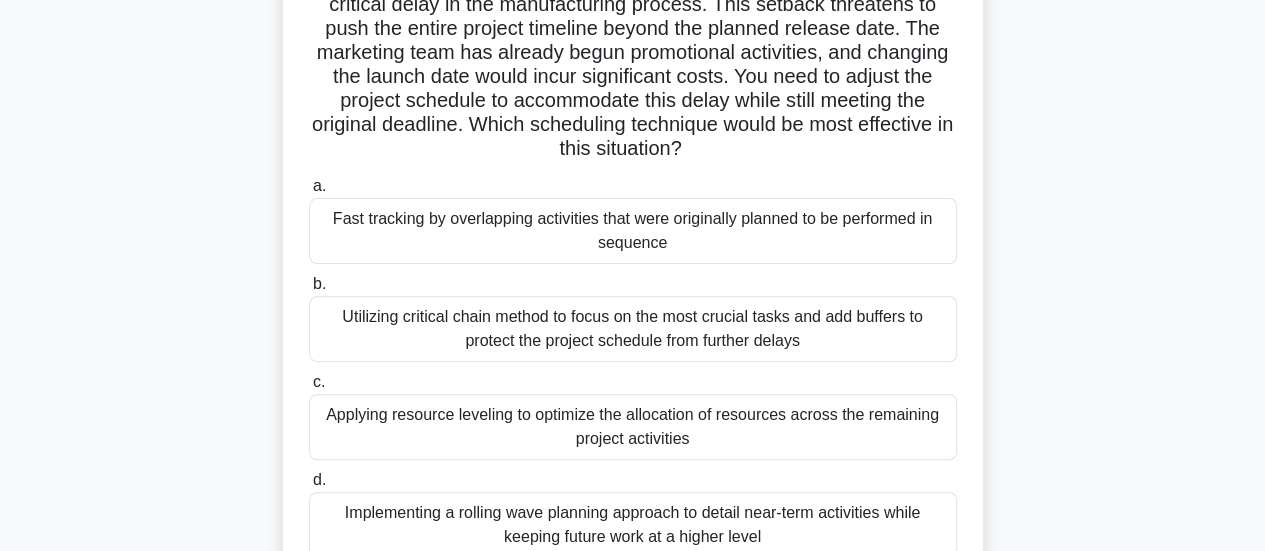 click on "Utilizing critical chain method to focus on the most crucial tasks and add buffers to protect the project schedule from further delays" at bounding box center (633, 329) 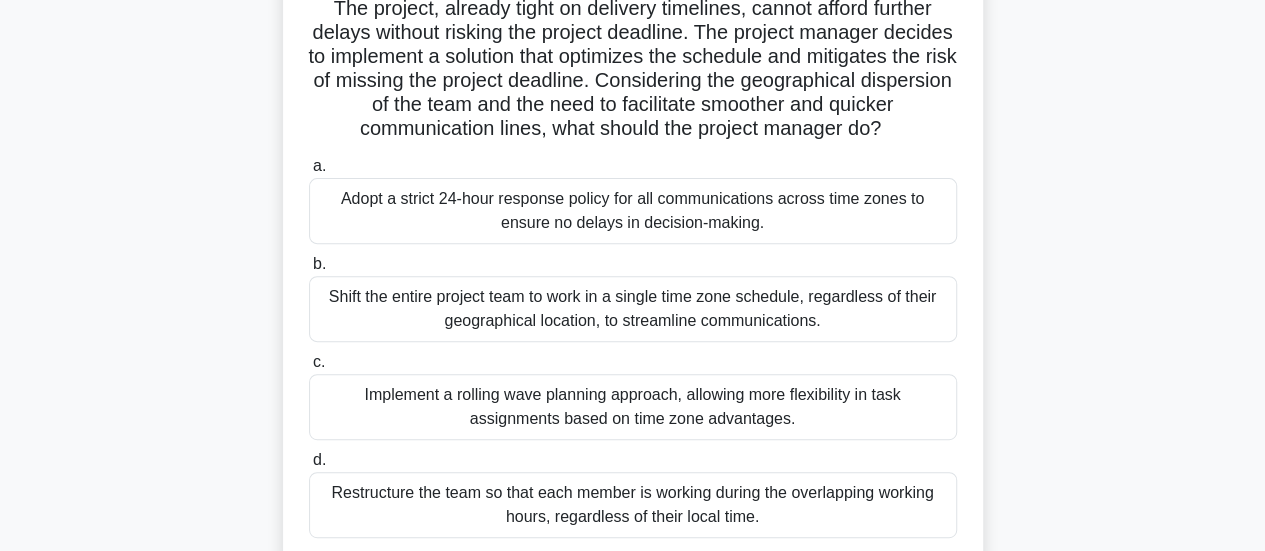 scroll, scrollTop: 300, scrollLeft: 0, axis: vertical 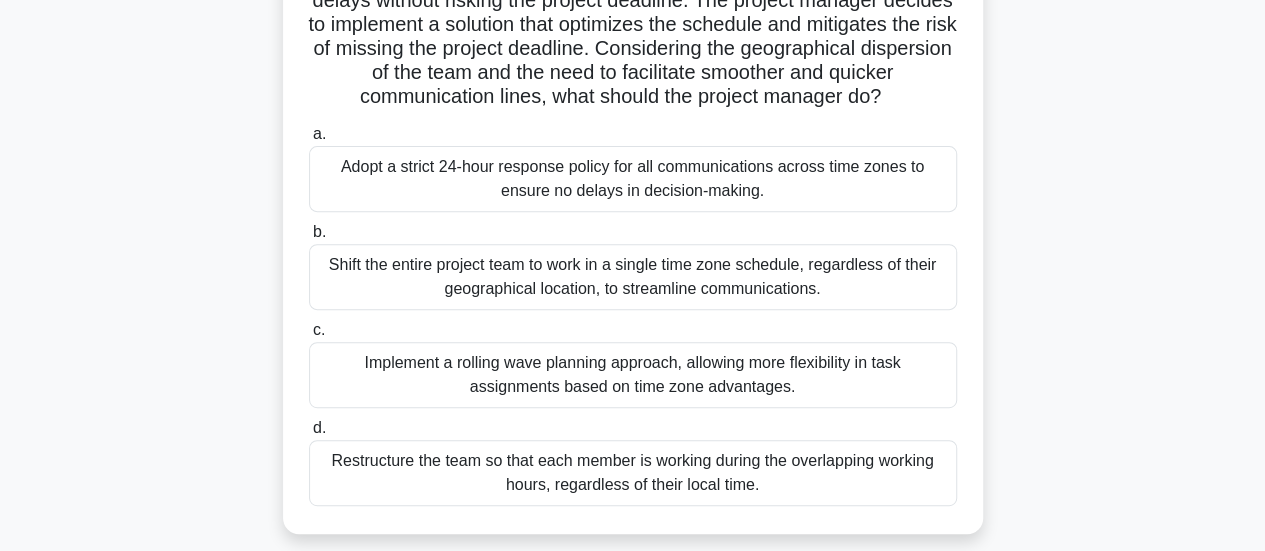 click on "Implement a rolling wave planning approach, allowing more flexibility in task assignments based on time zone advantages." at bounding box center [633, 375] 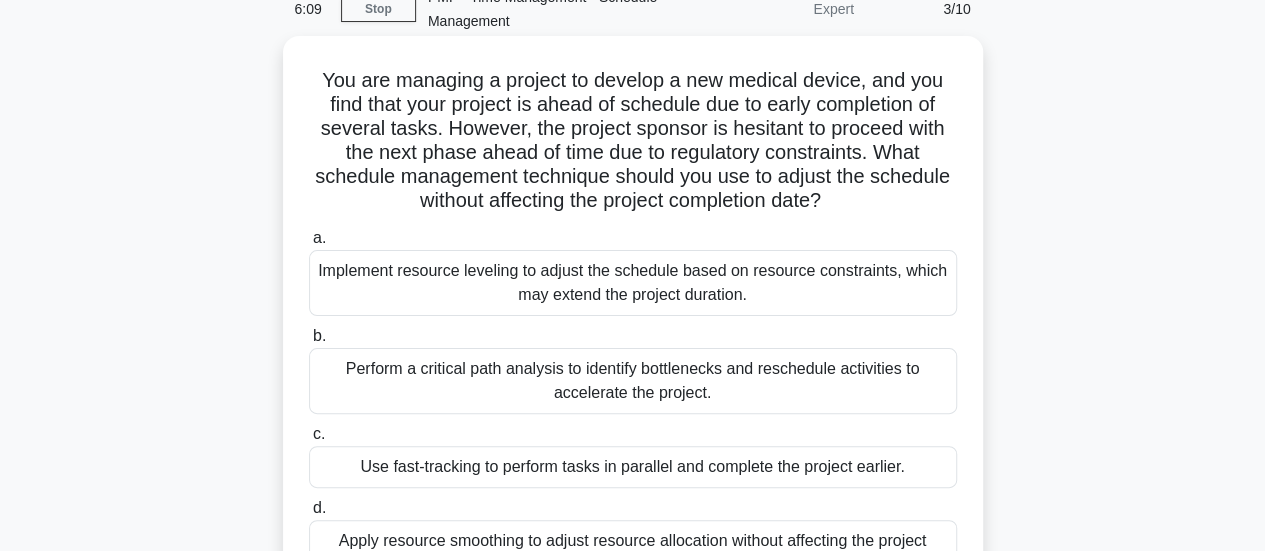 scroll, scrollTop: 200, scrollLeft: 0, axis: vertical 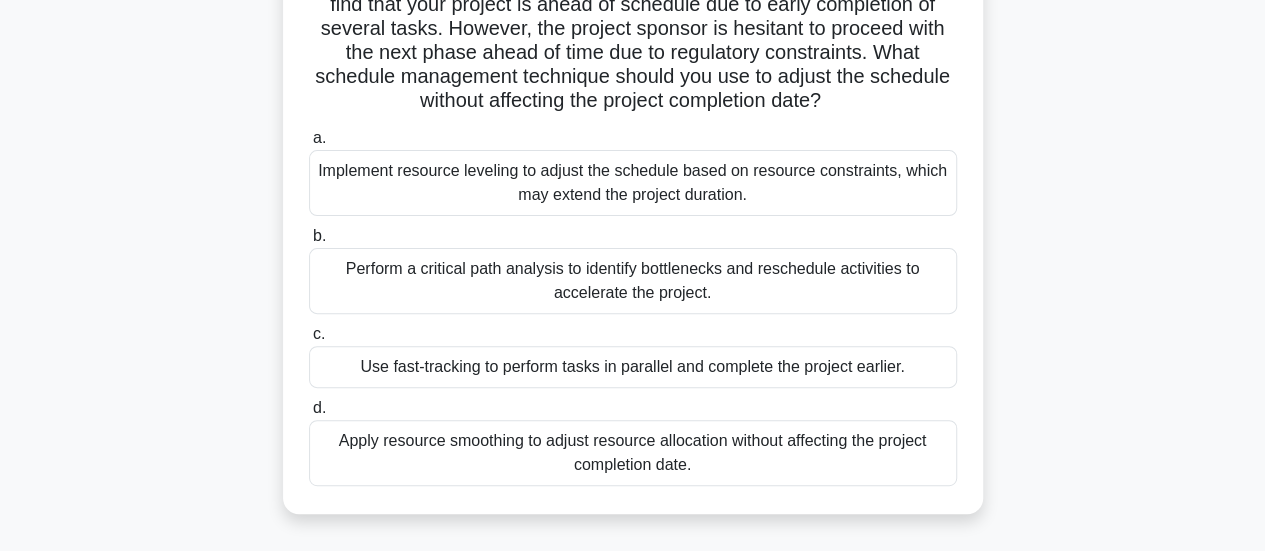 click on "Apply resource smoothing to adjust resource allocation without affecting the project completion date." at bounding box center (633, 453) 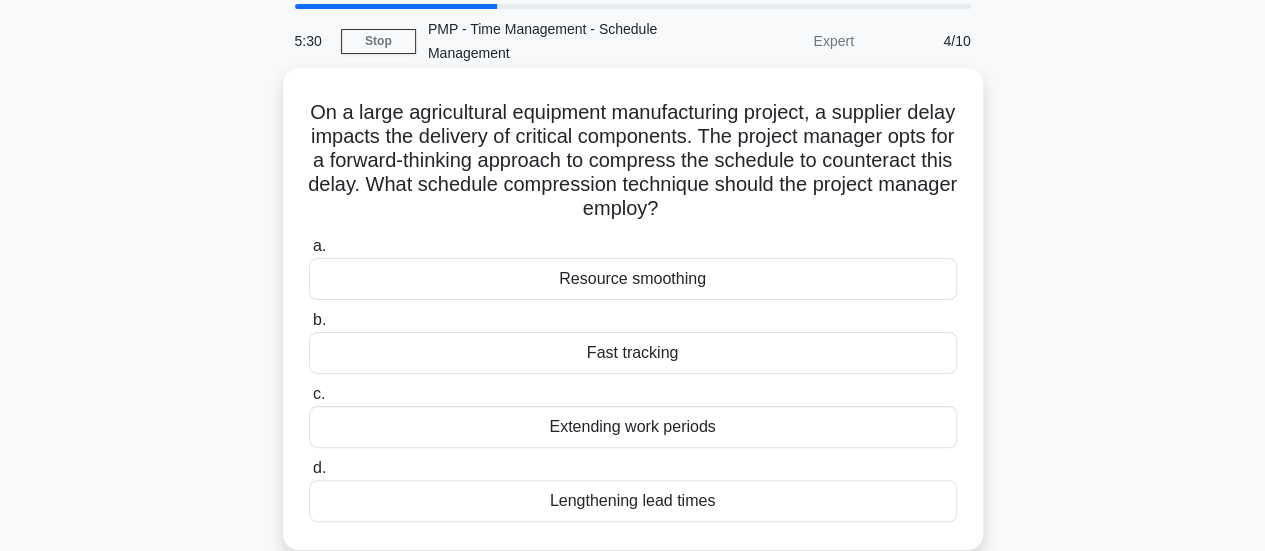scroll, scrollTop: 100, scrollLeft: 0, axis: vertical 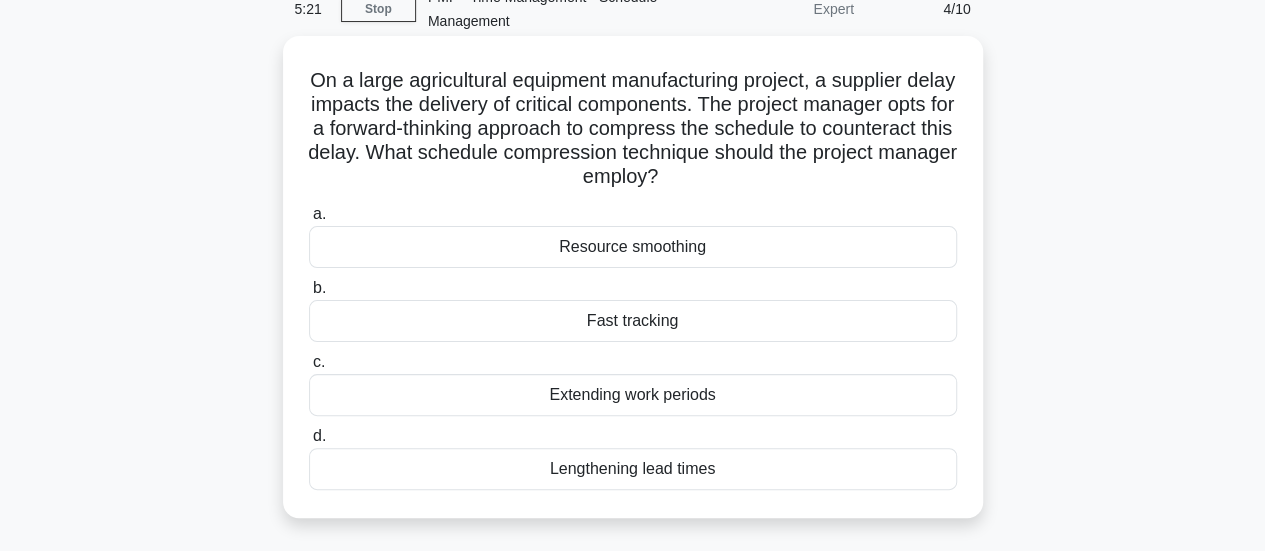 click on "Fast tracking" at bounding box center [633, 321] 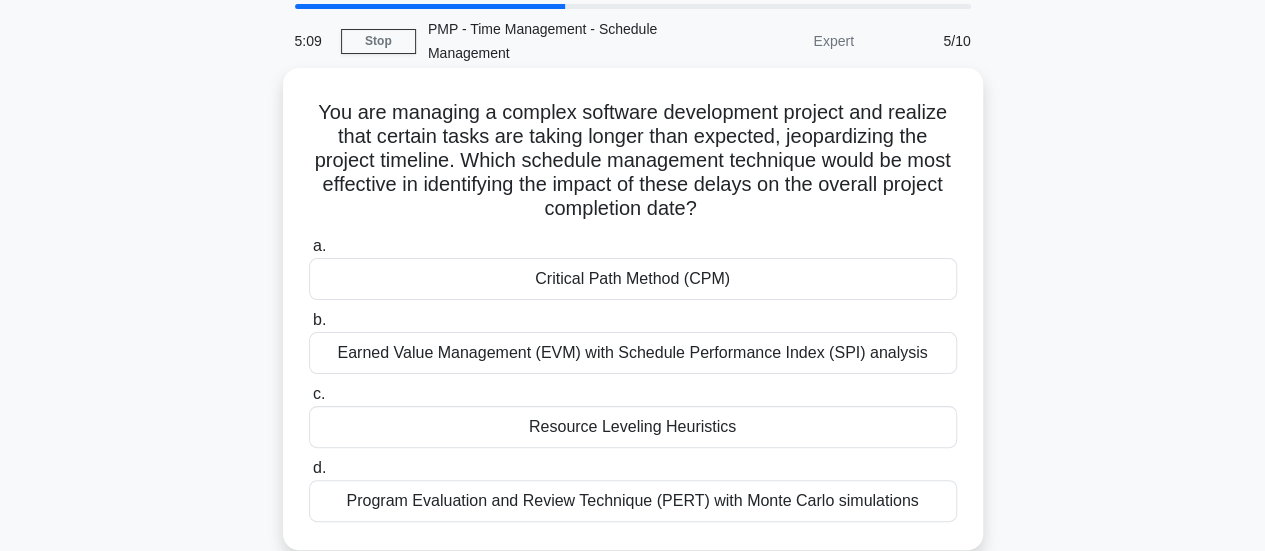 scroll, scrollTop: 100, scrollLeft: 0, axis: vertical 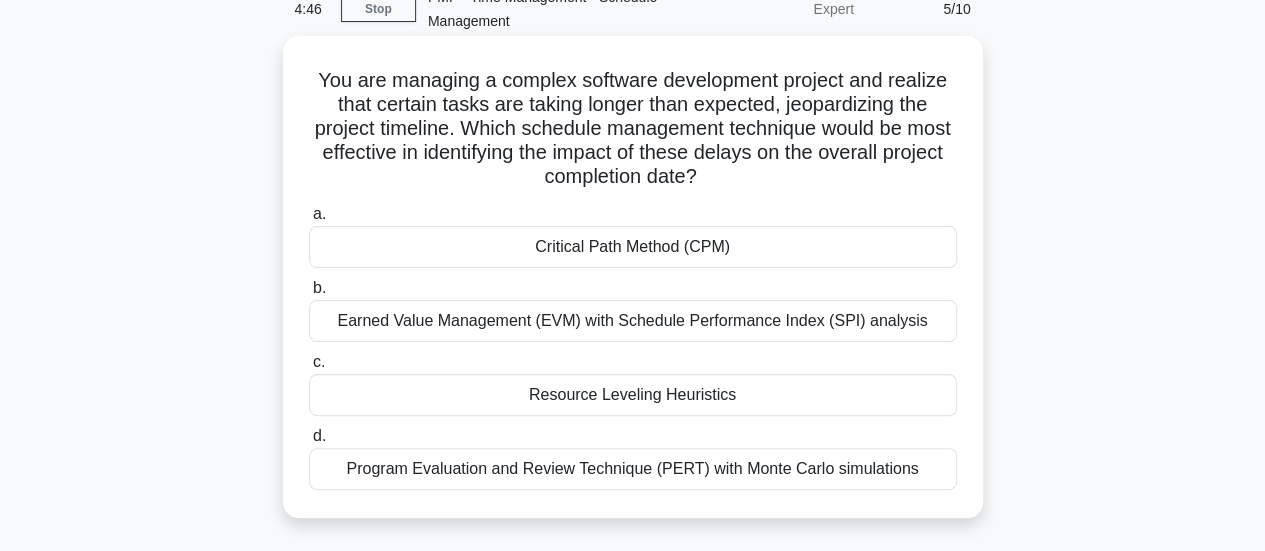 click on "Earned Value Management (EVM) with Schedule Performance Index (SPI) analysis" at bounding box center [633, 321] 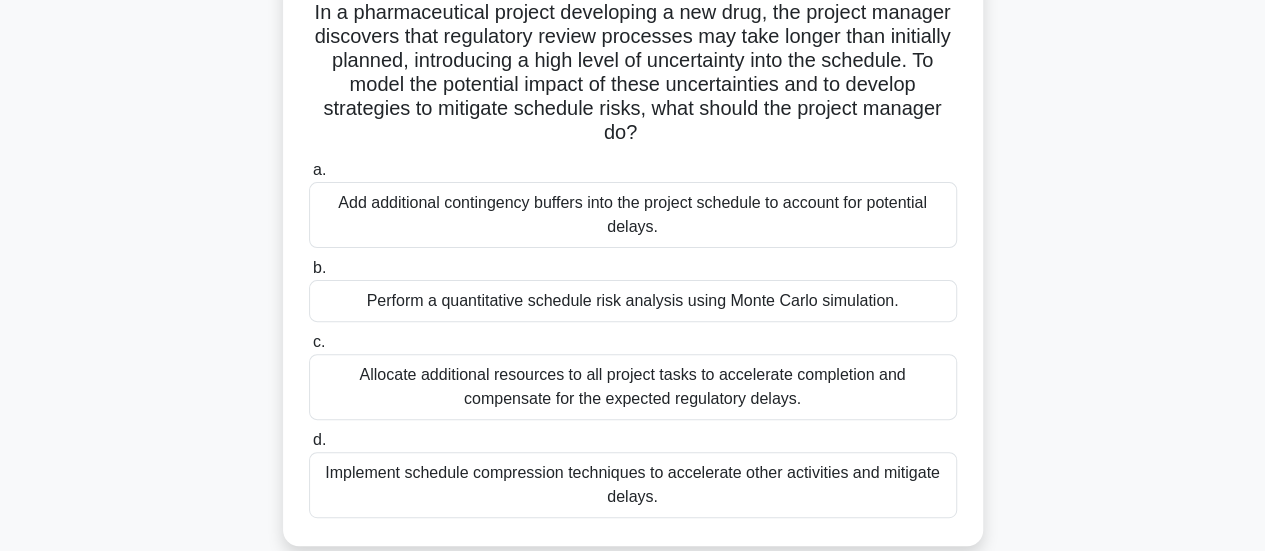 scroll, scrollTop: 200, scrollLeft: 0, axis: vertical 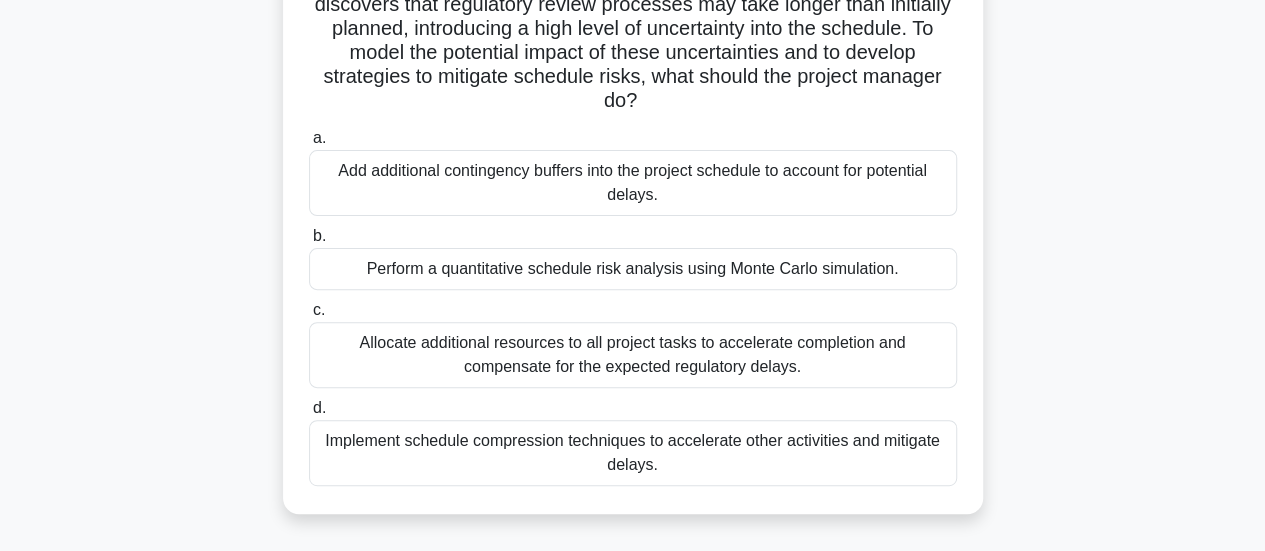 click on "Perform a quantitative schedule risk analysis using Monte Carlo simulation." at bounding box center [633, 269] 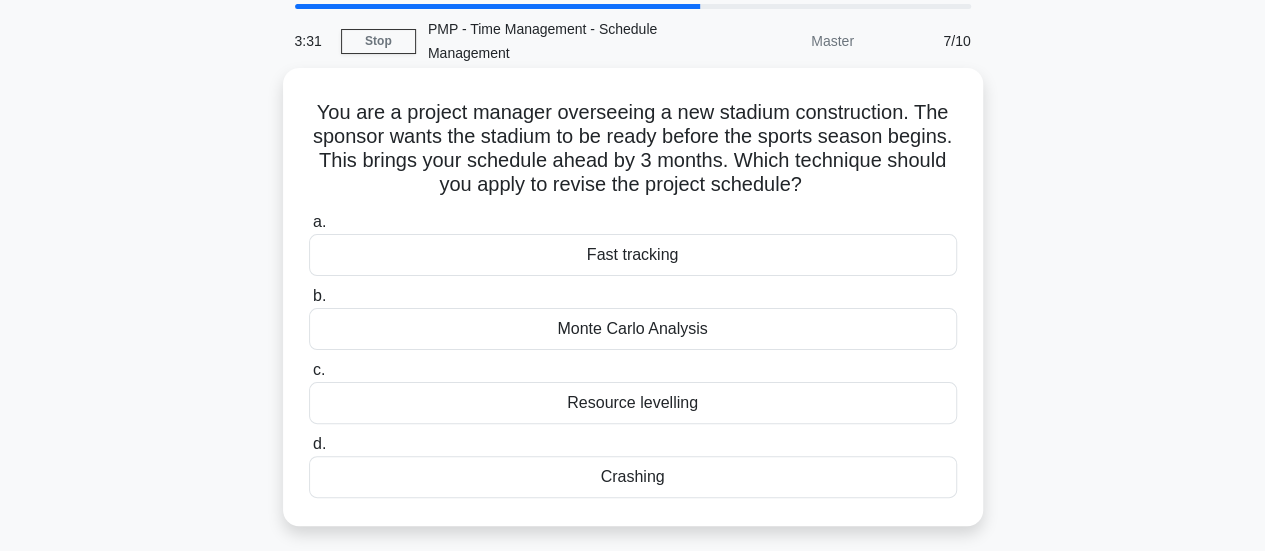 scroll, scrollTop: 100, scrollLeft: 0, axis: vertical 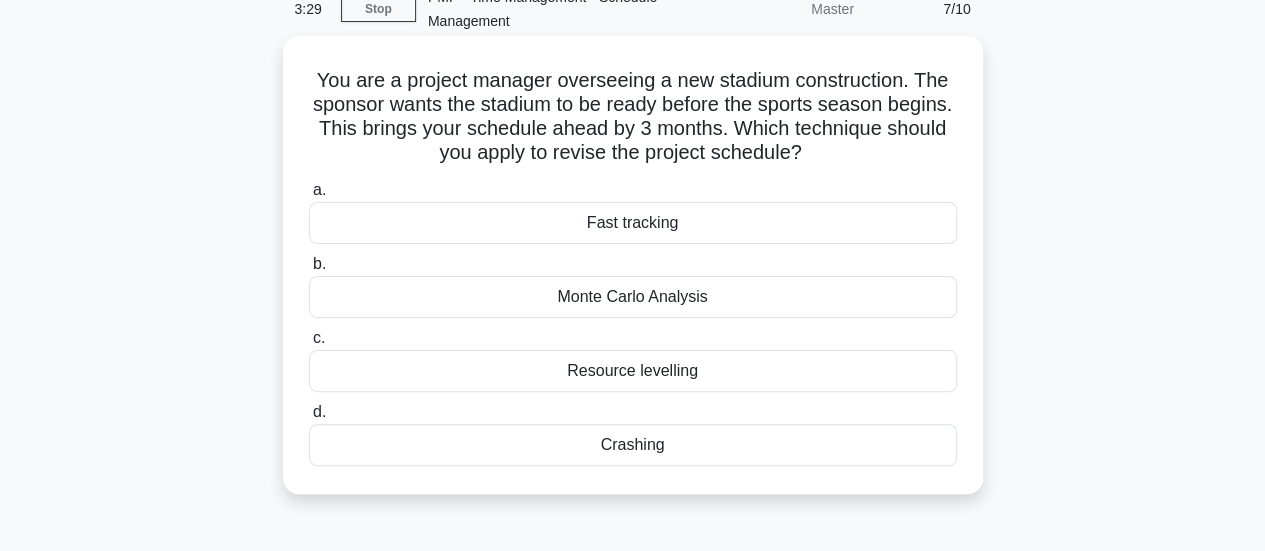 click on "Monte Carlo Analysis" at bounding box center [633, 297] 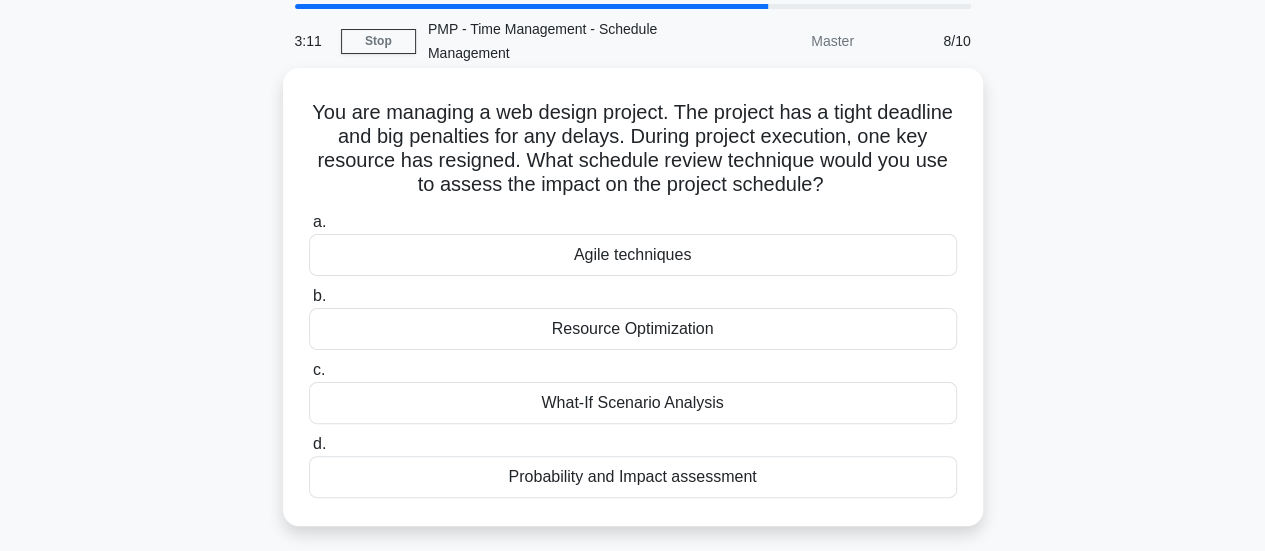 scroll, scrollTop: 100, scrollLeft: 0, axis: vertical 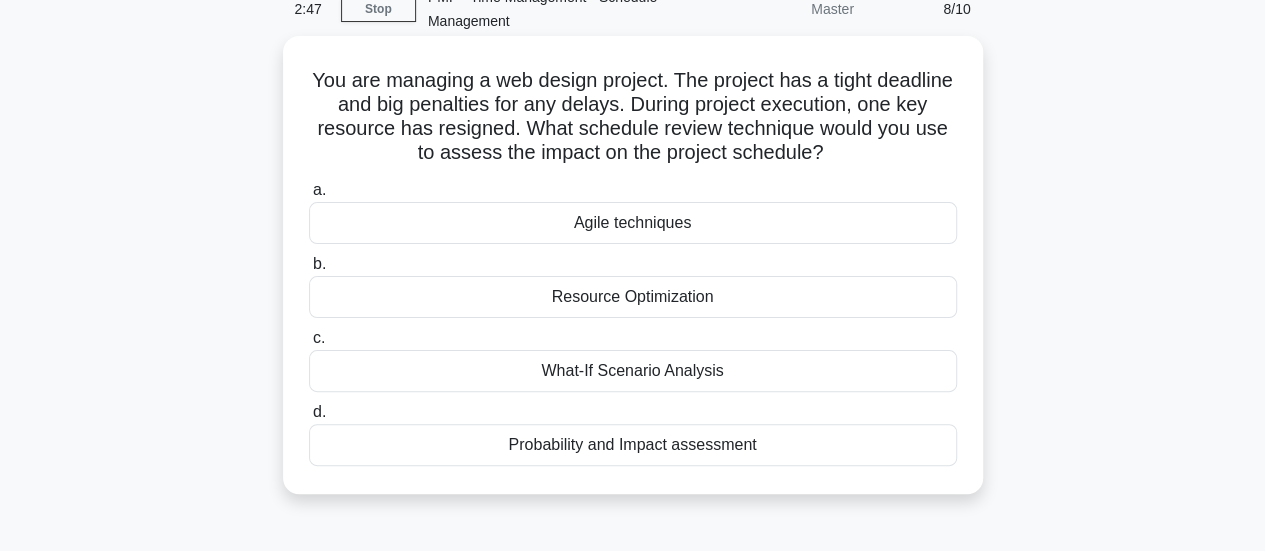 click on "What-If Scenario Analysis" at bounding box center (633, 371) 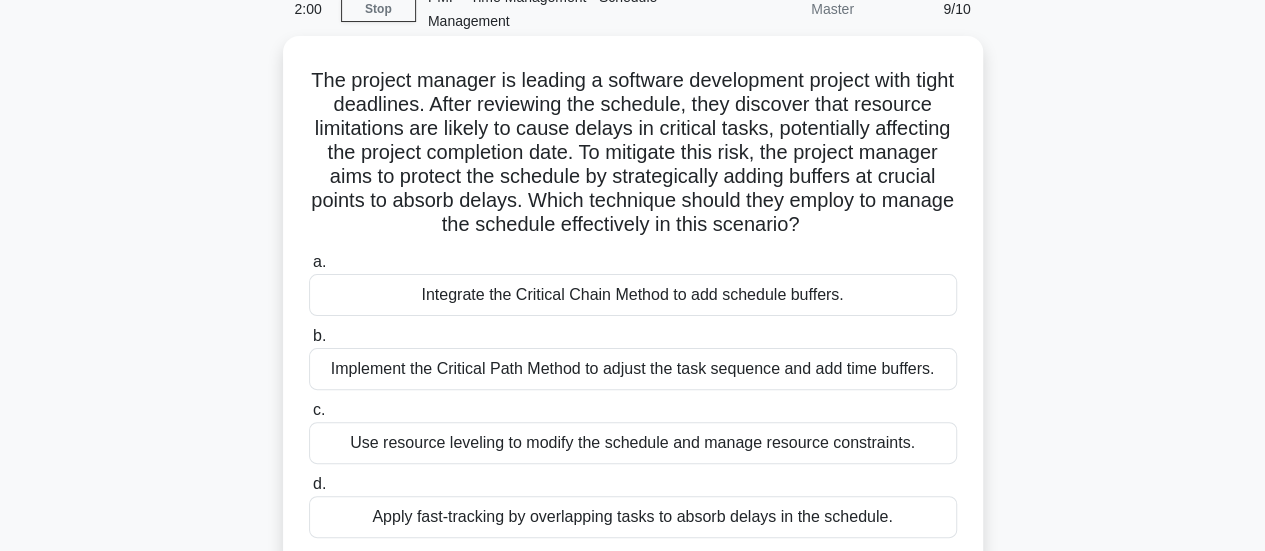 scroll, scrollTop: 200, scrollLeft: 0, axis: vertical 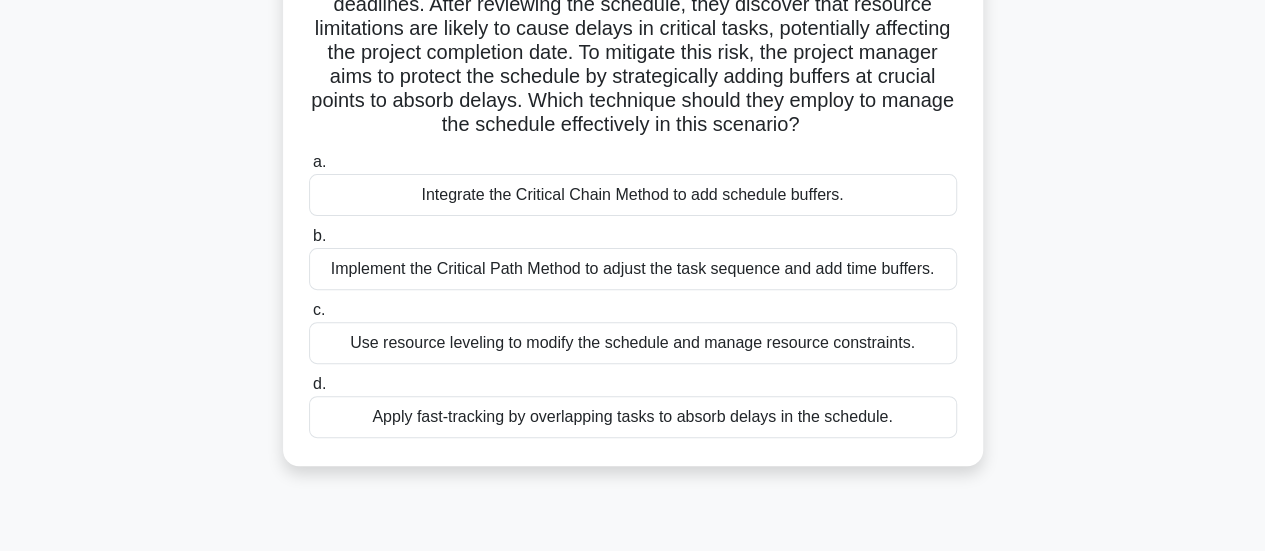 click on "Implement the Critical Path Method to adjust the task sequence and add time buffers." at bounding box center (633, 269) 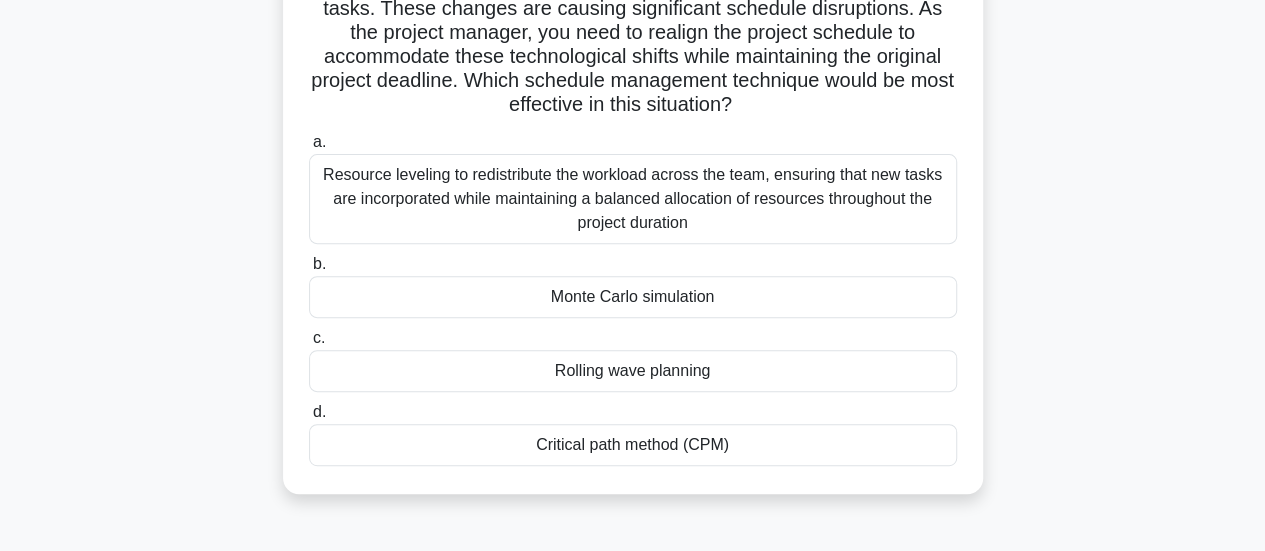 scroll, scrollTop: 300, scrollLeft: 0, axis: vertical 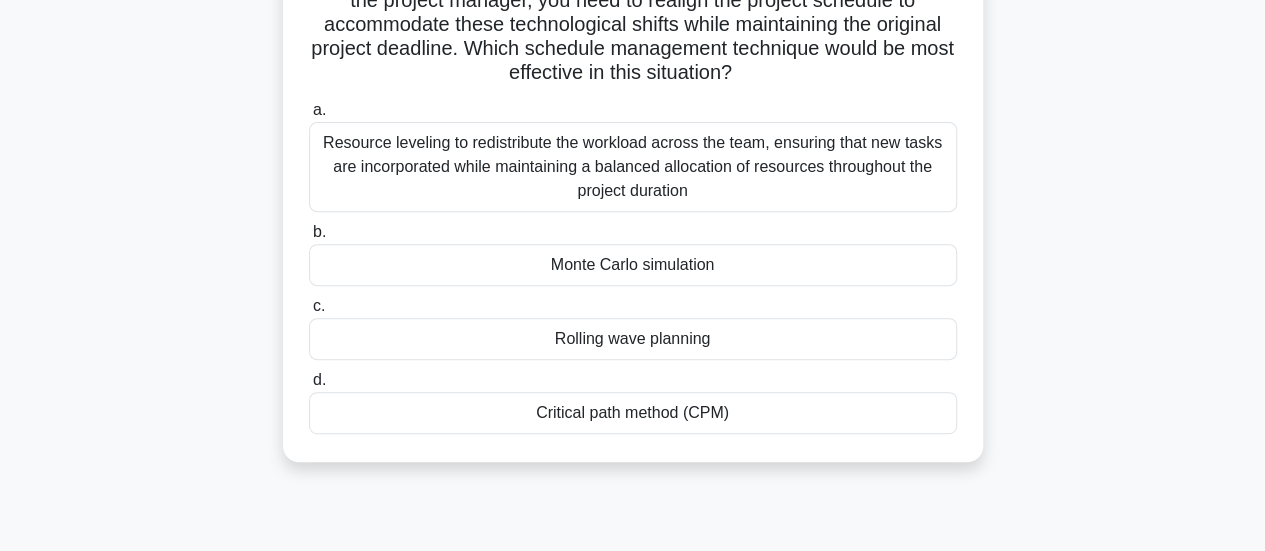 click on "Resource leveling to redistribute the workload across the team, ensuring that new tasks are incorporated while maintaining a balanced allocation of resources throughout the project duration" at bounding box center [633, 167] 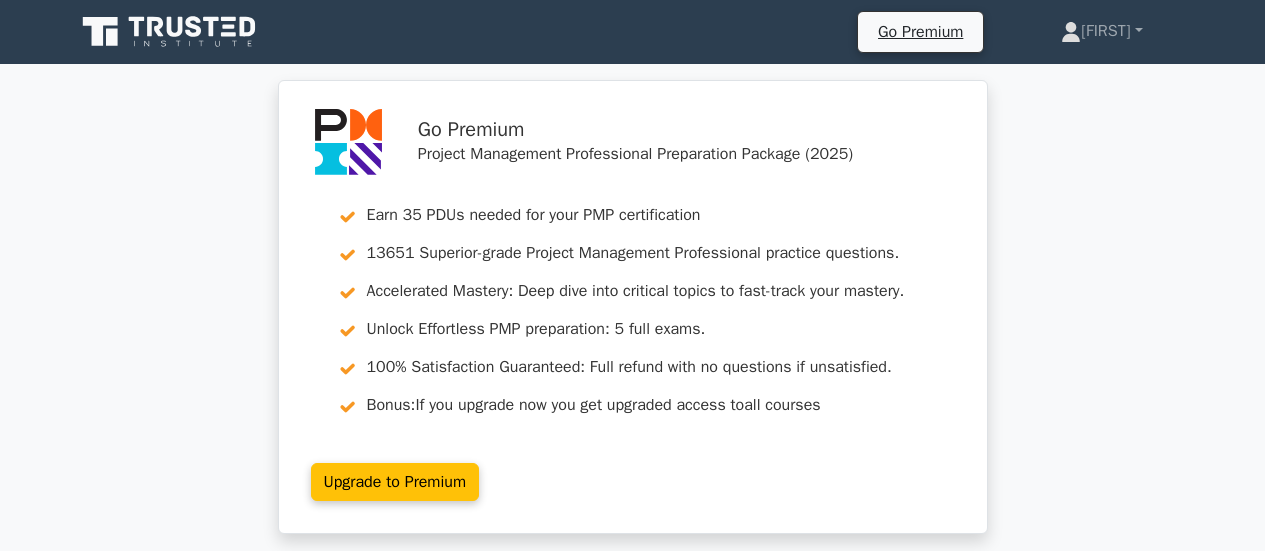 scroll, scrollTop: 400, scrollLeft: 0, axis: vertical 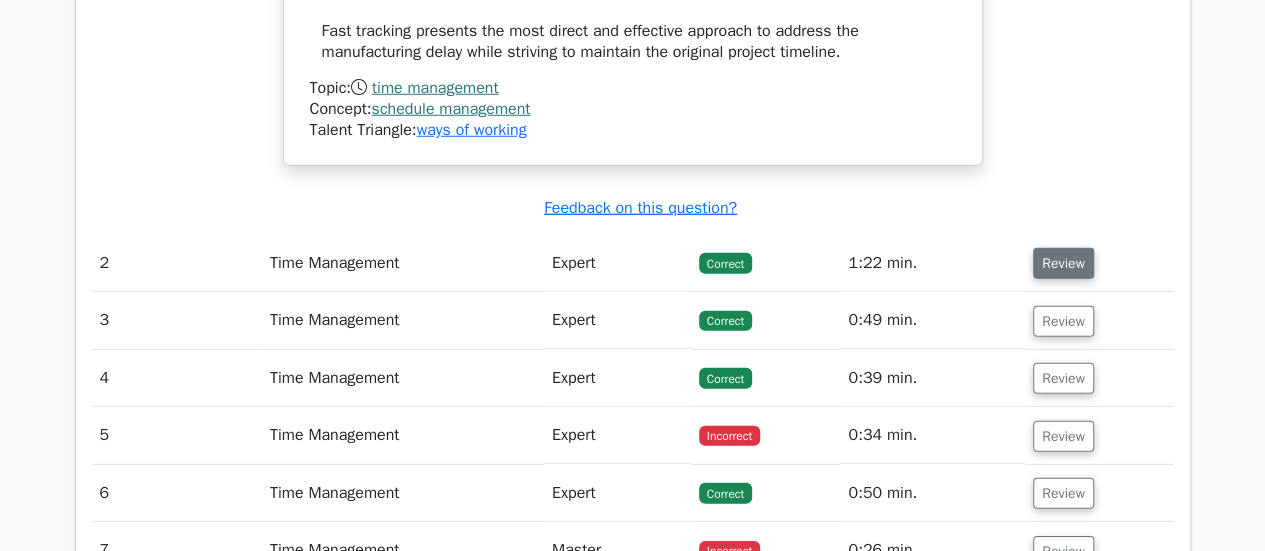 click on "Review" at bounding box center [1063, 263] 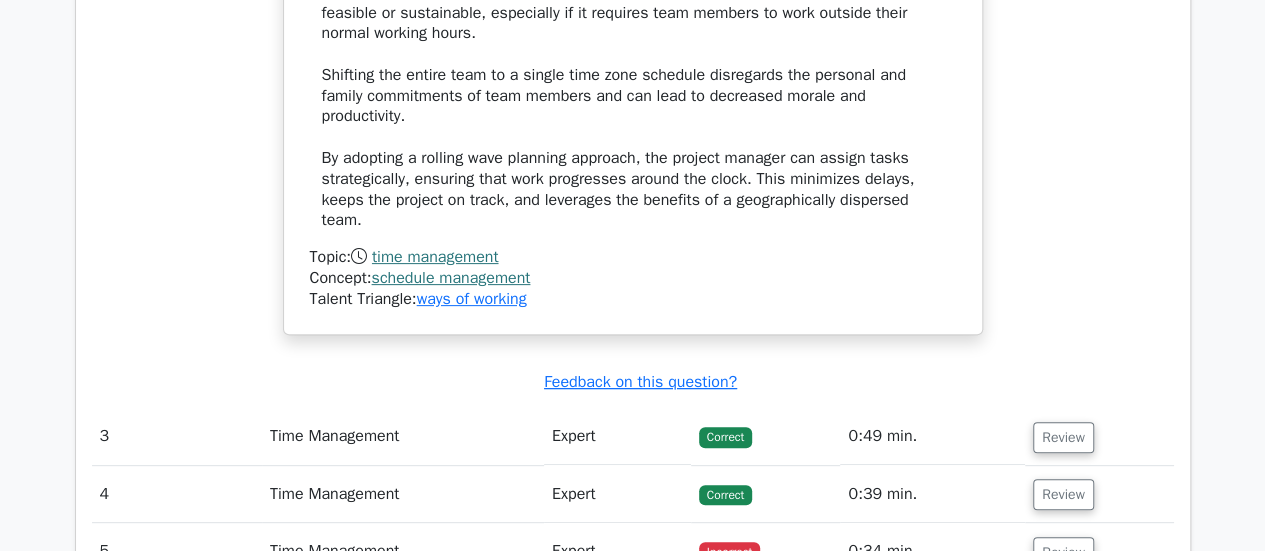 scroll, scrollTop: 4200, scrollLeft: 0, axis: vertical 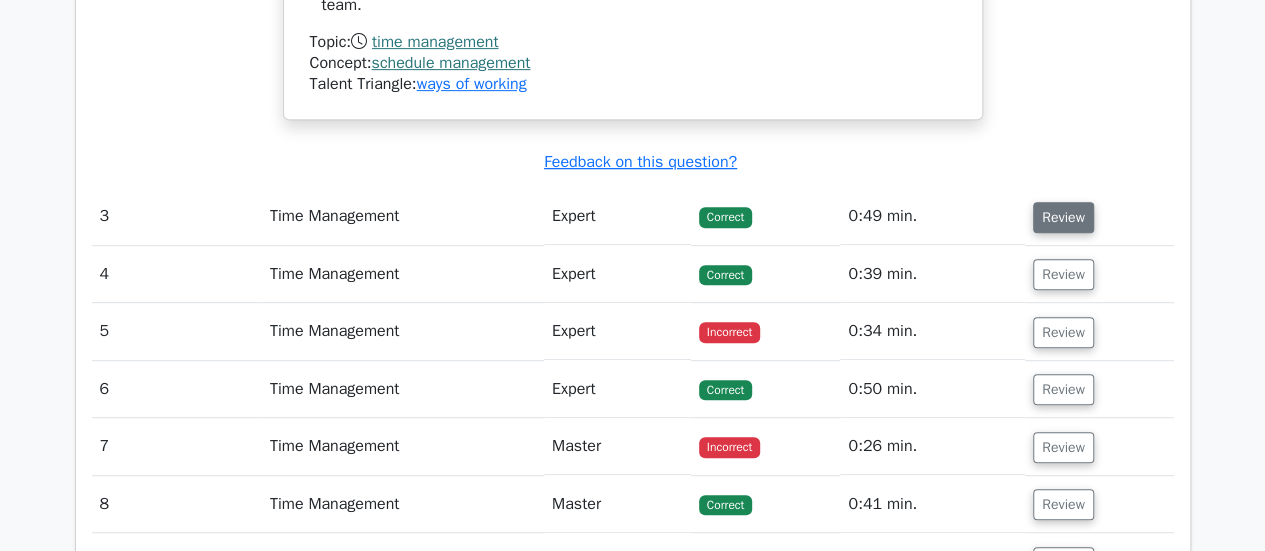 click on "Review" at bounding box center (1063, 217) 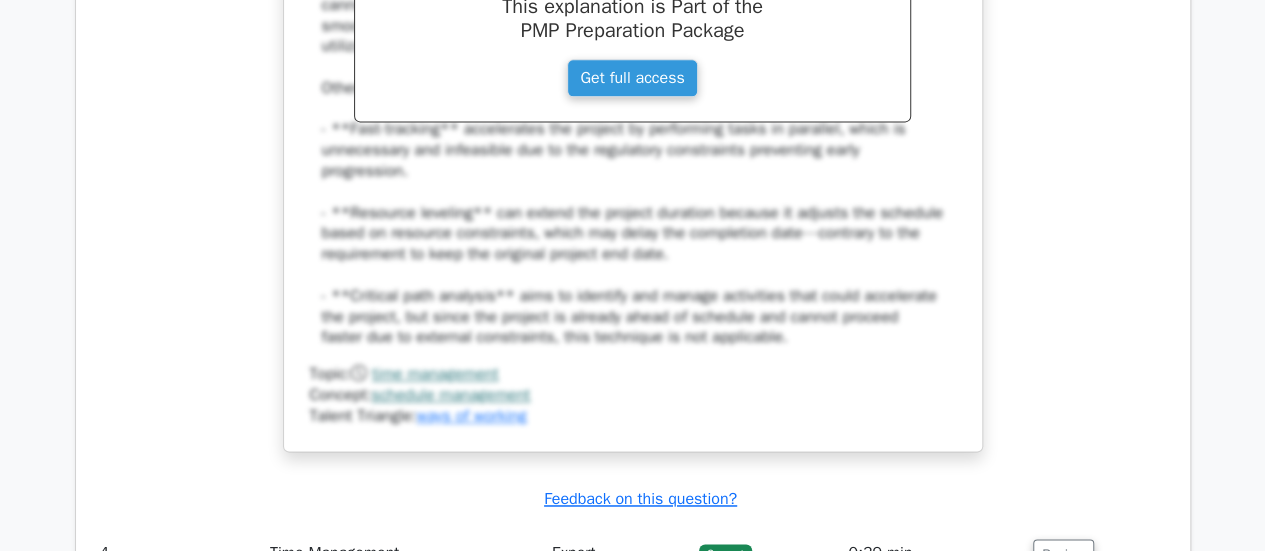 scroll, scrollTop: 5400, scrollLeft: 0, axis: vertical 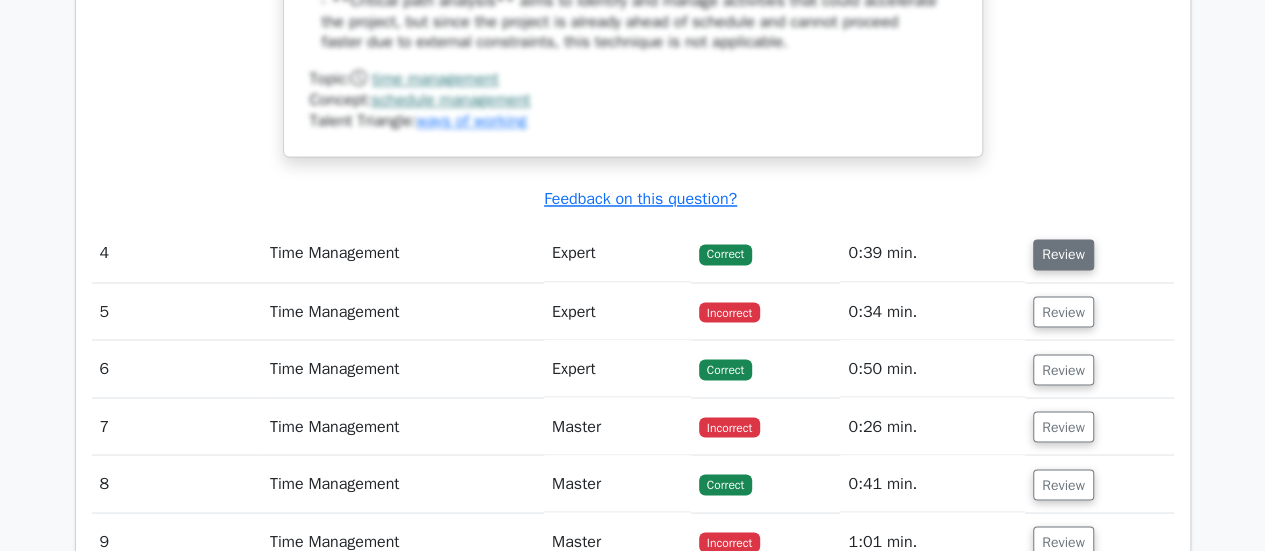 click on "Review" at bounding box center (1063, 254) 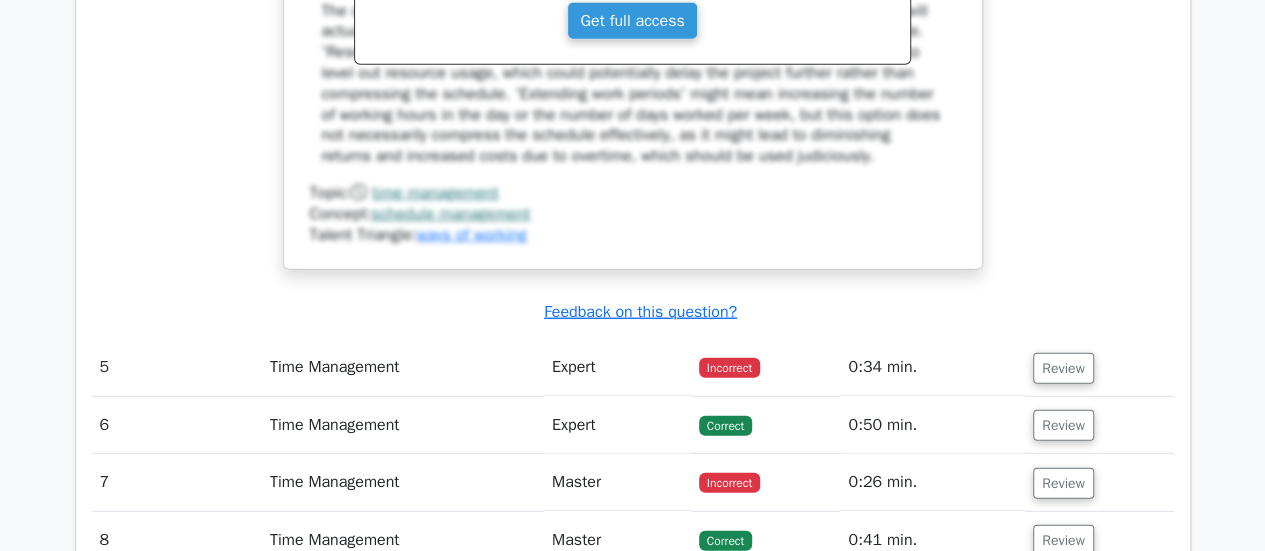 scroll, scrollTop: 6400, scrollLeft: 0, axis: vertical 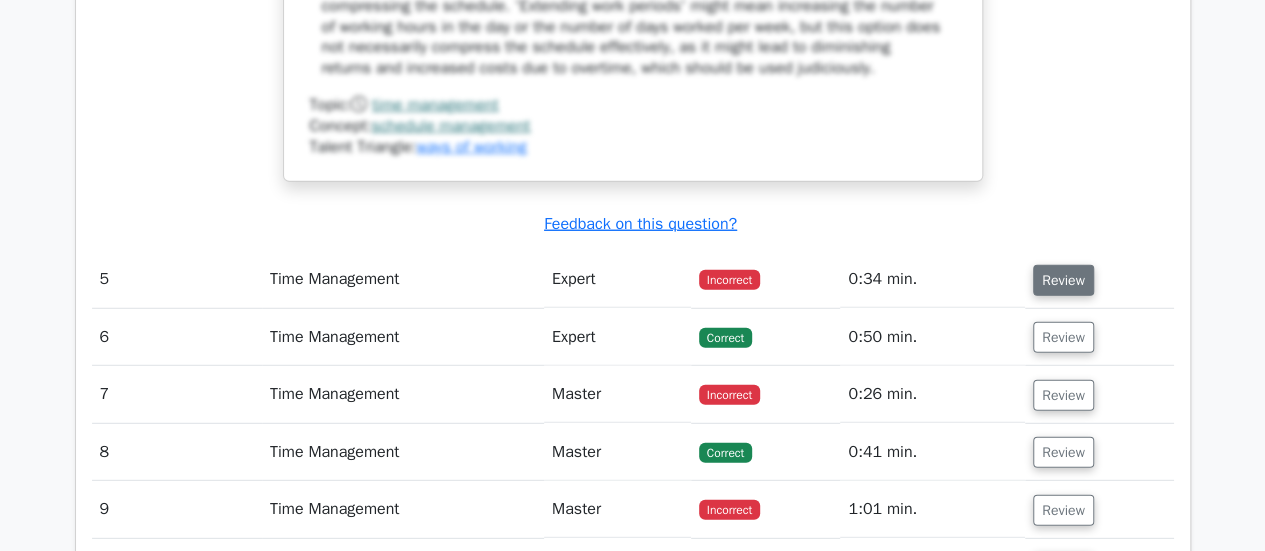 click on "Review" at bounding box center [1063, 280] 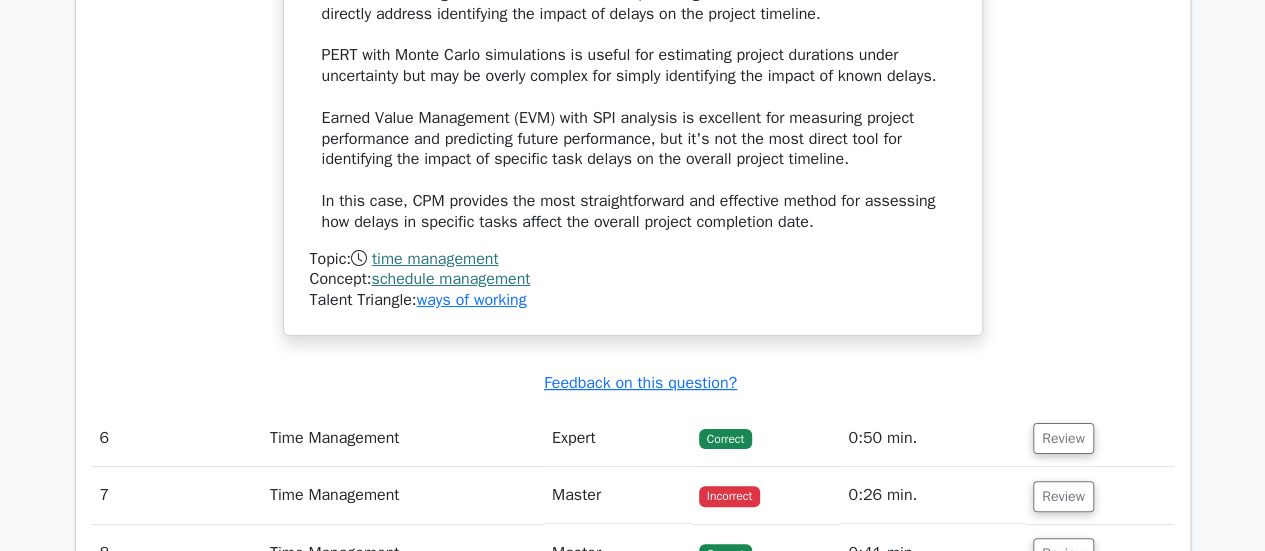 scroll, scrollTop: 7700, scrollLeft: 0, axis: vertical 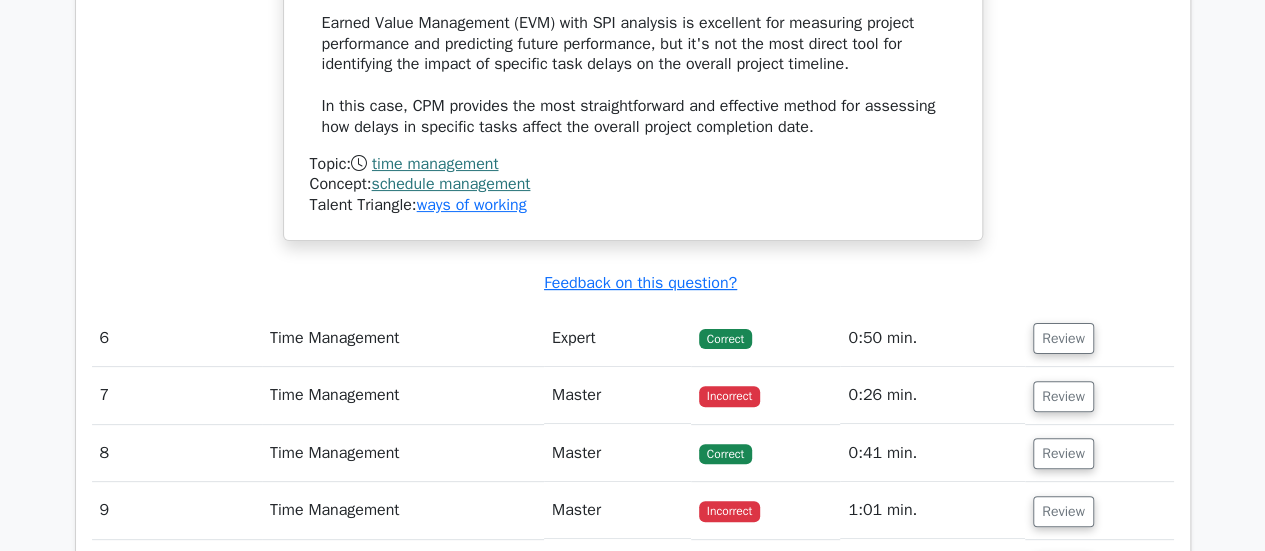 drag, startPoint x: 1077, startPoint y: 355, endPoint x: 1010, endPoint y: 365, distance: 67.74216 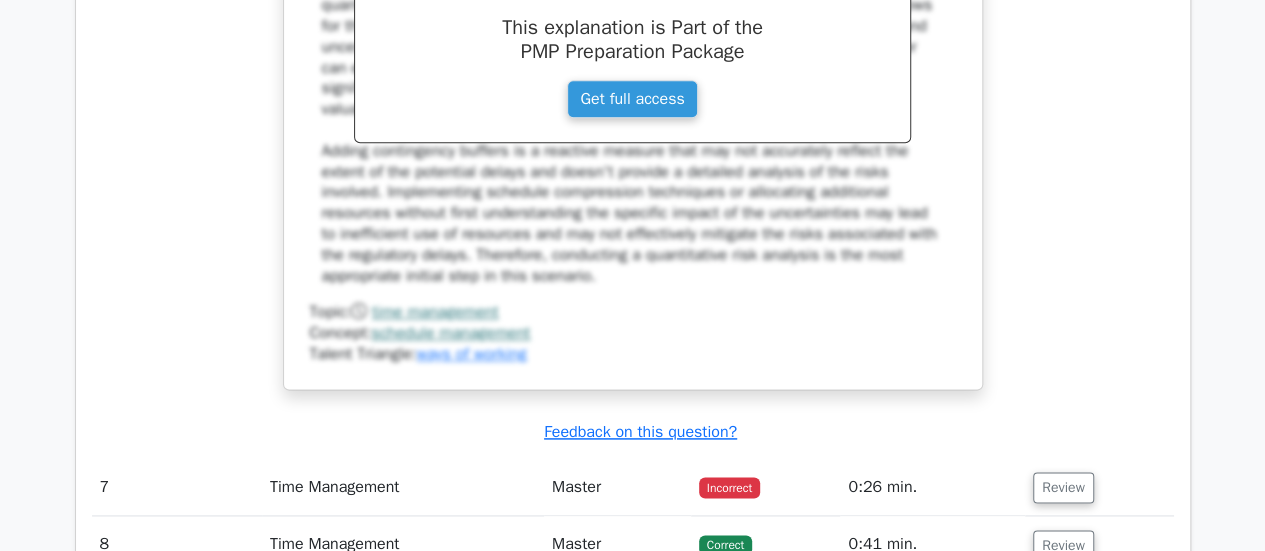 scroll, scrollTop: 8900, scrollLeft: 0, axis: vertical 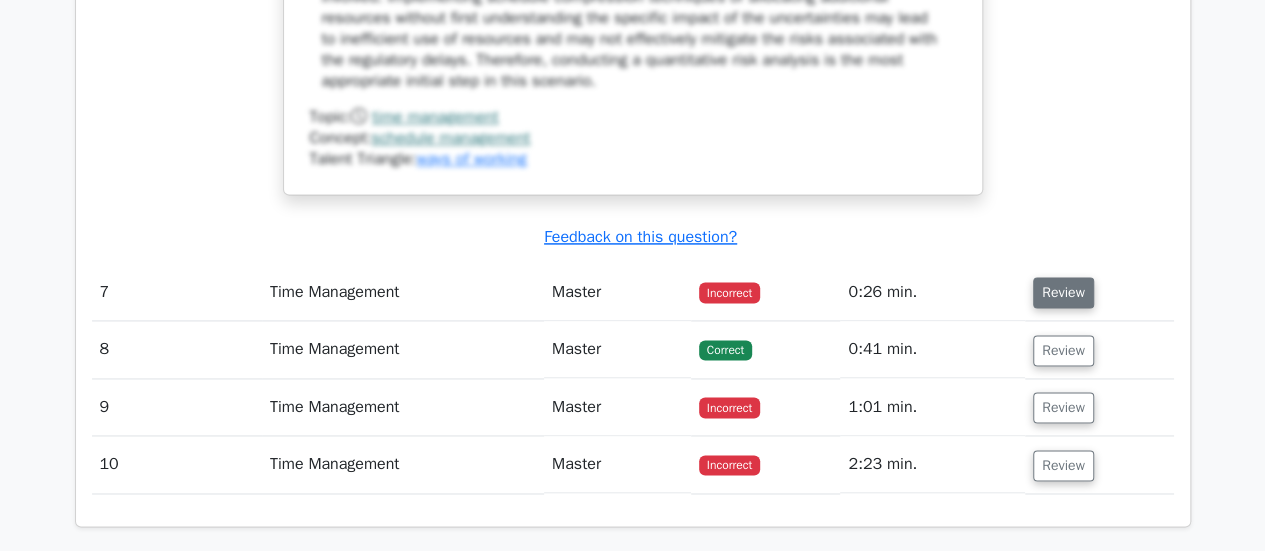 click on "Review" at bounding box center (1063, 292) 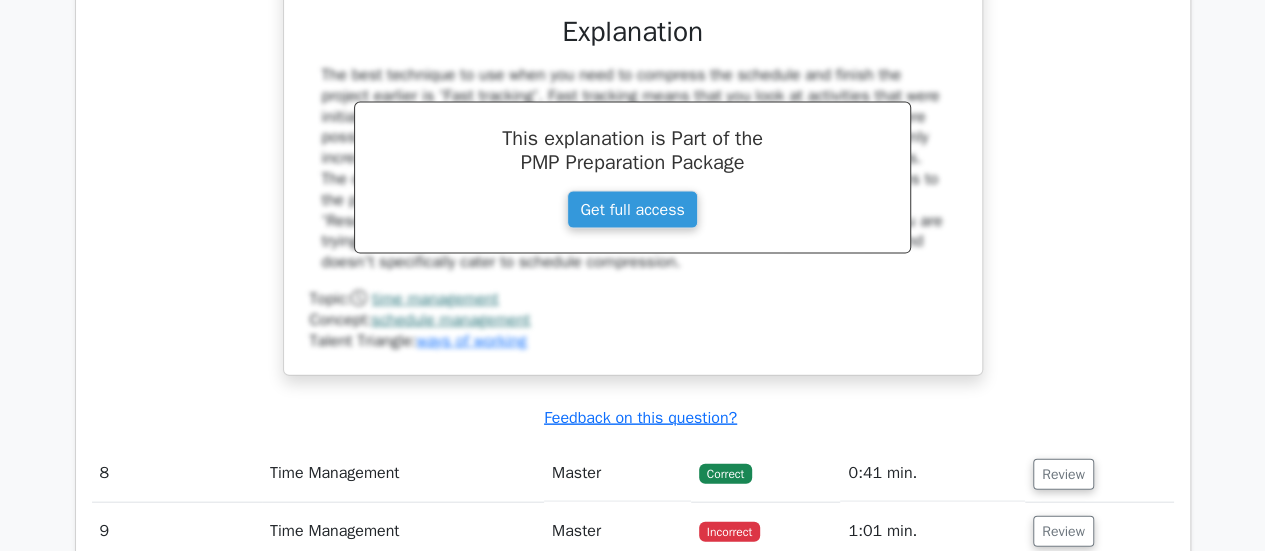 scroll, scrollTop: 9700, scrollLeft: 0, axis: vertical 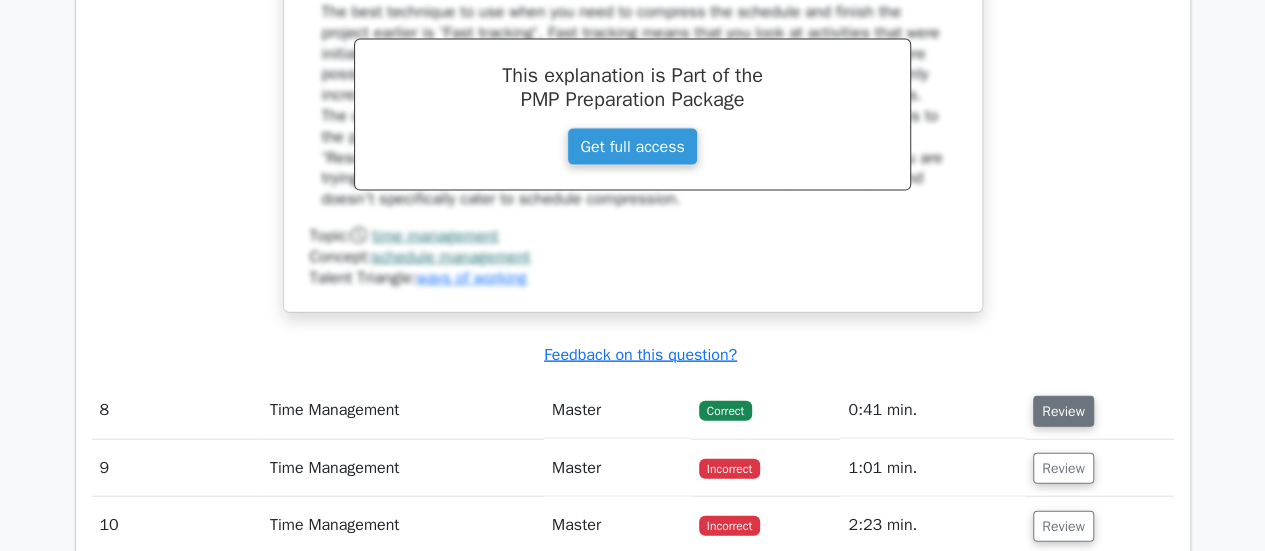 click on "Review" at bounding box center [1063, 411] 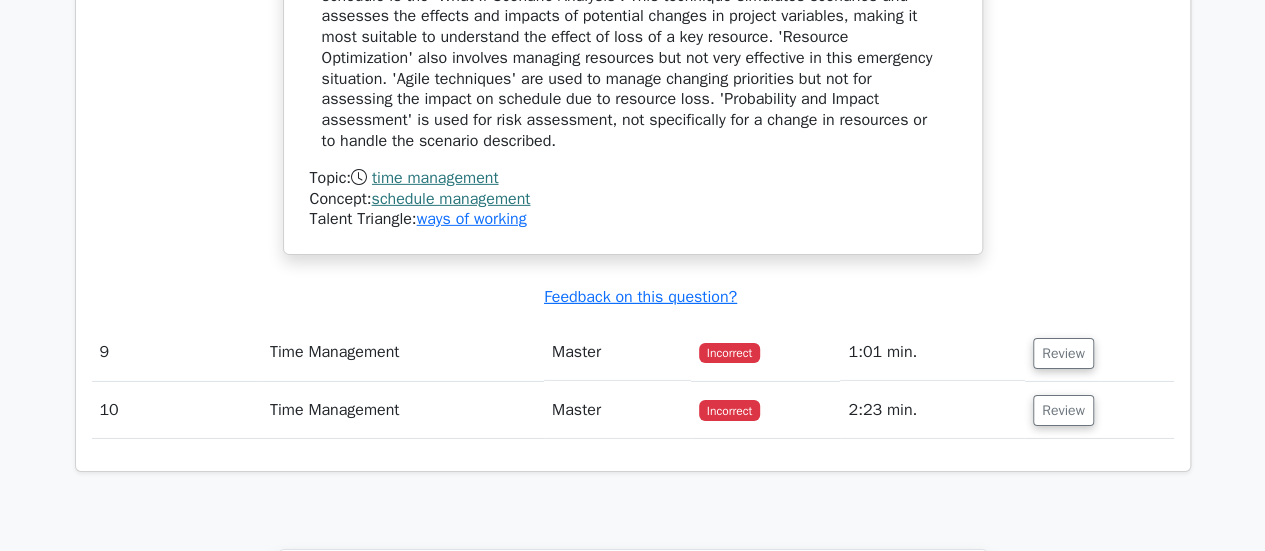 scroll, scrollTop: 10700, scrollLeft: 0, axis: vertical 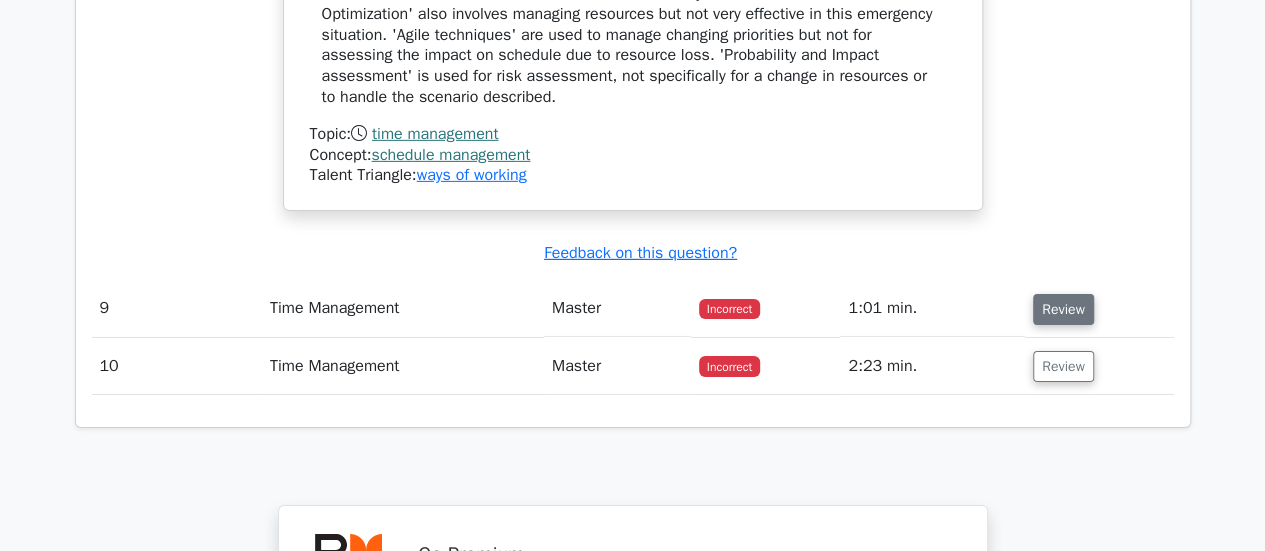 click on "Review" at bounding box center [1063, 309] 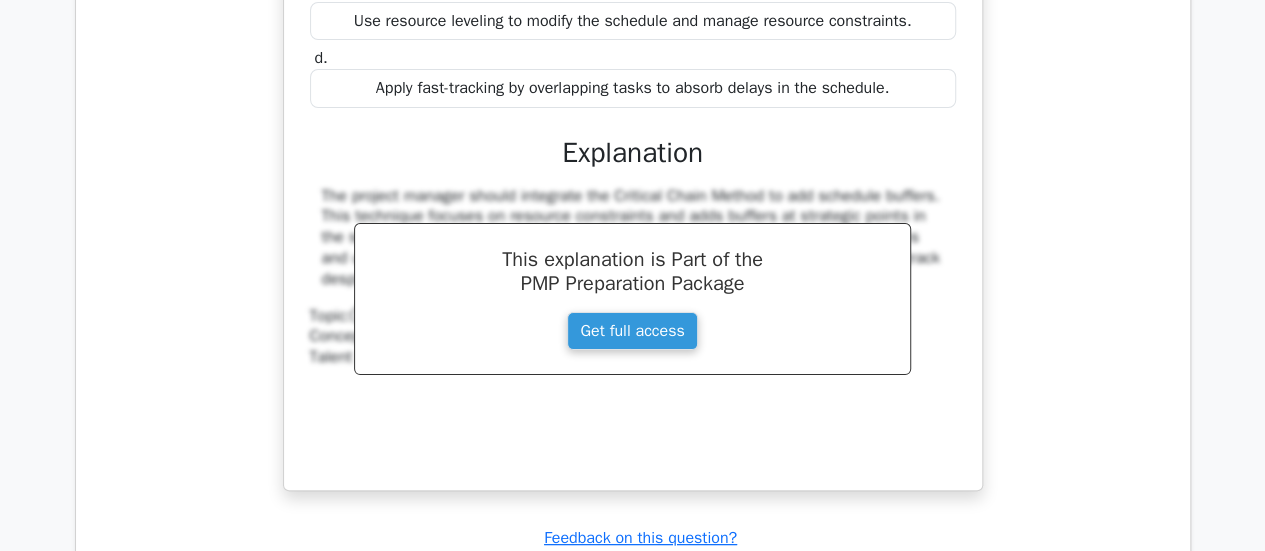 scroll, scrollTop: 11700, scrollLeft: 0, axis: vertical 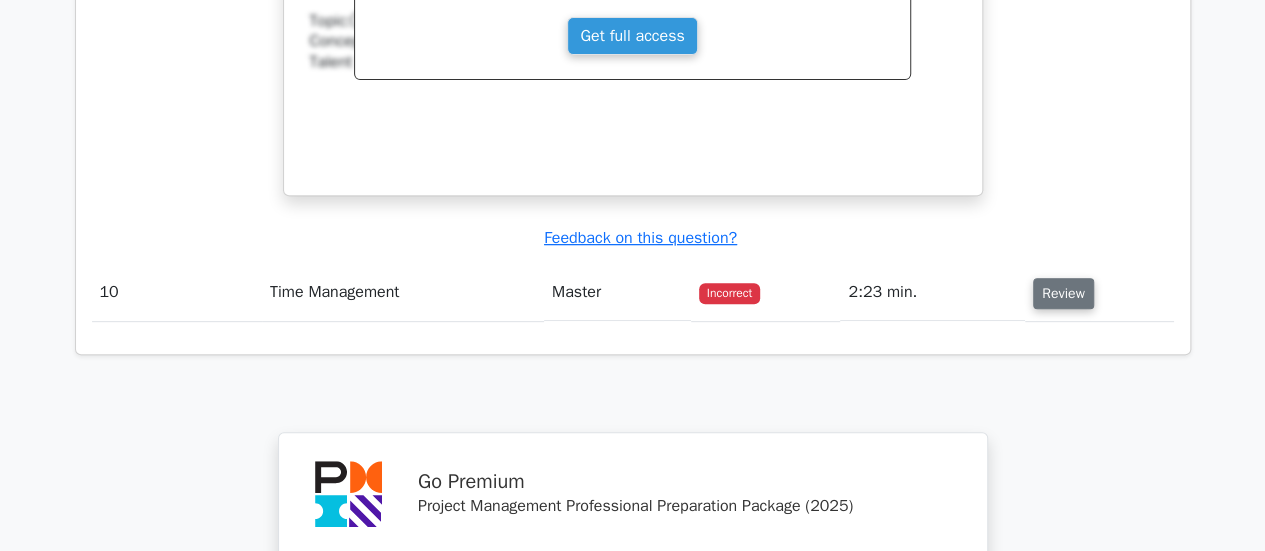 click on "Review" at bounding box center (1063, 293) 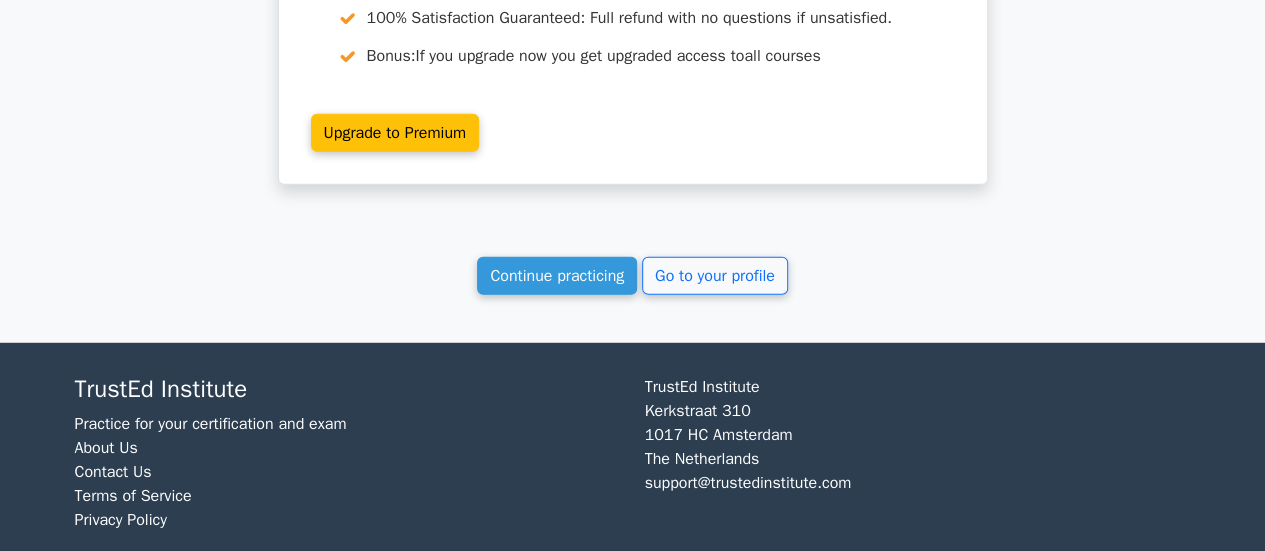 scroll, scrollTop: 14074, scrollLeft: 0, axis: vertical 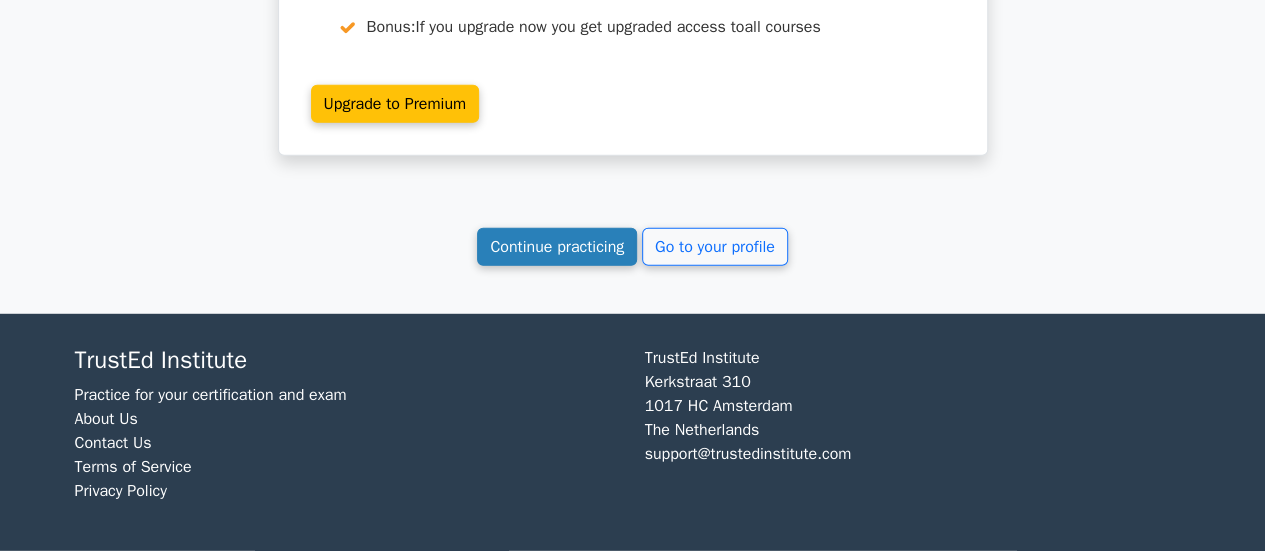 click on "Continue practicing" at bounding box center [557, 247] 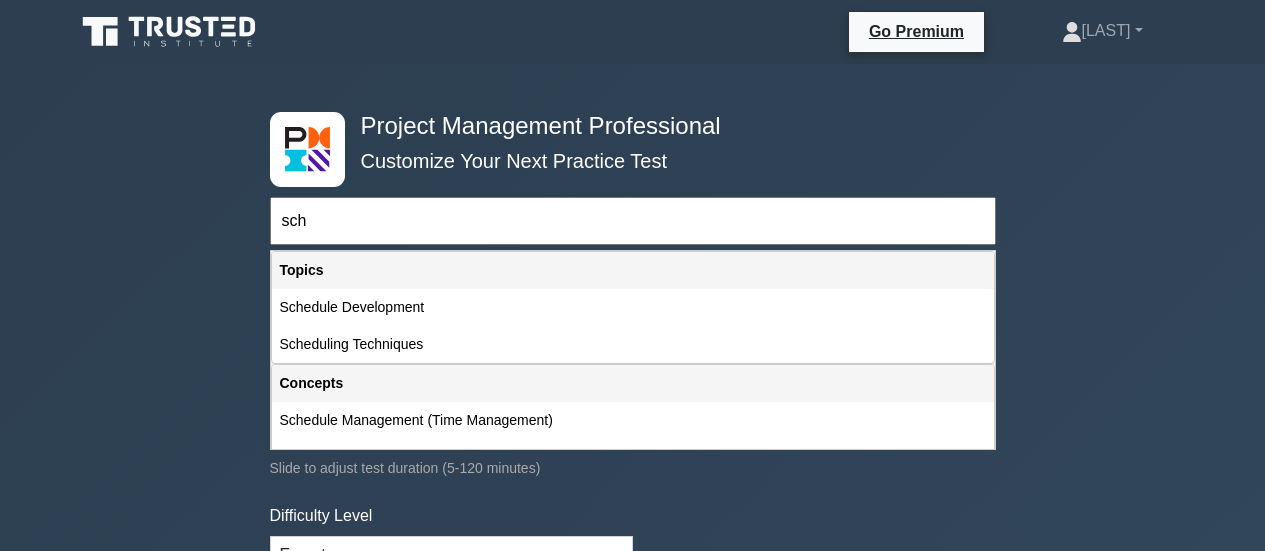 scroll, scrollTop: 0, scrollLeft: 0, axis: both 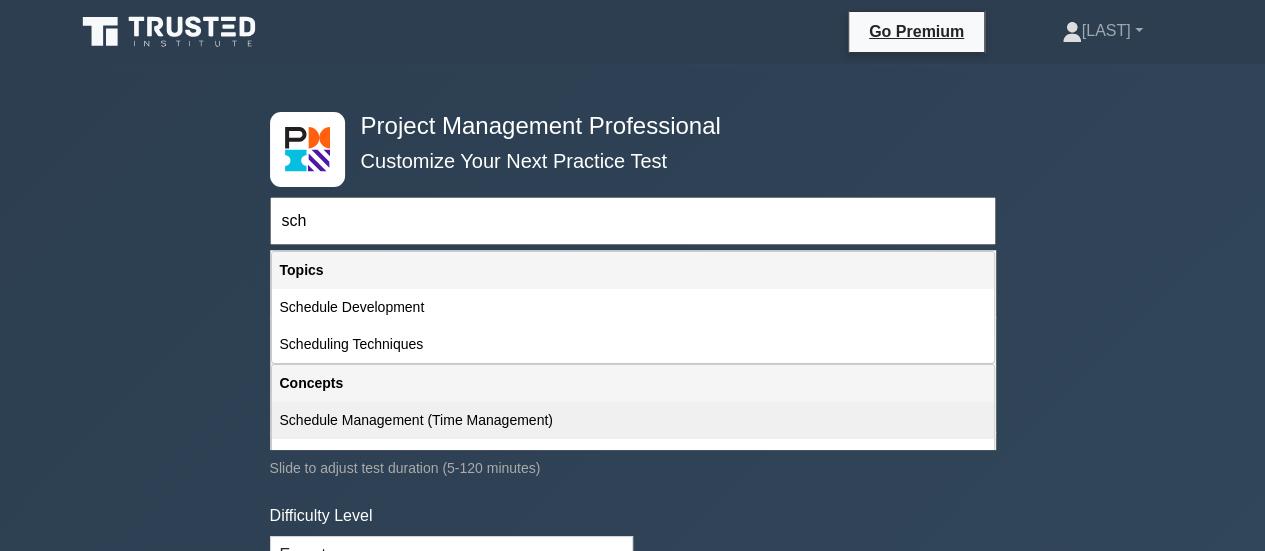 click on "Schedule Management (Time Management)" at bounding box center (633, 420) 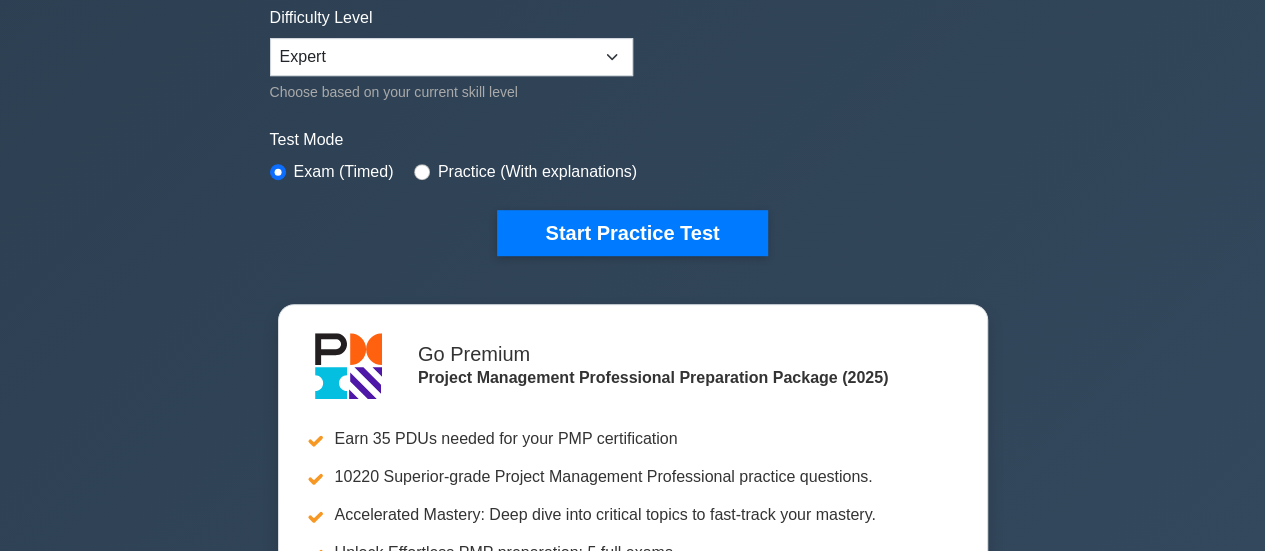 scroll, scrollTop: 600, scrollLeft: 0, axis: vertical 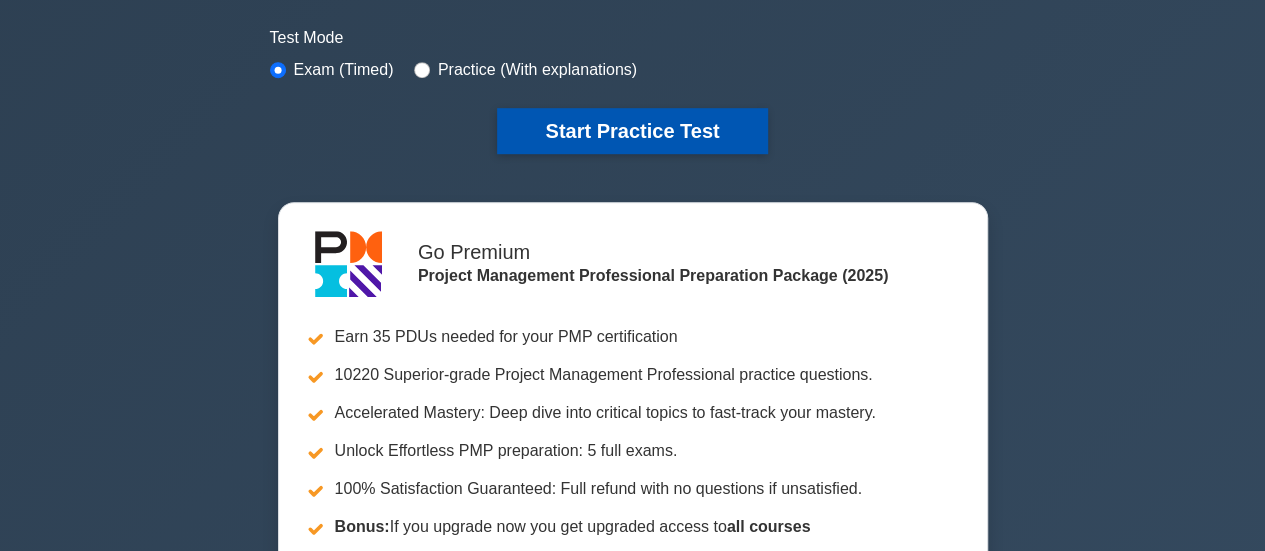 click on "Start Practice Test" at bounding box center [632, 131] 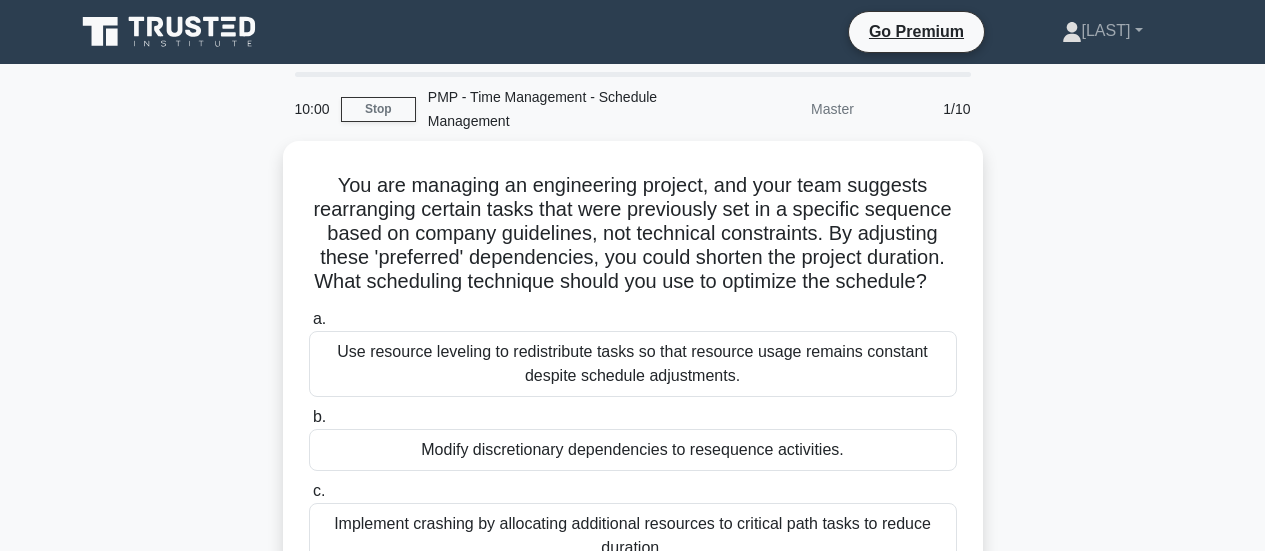 scroll, scrollTop: 0, scrollLeft: 0, axis: both 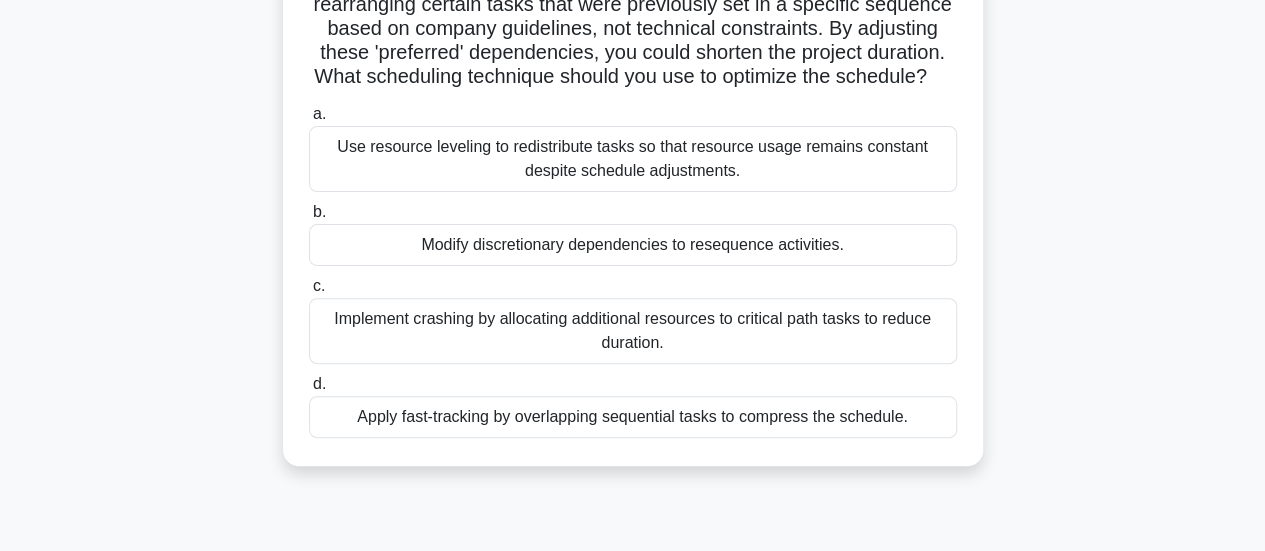click on "Apply fast-tracking by overlapping sequential tasks to compress the schedule." at bounding box center (633, 417) 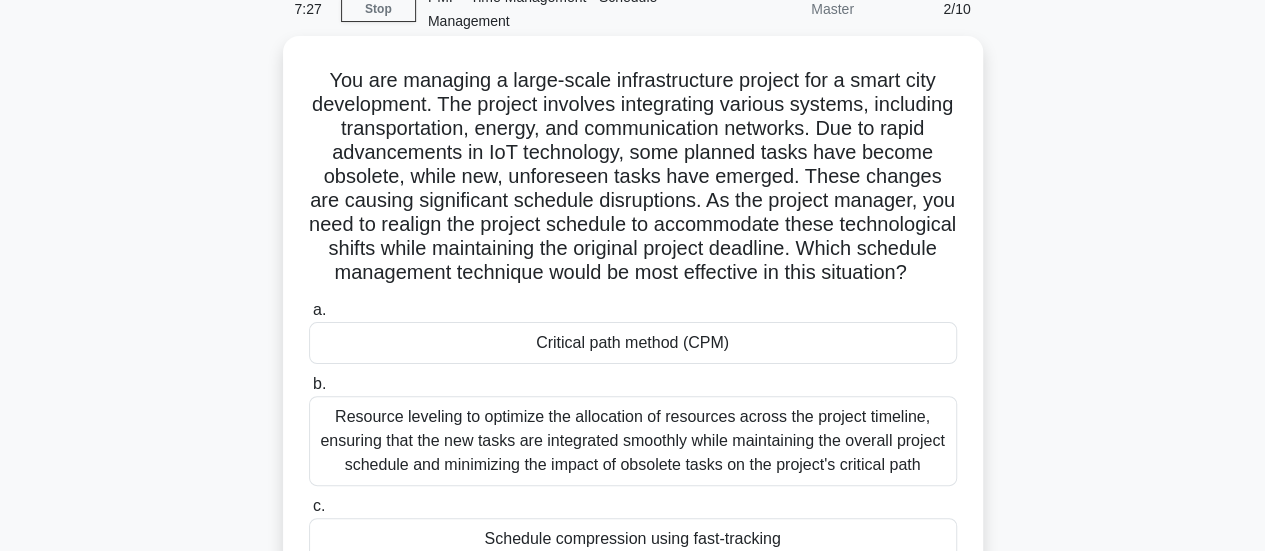 scroll, scrollTop: 200, scrollLeft: 0, axis: vertical 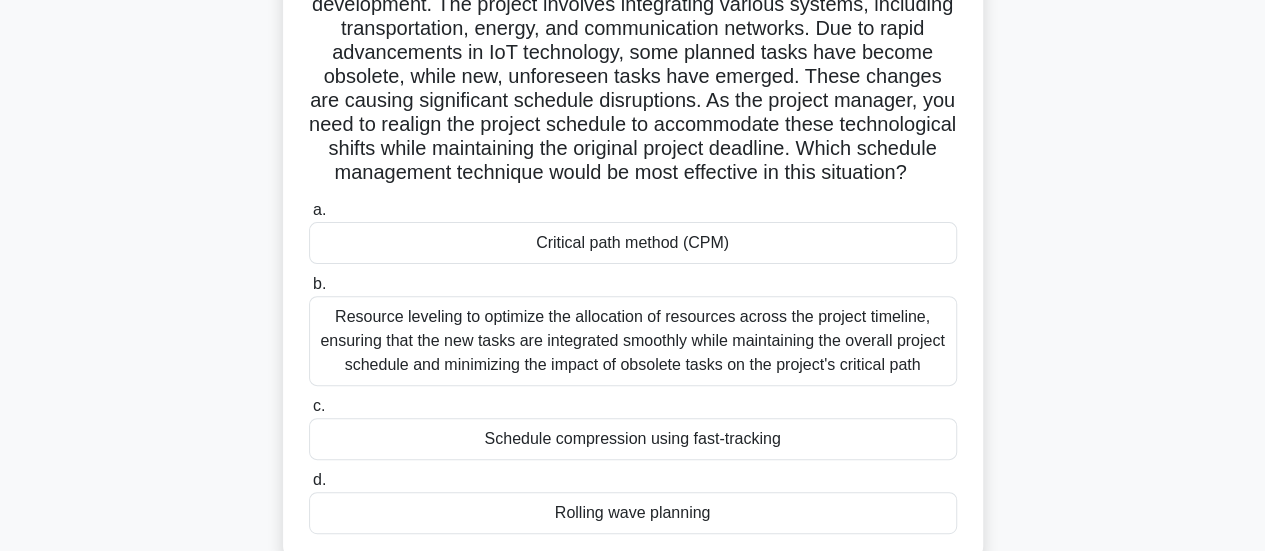 click on "Resource leveling to optimize the allocation of resources across the project timeline, ensuring that the new tasks are integrated smoothly while maintaining the overall project schedule and minimizing the impact of obsolete tasks on the project's critical path" at bounding box center [633, 341] 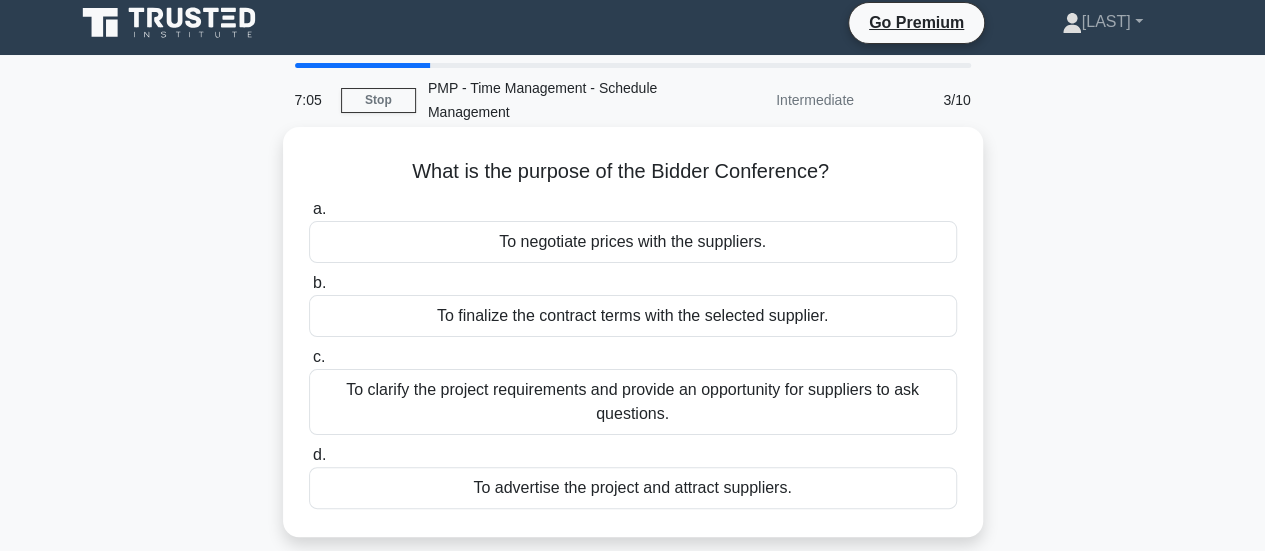 scroll, scrollTop: 0, scrollLeft: 0, axis: both 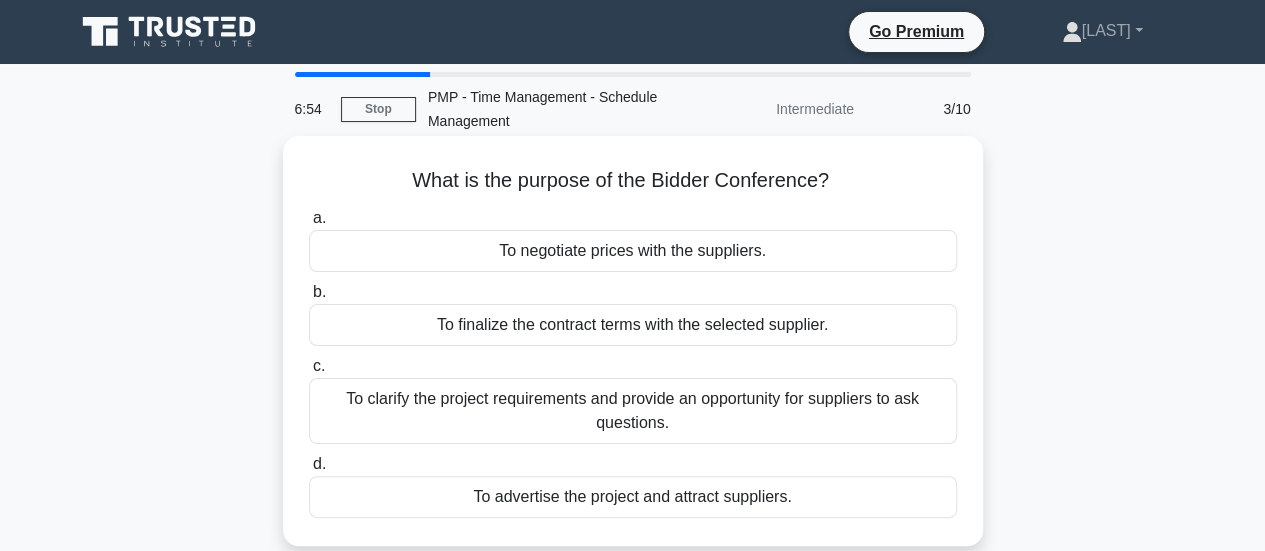 click on "To clarify the project requirements and provide an opportunity for suppliers to ask questions." at bounding box center (633, 411) 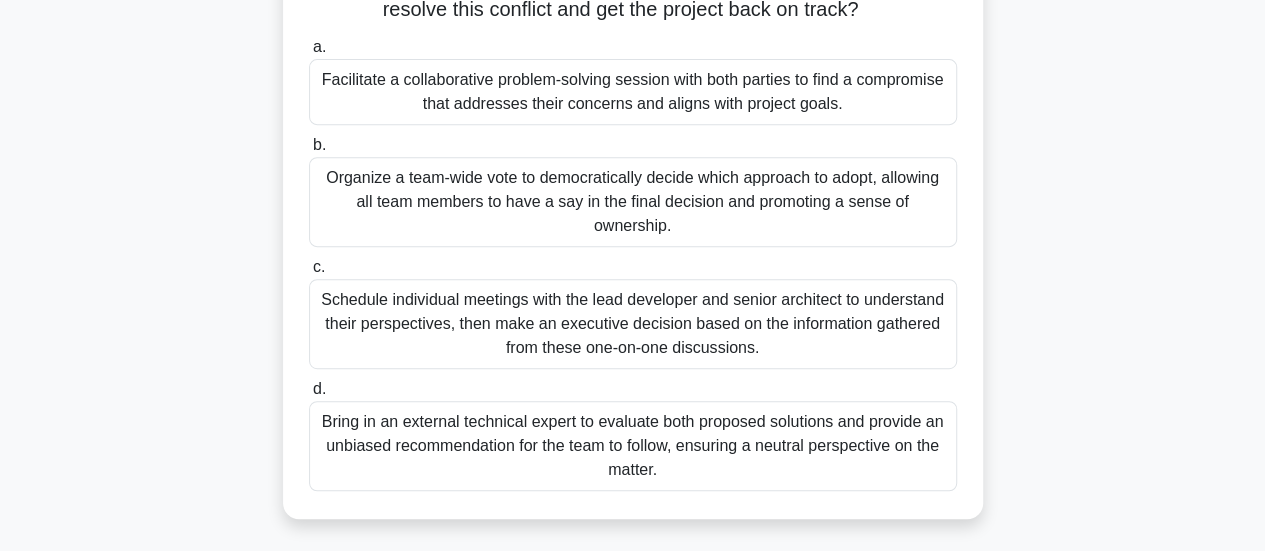 scroll, scrollTop: 400, scrollLeft: 0, axis: vertical 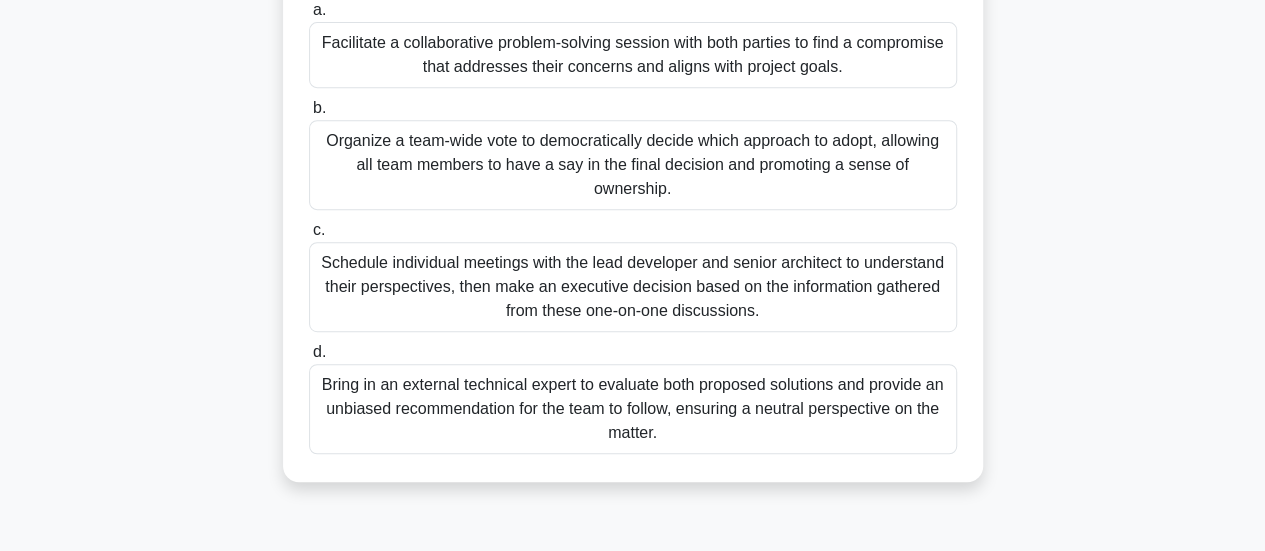 click on "Facilitate a collaborative problem-solving session with both parties to find a compromise that addresses their concerns and aligns with project goals." at bounding box center (633, 55) 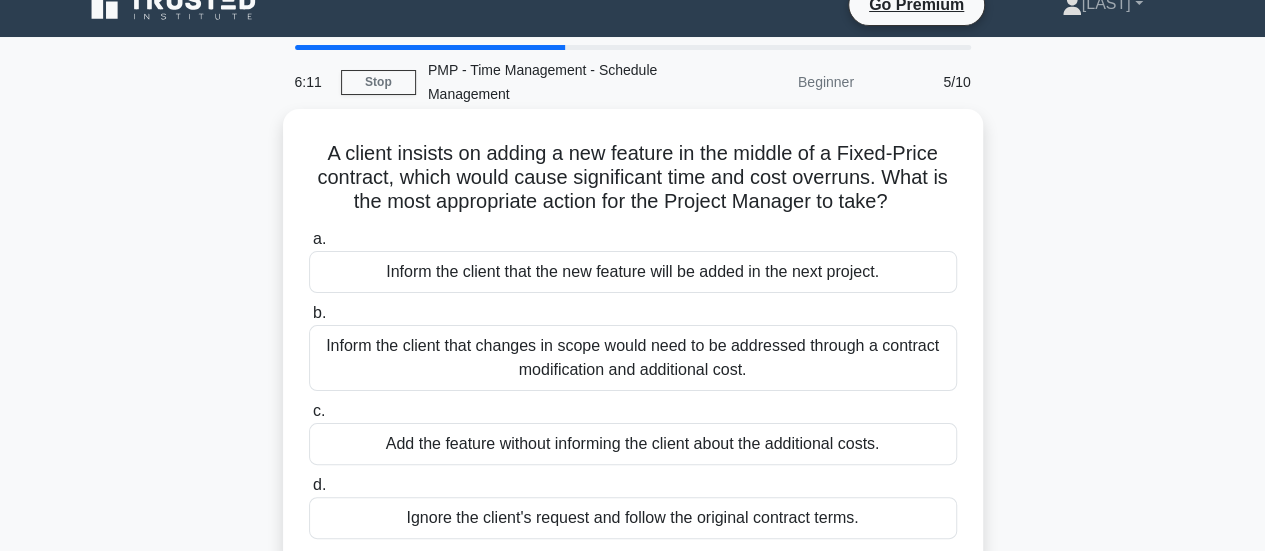 scroll, scrollTop: 0, scrollLeft: 0, axis: both 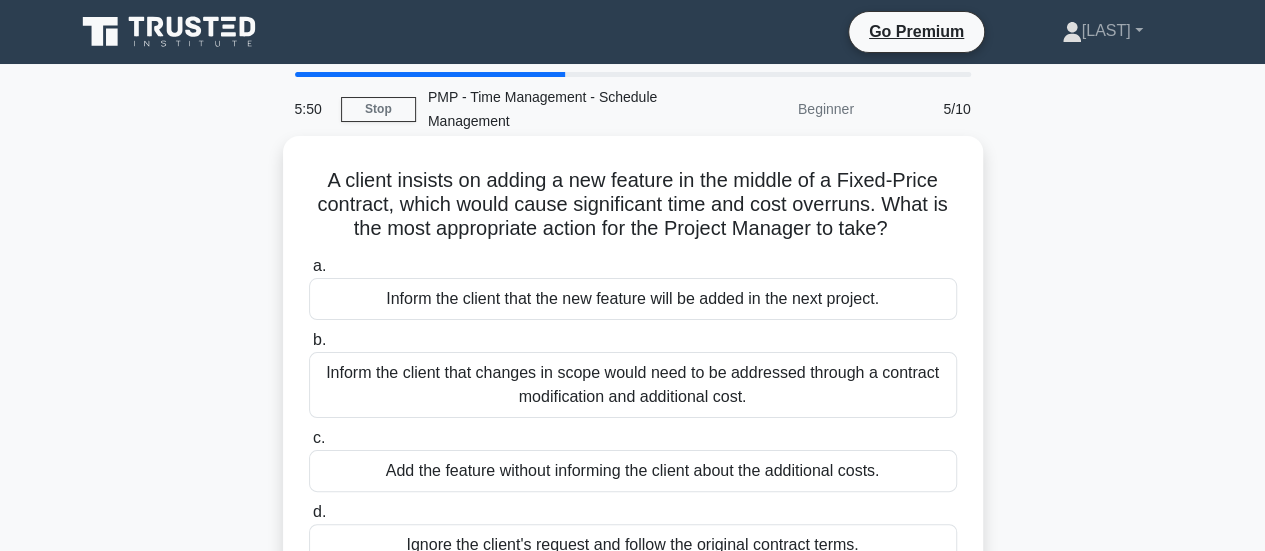 click on "Inform the client that changes in scope would need to be addressed through a contract modification and additional cost." at bounding box center [633, 385] 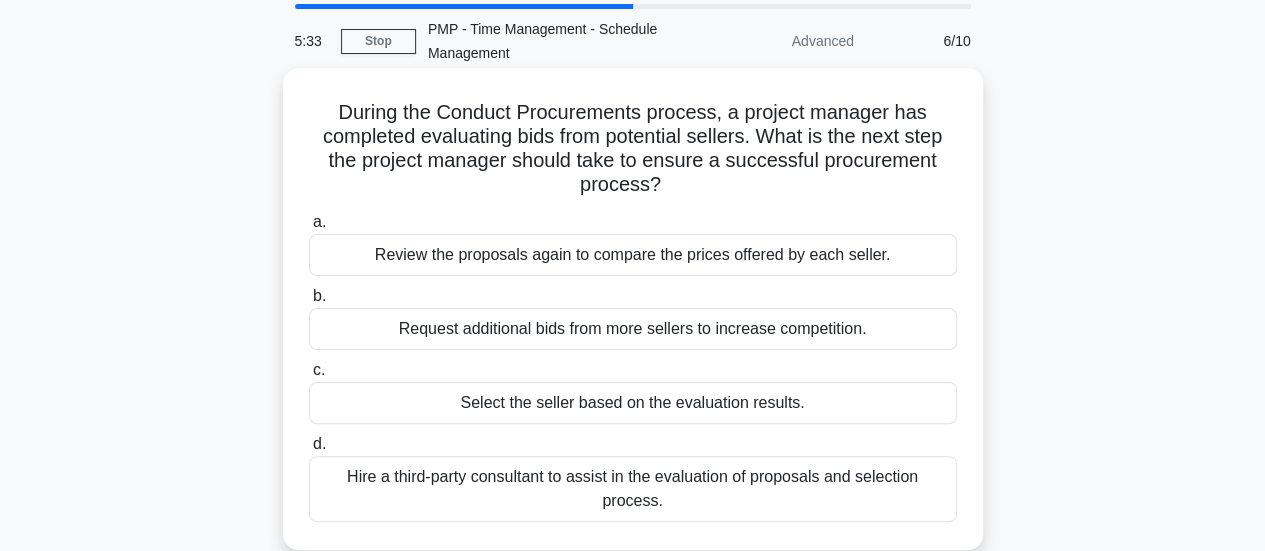 scroll, scrollTop: 100, scrollLeft: 0, axis: vertical 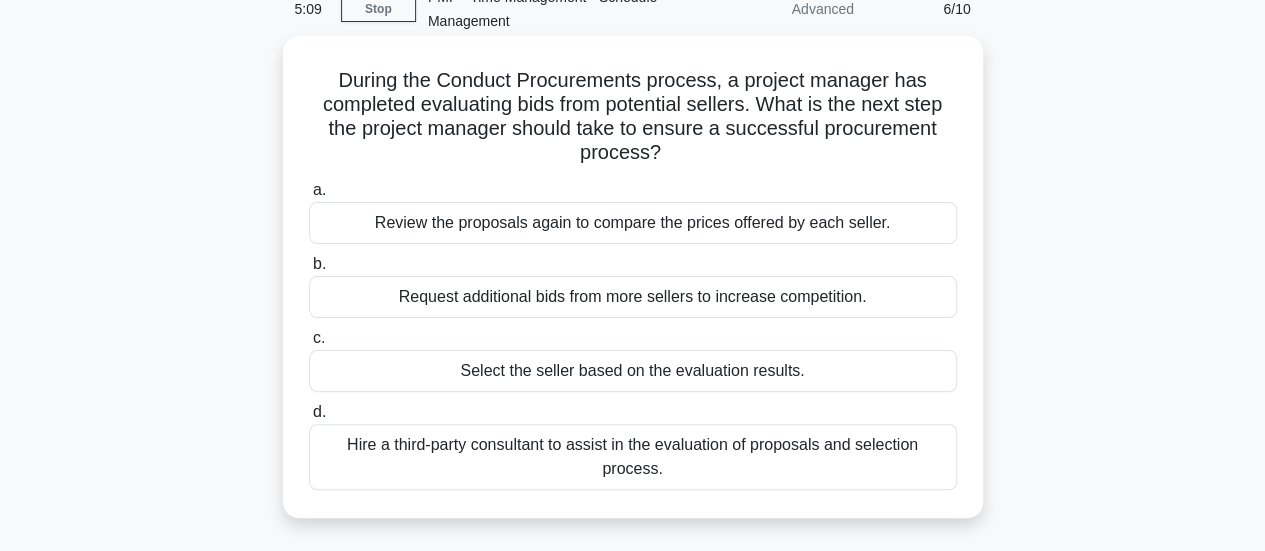 click on "Select the seller based on the evaluation results." at bounding box center (633, 371) 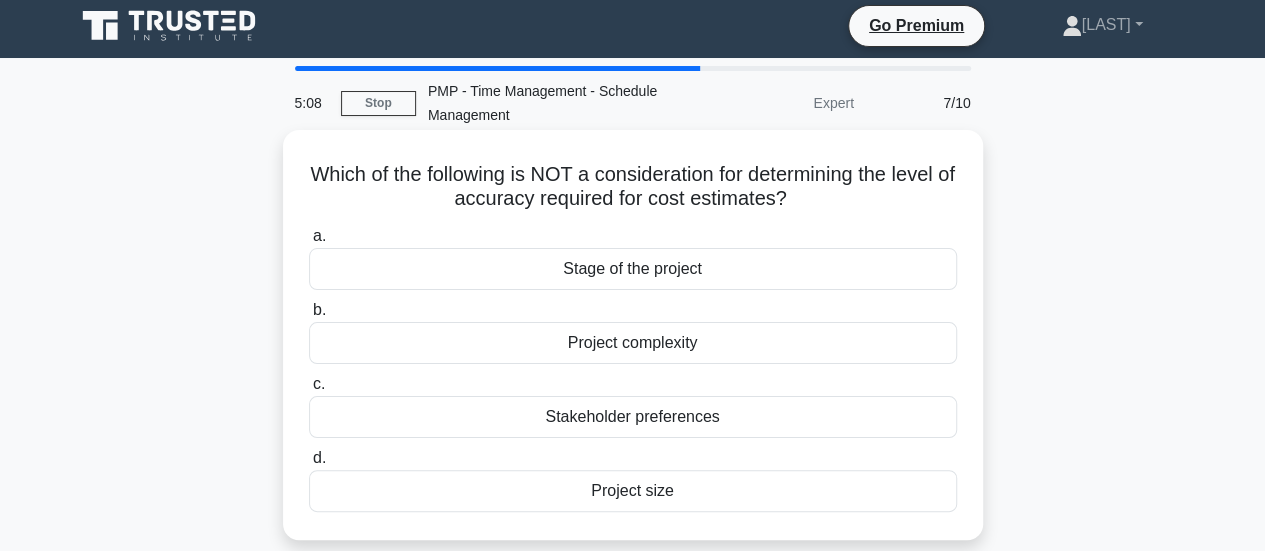 scroll, scrollTop: 0, scrollLeft: 0, axis: both 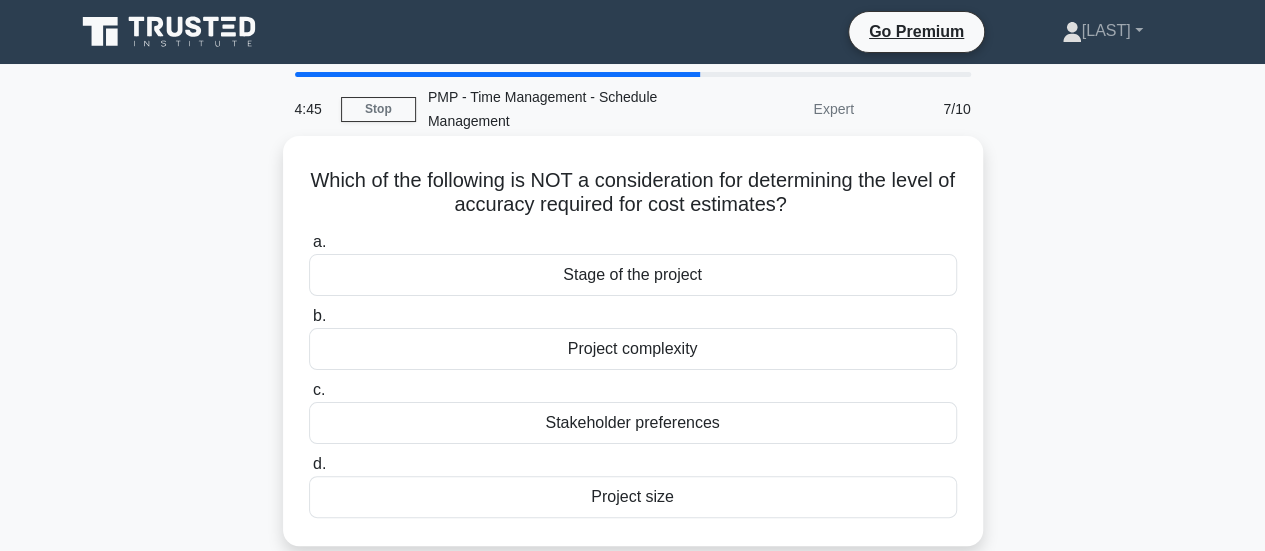 click on "Project size" at bounding box center (633, 497) 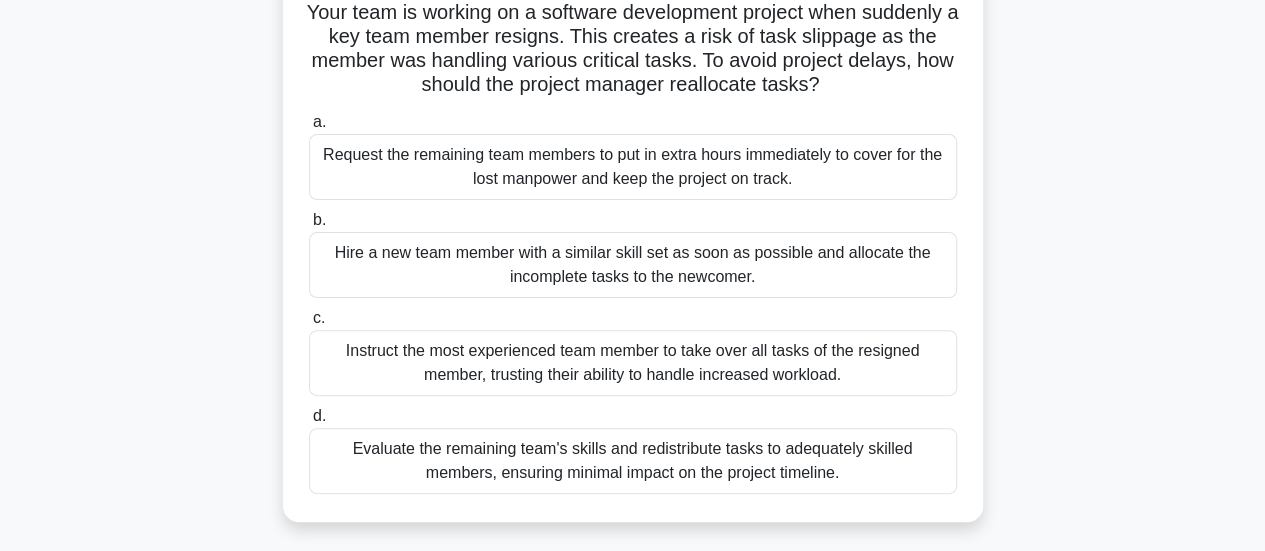 scroll, scrollTop: 200, scrollLeft: 0, axis: vertical 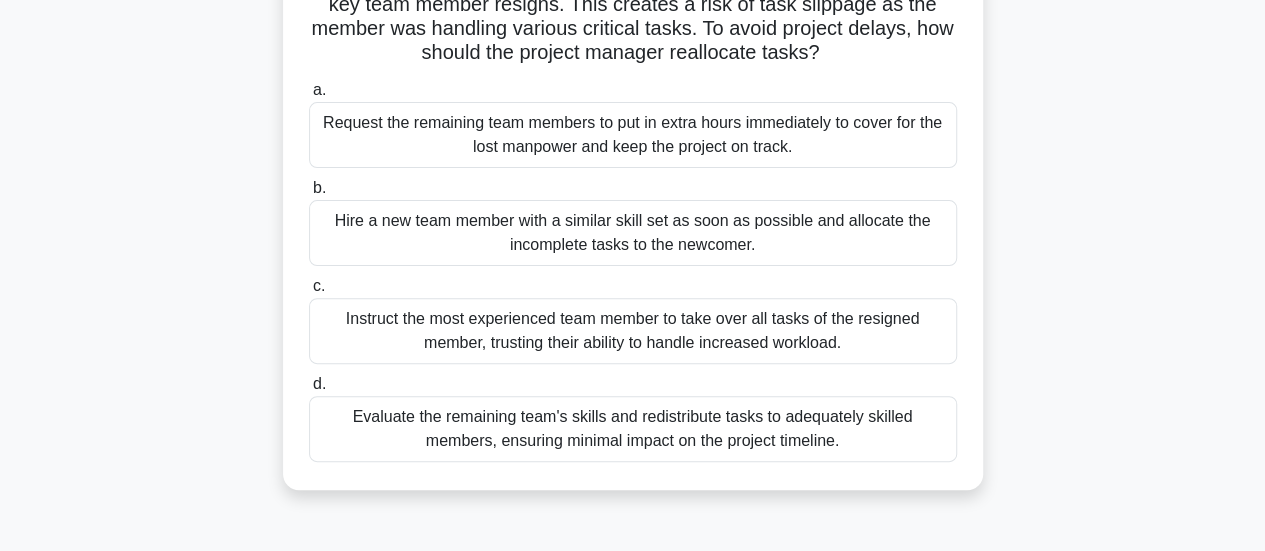 click on "Evaluate the remaining team's skills and redistribute tasks to adequately skilled members, ensuring minimal impact on the project timeline." at bounding box center (633, 429) 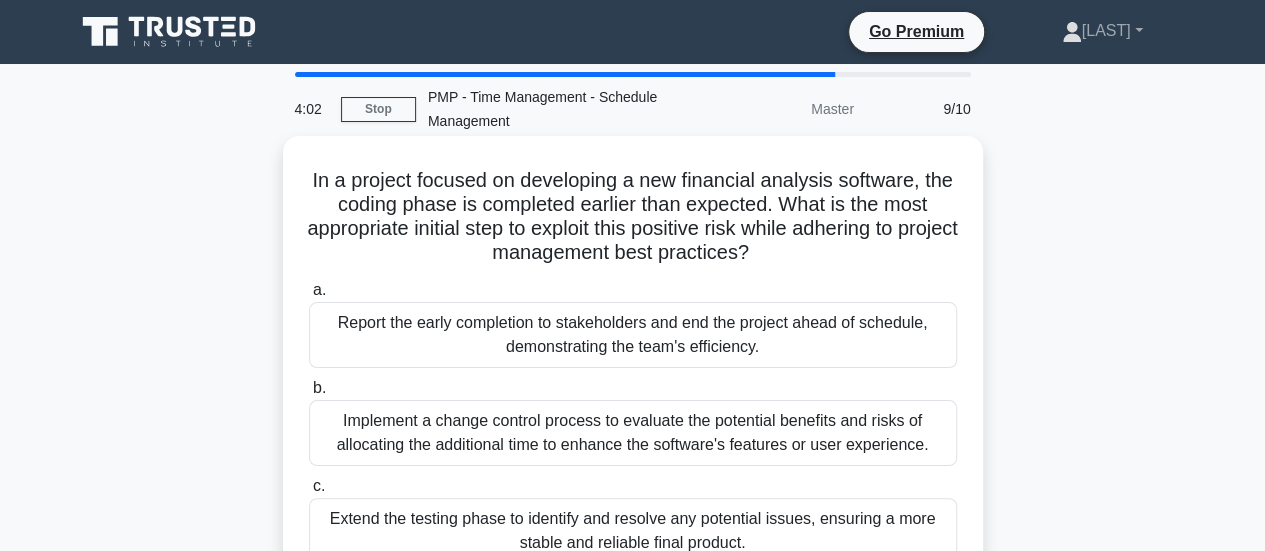 scroll, scrollTop: 100, scrollLeft: 0, axis: vertical 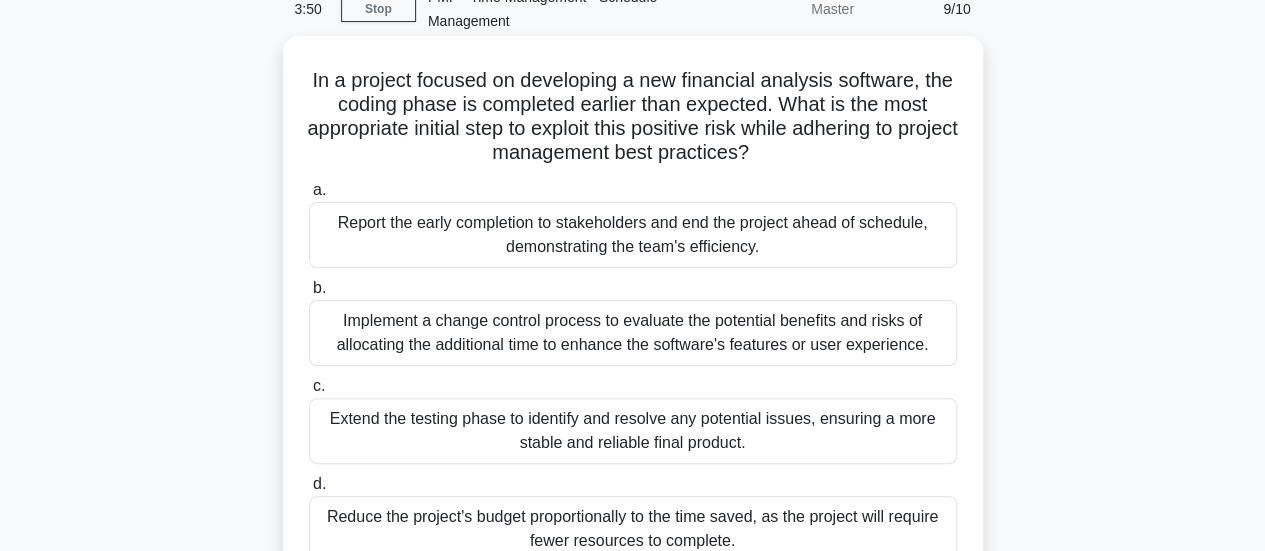 click on "Implement a change control process to evaluate the potential benefits and risks of allocating the additional time to enhance the software's features or user experience." at bounding box center [633, 333] 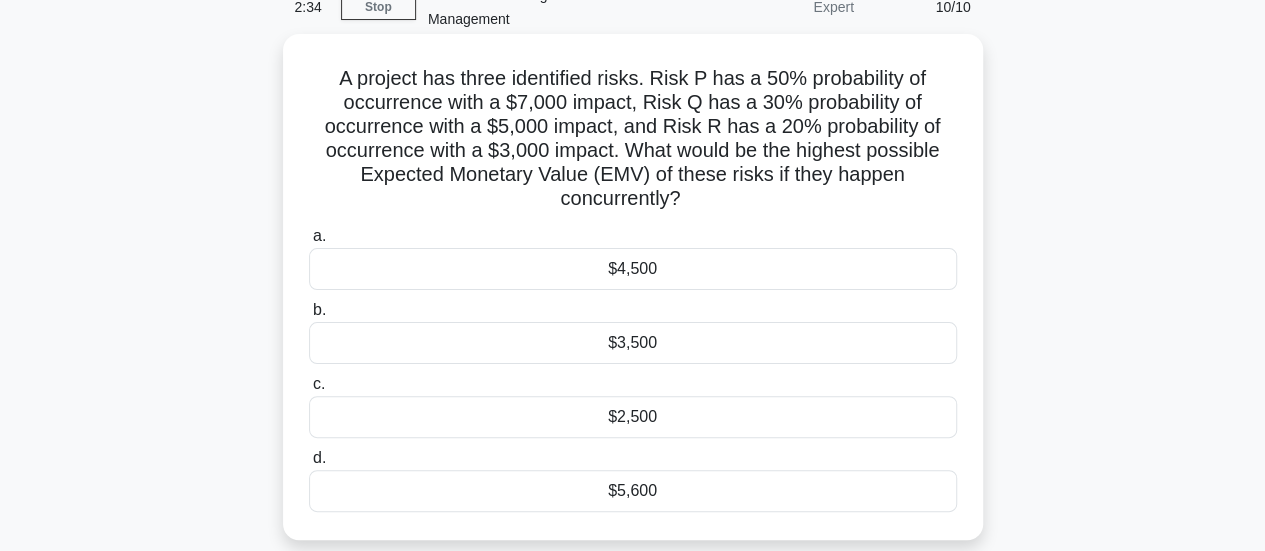 scroll, scrollTop: 200, scrollLeft: 0, axis: vertical 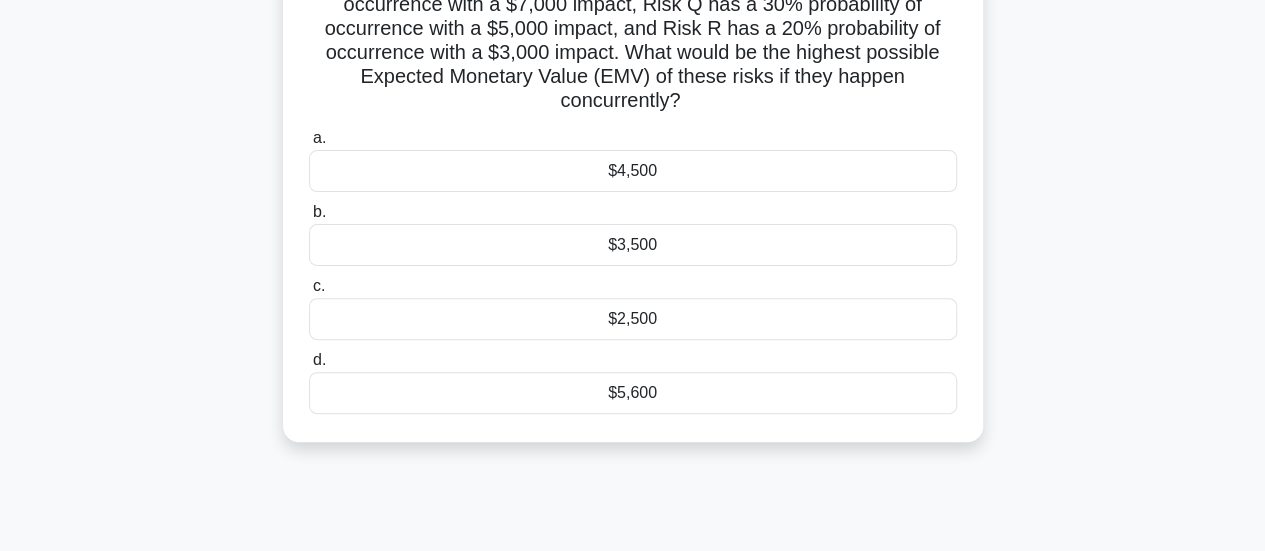 click on "$5,600" at bounding box center (633, 393) 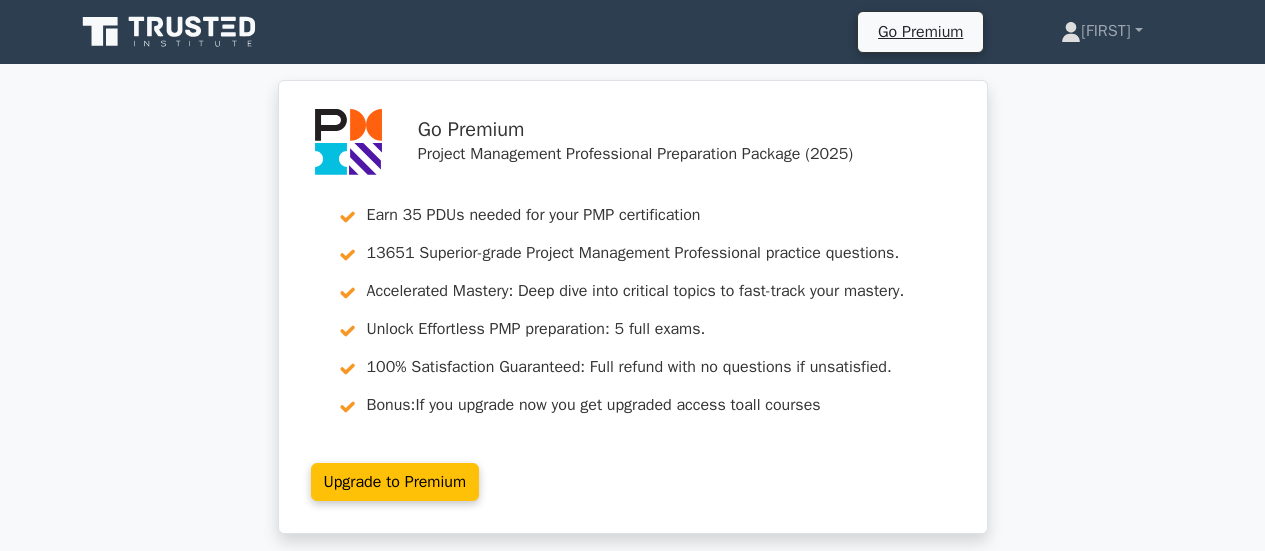 scroll, scrollTop: 432, scrollLeft: 0, axis: vertical 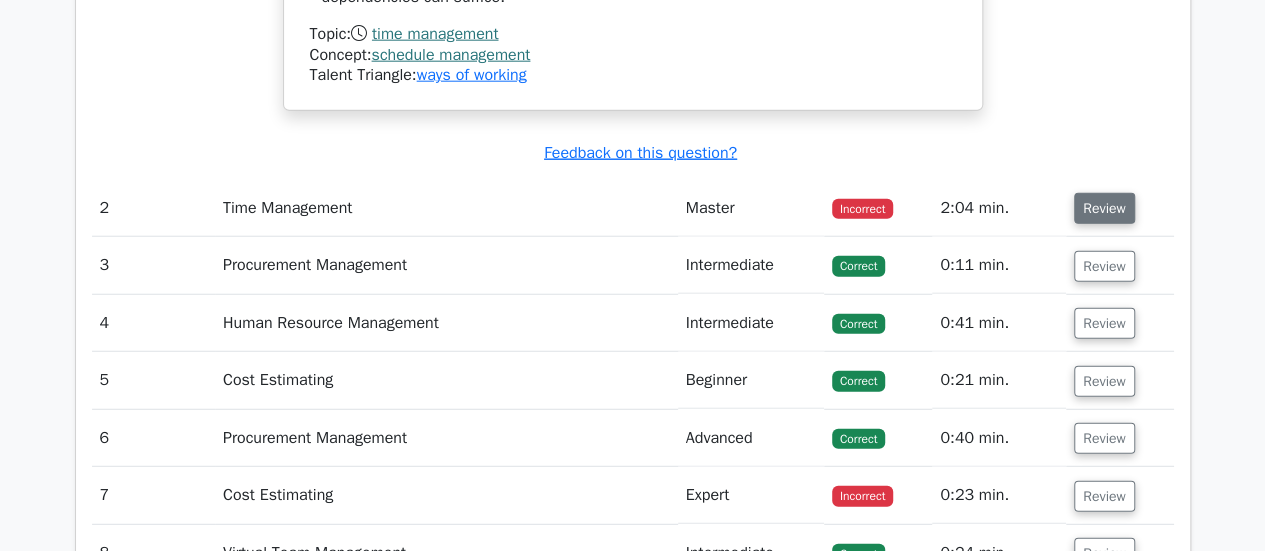 click on "Review" at bounding box center [1104, 208] 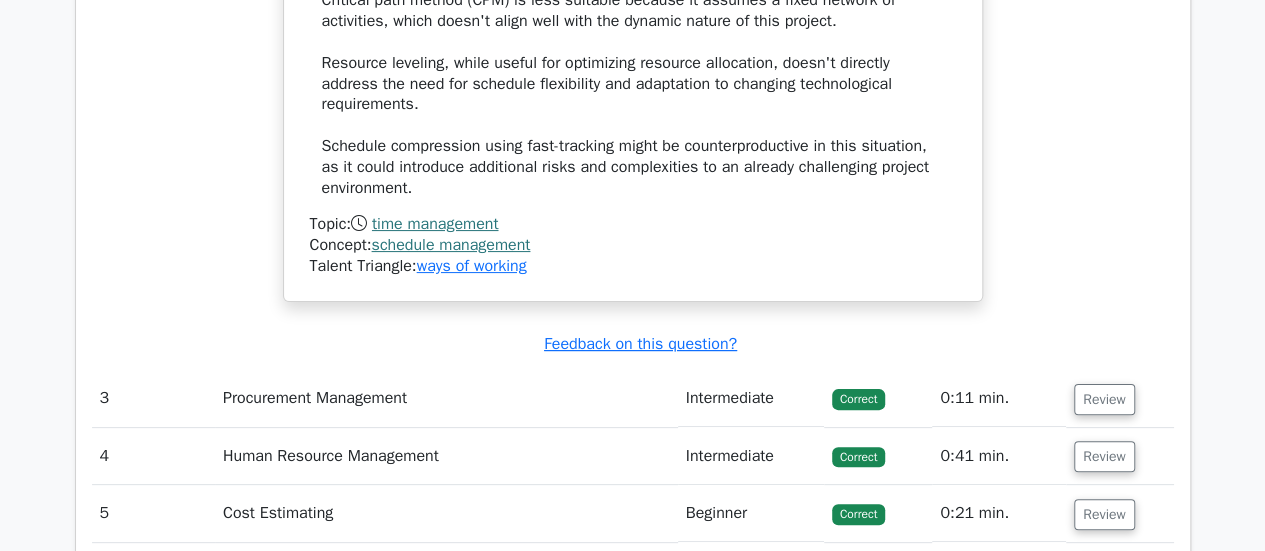 scroll, scrollTop: 3900, scrollLeft: 0, axis: vertical 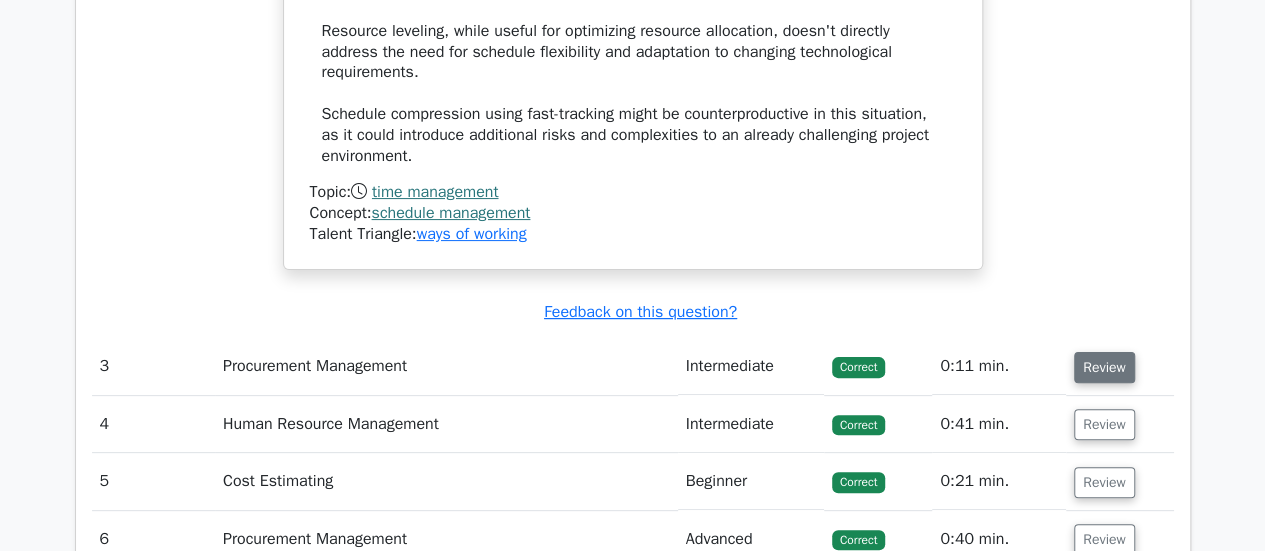 click on "Review" at bounding box center (1104, 367) 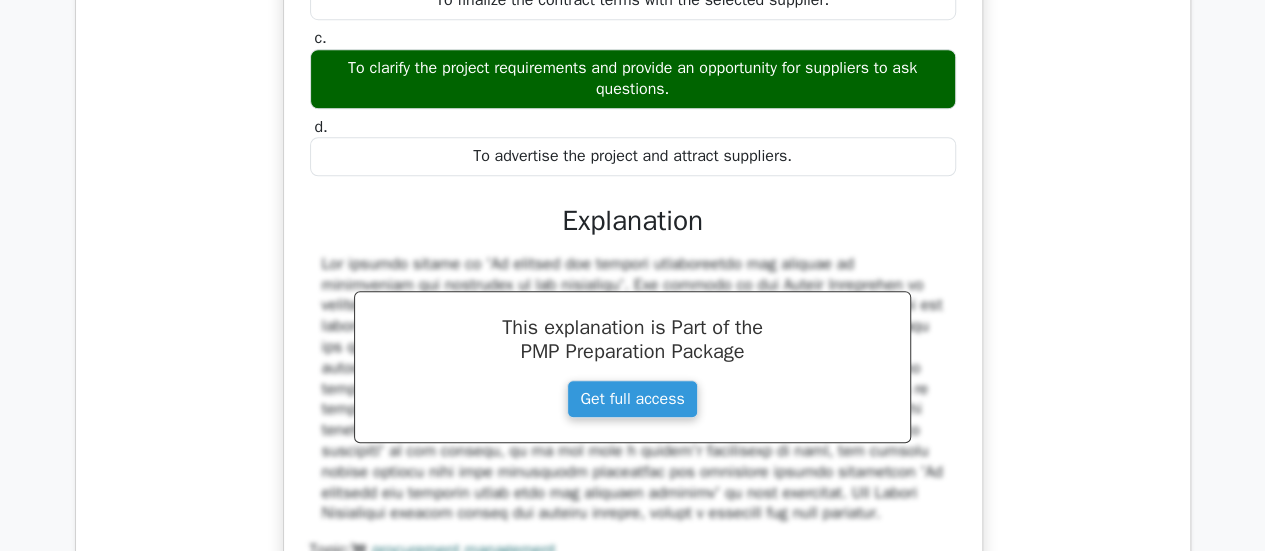 scroll, scrollTop: 4700, scrollLeft: 0, axis: vertical 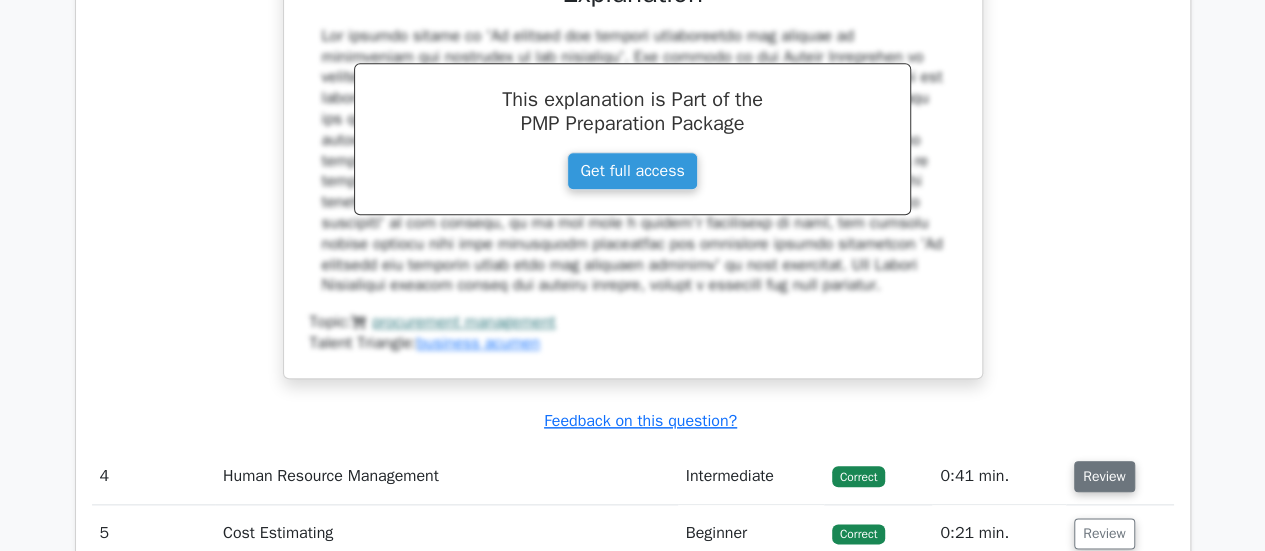 click on "Review" at bounding box center (1104, 476) 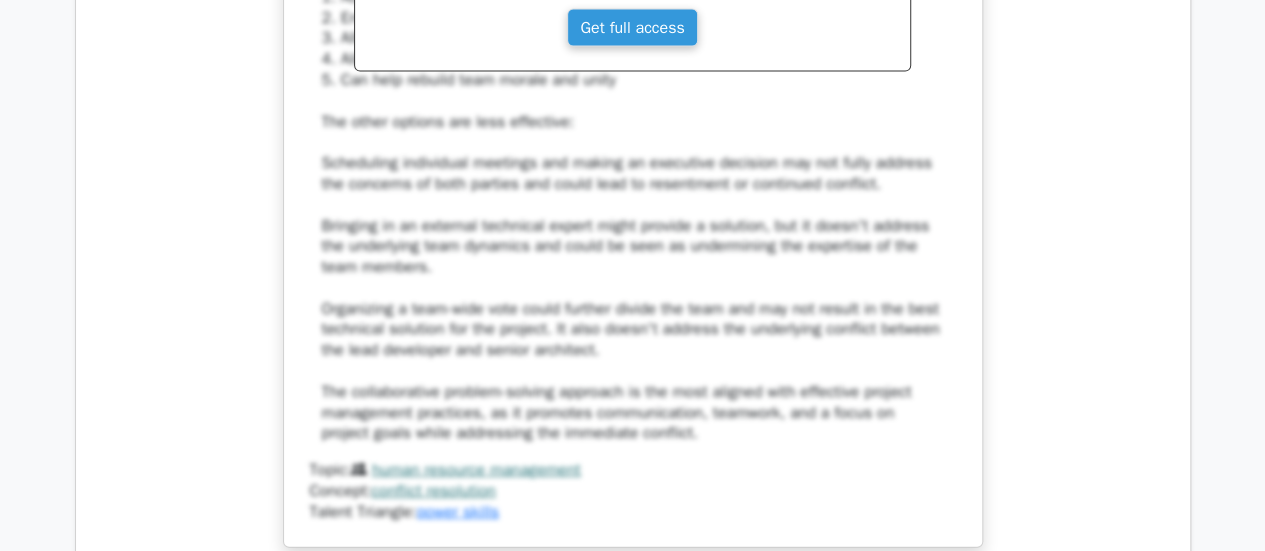 scroll, scrollTop: 6300, scrollLeft: 0, axis: vertical 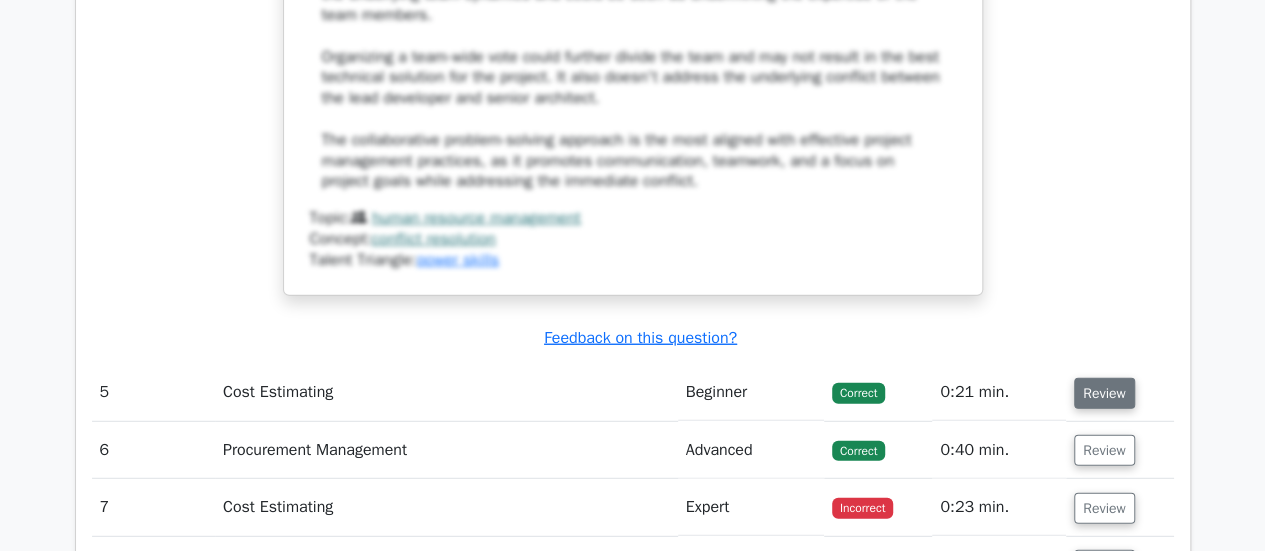 click on "Review" at bounding box center [1104, 393] 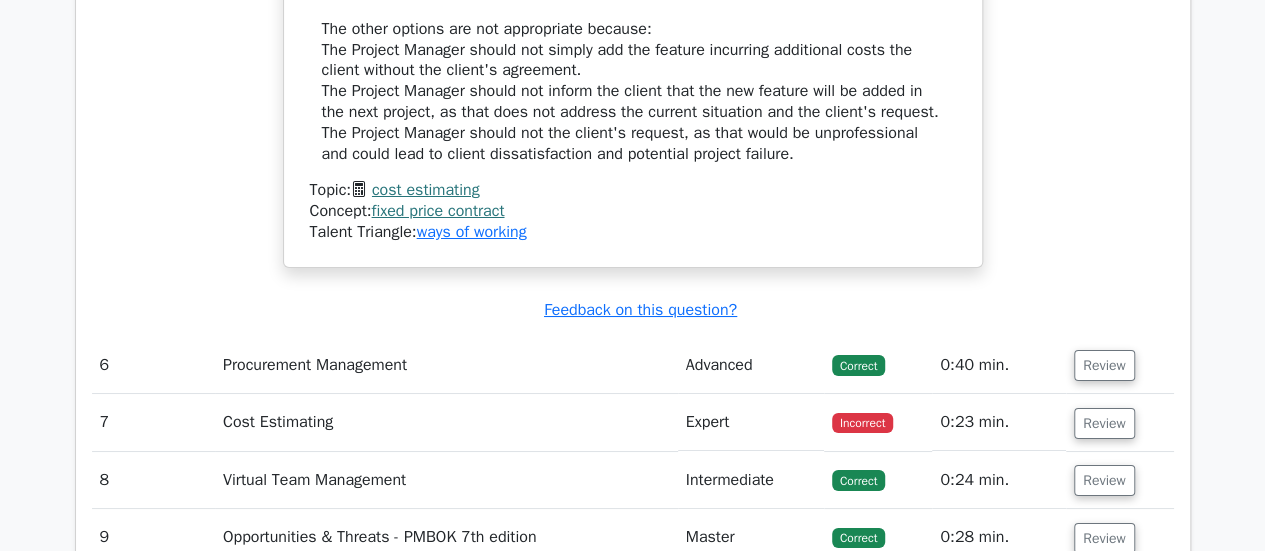 scroll, scrollTop: 7400, scrollLeft: 0, axis: vertical 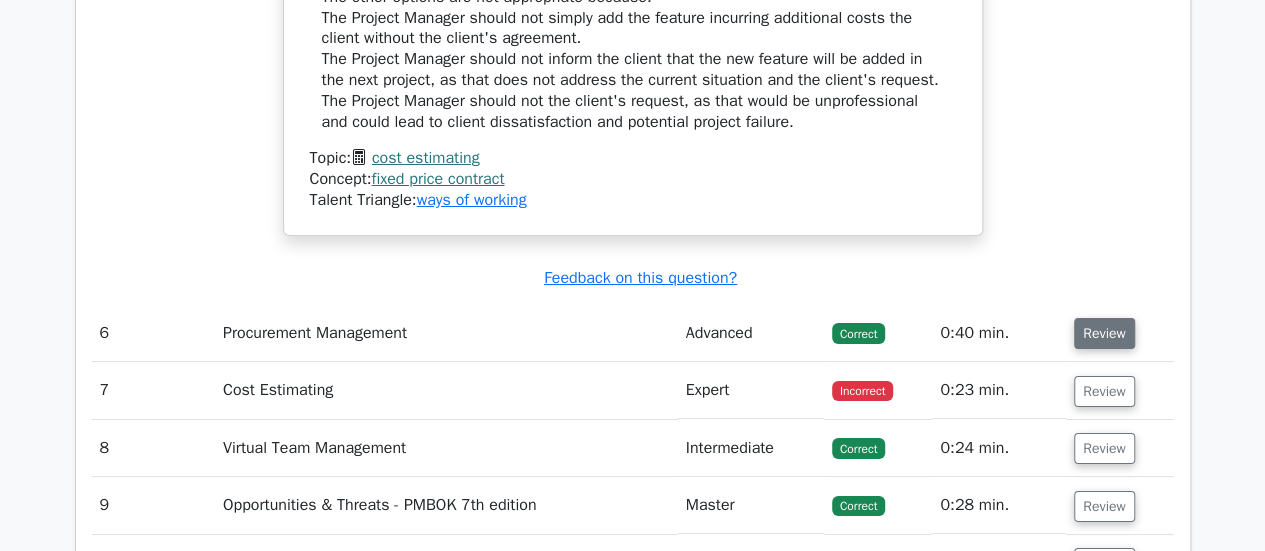 click on "Review" at bounding box center [1104, 333] 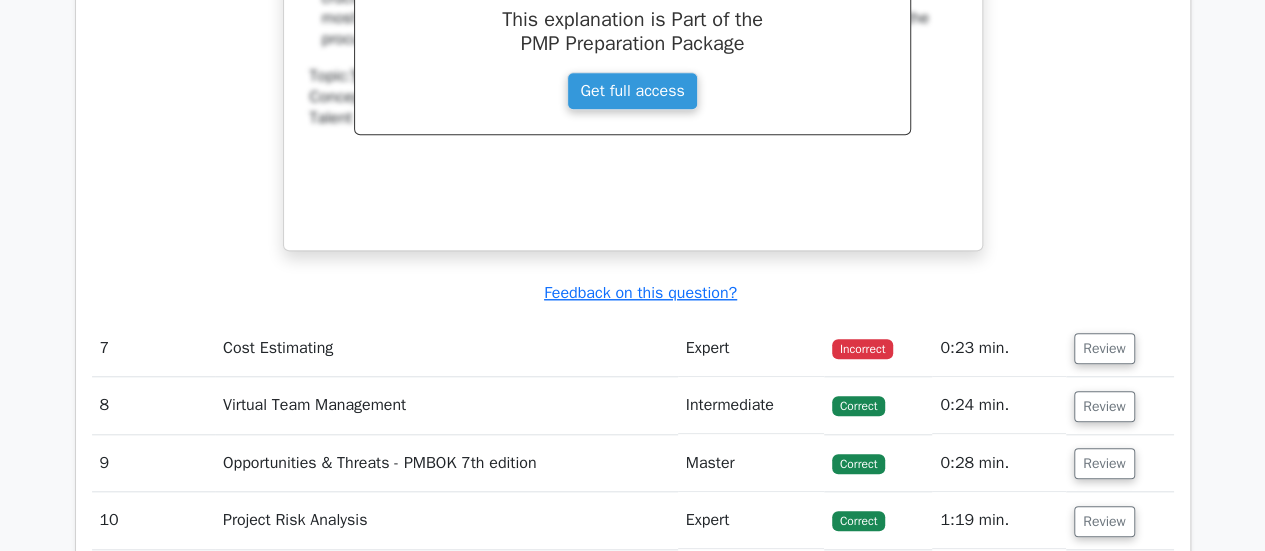 scroll, scrollTop: 8500, scrollLeft: 0, axis: vertical 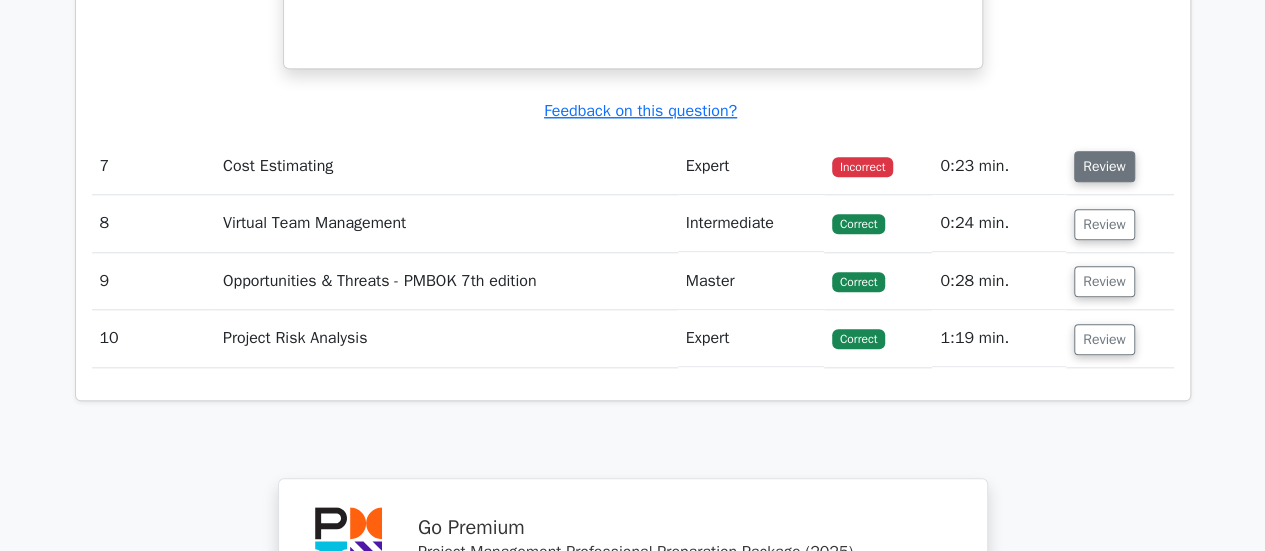 click on "Review" at bounding box center [1104, 166] 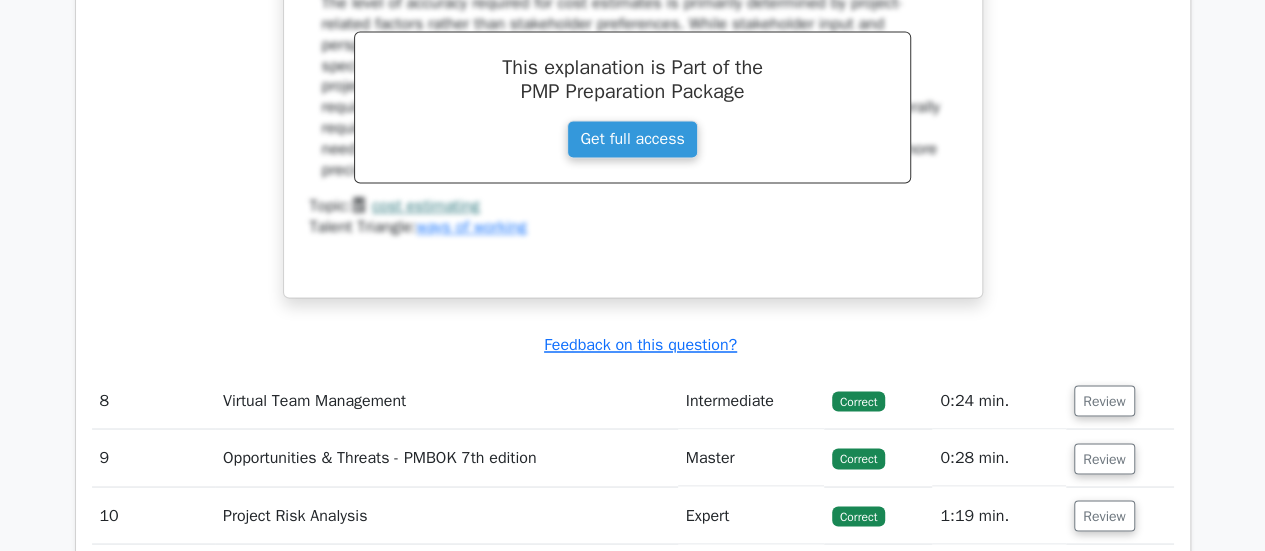 scroll, scrollTop: 9200, scrollLeft: 0, axis: vertical 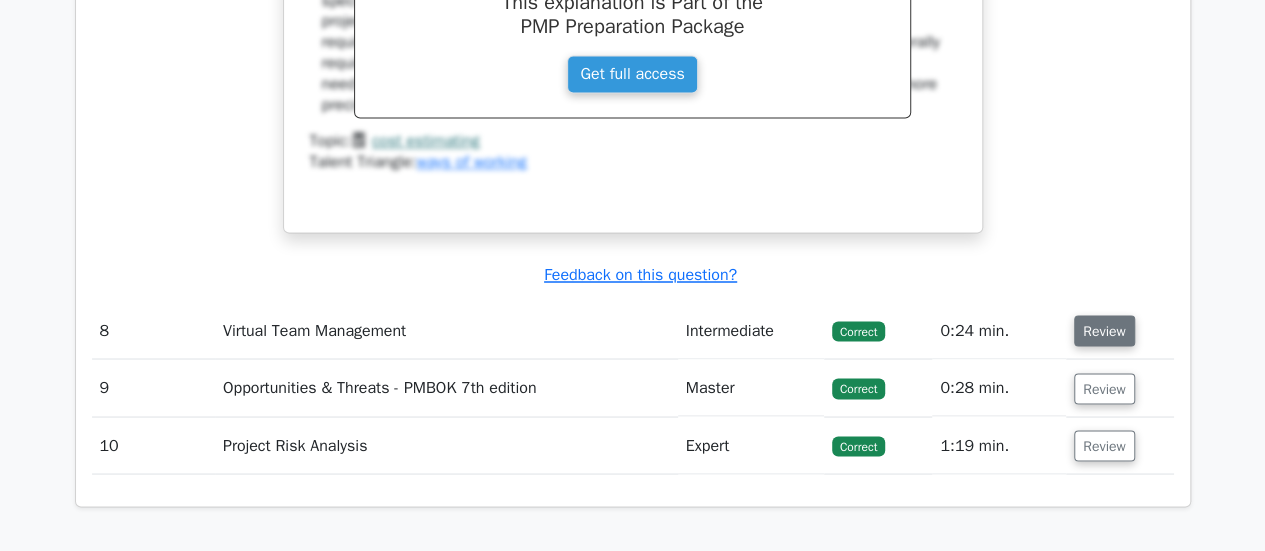 click on "Review" at bounding box center (1104, 330) 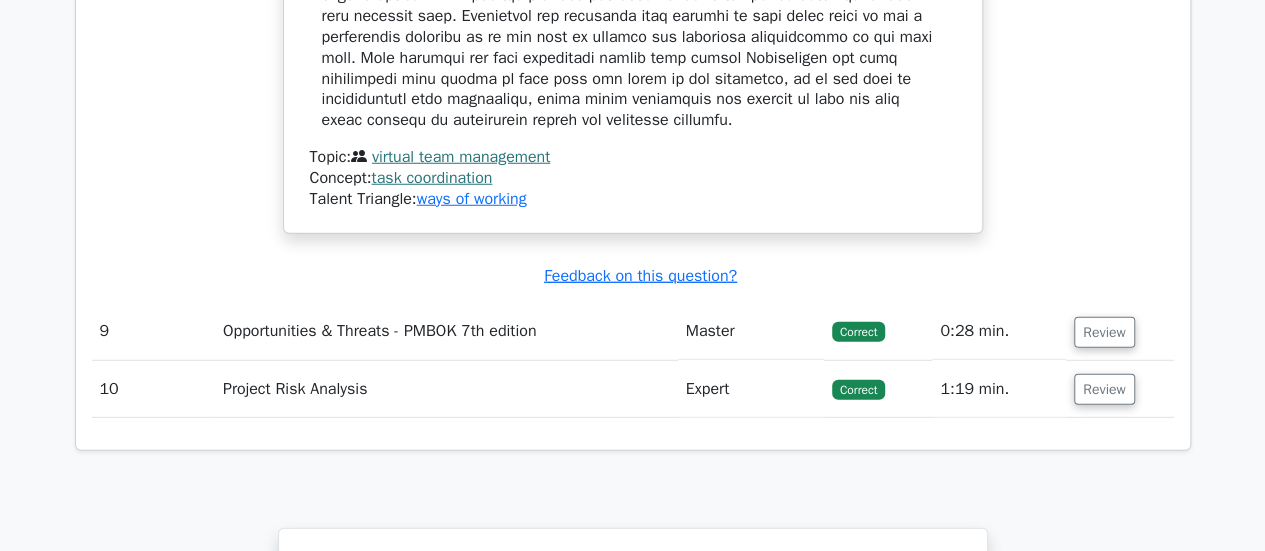 scroll, scrollTop: 10400, scrollLeft: 0, axis: vertical 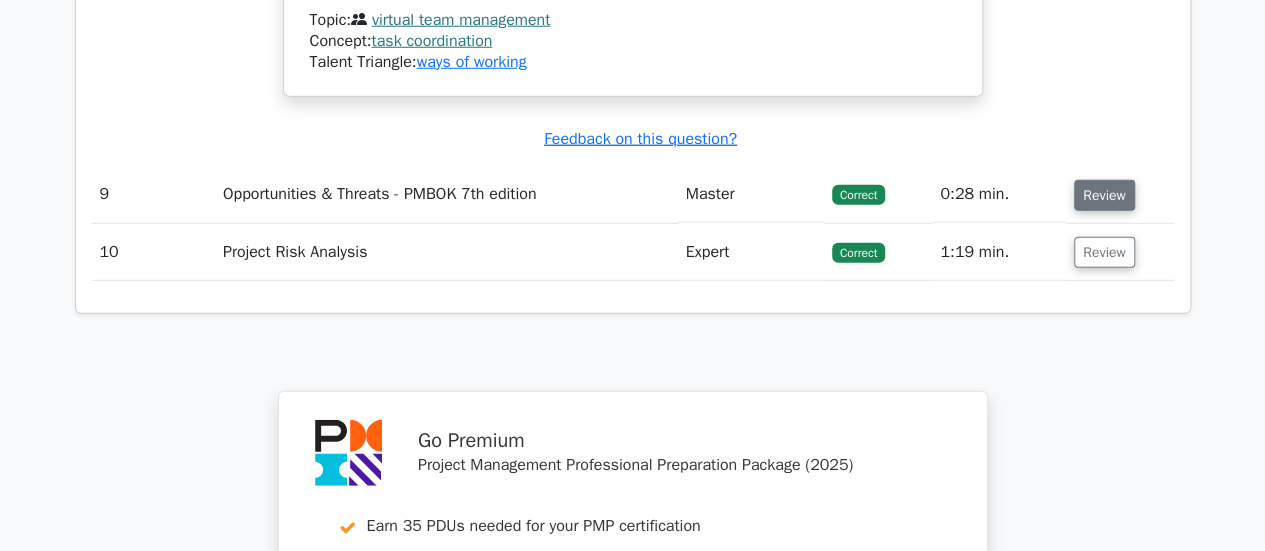 click on "Review" at bounding box center [1104, 195] 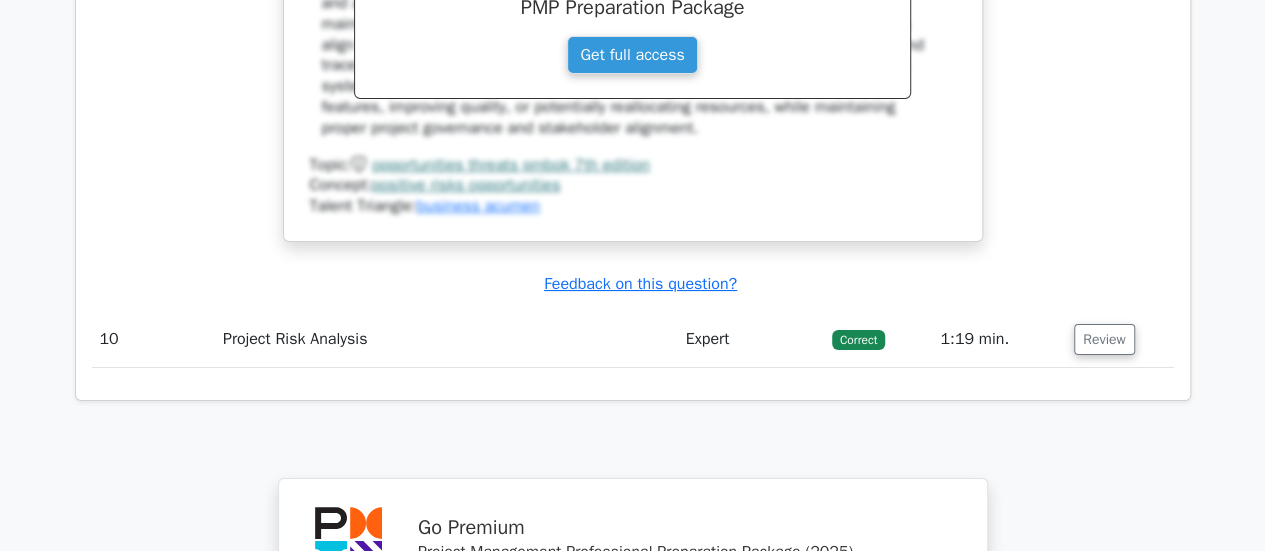 scroll, scrollTop: 11400, scrollLeft: 0, axis: vertical 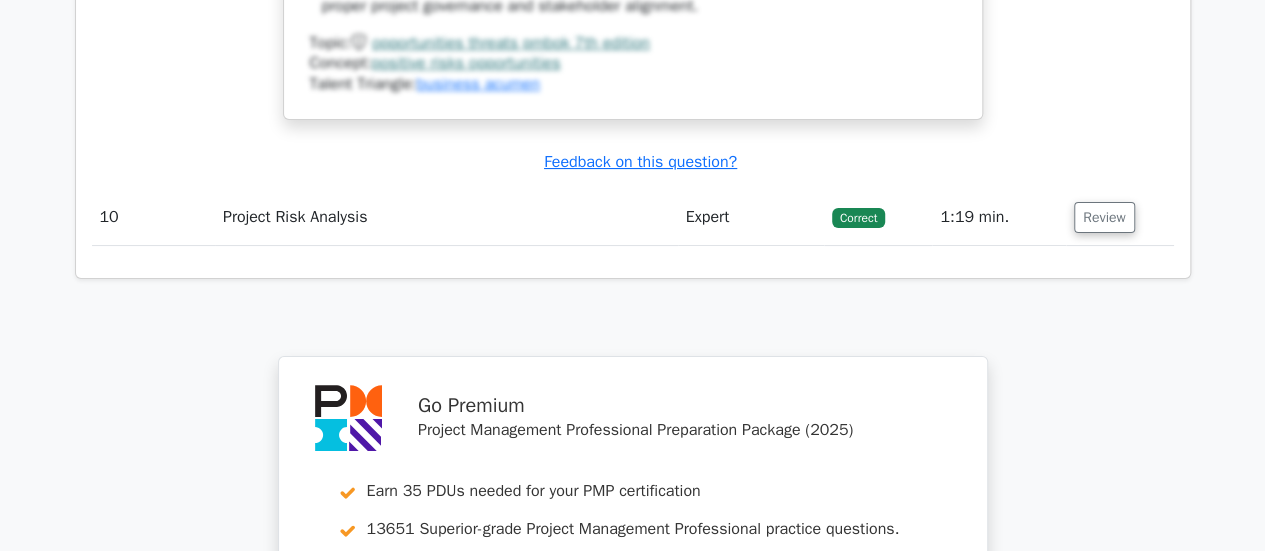drag, startPoint x: 1104, startPoint y: 291, endPoint x: 1040, endPoint y: 309, distance: 66.48308 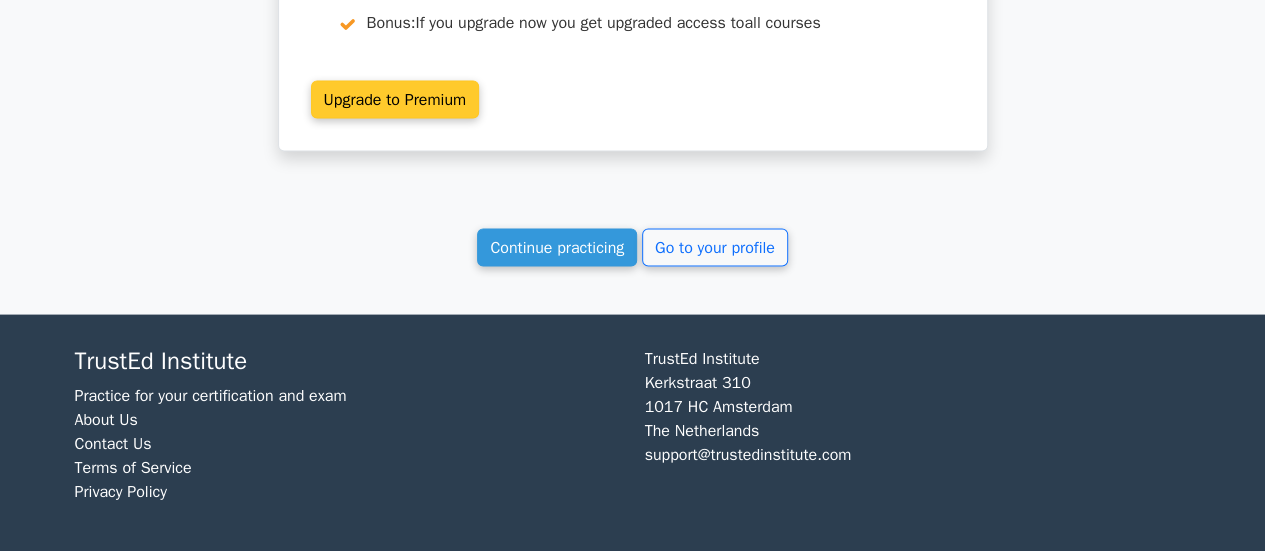 scroll, scrollTop: 13336, scrollLeft: 0, axis: vertical 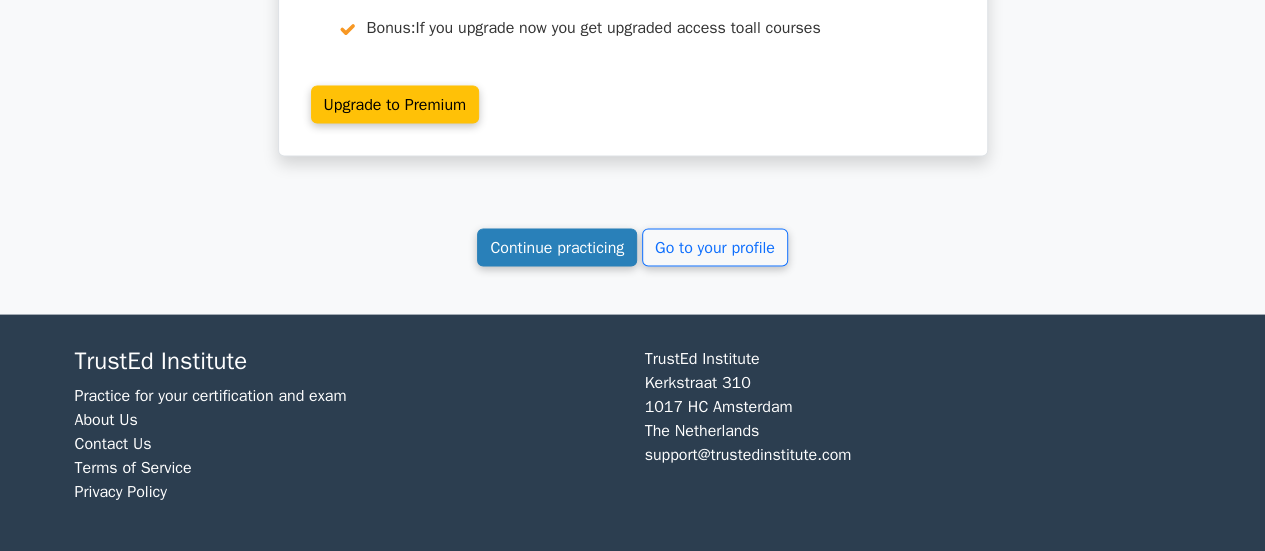 click on "Continue practicing" at bounding box center (557, 247) 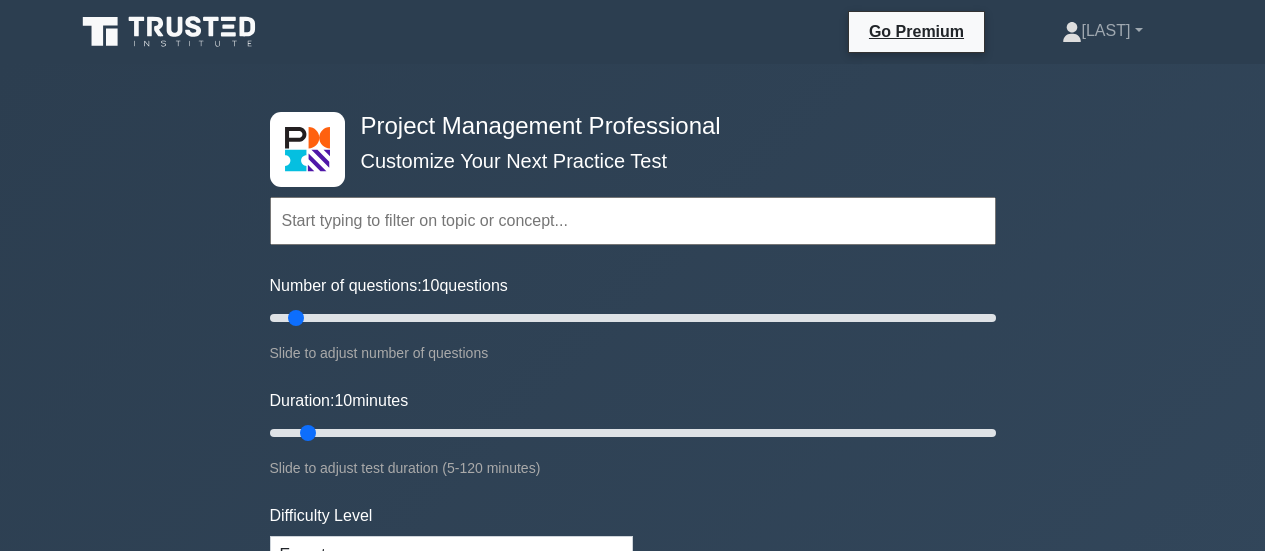 scroll, scrollTop: 0, scrollLeft: 0, axis: both 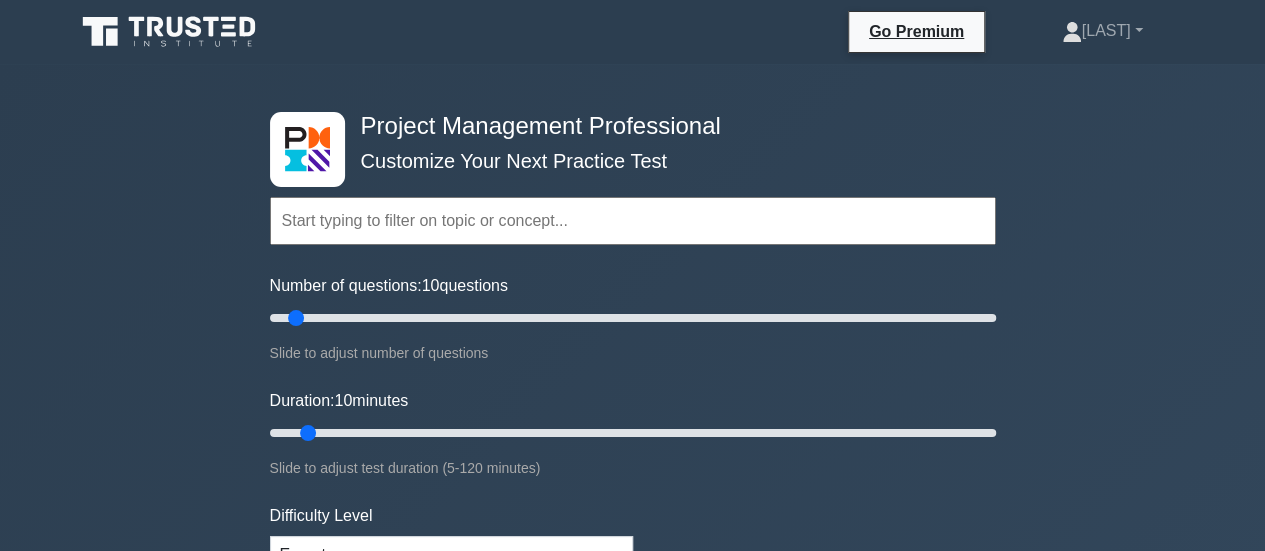 click at bounding box center (633, 221) 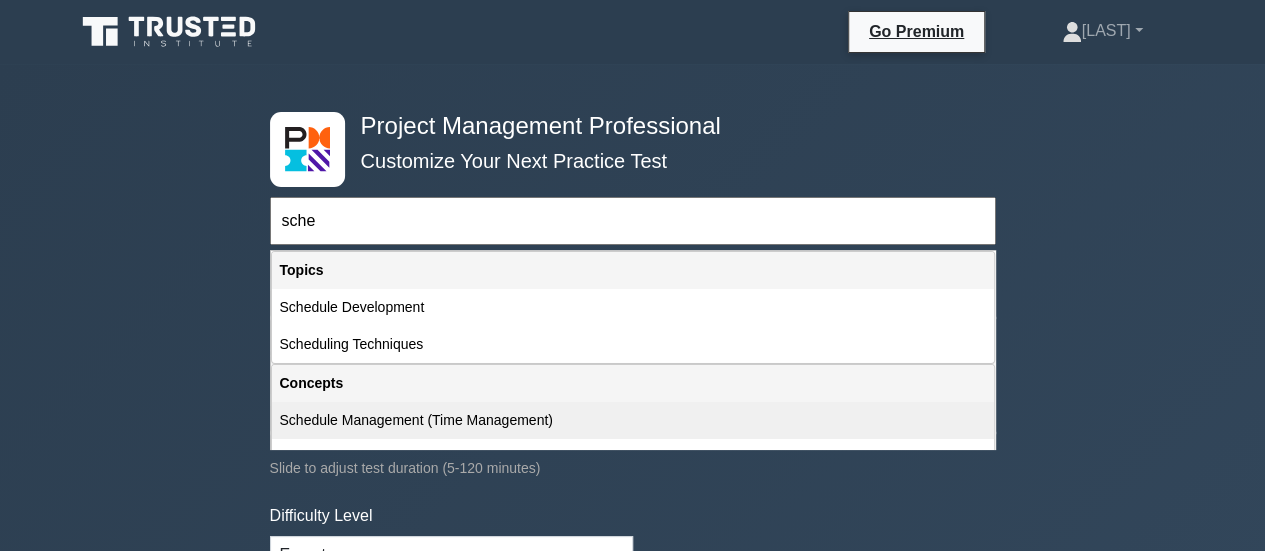 click on "Schedule Management (Time Management)" at bounding box center [633, 420] 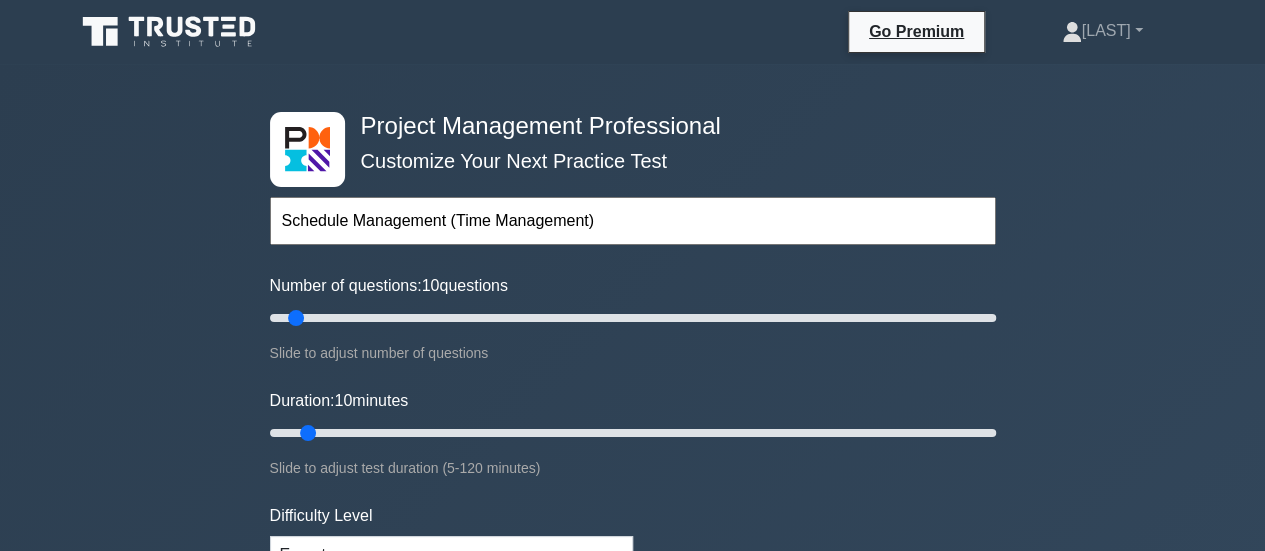 scroll, scrollTop: 400, scrollLeft: 0, axis: vertical 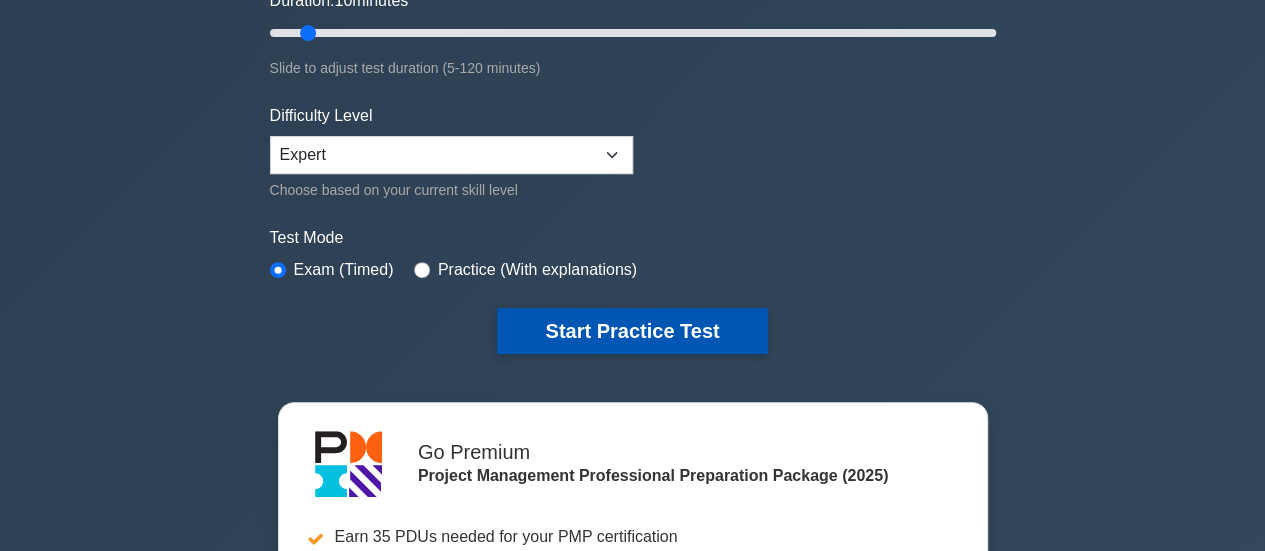click on "Start Practice Test" at bounding box center (632, 331) 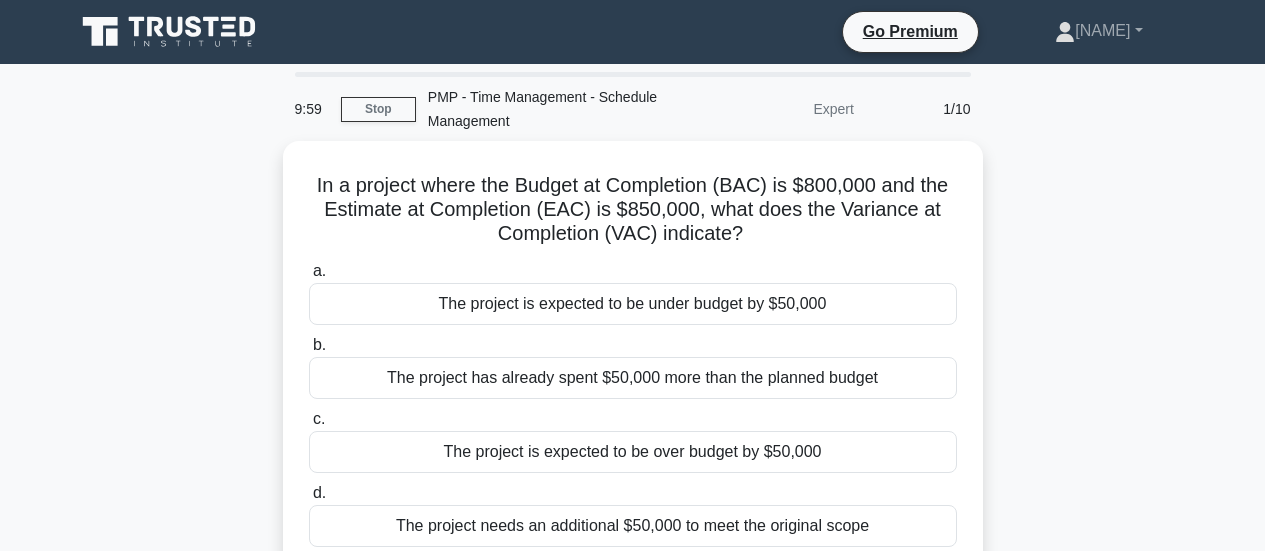 scroll, scrollTop: 0, scrollLeft: 0, axis: both 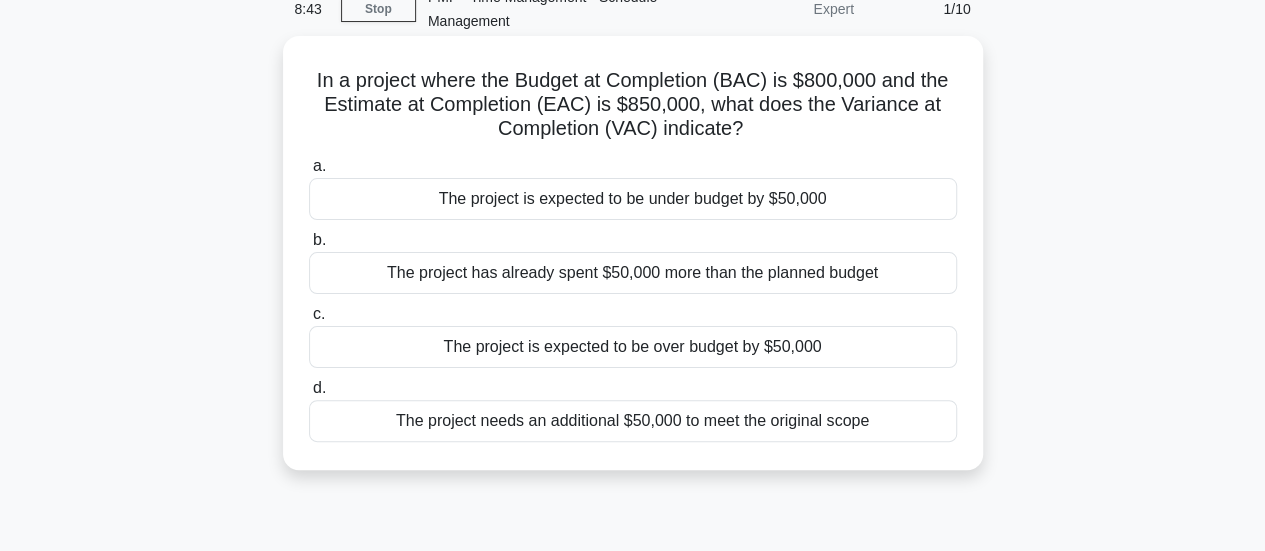 click on "The project is expected to be over budget by $50,000" at bounding box center (633, 347) 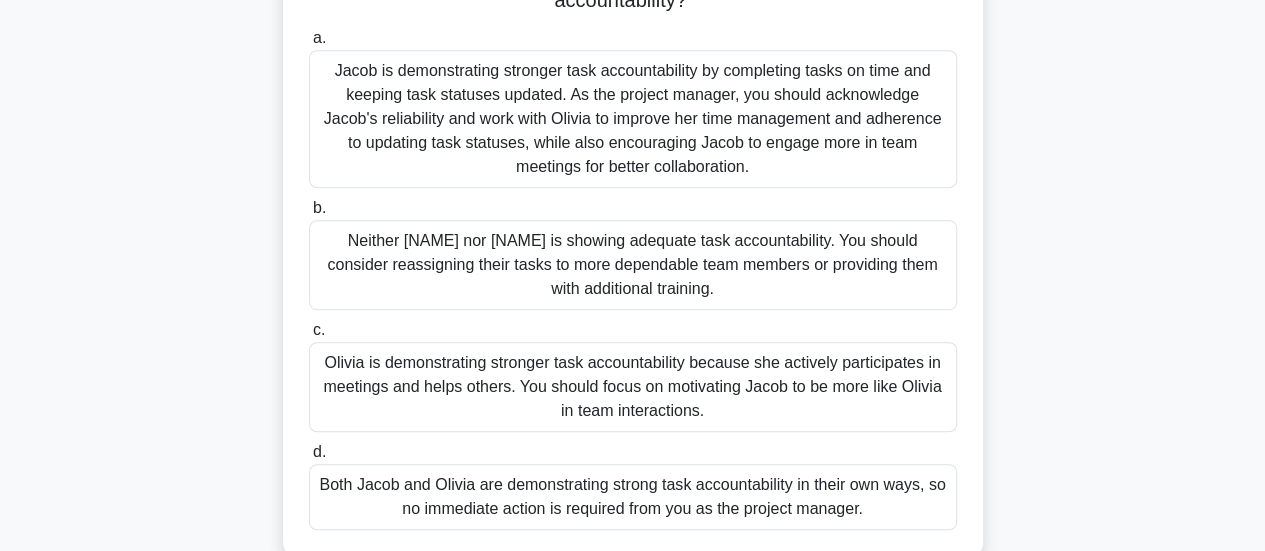 scroll, scrollTop: 500, scrollLeft: 0, axis: vertical 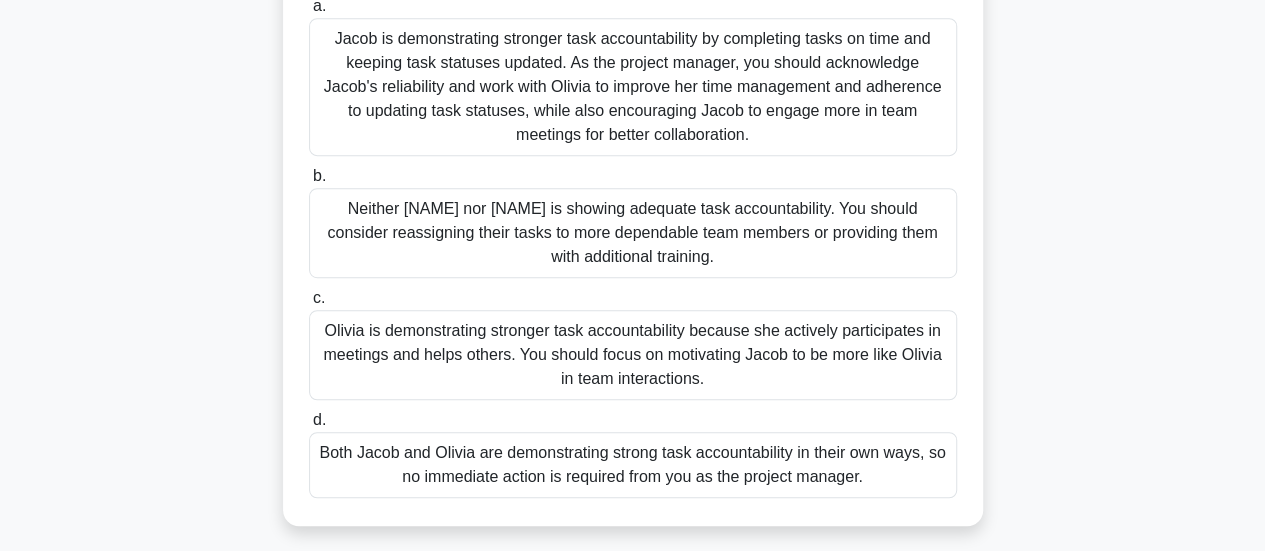 click on "Jacob is demonstrating stronger task accountability by completing tasks on time and keeping task statuses updated. As the project manager, you should acknowledge Jacob's reliability and work with Olivia to improve her time management and adherence to updating task statuses, while also encouraging Jacob to engage more in team meetings for better collaboration." at bounding box center [633, 87] 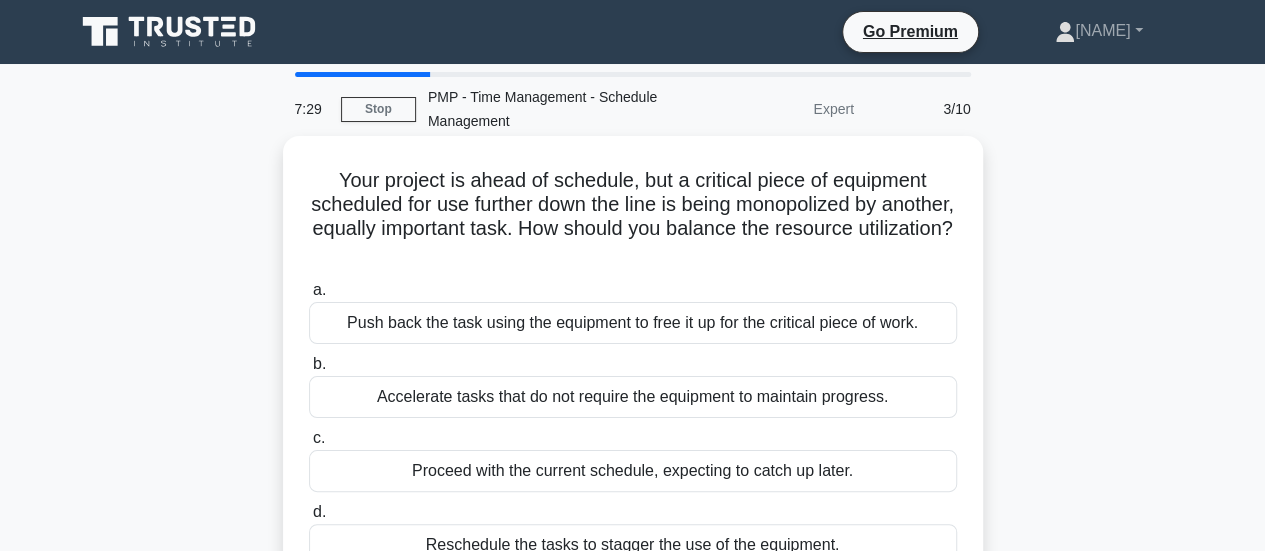 scroll, scrollTop: 100, scrollLeft: 0, axis: vertical 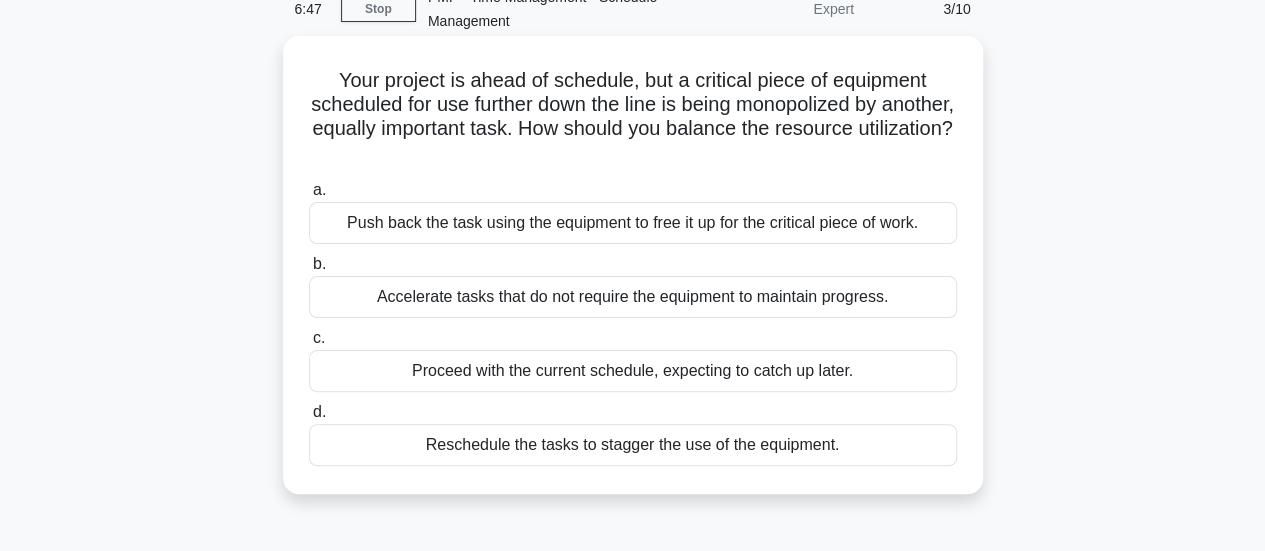 click on "Reschedule the tasks to stagger the use of the equipment." at bounding box center (633, 445) 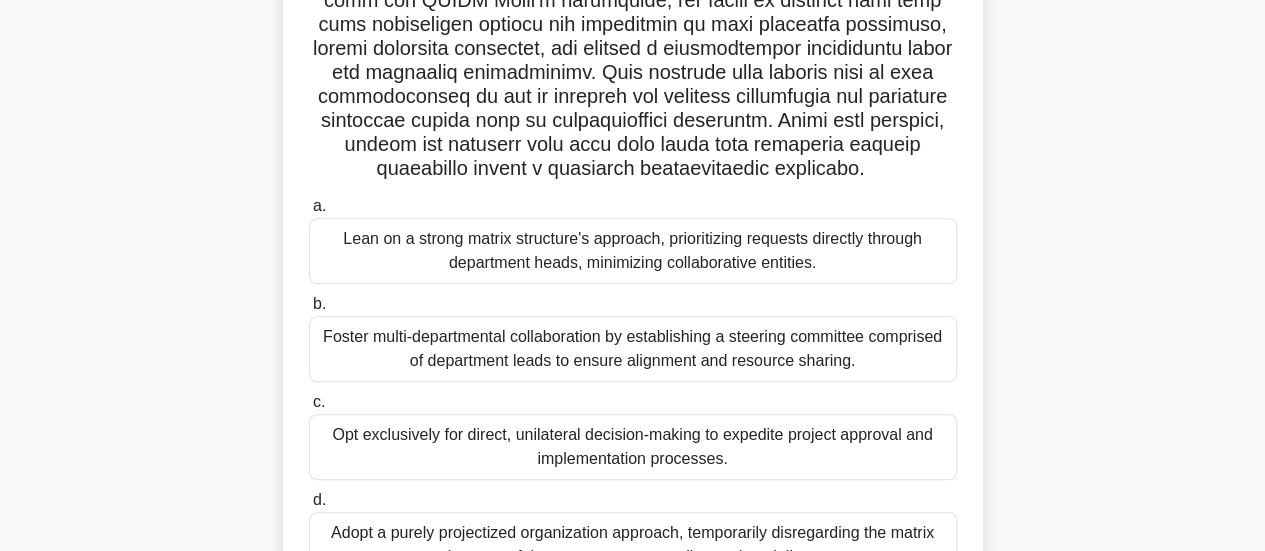 scroll, scrollTop: 500, scrollLeft: 0, axis: vertical 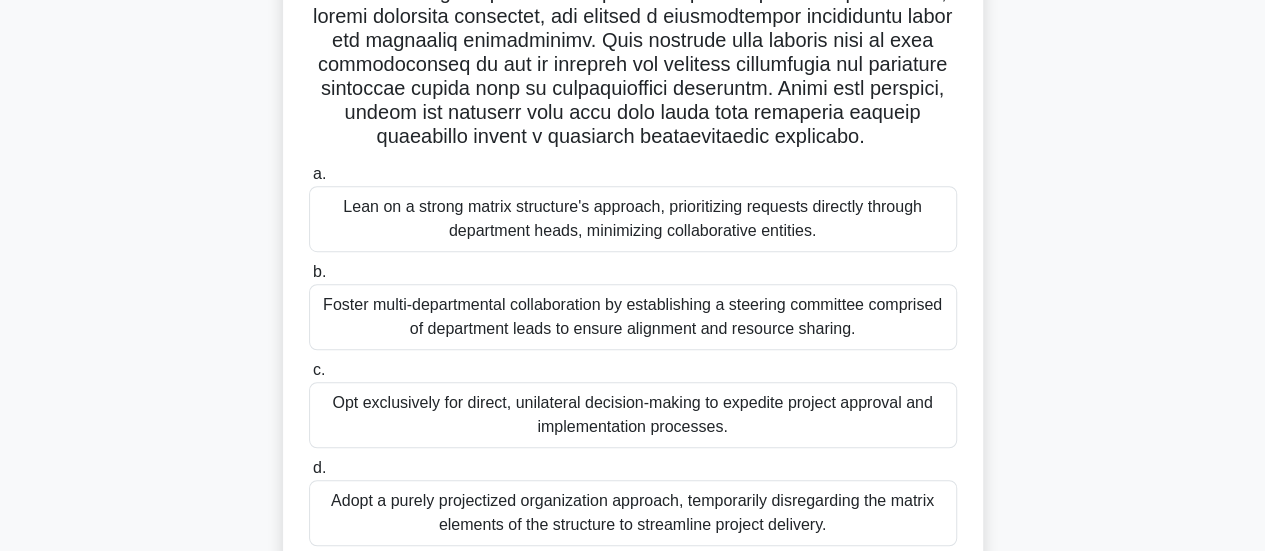 click on "Foster multi-departmental collaboration by establishing a steering committee comprised of department leads to ensure alignment and resource sharing." at bounding box center [633, 317] 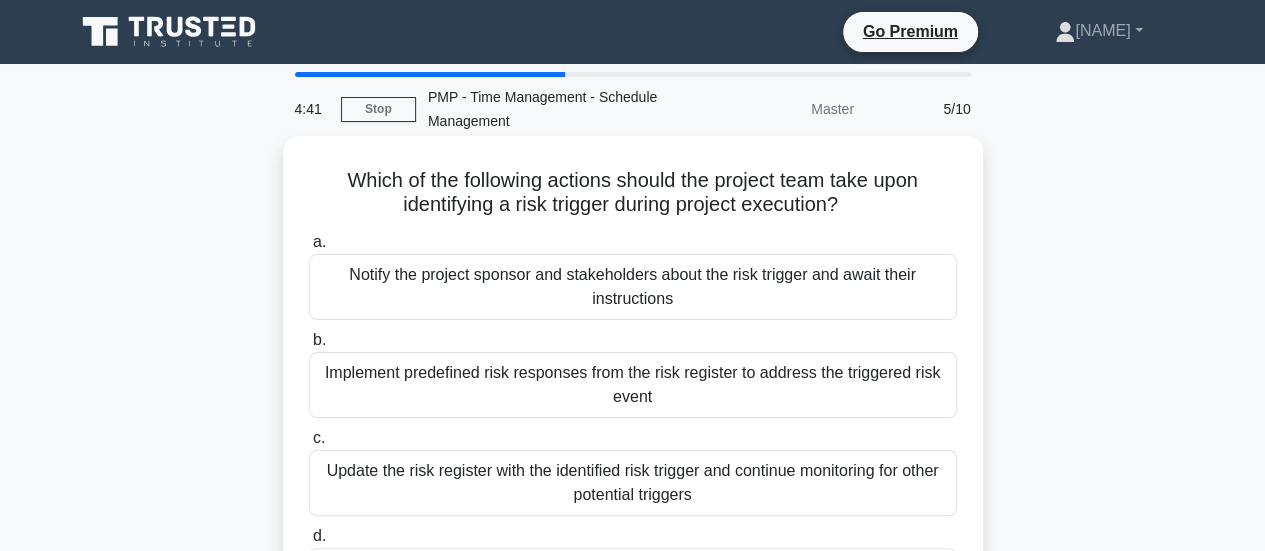 scroll, scrollTop: 100, scrollLeft: 0, axis: vertical 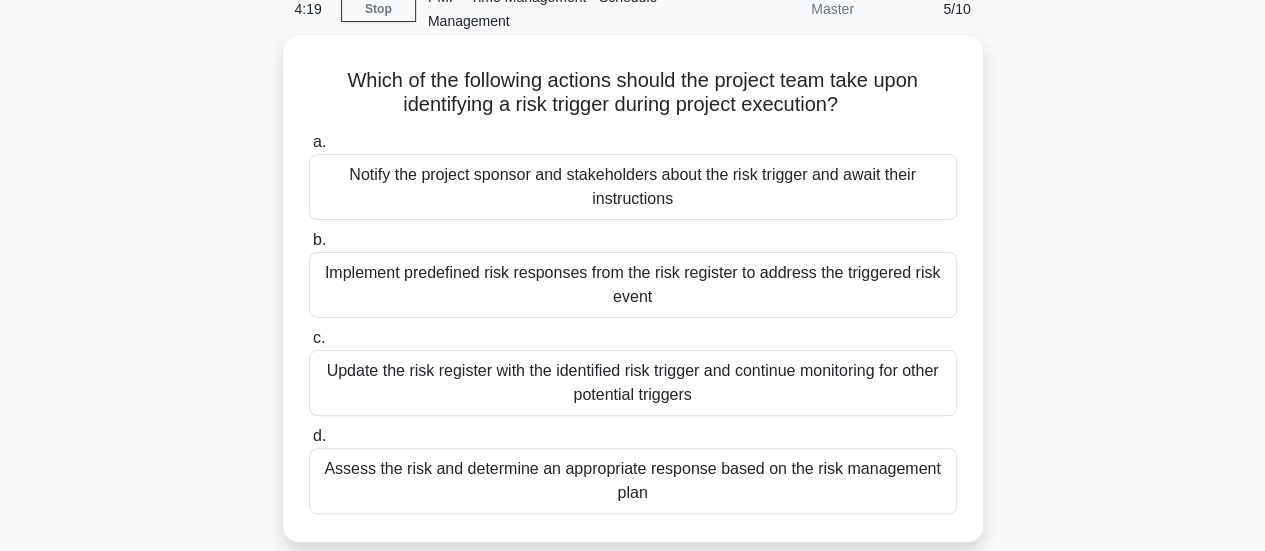 click on "Implement predefined risk responses from the risk register to address the triggered risk event" at bounding box center [633, 285] 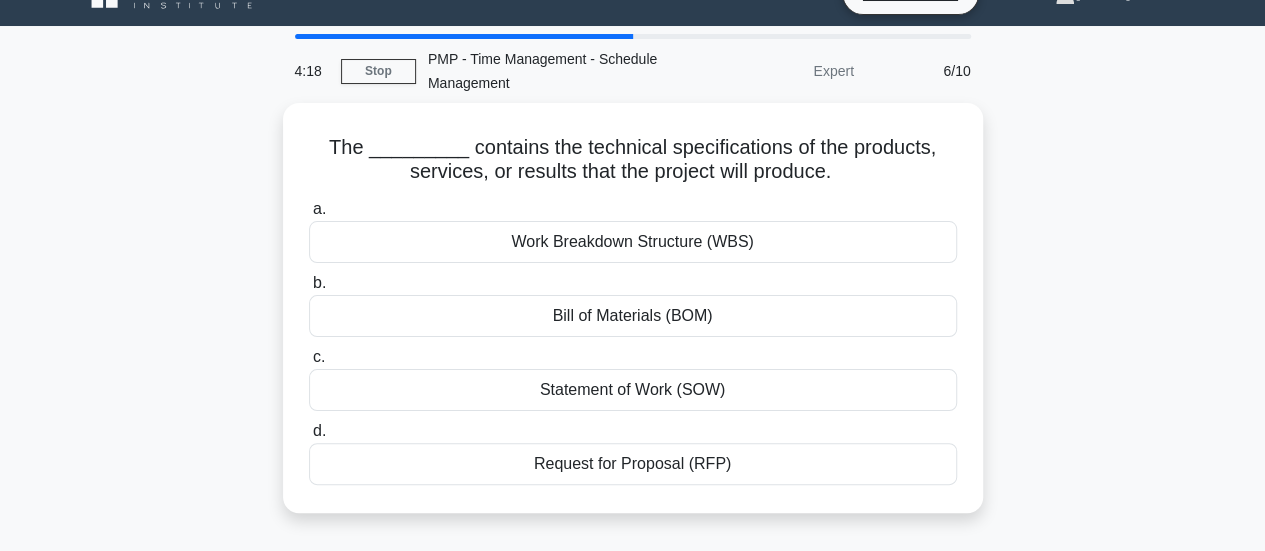 scroll, scrollTop: 0, scrollLeft: 0, axis: both 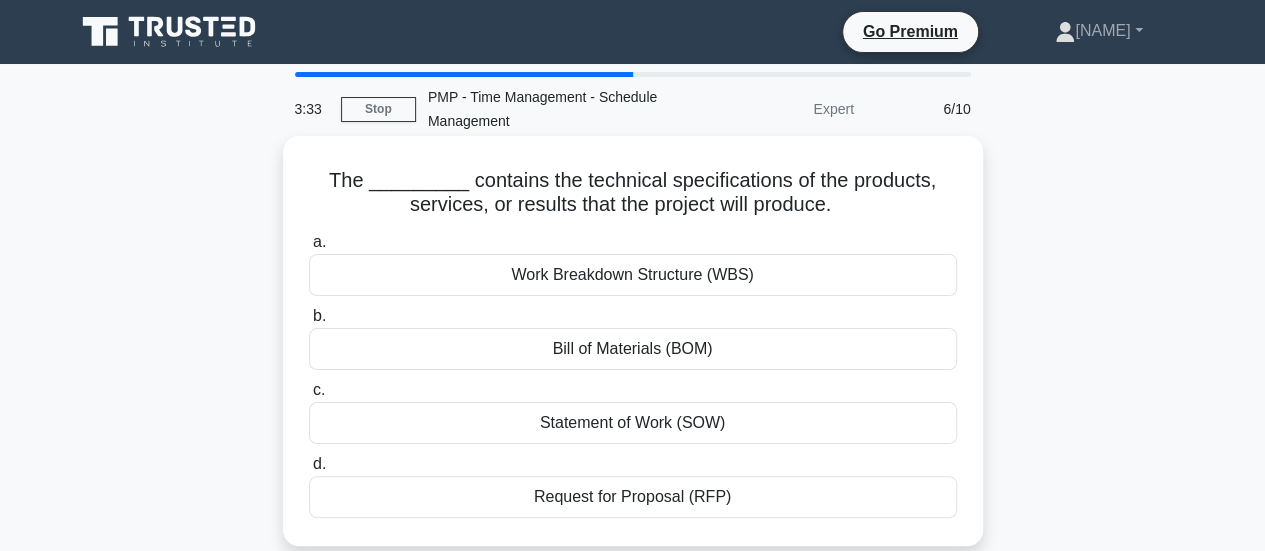 click on "Work Breakdown Structure (WBS)" at bounding box center (633, 275) 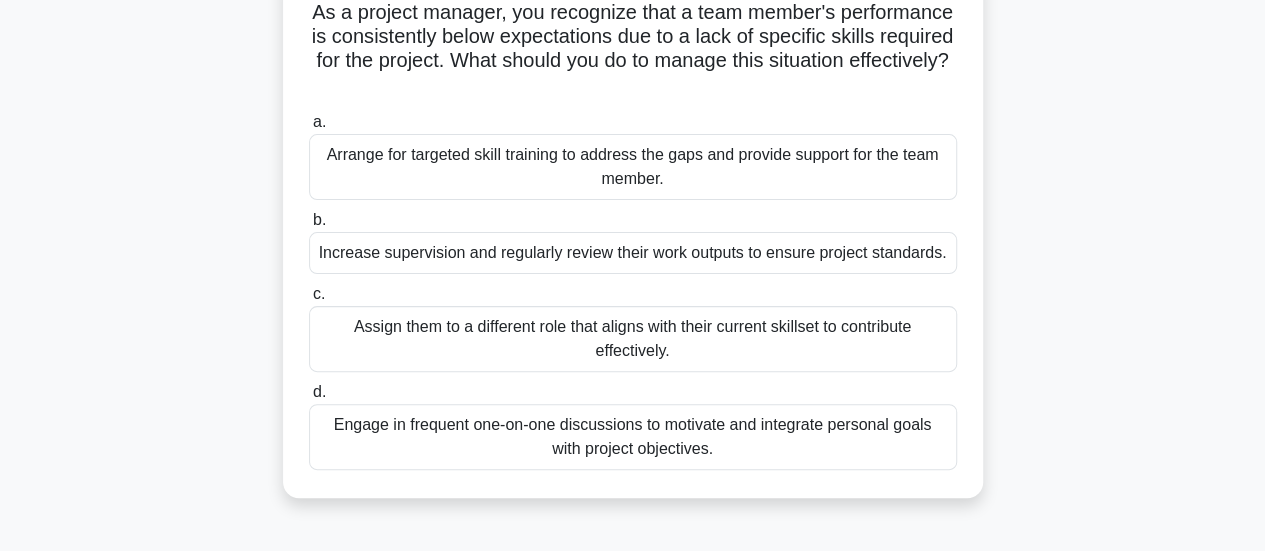 scroll, scrollTop: 200, scrollLeft: 0, axis: vertical 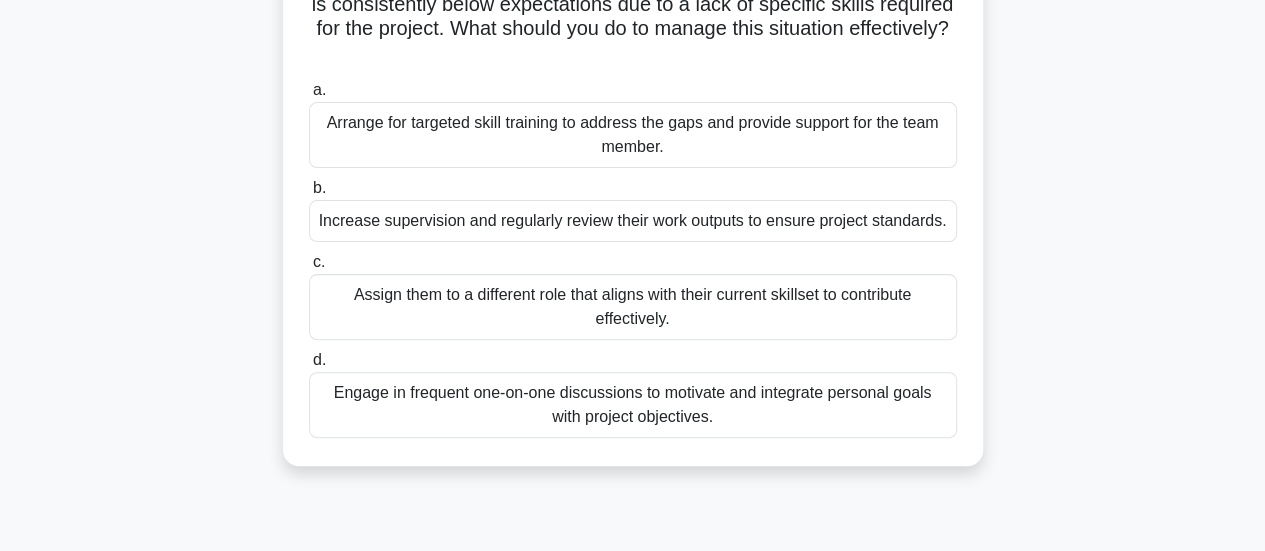 click on "Arrange for targeted skill training to address the gaps and provide support for the team member." at bounding box center (633, 135) 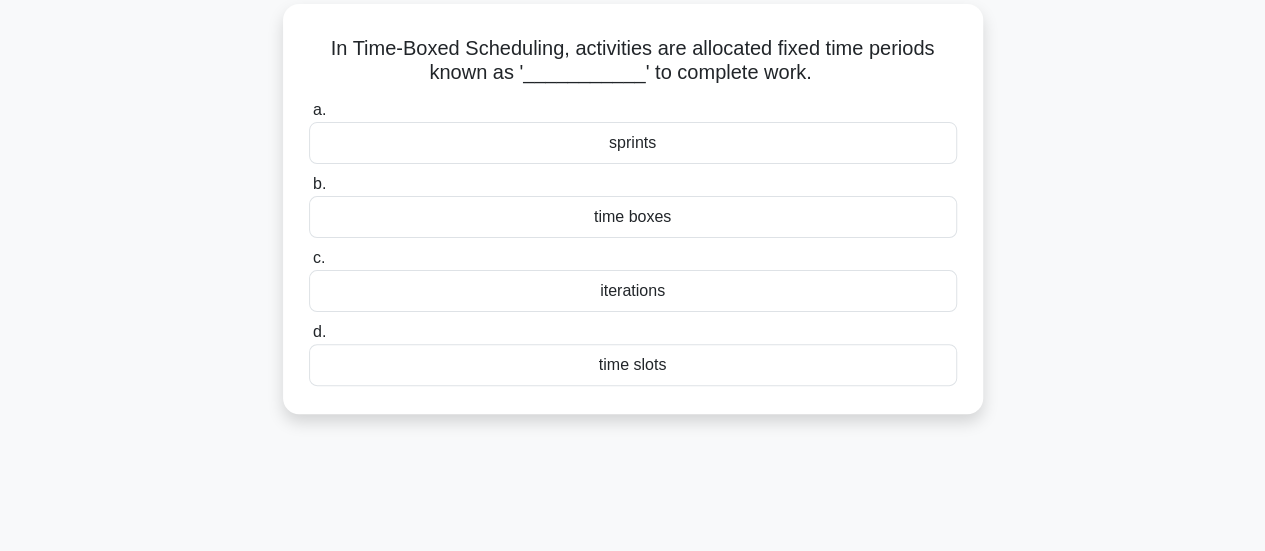 scroll, scrollTop: 0, scrollLeft: 0, axis: both 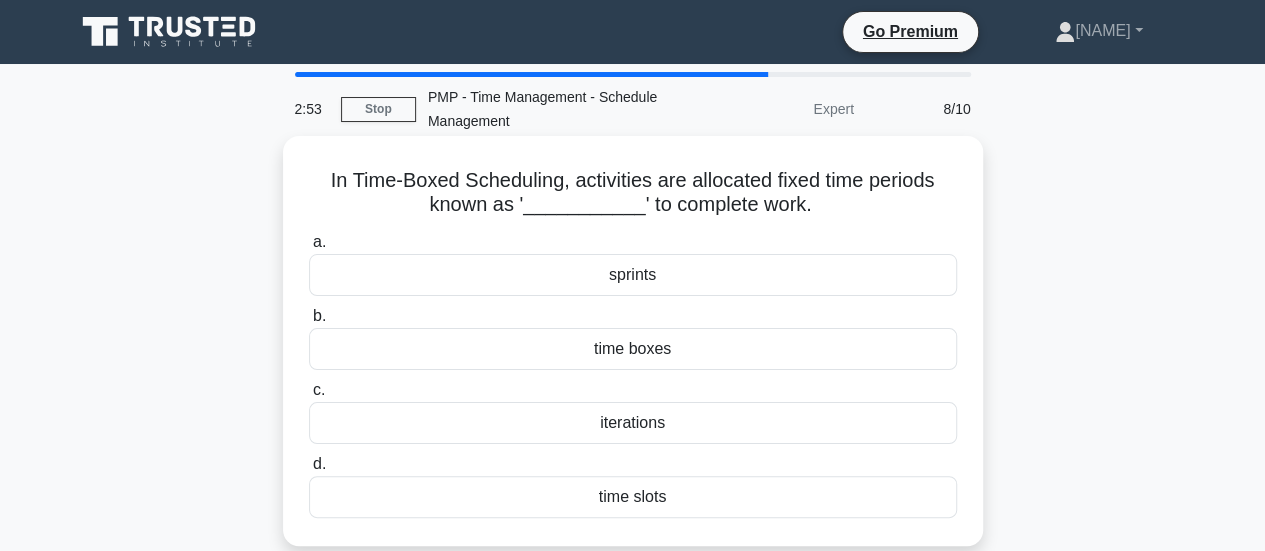 click on "time boxes" at bounding box center (633, 349) 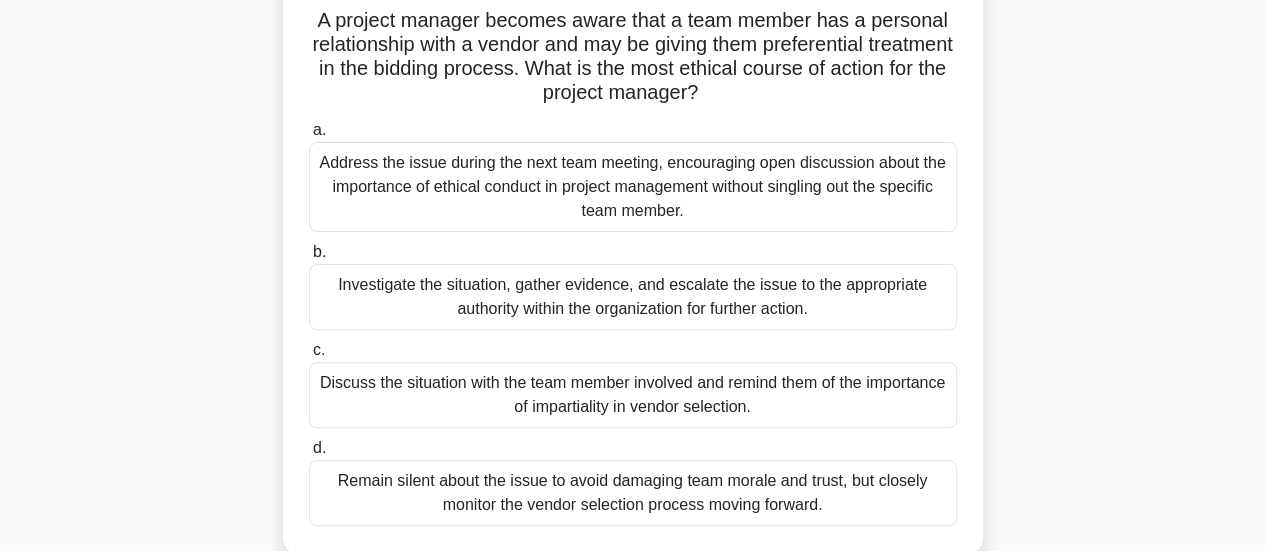 scroll, scrollTop: 100, scrollLeft: 0, axis: vertical 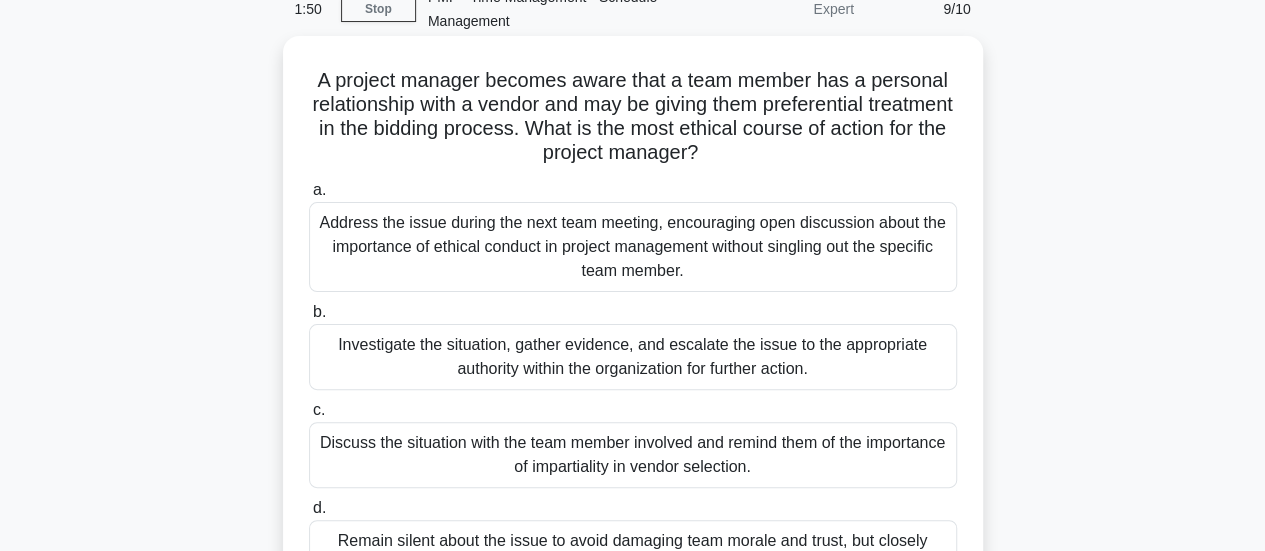 click on "Address the issue during the next team meeting, encouraging open discussion about the importance of ethical conduct in project management without singling out the specific team member." at bounding box center [633, 247] 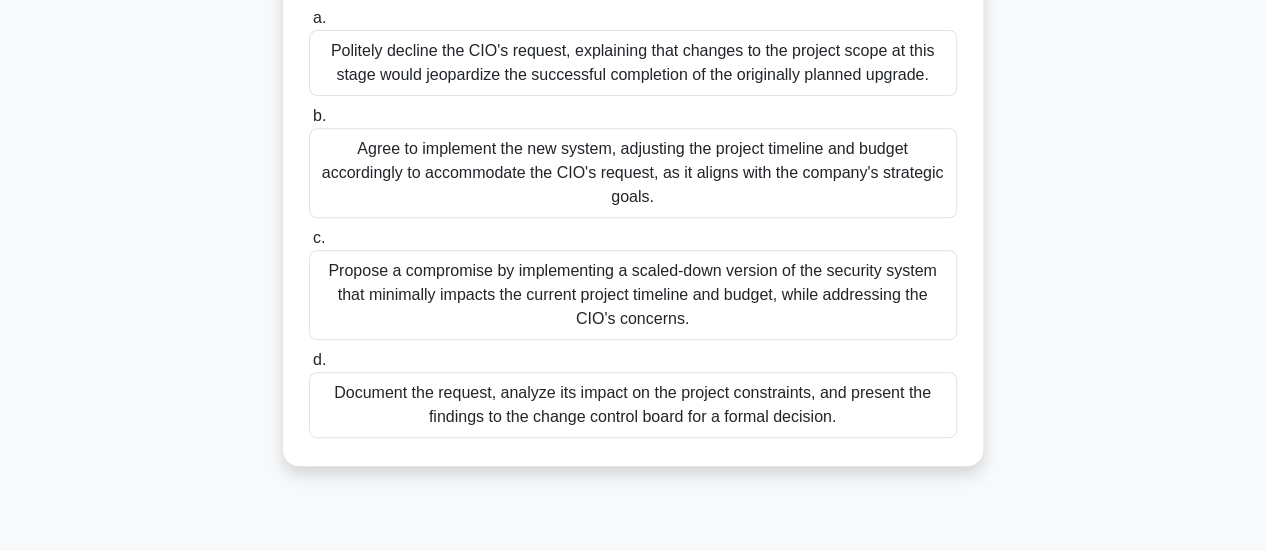 scroll, scrollTop: 400, scrollLeft: 0, axis: vertical 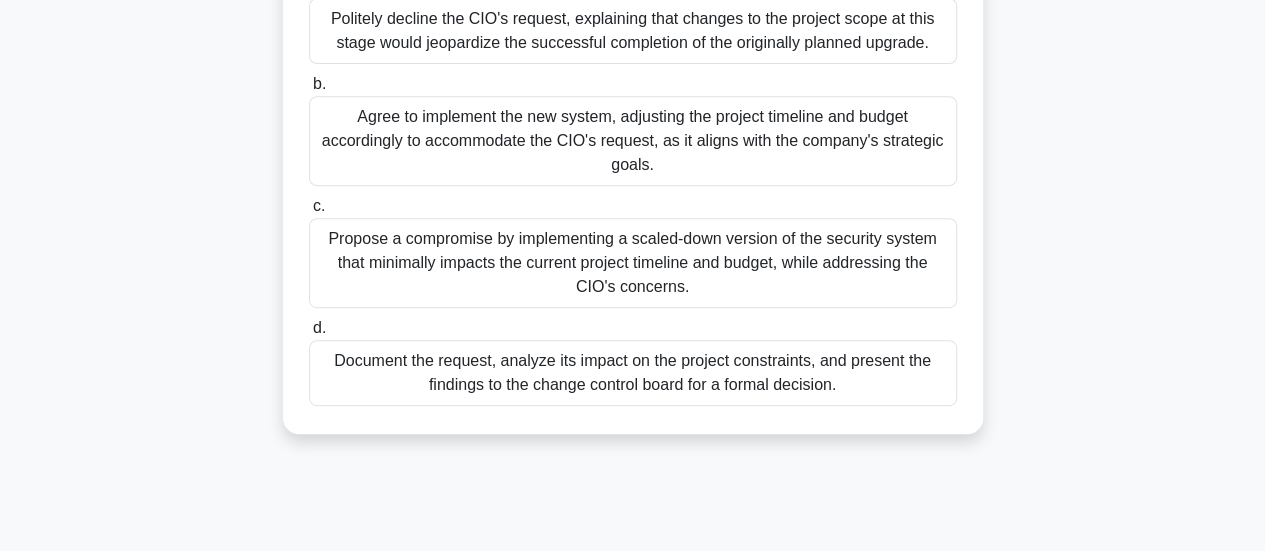 click on "Document the request, analyze its impact on the project constraints, and present the findings to the change control board for a formal decision." at bounding box center [633, 373] 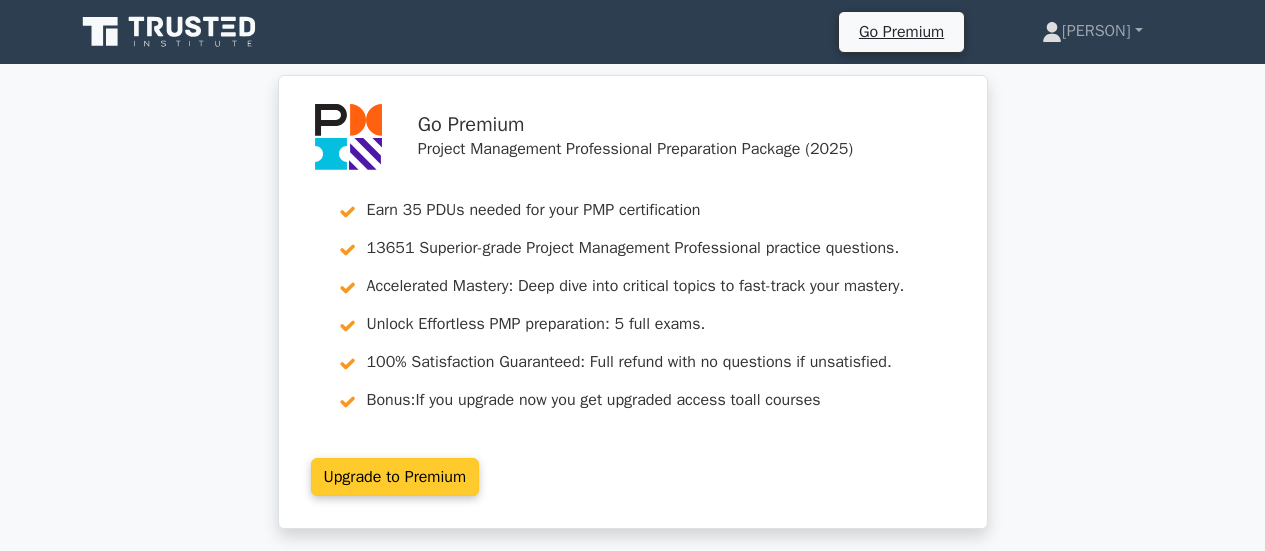 scroll, scrollTop: 0, scrollLeft: 0, axis: both 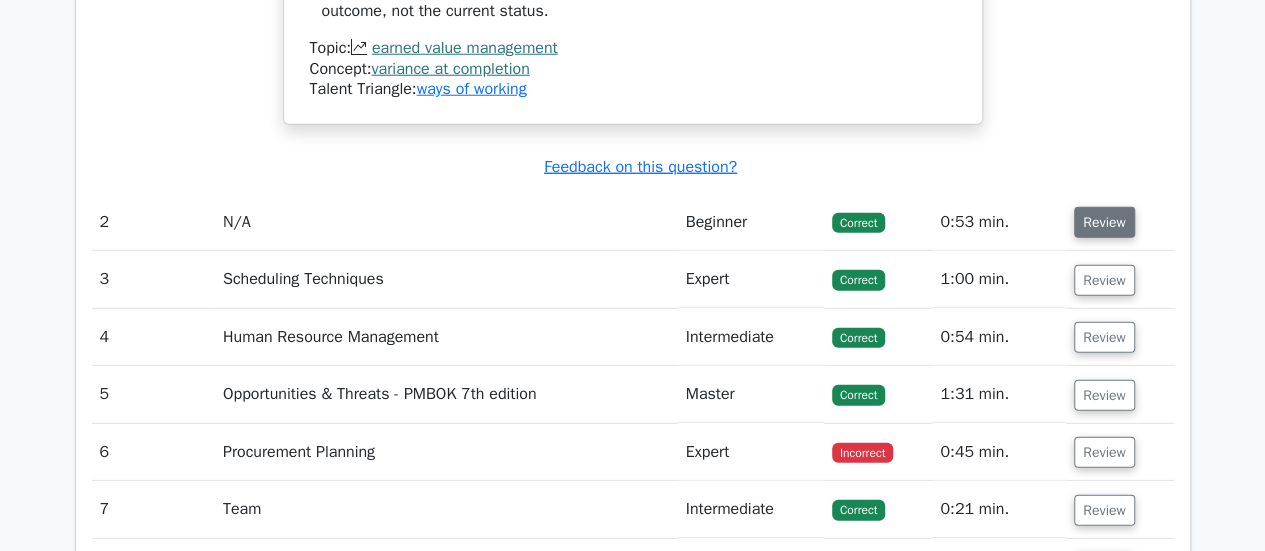 click on "Review" at bounding box center (1104, 222) 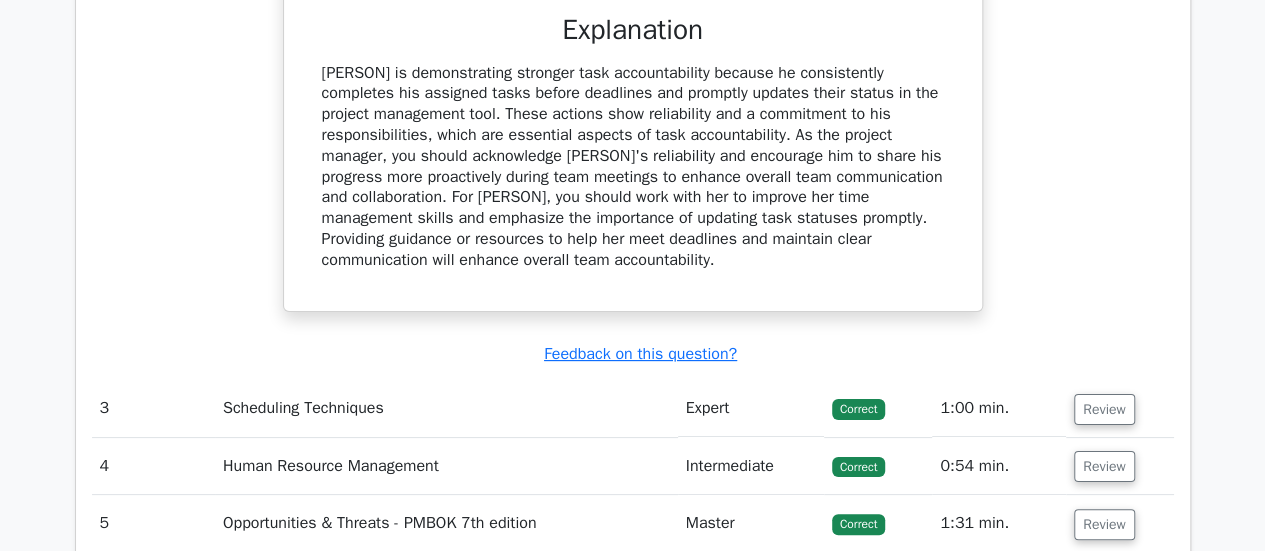 scroll, scrollTop: 3900, scrollLeft: 0, axis: vertical 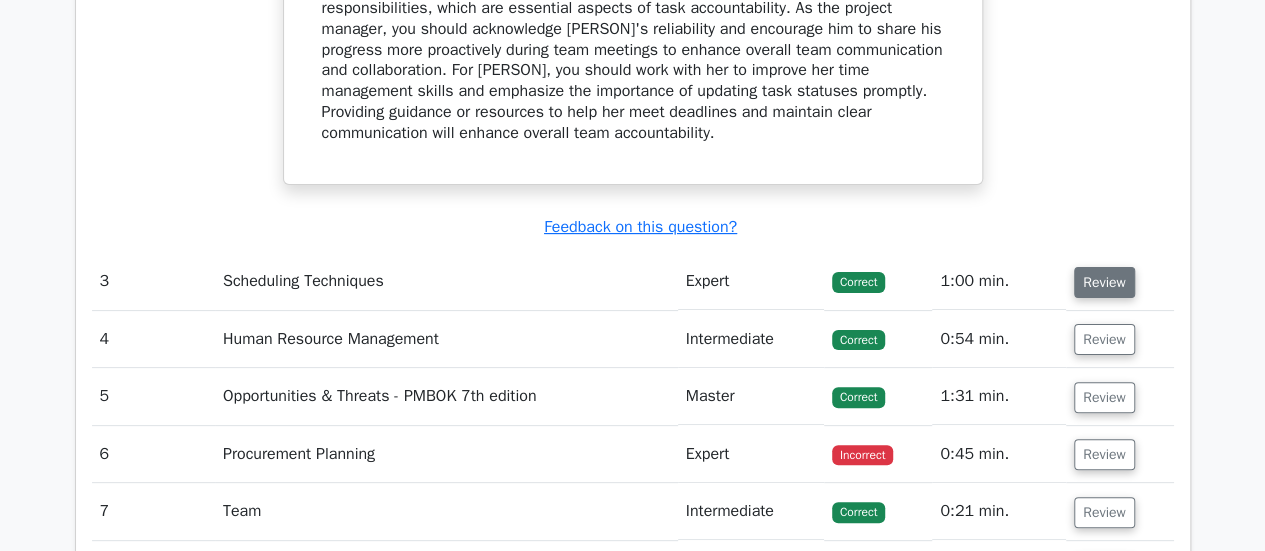 click on "Review" at bounding box center (1104, 282) 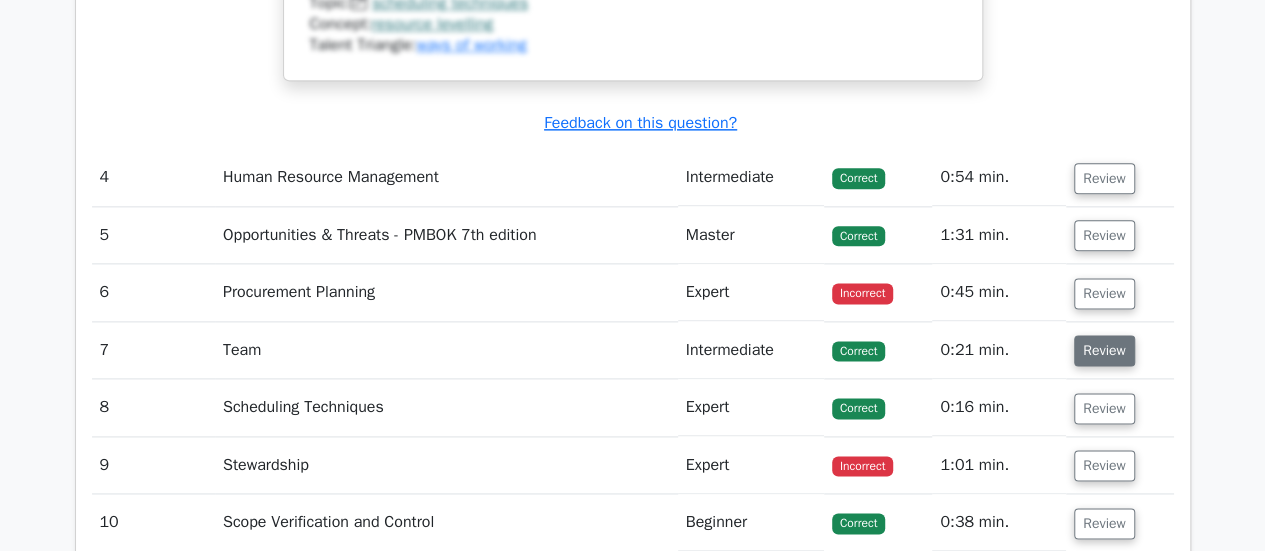 scroll, scrollTop: 5000, scrollLeft: 0, axis: vertical 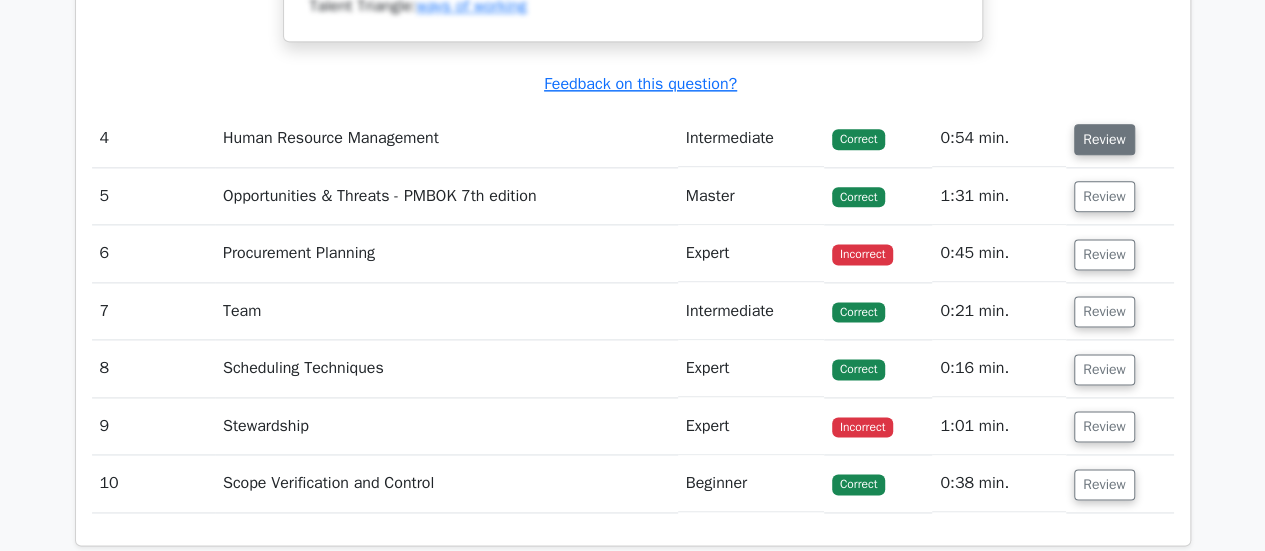 click on "Review" at bounding box center (1104, 139) 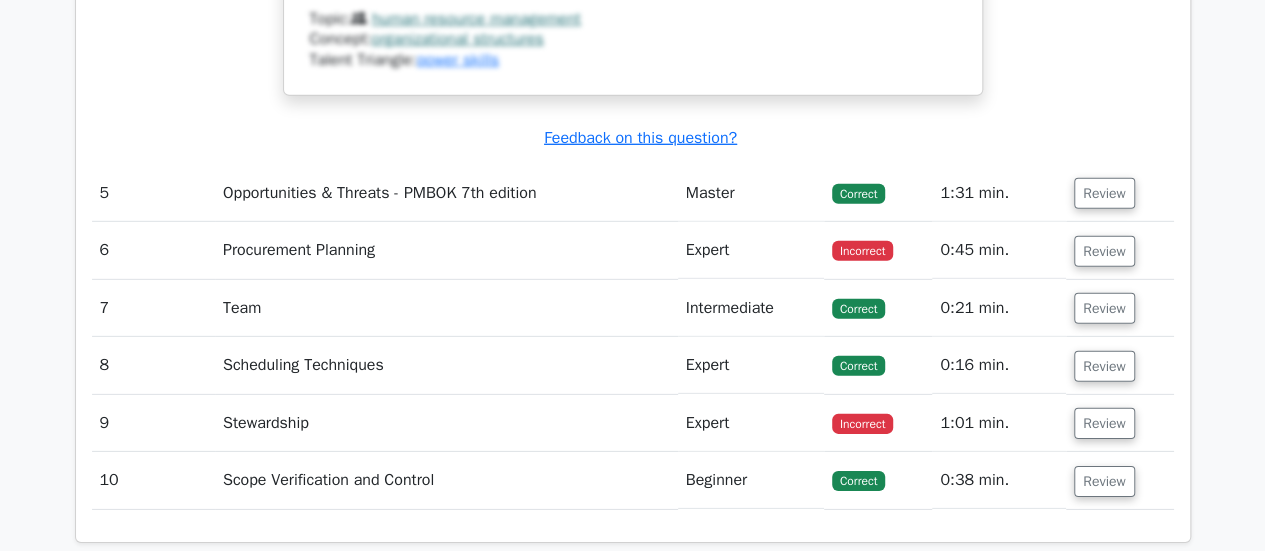 scroll, scrollTop: 6800, scrollLeft: 0, axis: vertical 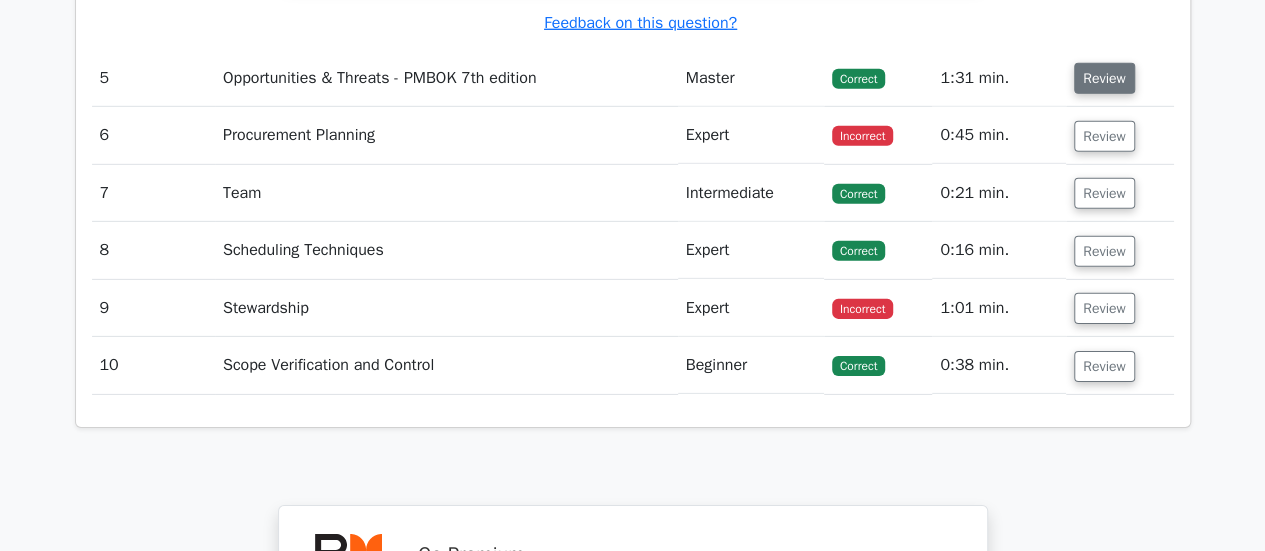 click on "Review" at bounding box center [1104, 78] 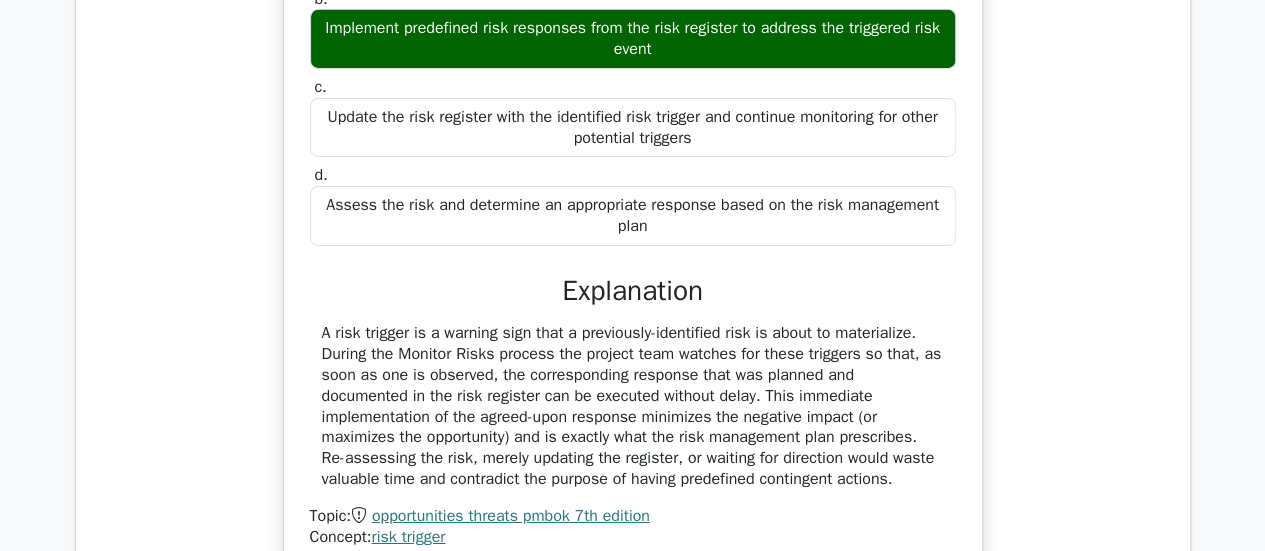 scroll, scrollTop: 7600, scrollLeft: 0, axis: vertical 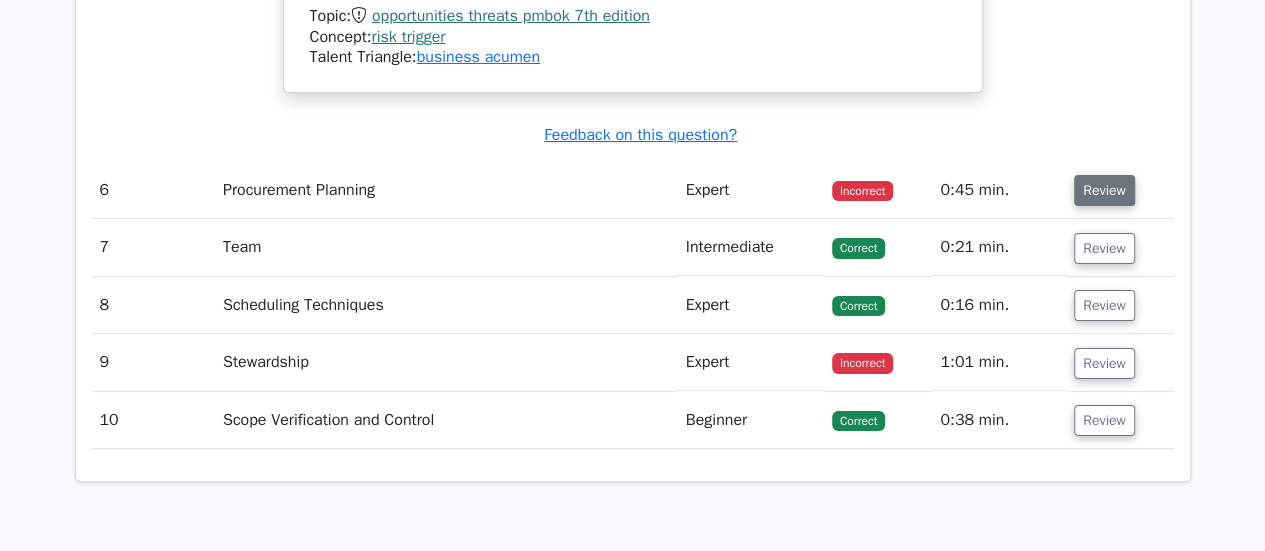 click on "Review" at bounding box center [1104, 190] 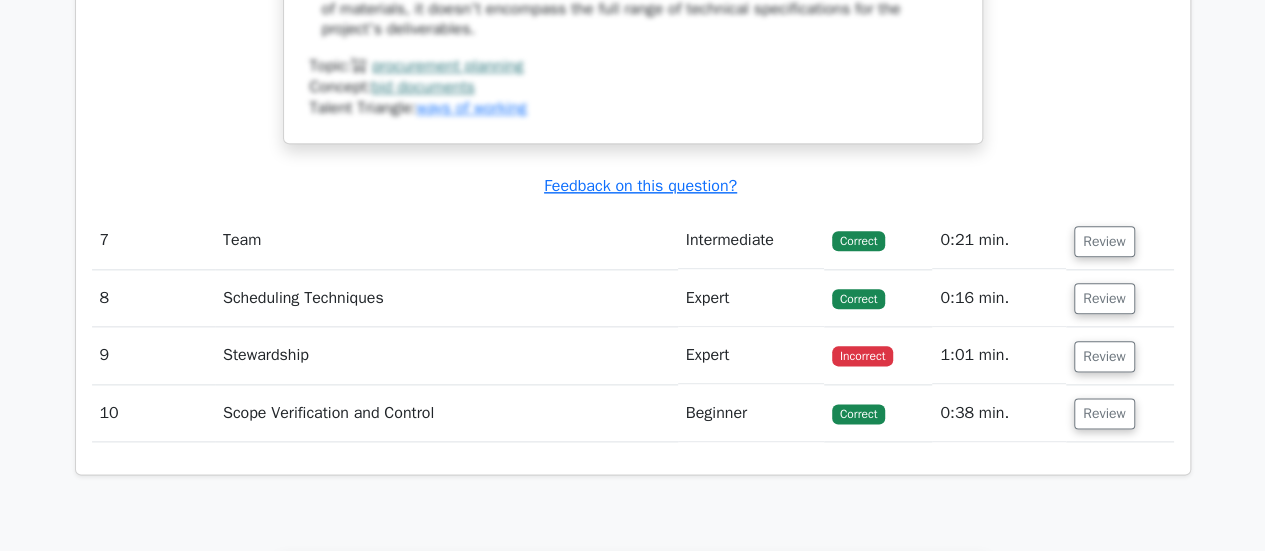 scroll, scrollTop: 8700, scrollLeft: 0, axis: vertical 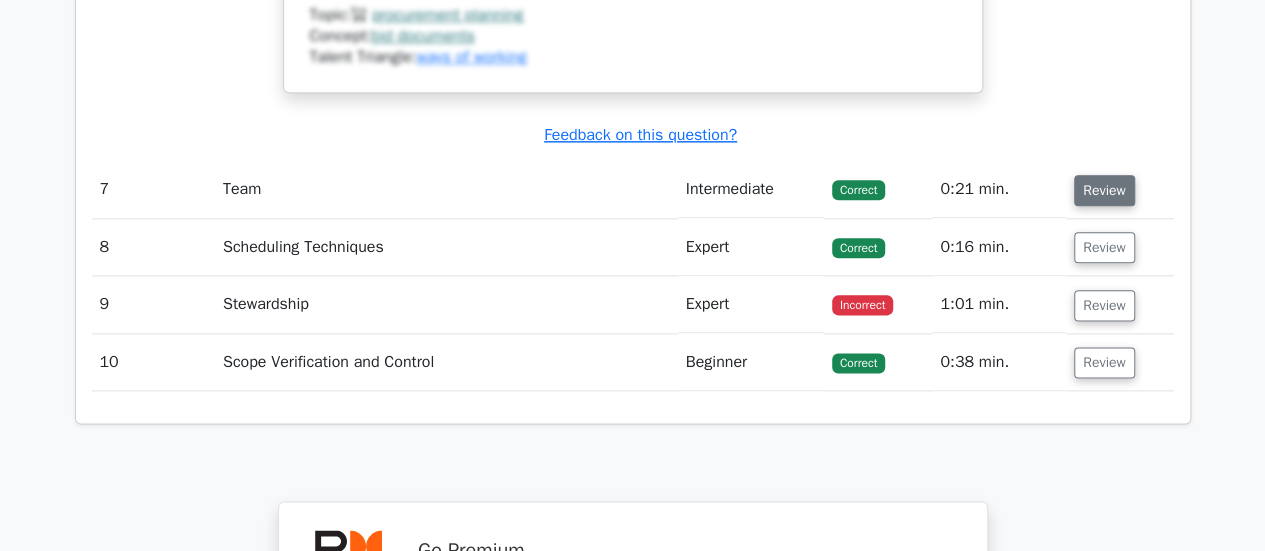 click on "Review" at bounding box center [1104, 190] 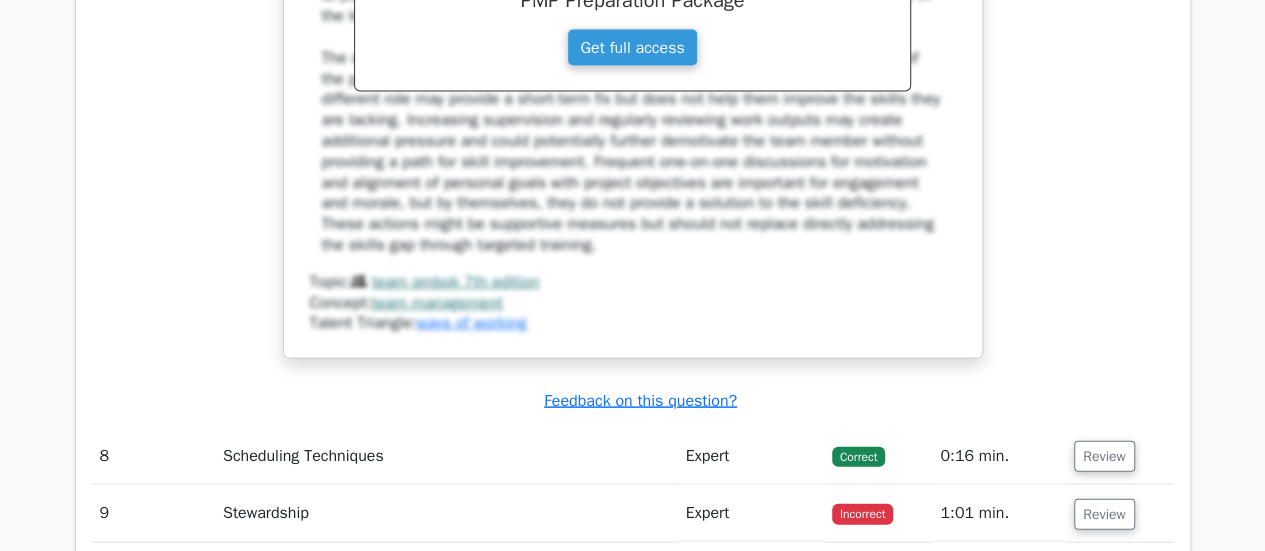 scroll, scrollTop: 9600, scrollLeft: 0, axis: vertical 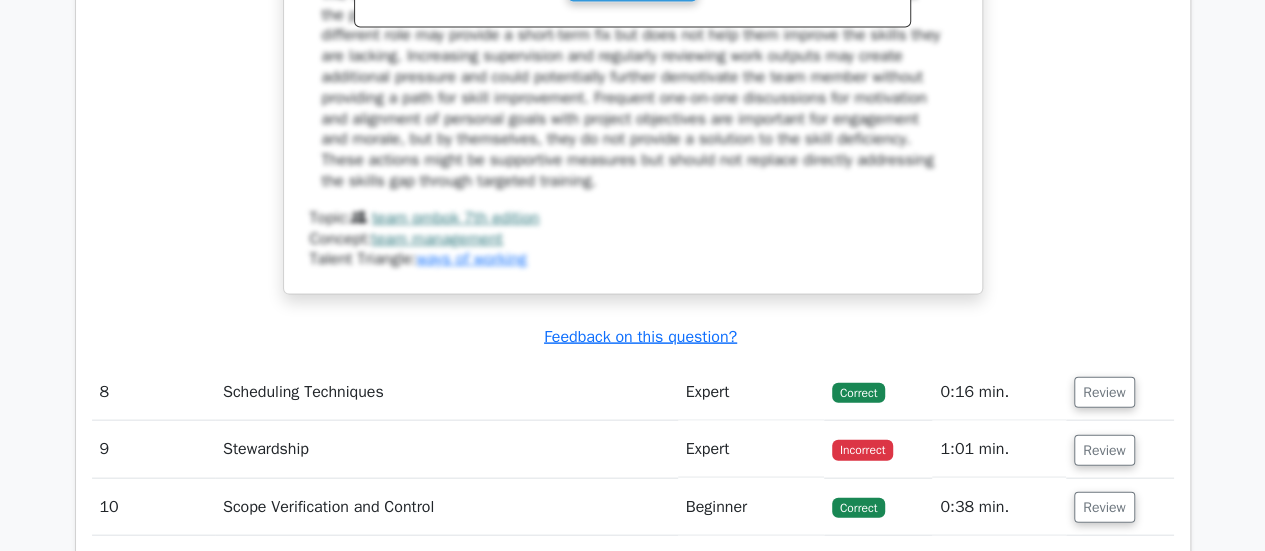 click on "Review" at bounding box center [1120, 392] 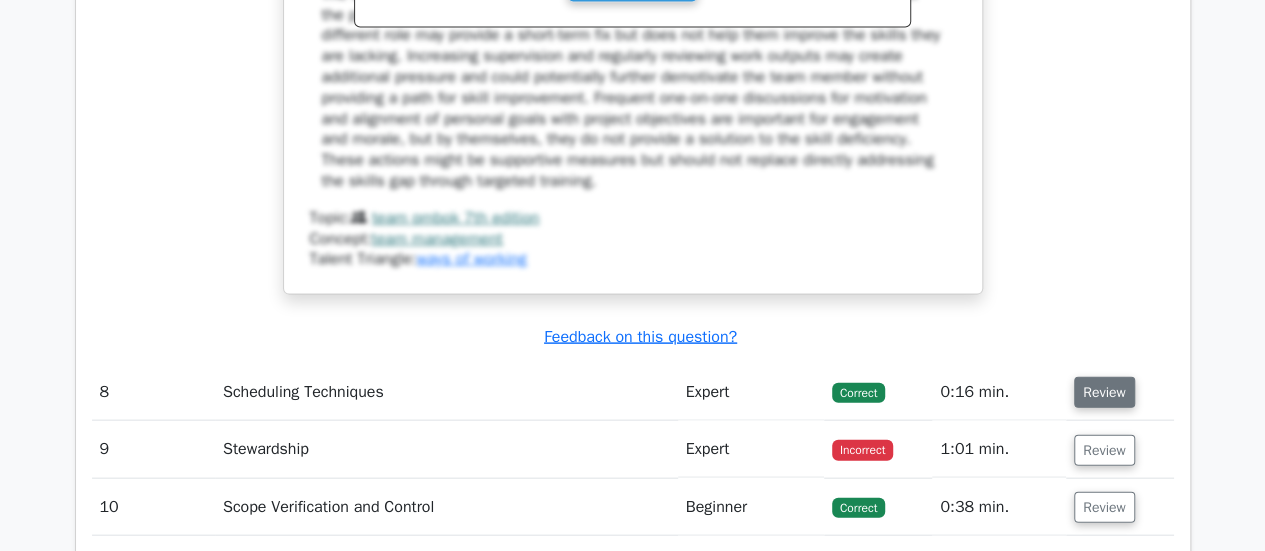 click on "Review" at bounding box center [1104, 392] 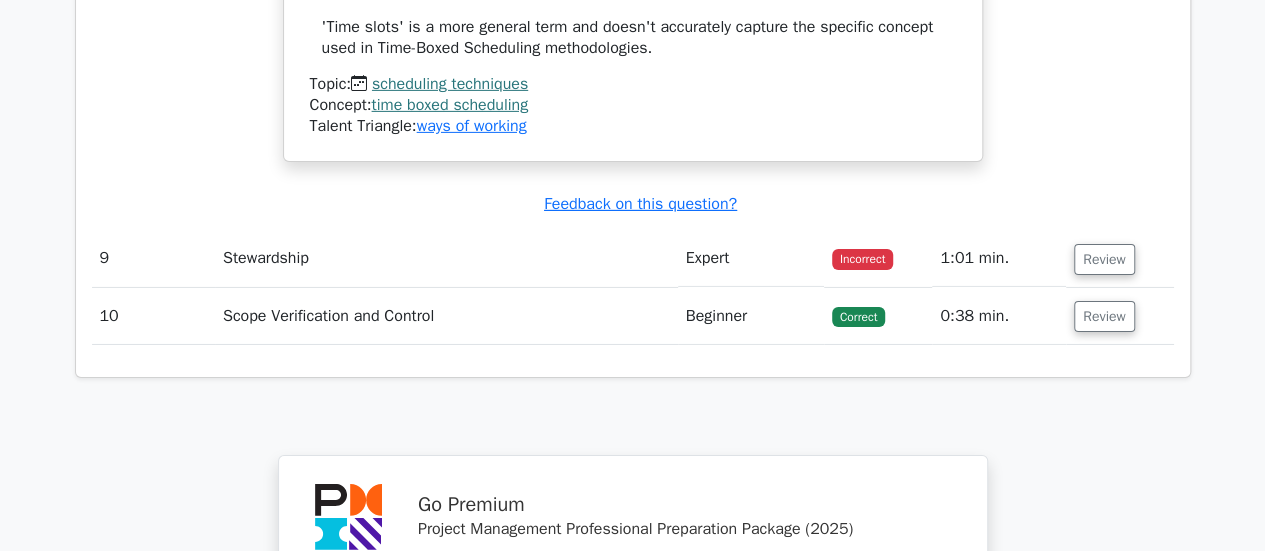 scroll, scrollTop: 10900, scrollLeft: 0, axis: vertical 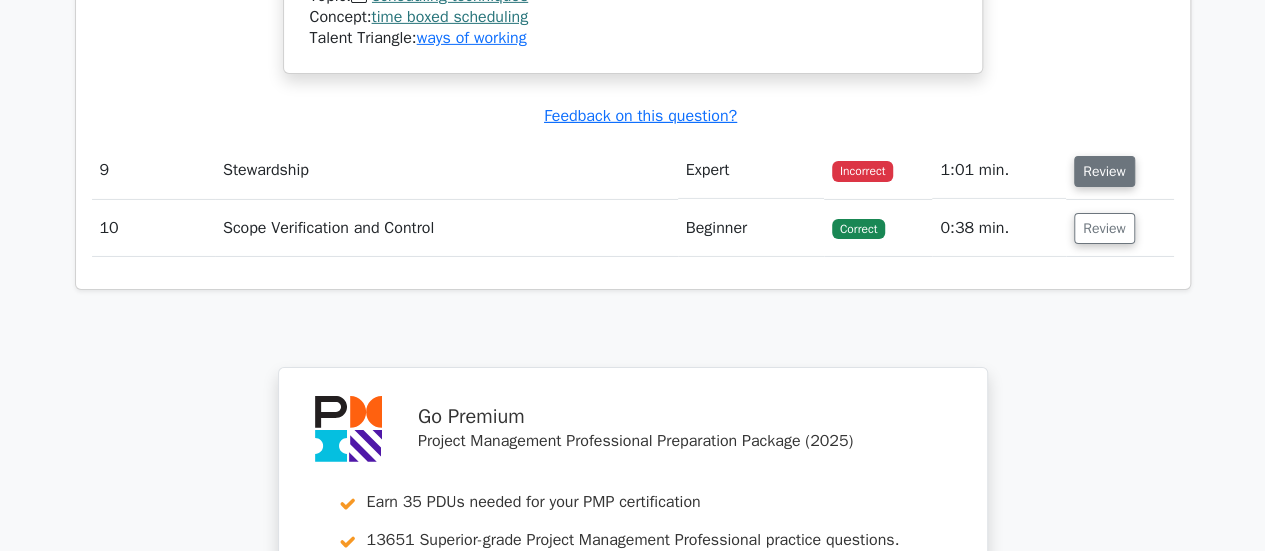 click on "Review" at bounding box center (1104, 171) 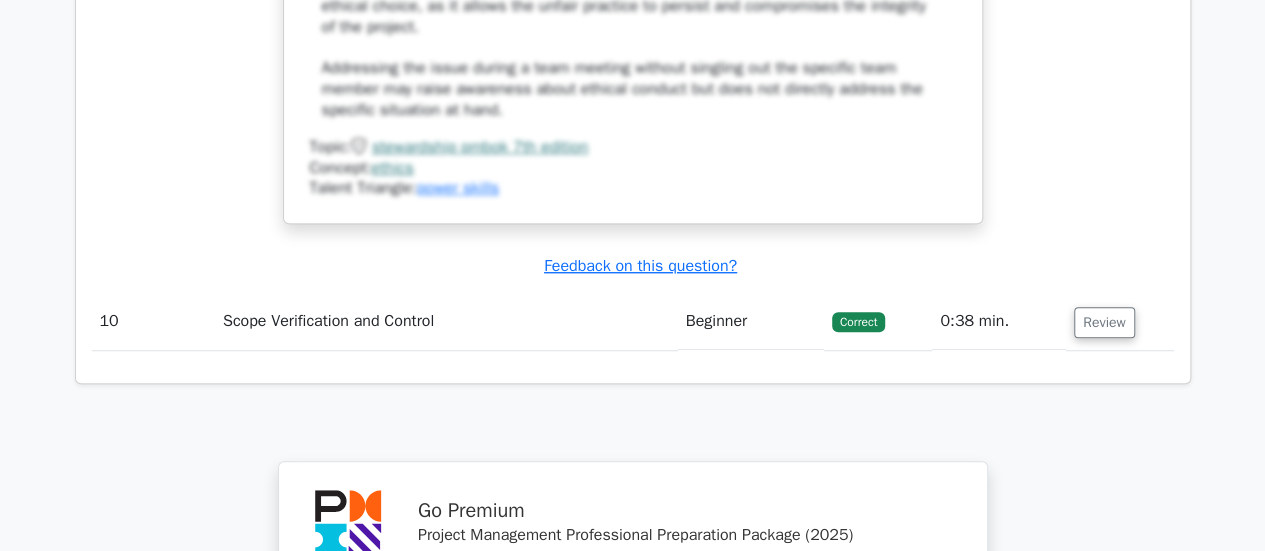 scroll, scrollTop: 12000, scrollLeft: 0, axis: vertical 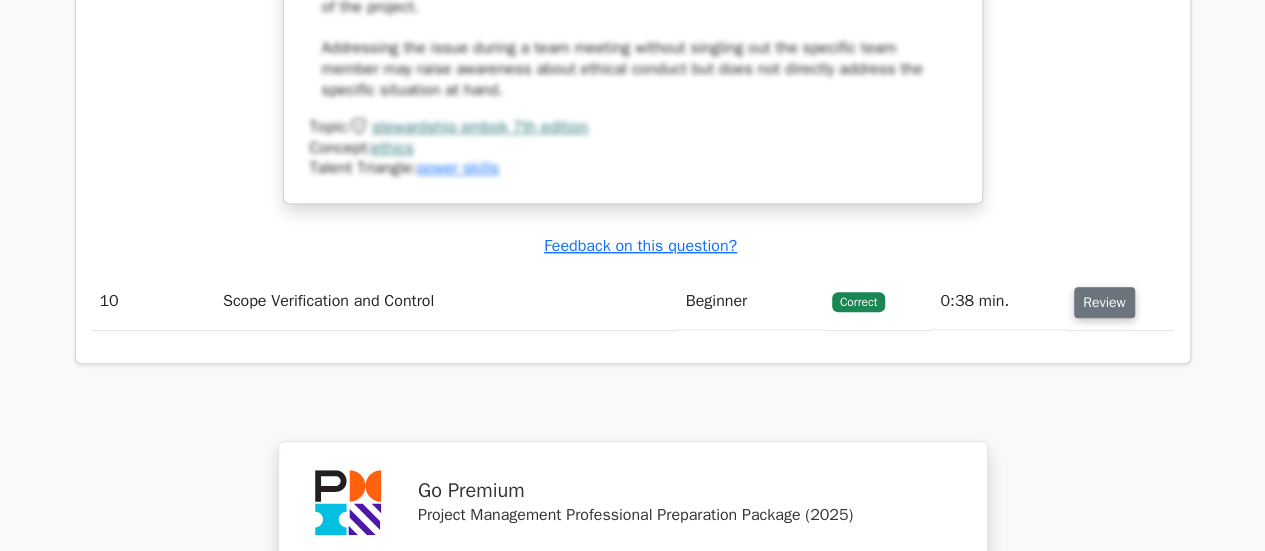 click on "Review" at bounding box center (1104, 302) 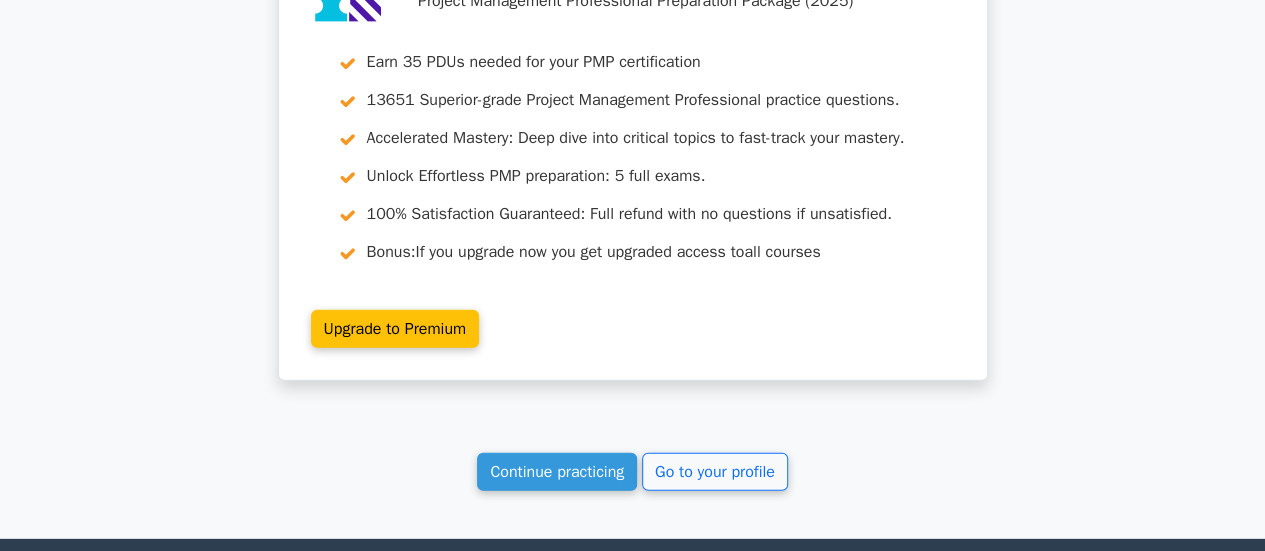scroll, scrollTop: 14100, scrollLeft: 0, axis: vertical 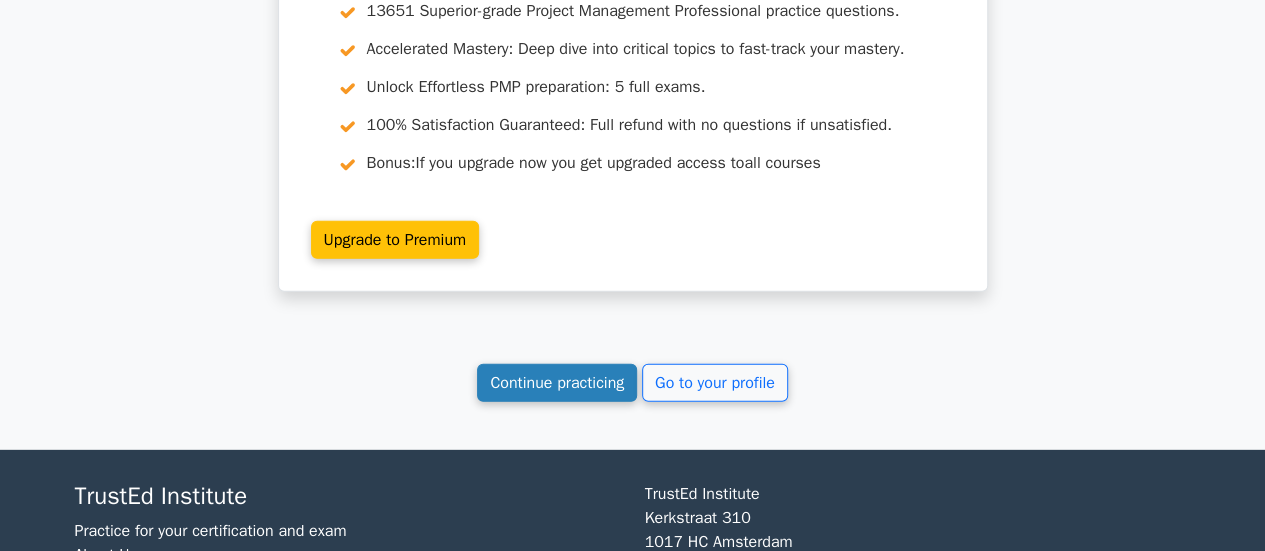 click on "Continue practicing" at bounding box center [557, 383] 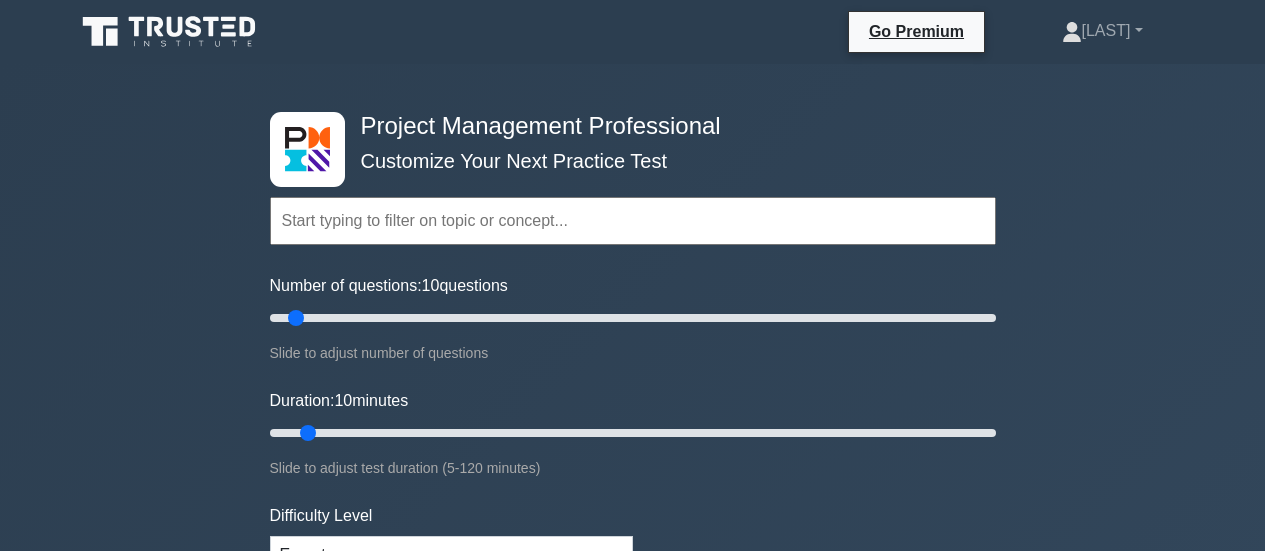 scroll, scrollTop: 0, scrollLeft: 0, axis: both 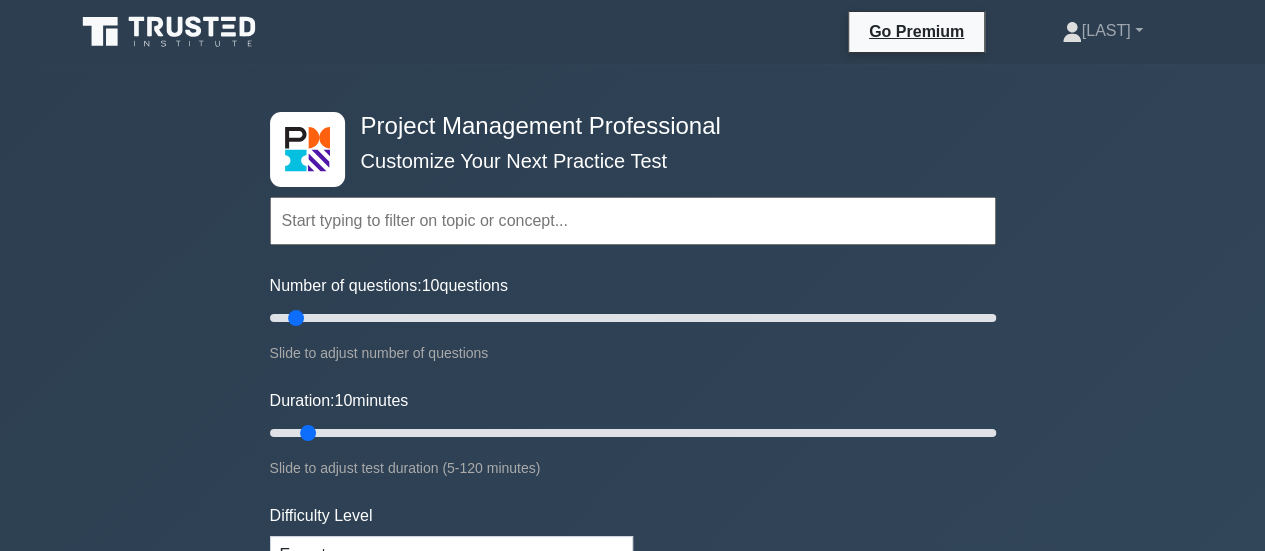 click at bounding box center (633, 221) 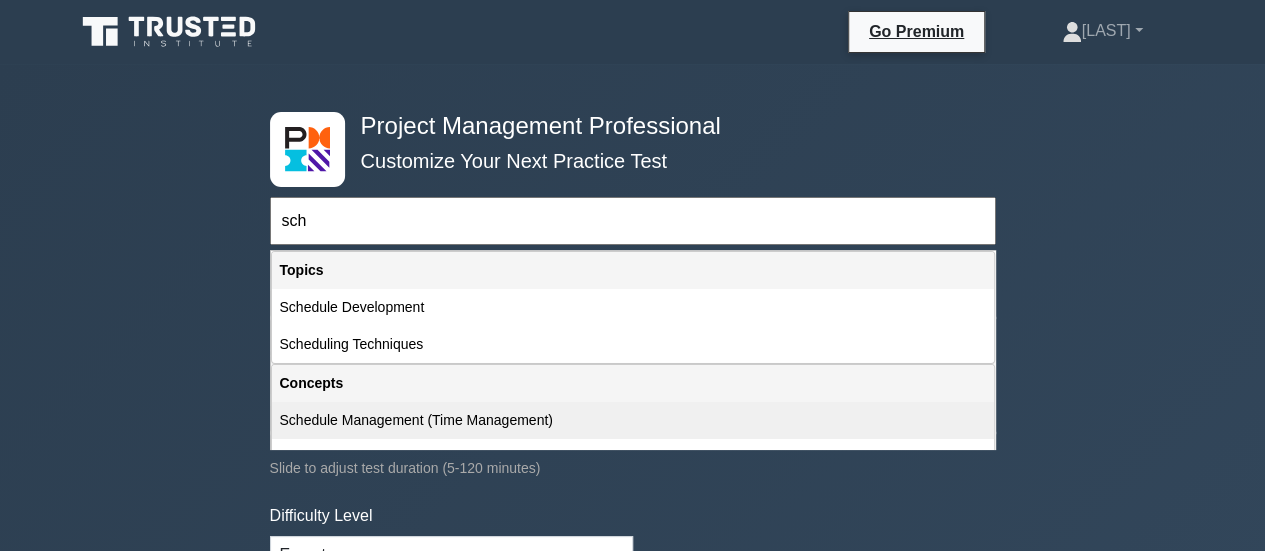 click on "Schedule Management (Time Management)" at bounding box center (633, 420) 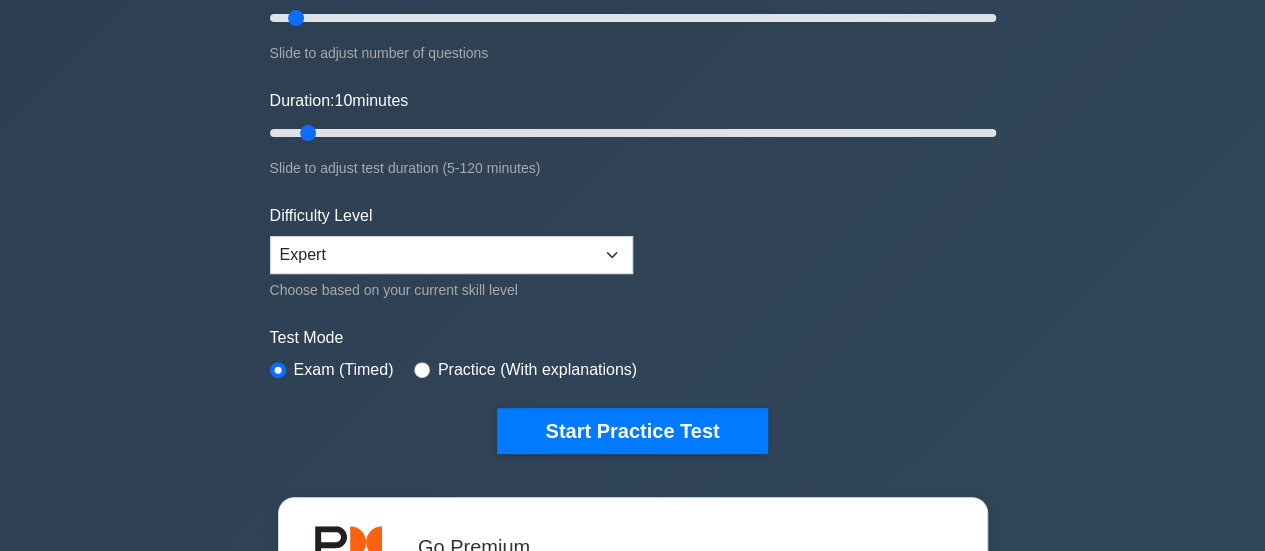 scroll, scrollTop: 100, scrollLeft: 0, axis: vertical 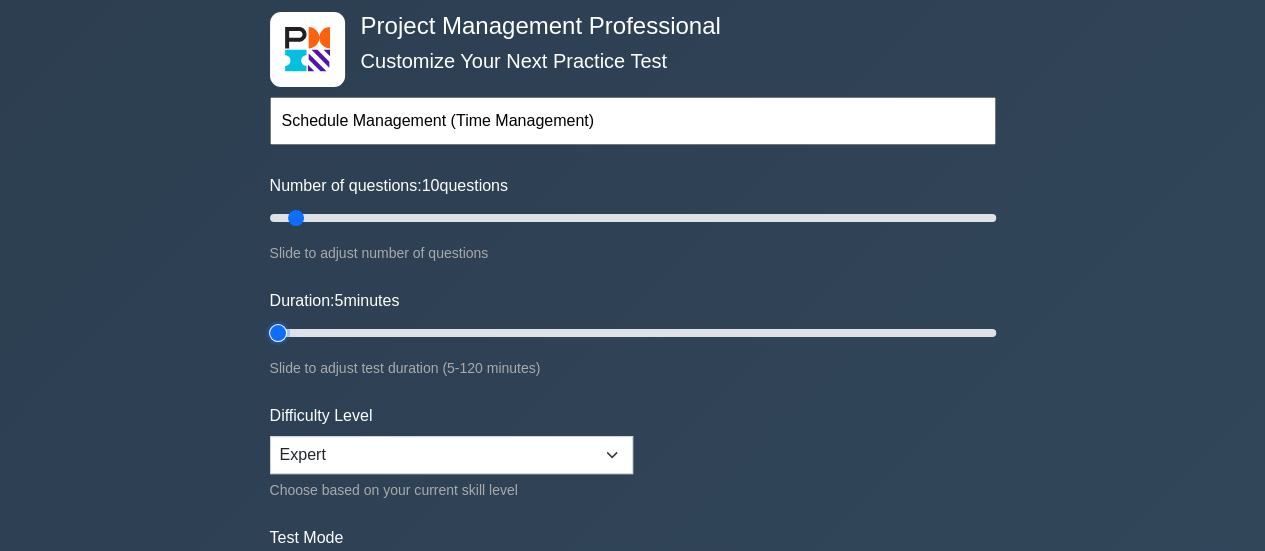 type on "5" 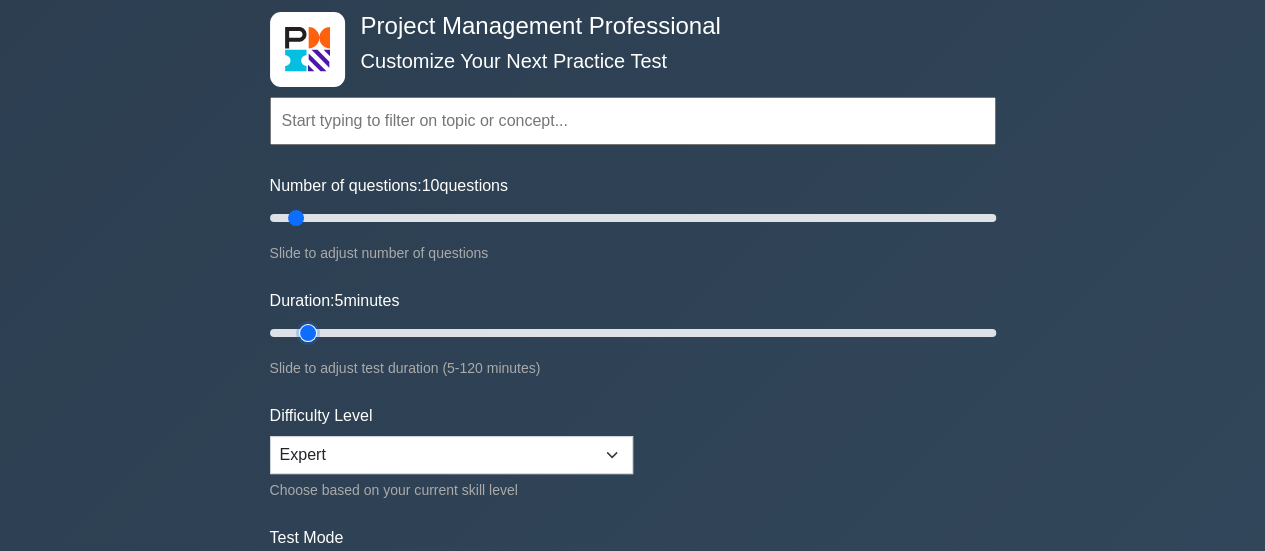 type on "10" 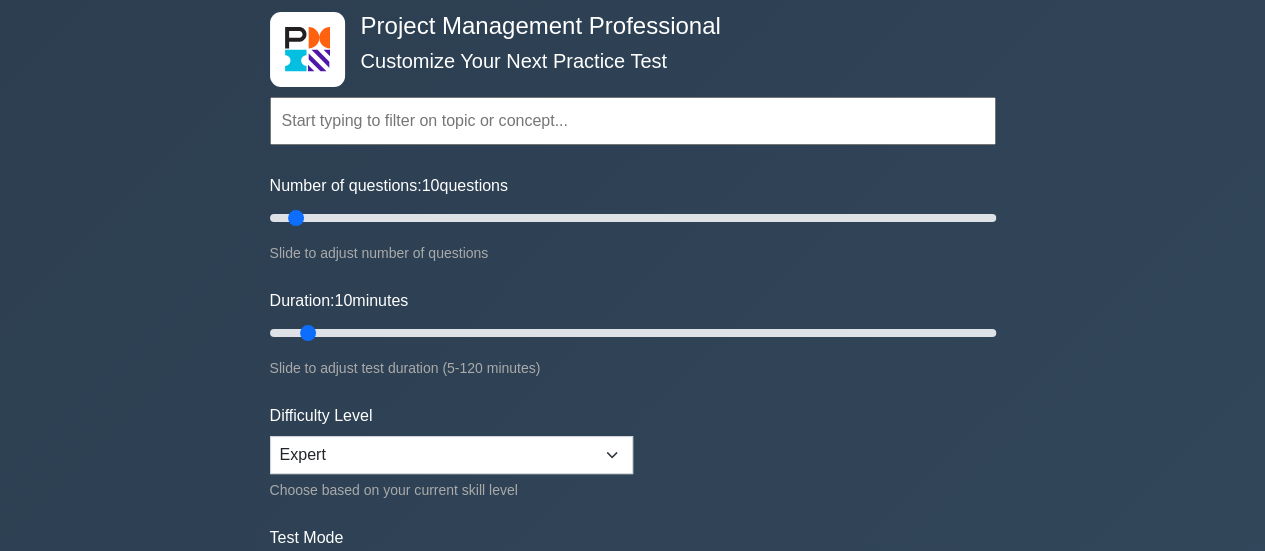 click at bounding box center (633, 121) 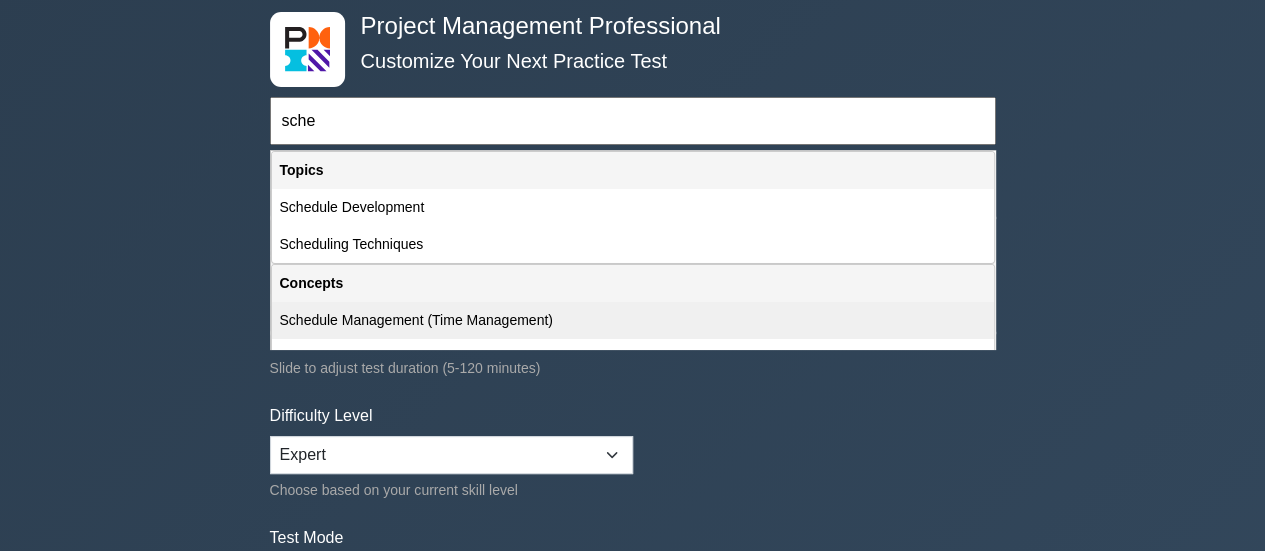 click on "Schedule Management (Time Management)" at bounding box center (633, 320) 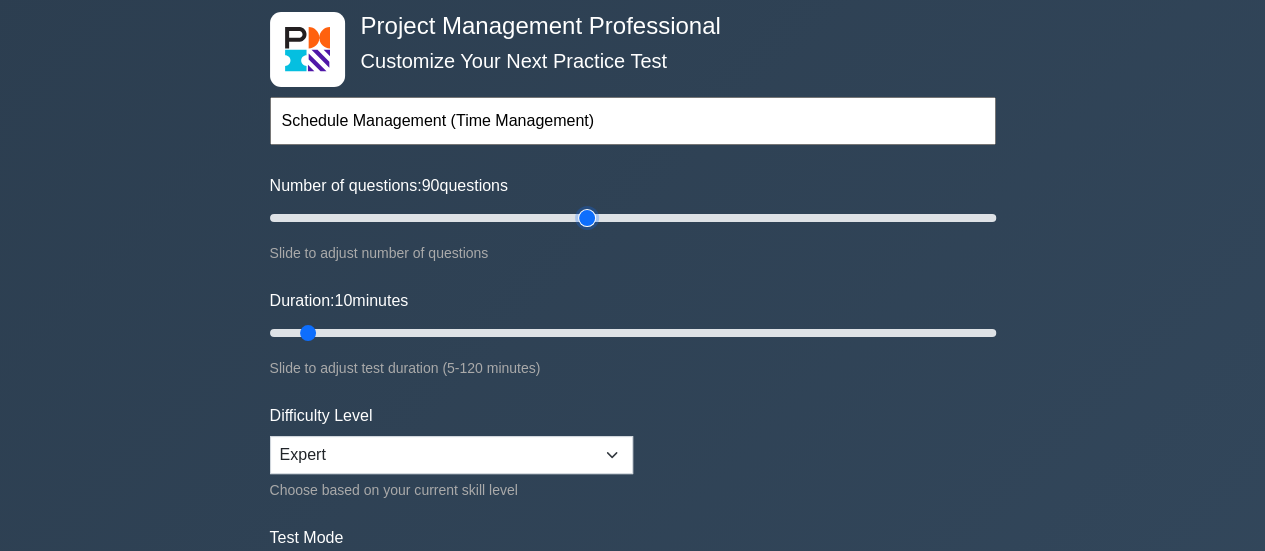 type on "90" 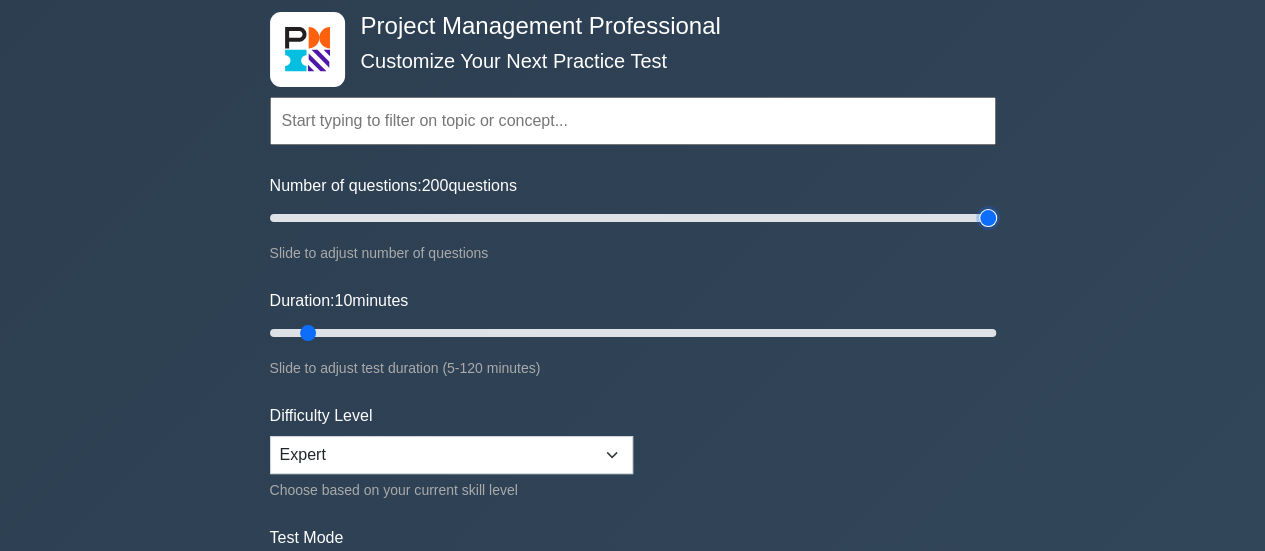 drag, startPoint x: 587, startPoint y: 219, endPoint x: 1022, endPoint y: 225, distance: 435.04138 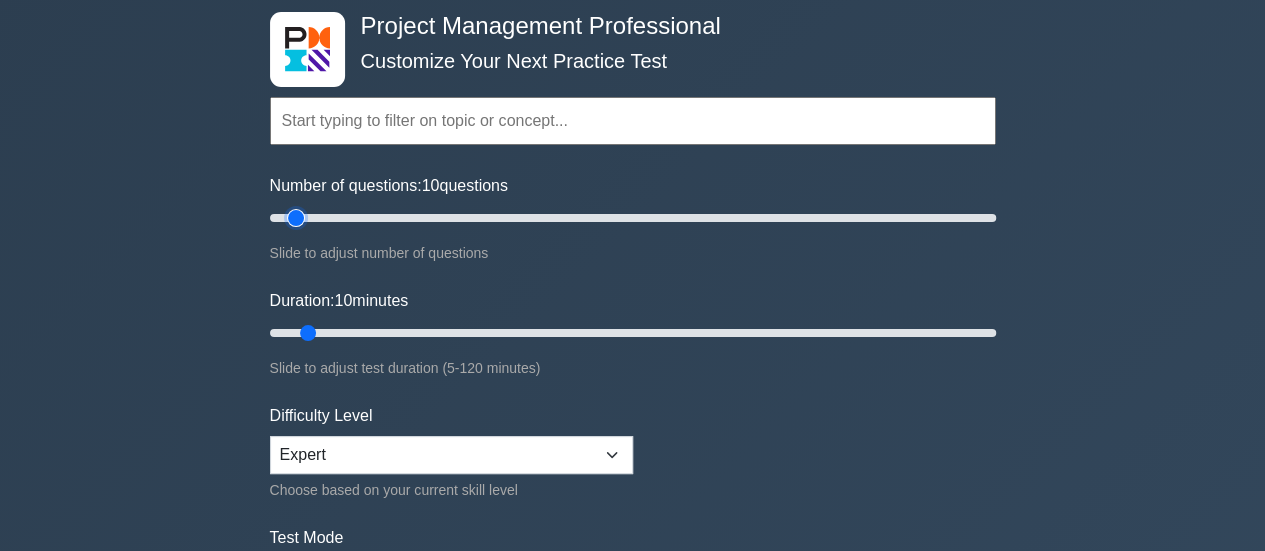 drag, startPoint x: 990, startPoint y: 221, endPoint x: 294, endPoint y: 215, distance: 696.0259 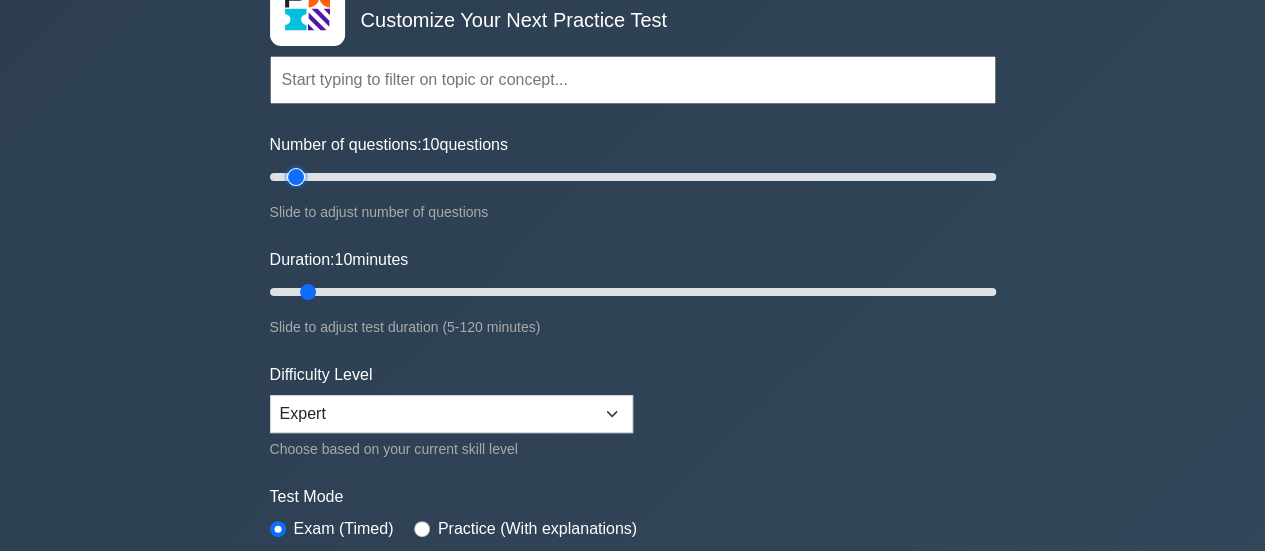 scroll, scrollTop: 0, scrollLeft: 0, axis: both 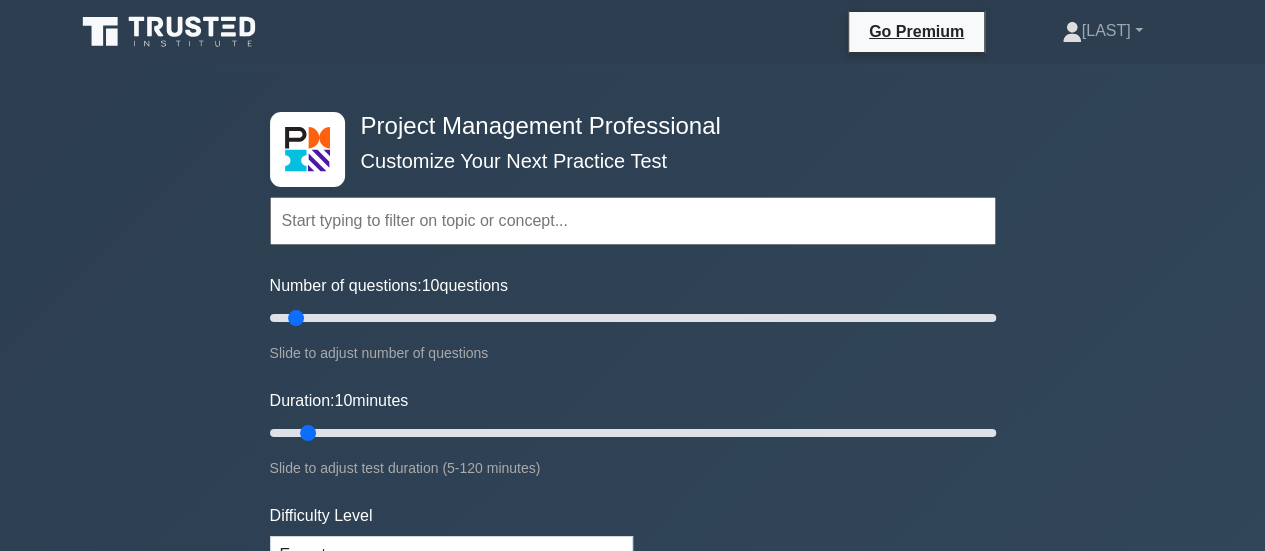 click at bounding box center [633, 221] 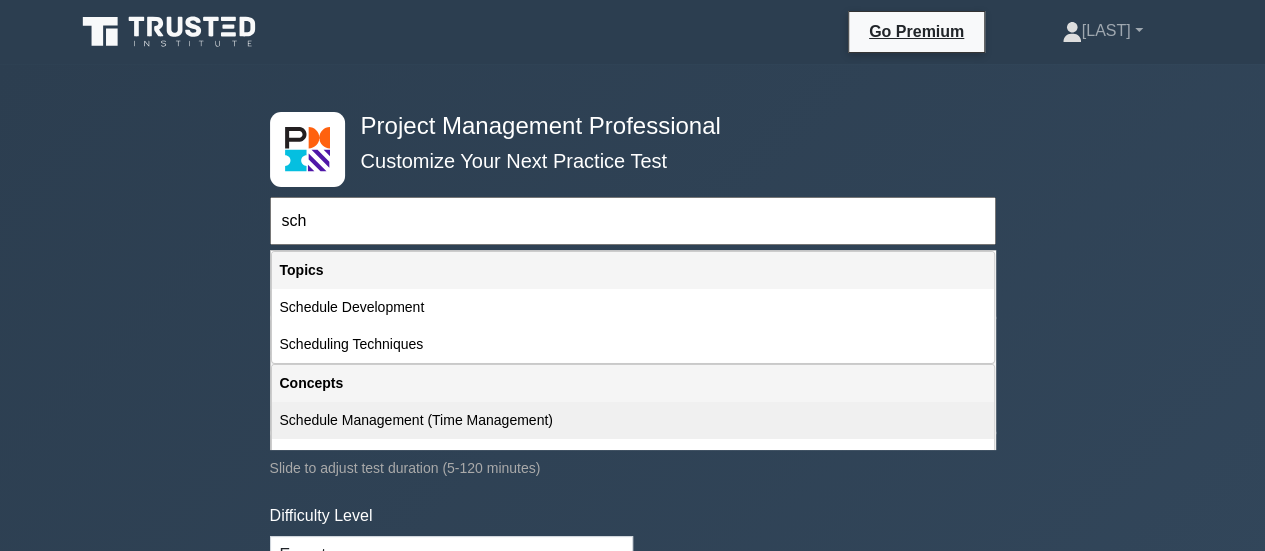 click on "Schedule Management (Time Management)" at bounding box center [633, 420] 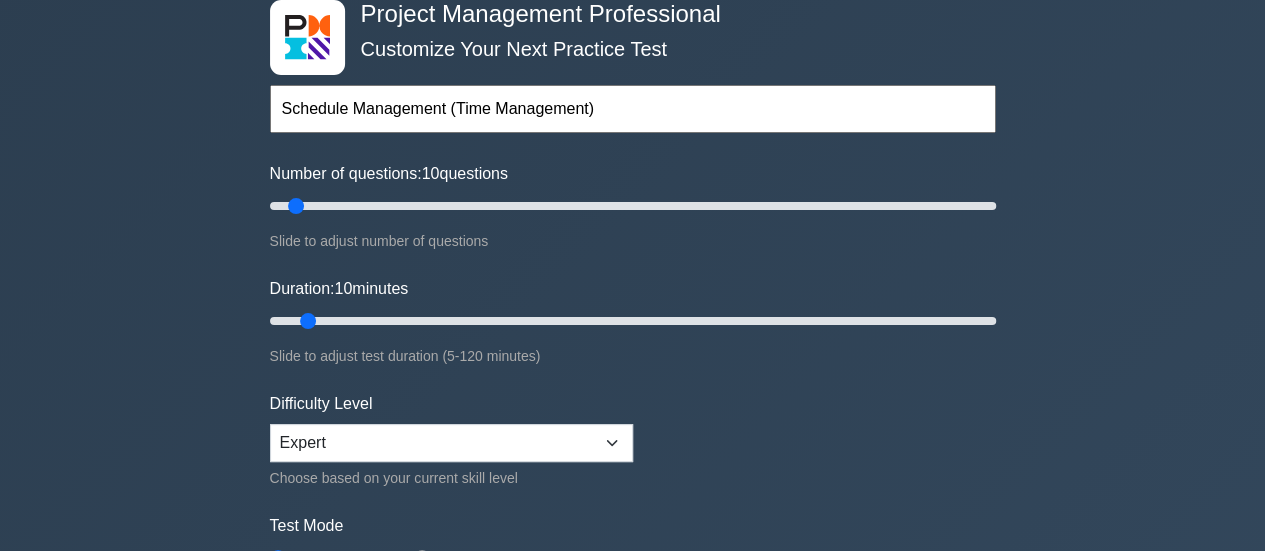scroll, scrollTop: 200, scrollLeft: 0, axis: vertical 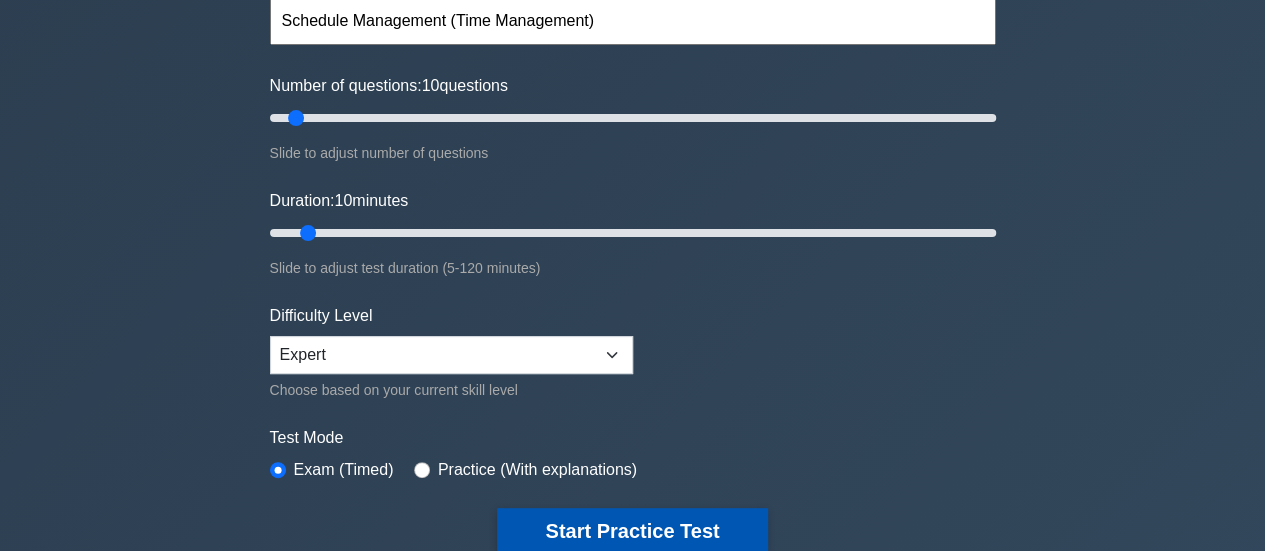 click on "Start Practice Test" at bounding box center (632, 531) 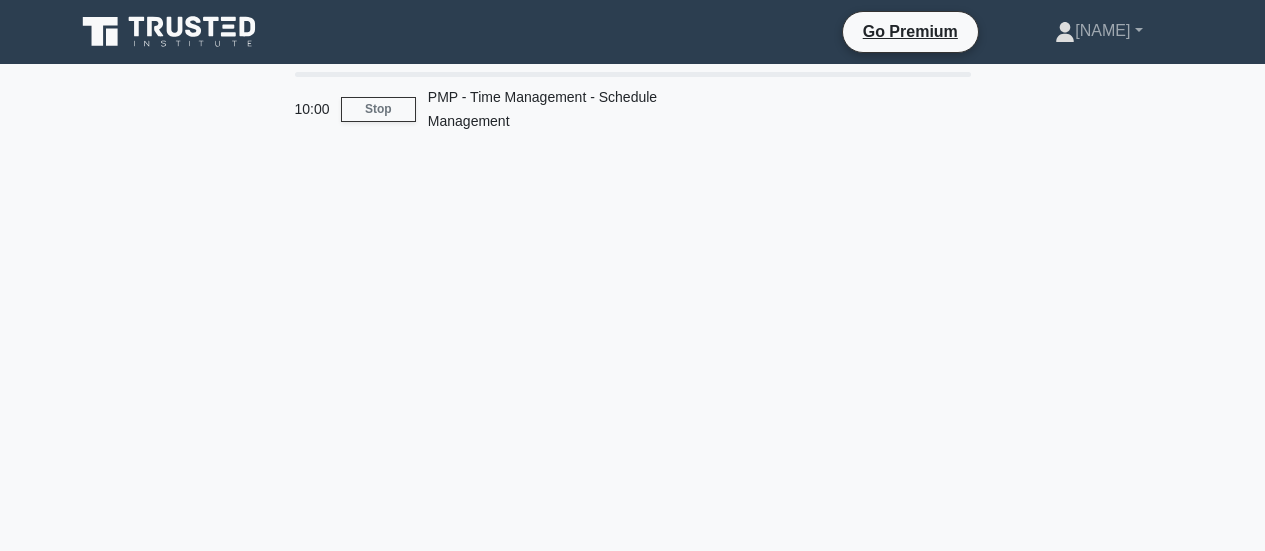 scroll, scrollTop: 0, scrollLeft: 0, axis: both 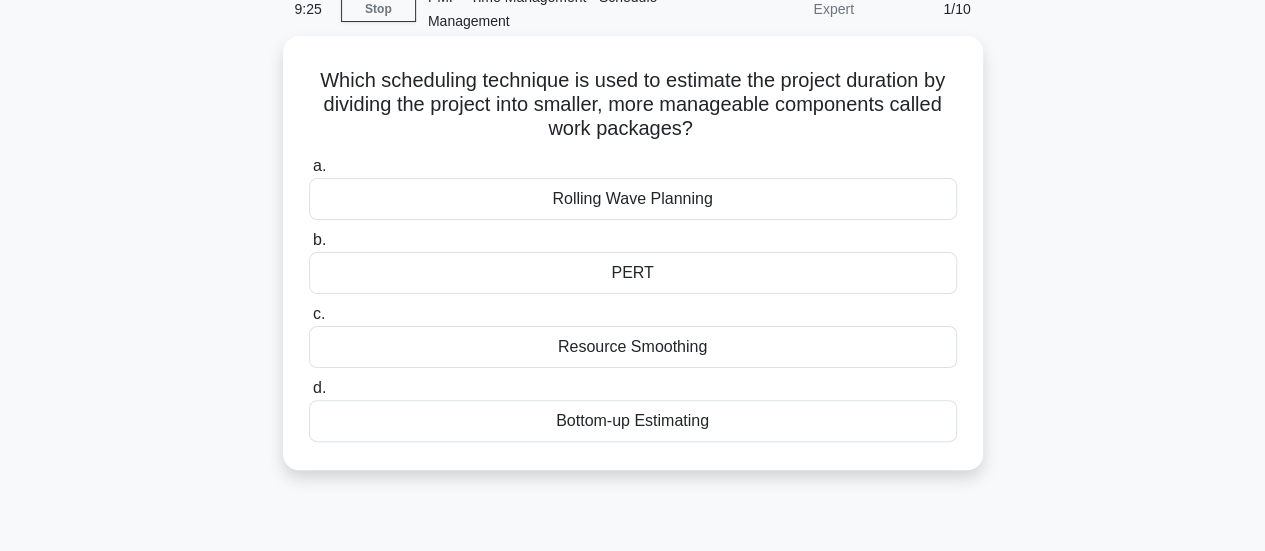 click on "Bottom-up Estimating" at bounding box center [633, 421] 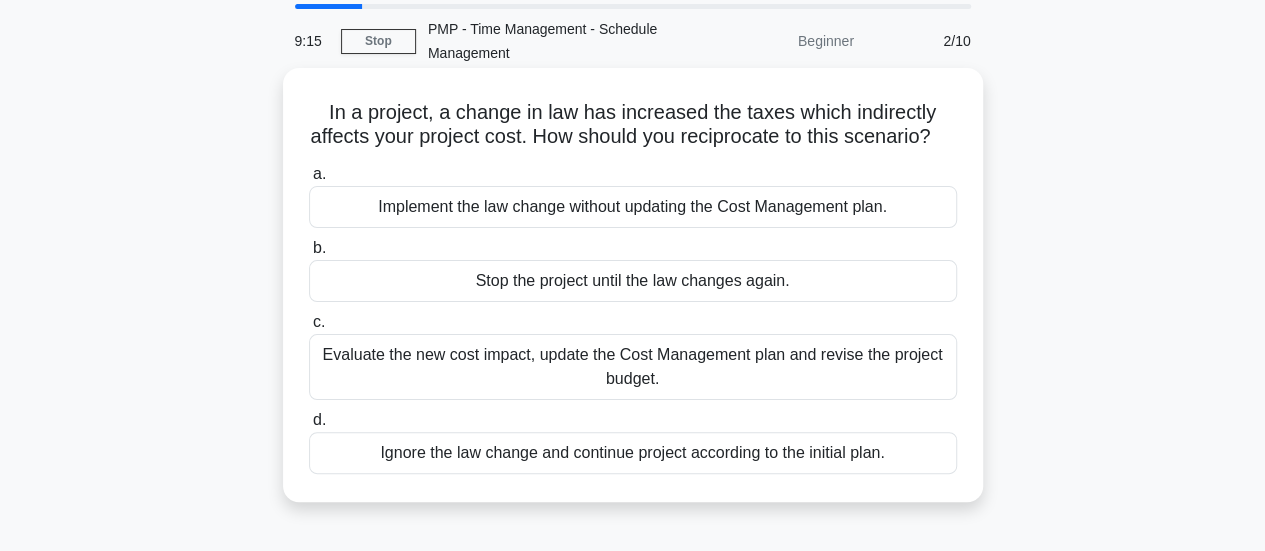 scroll, scrollTop: 100, scrollLeft: 0, axis: vertical 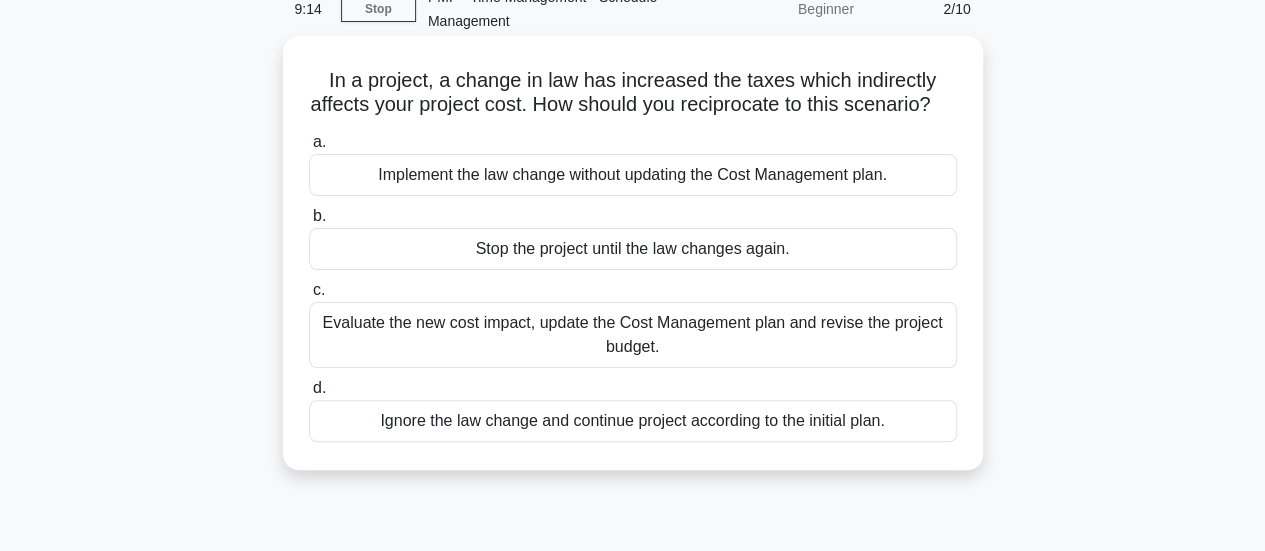 click on "Evaluate the new cost impact, update the Cost Management plan and revise the project budget." at bounding box center (633, 335) 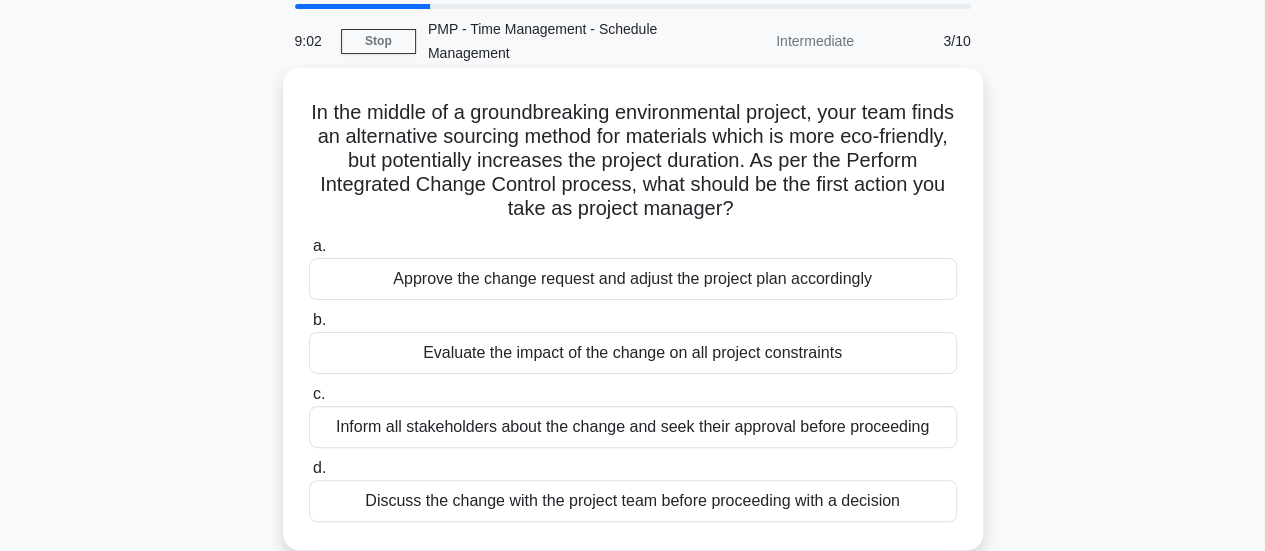 scroll, scrollTop: 100, scrollLeft: 0, axis: vertical 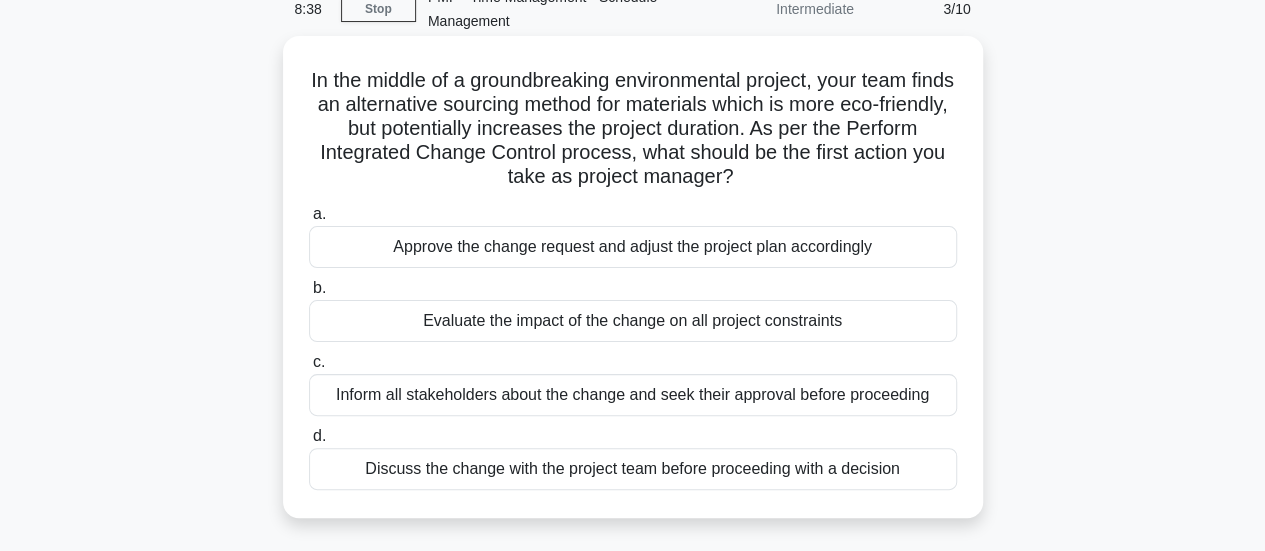 click on "Evaluate the impact of the change on all project constraints" at bounding box center (633, 321) 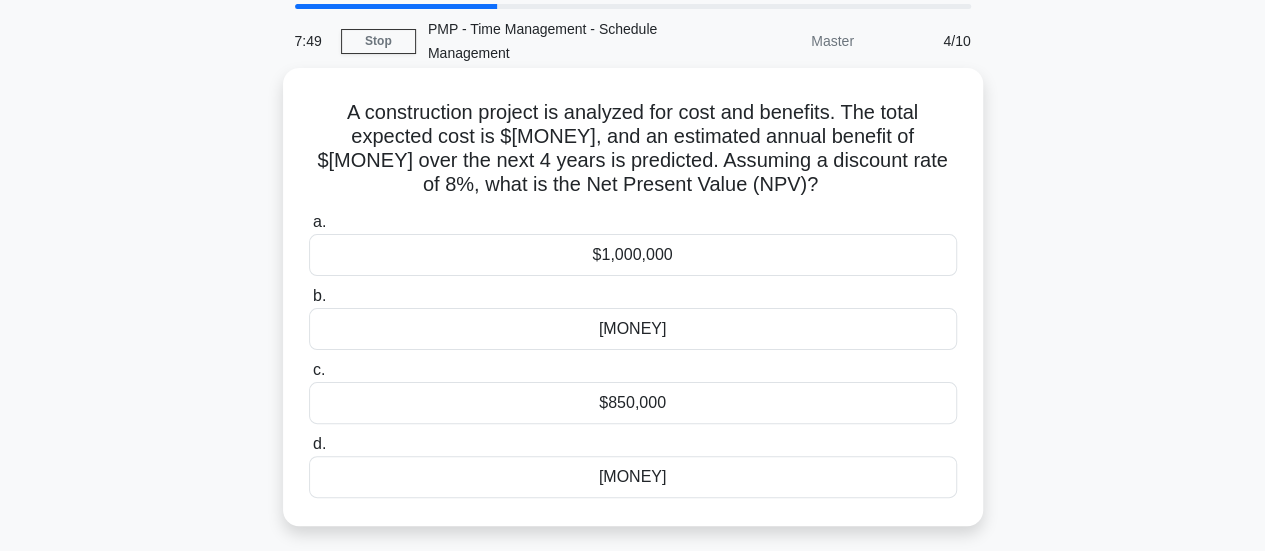 scroll, scrollTop: 100, scrollLeft: 0, axis: vertical 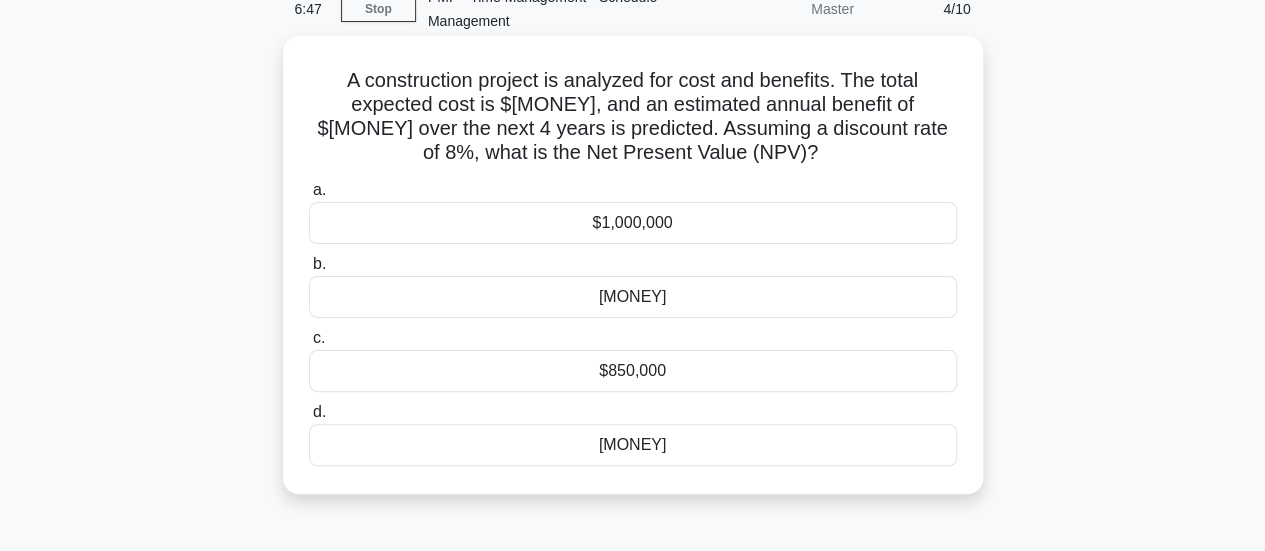 click on "[MONEY]" at bounding box center [633, 297] 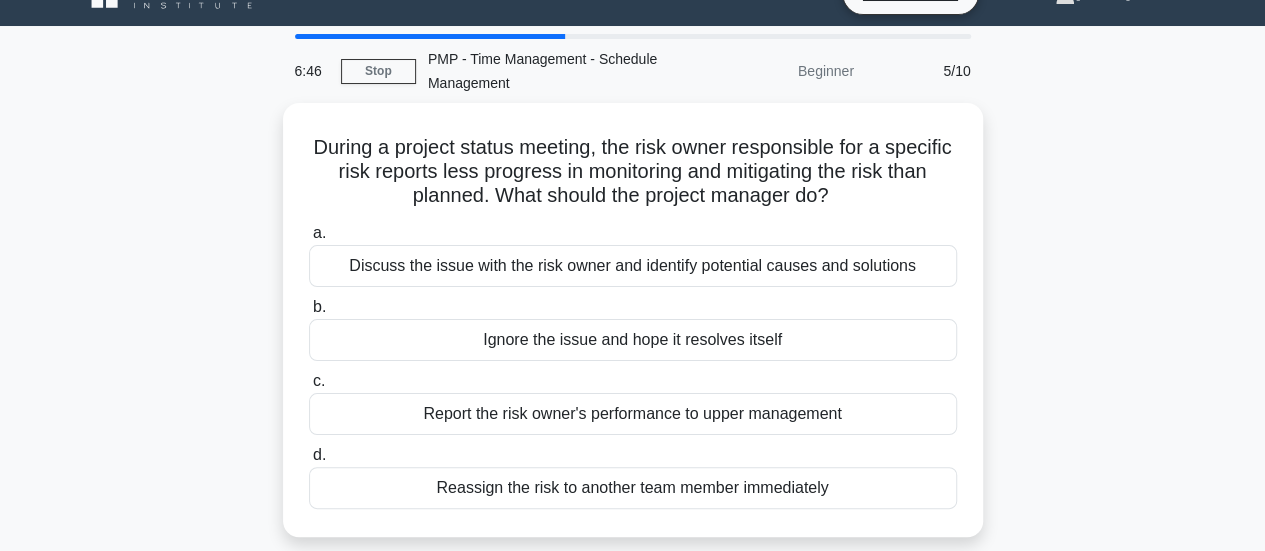 scroll, scrollTop: 0, scrollLeft: 0, axis: both 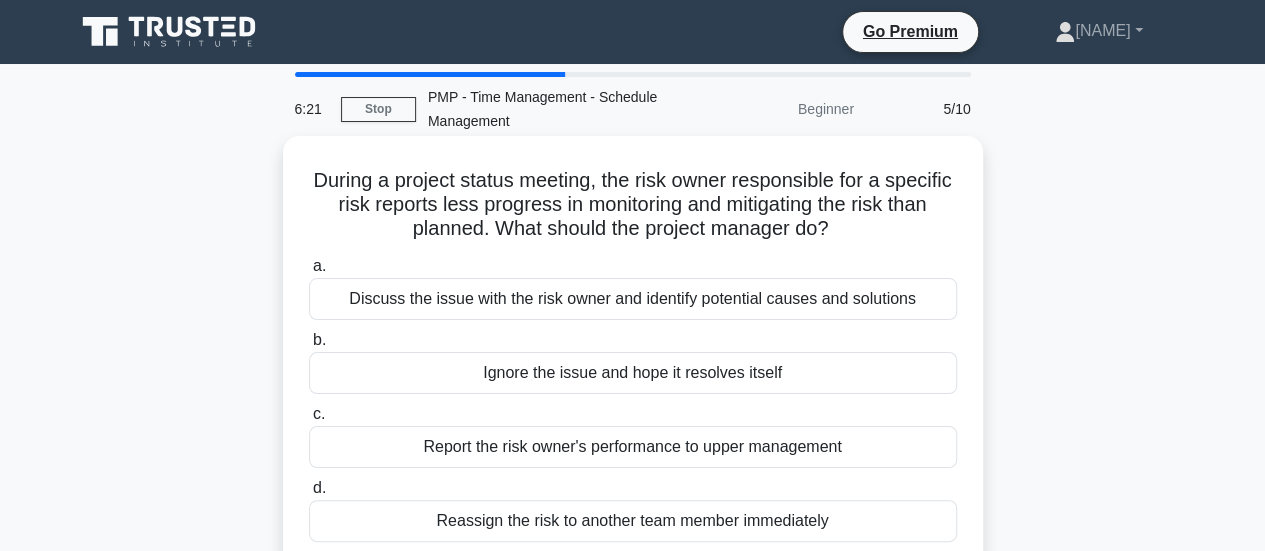 click on "Discuss the issue with the risk owner and identify potential causes and solutions" at bounding box center (633, 299) 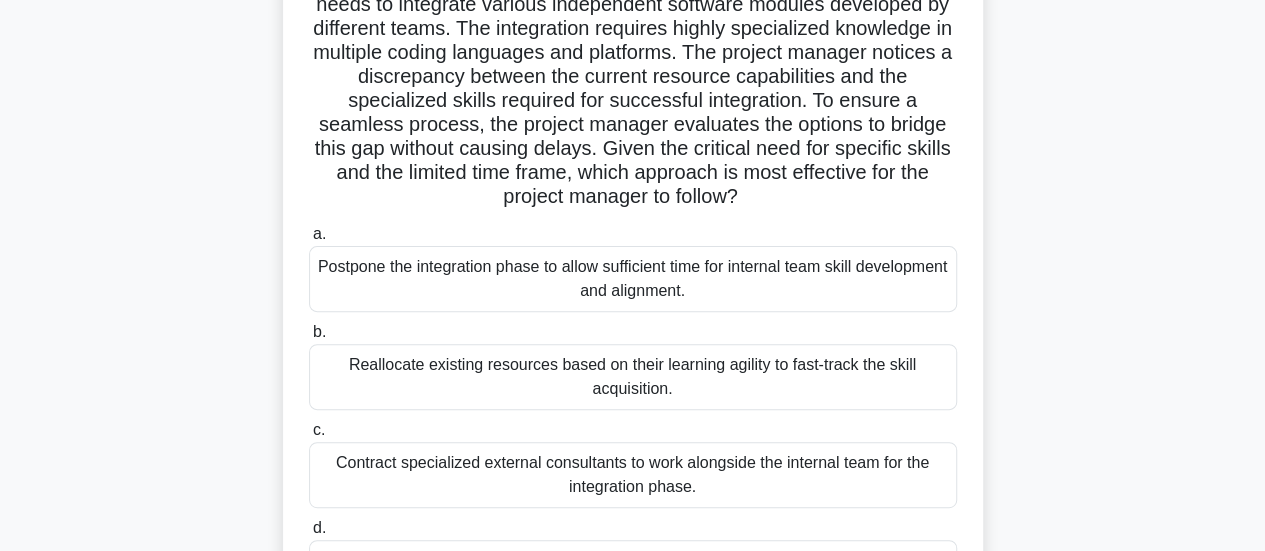 scroll, scrollTop: 300, scrollLeft: 0, axis: vertical 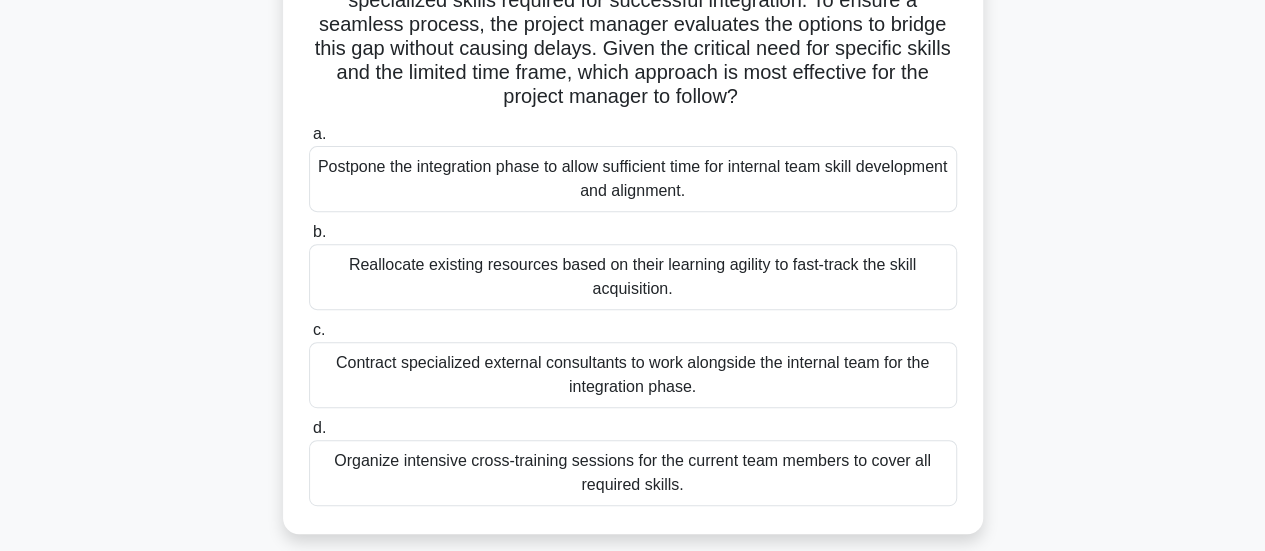 click on "Reallocate existing resources based on their learning agility to fast-track the skill acquisition." at bounding box center [633, 277] 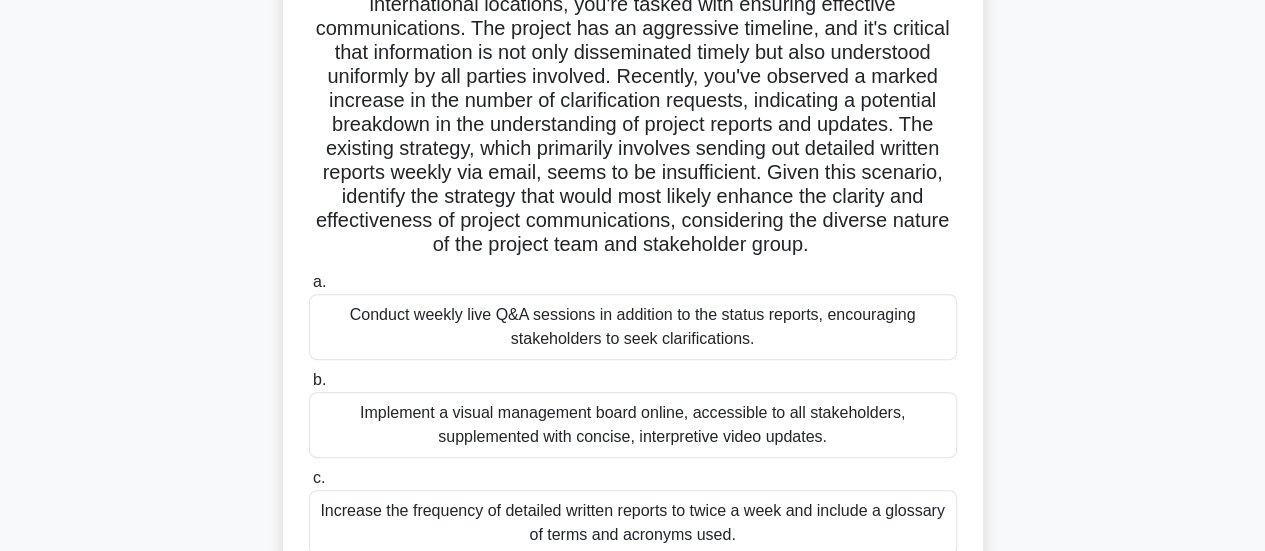 scroll, scrollTop: 300, scrollLeft: 0, axis: vertical 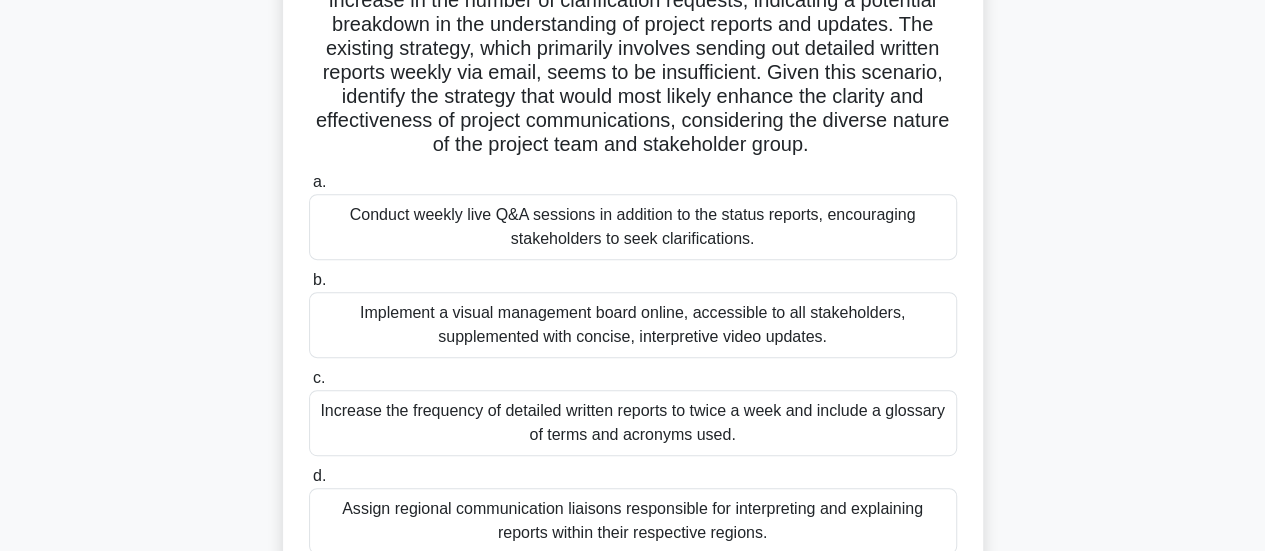 click on "Conduct weekly live Q&A sessions in addition to the status reports, encouraging stakeholders to seek clarifications." at bounding box center (633, 227) 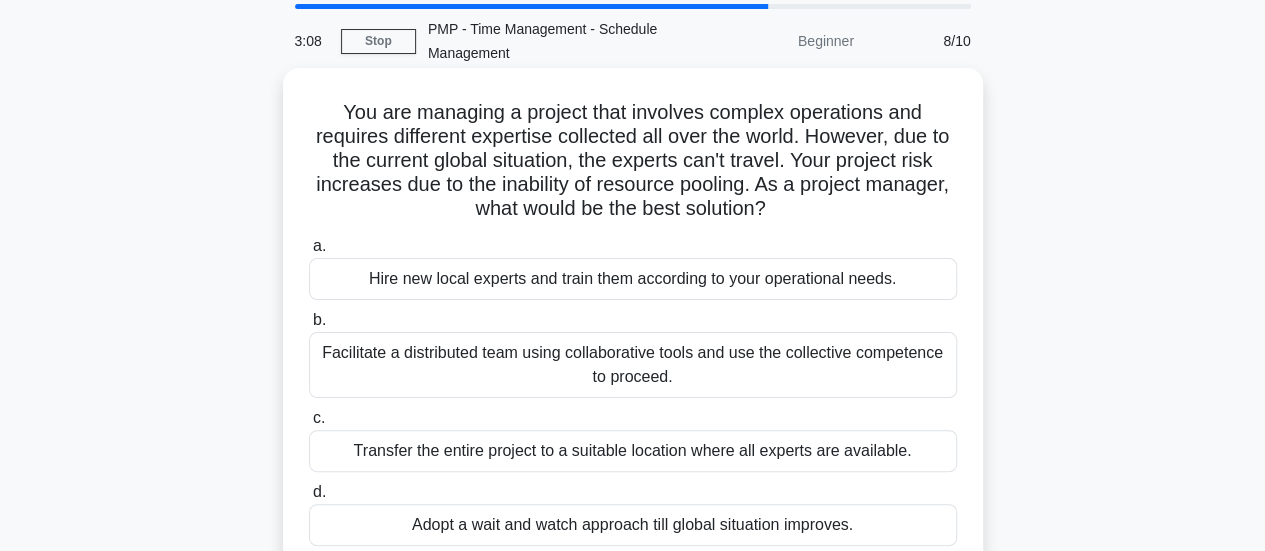 scroll, scrollTop: 100, scrollLeft: 0, axis: vertical 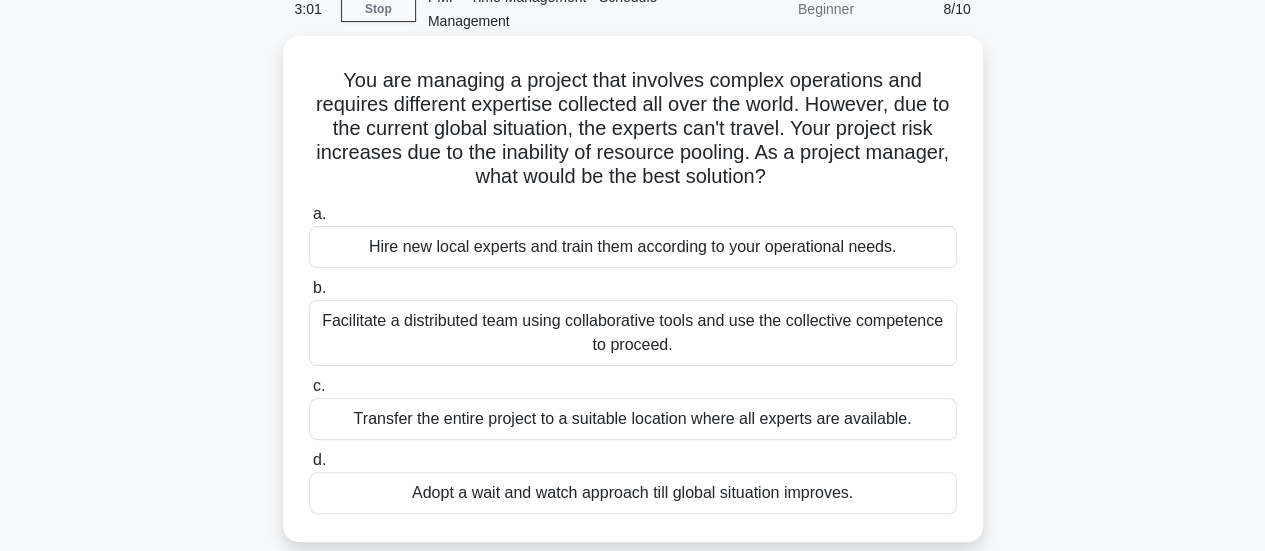 click on "Facilitate a distributed team using collaborative tools and use the collective competence to proceed." at bounding box center (633, 333) 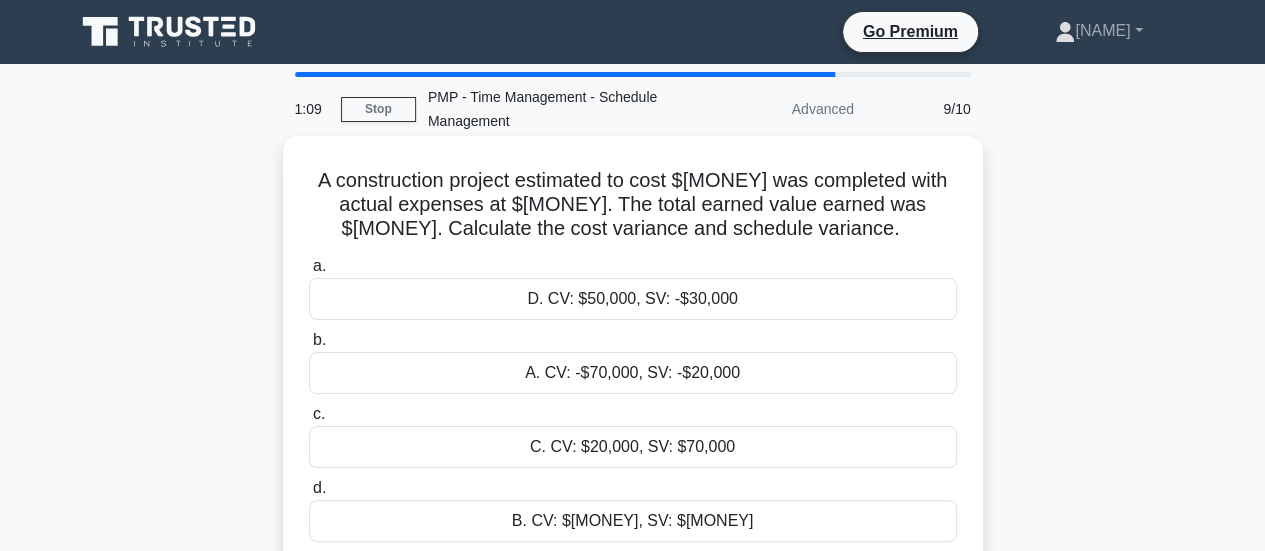 scroll, scrollTop: 100, scrollLeft: 0, axis: vertical 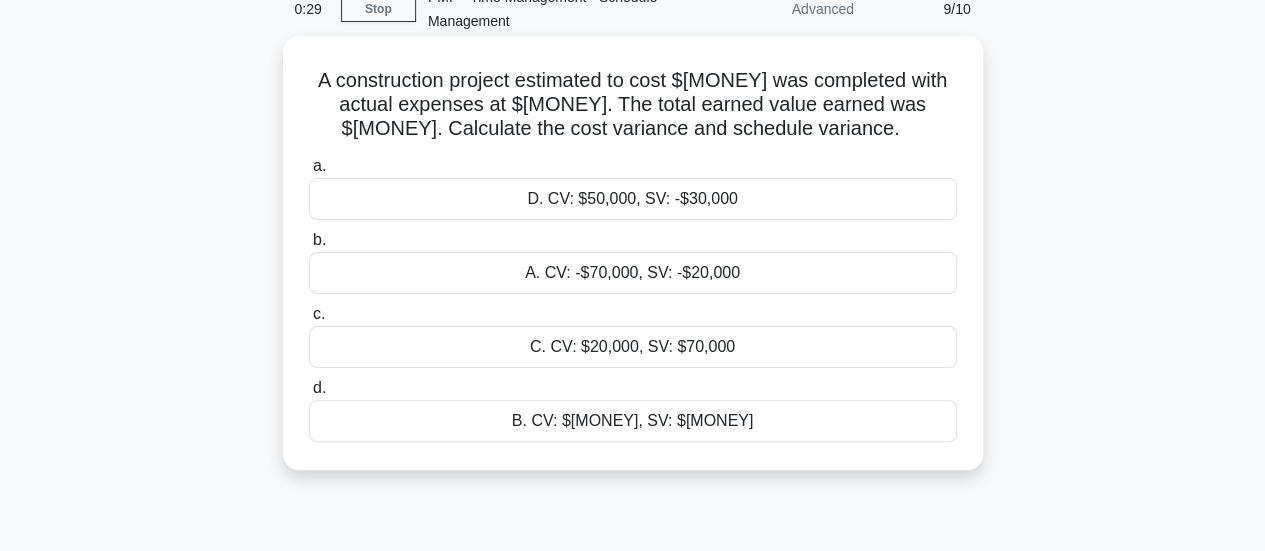 click on "A. CV: -$70,000, SV: -$20,000" at bounding box center (633, 273) 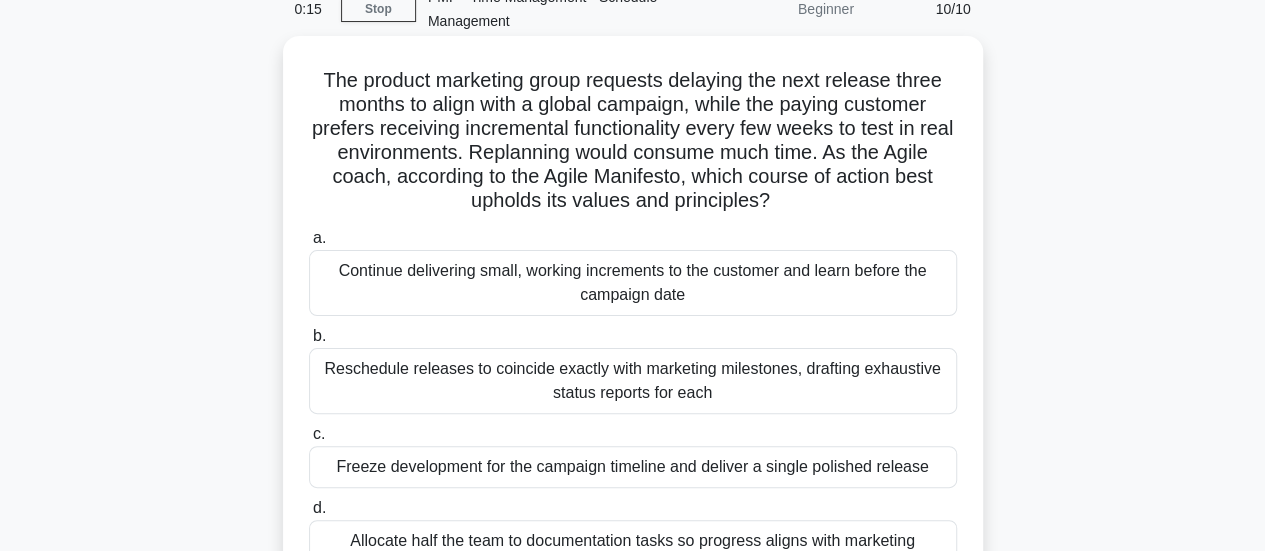 scroll, scrollTop: 200, scrollLeft: 0, axis: vertical 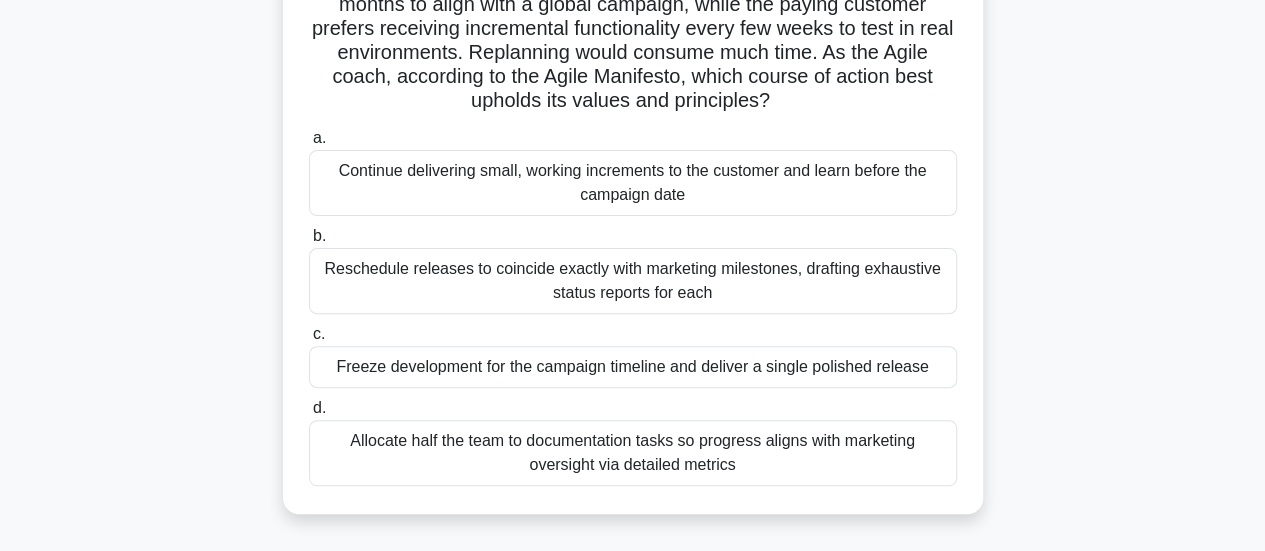 click on "Continue delivering small, working increments to the customer and learn before the campaign date" at bounding box center (633, 183) 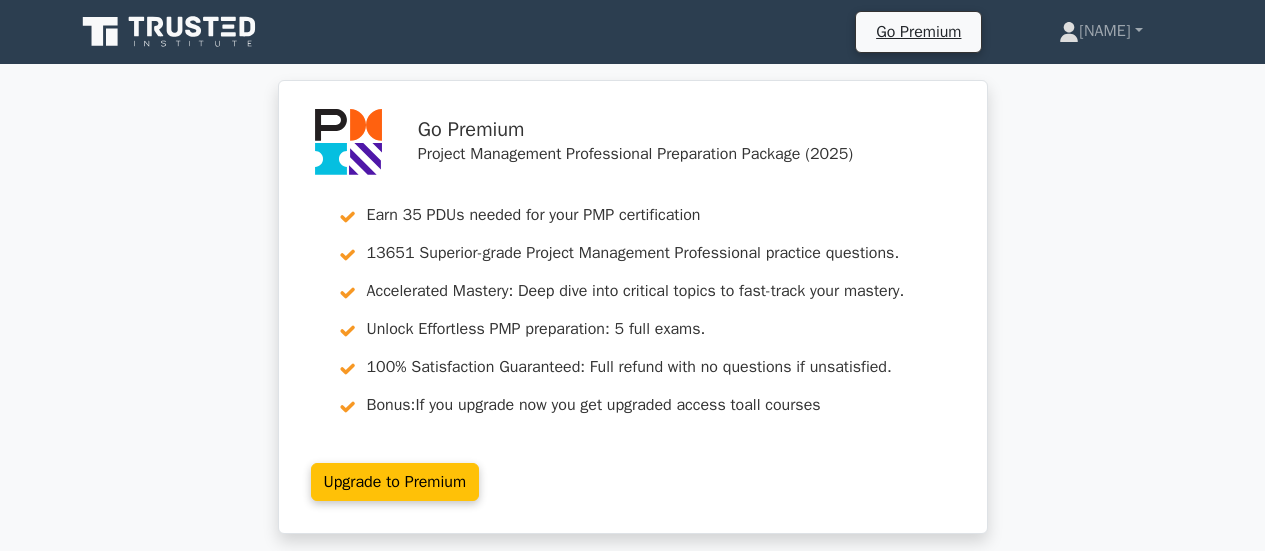 scroll, scrollTop: 0, scrollLeft: 0, axis: both 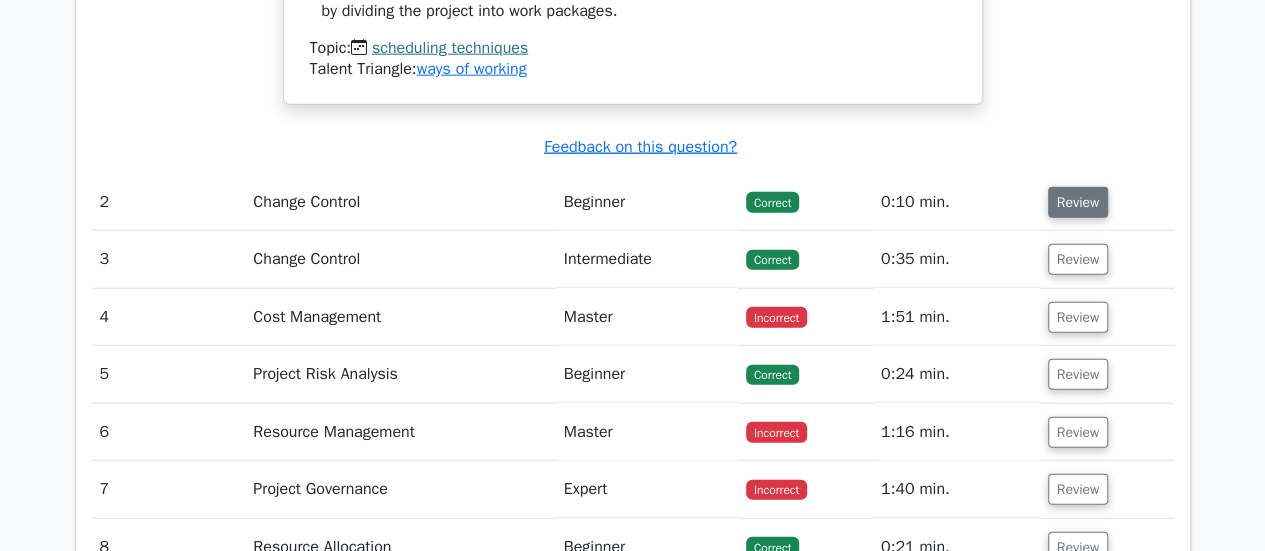 click on "Review" at bounding box center [1078, 202] 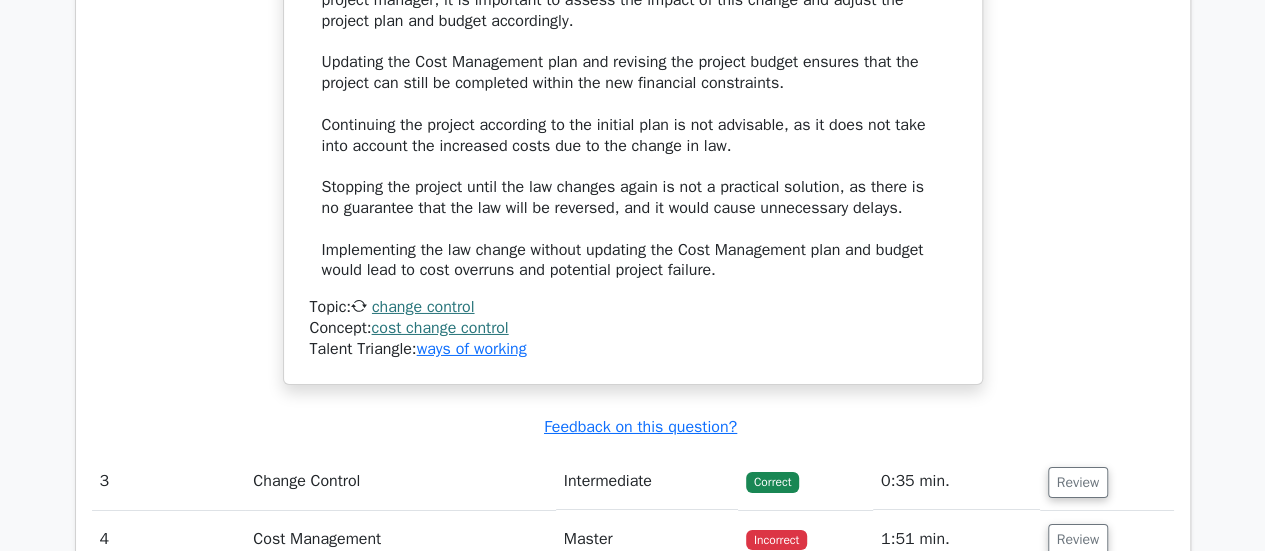 scroll, scrollTop: 3400, scrollLeft: 0, axis: vertical 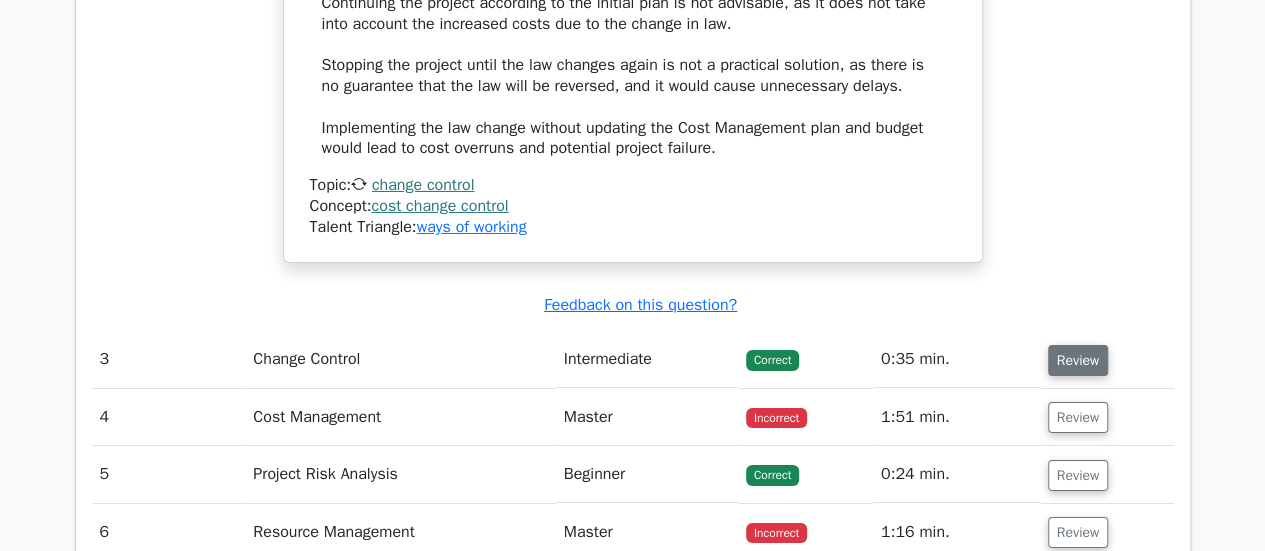 click on "Review" at bounding box center [1078, 360] 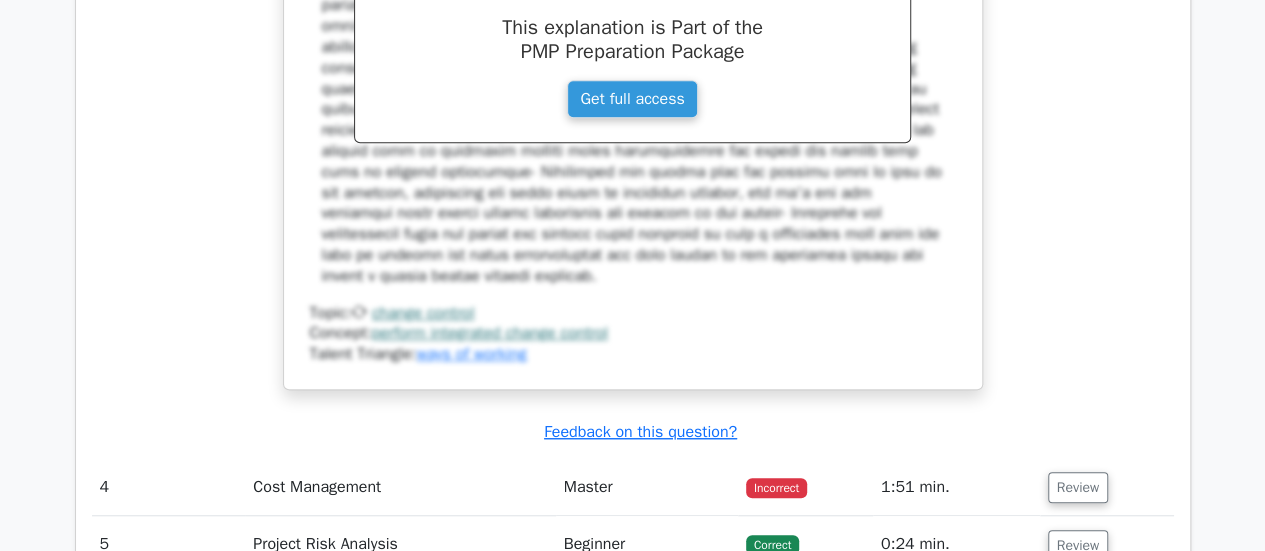 scroll, scrollTop: 4500, scrollLeft: 0, axis: vertical 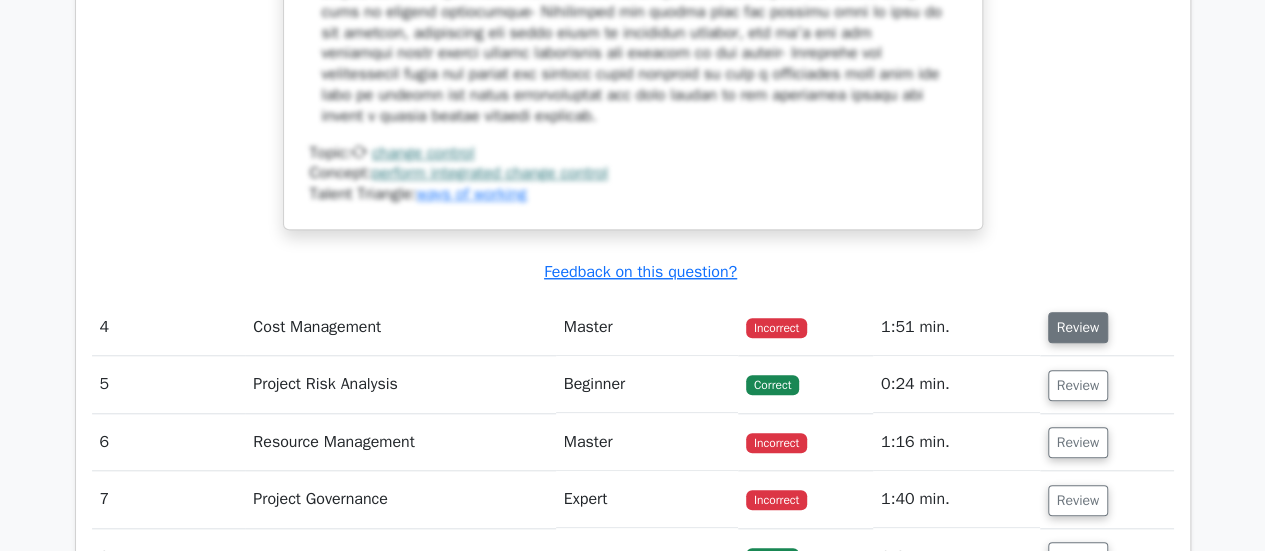 click on "Review" at bounding box center [1078, 327] 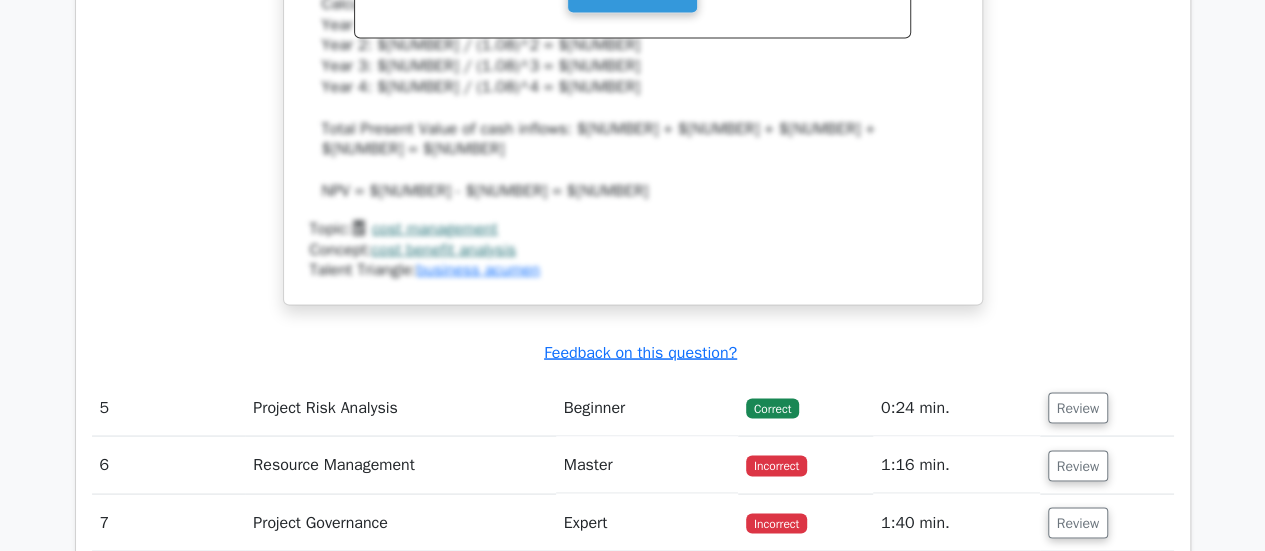 scroll, scrollTop: 5600, scrollLeft: 0, axis: vertical 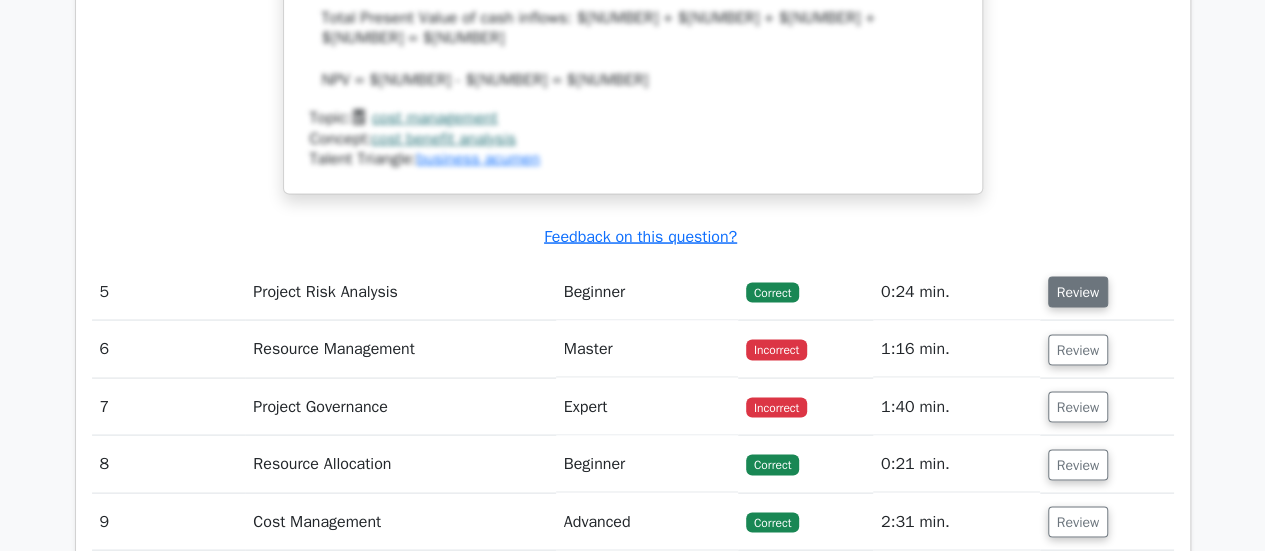 click on "Review" at bounding box center [1078, 291] 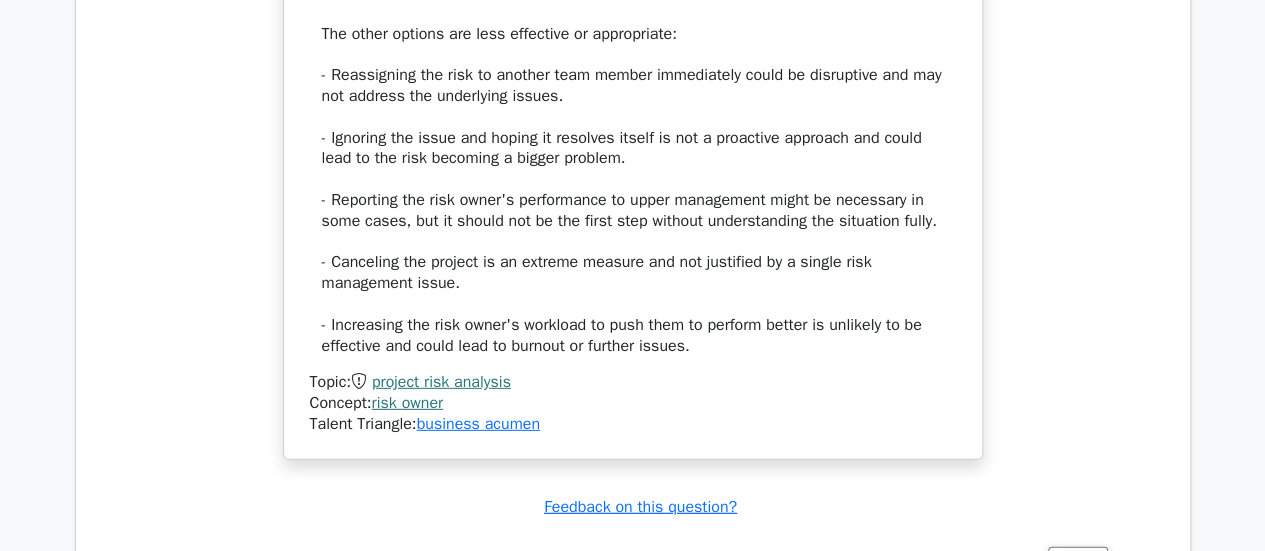 scroll, scrollTop: 6600, scrollLeft: 0, axis: vertical 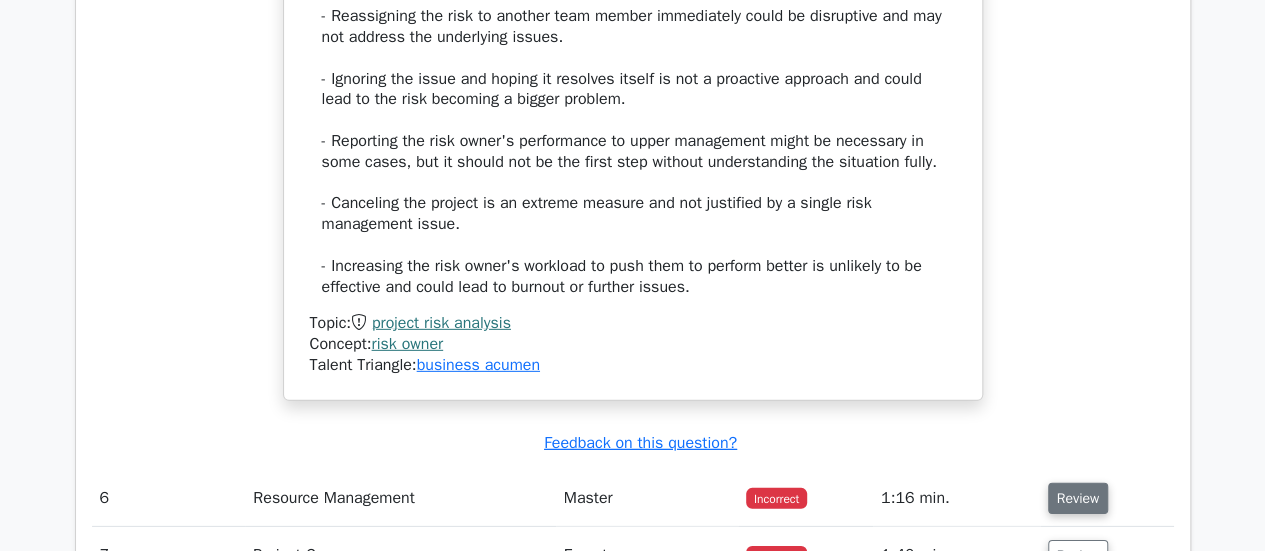 click on "Review" at bounding box center (1078, 498) 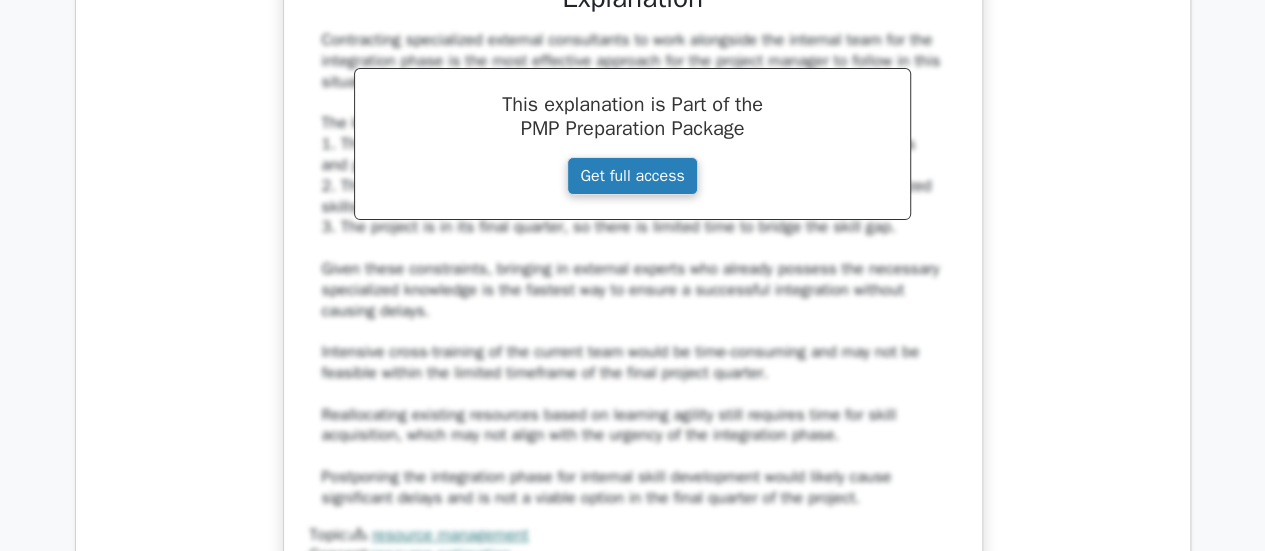 scroll, scrollTop: 8100, scrollLeft: 0, axis: vertical 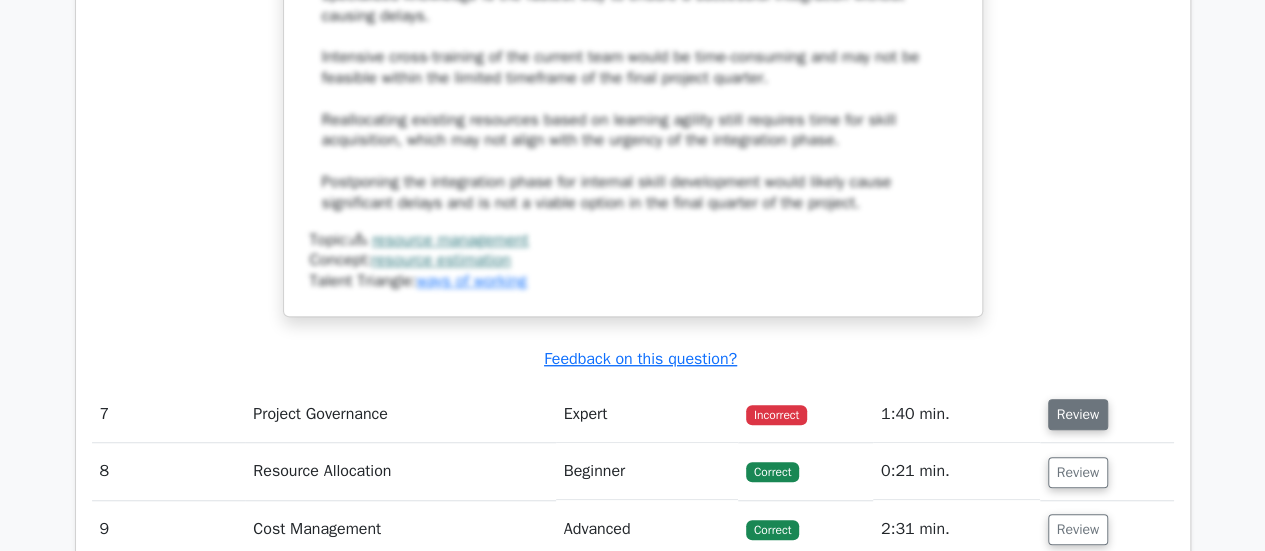 click on "Review" at bounding box center [1078, 414] 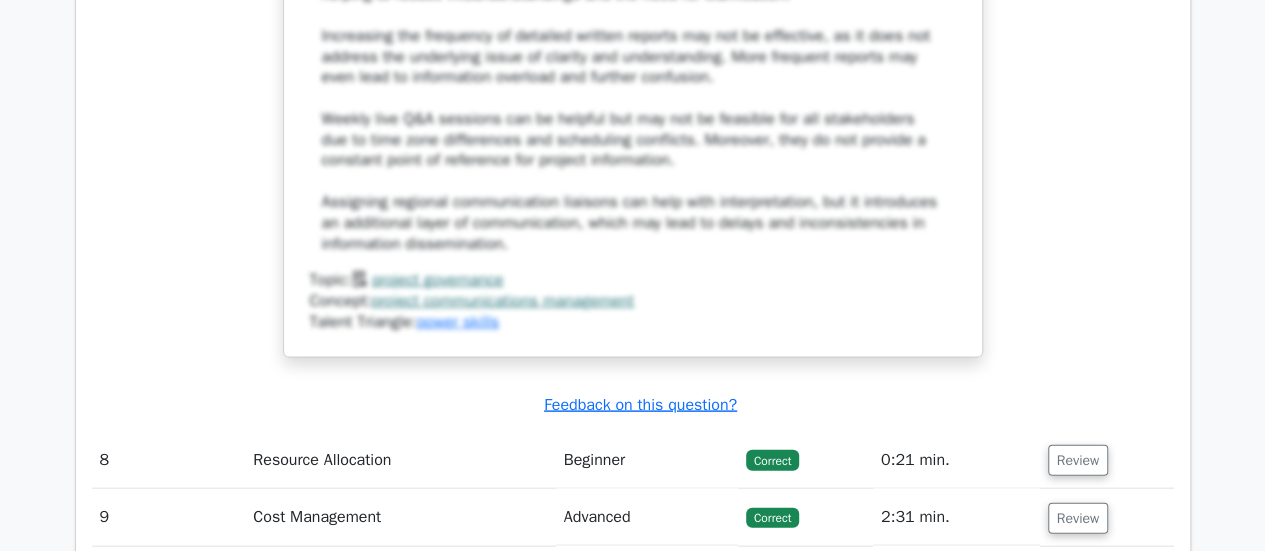 scroll, scrollTop: 9600, scrollLeft: 0, axis: vertical 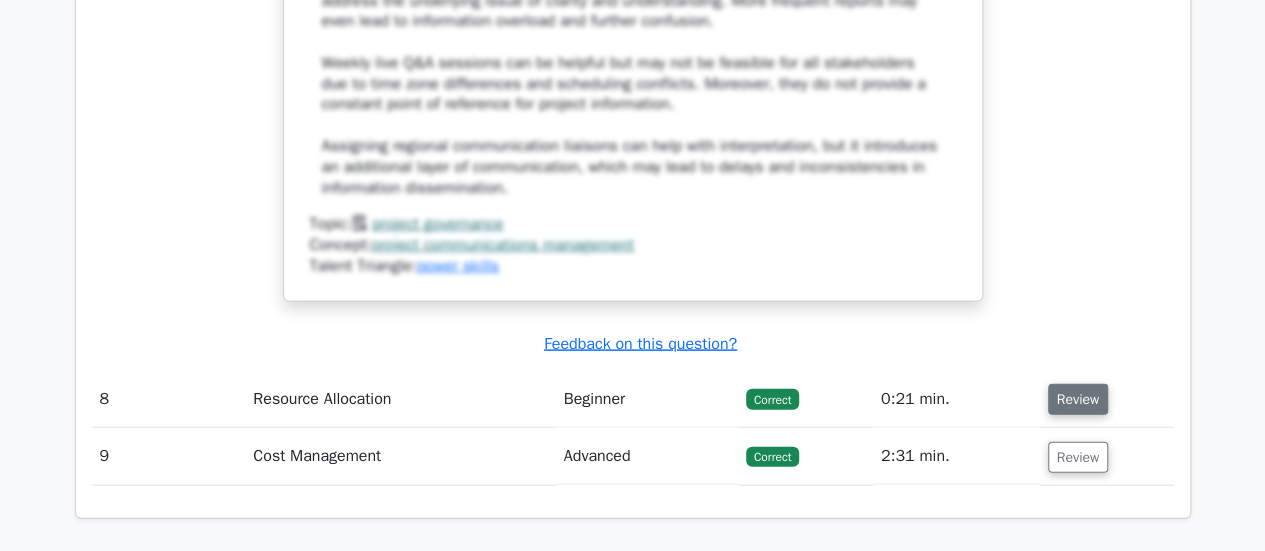 click on "Review" at bounding box center [1078, 399] 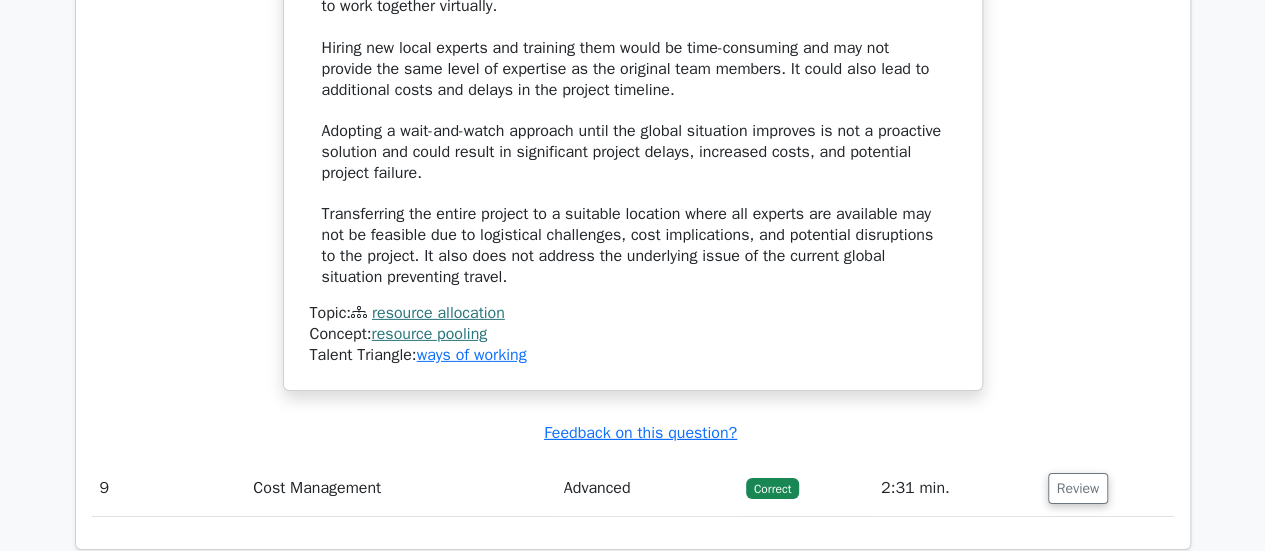 scroll, scrollTop: 10700, scrollLeft: 0, axis: vertical 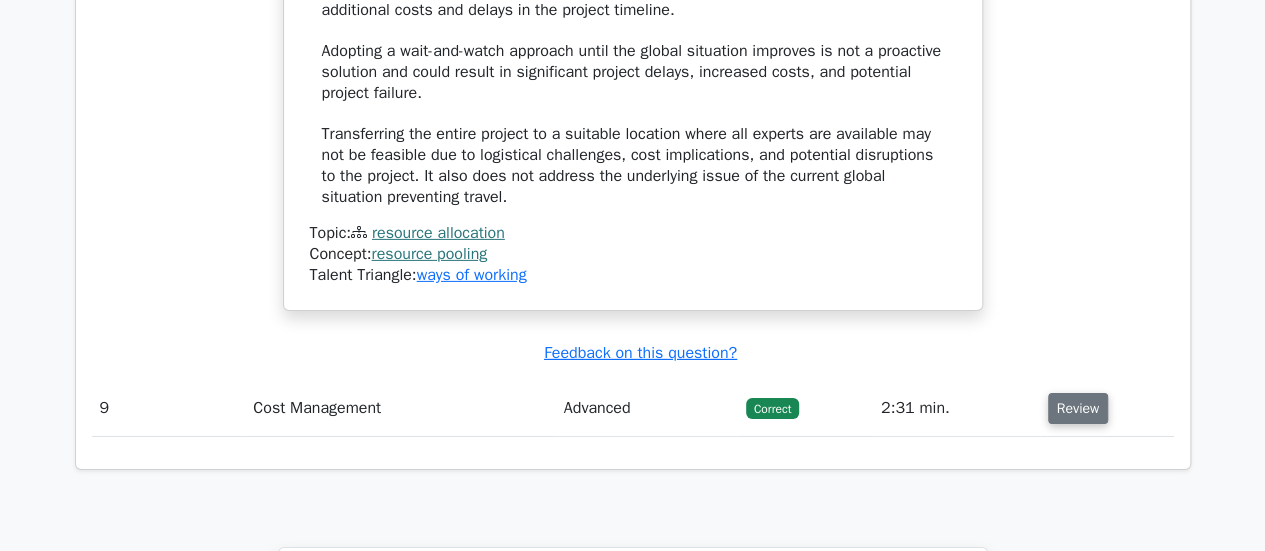 click on "Review" at bounding box center (1078, 408) 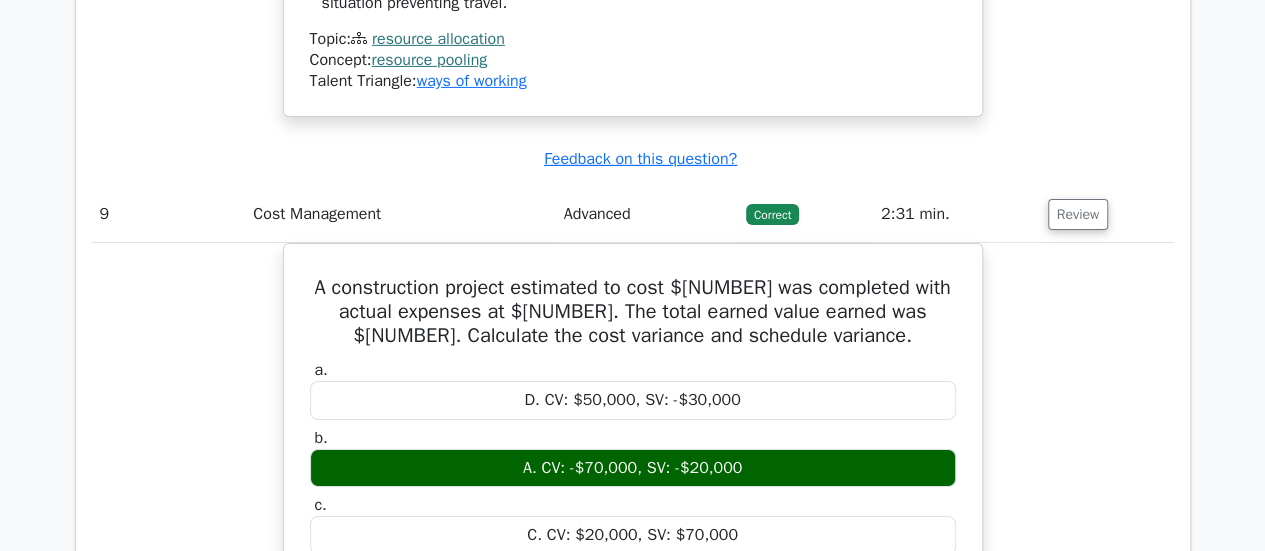 scroll, scrollTop: 10900, scrollLeft: 0, axis: vertical 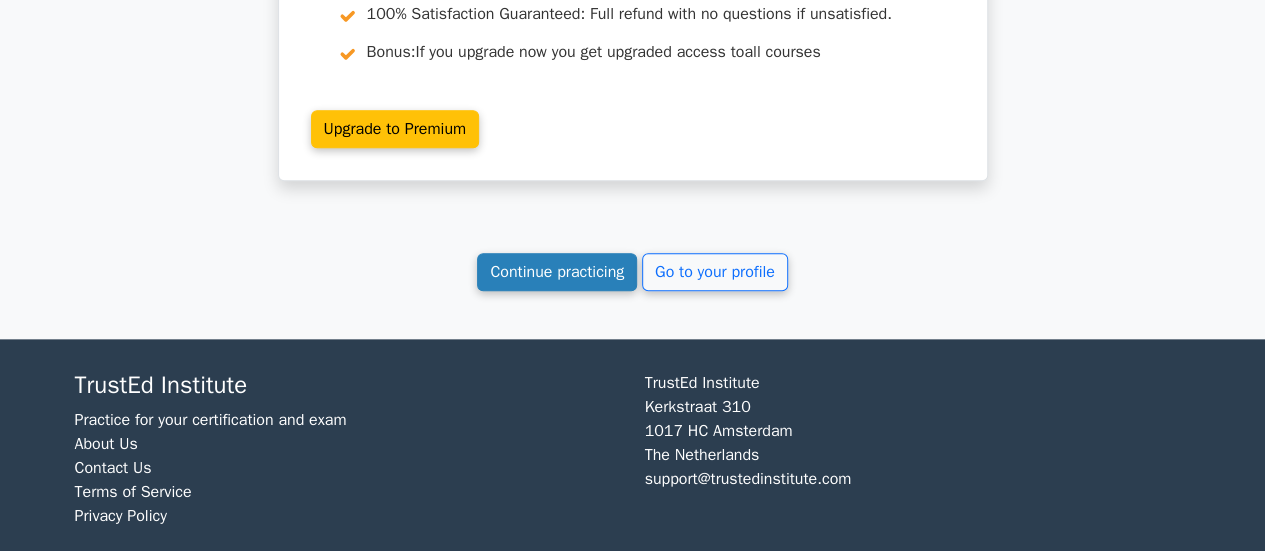 click on "Continue practicing" at bounding box center (557, 272) 